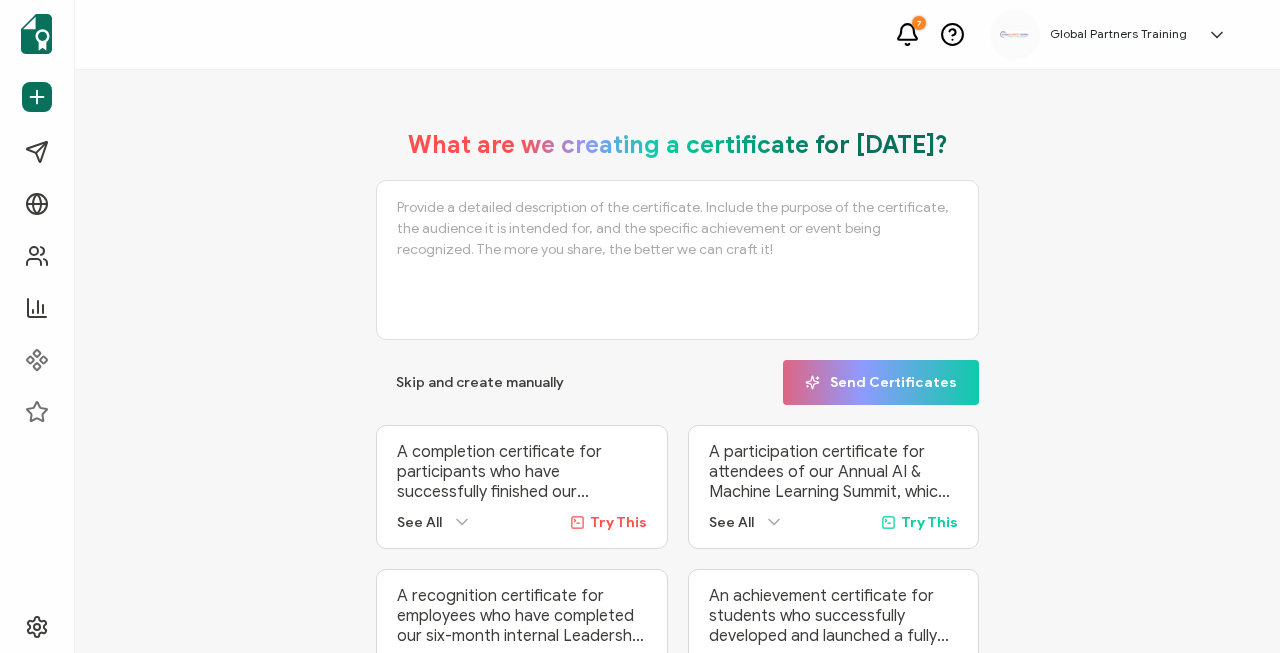 scroll, scrollTop: 0, scrollLeft: 0, axis: both 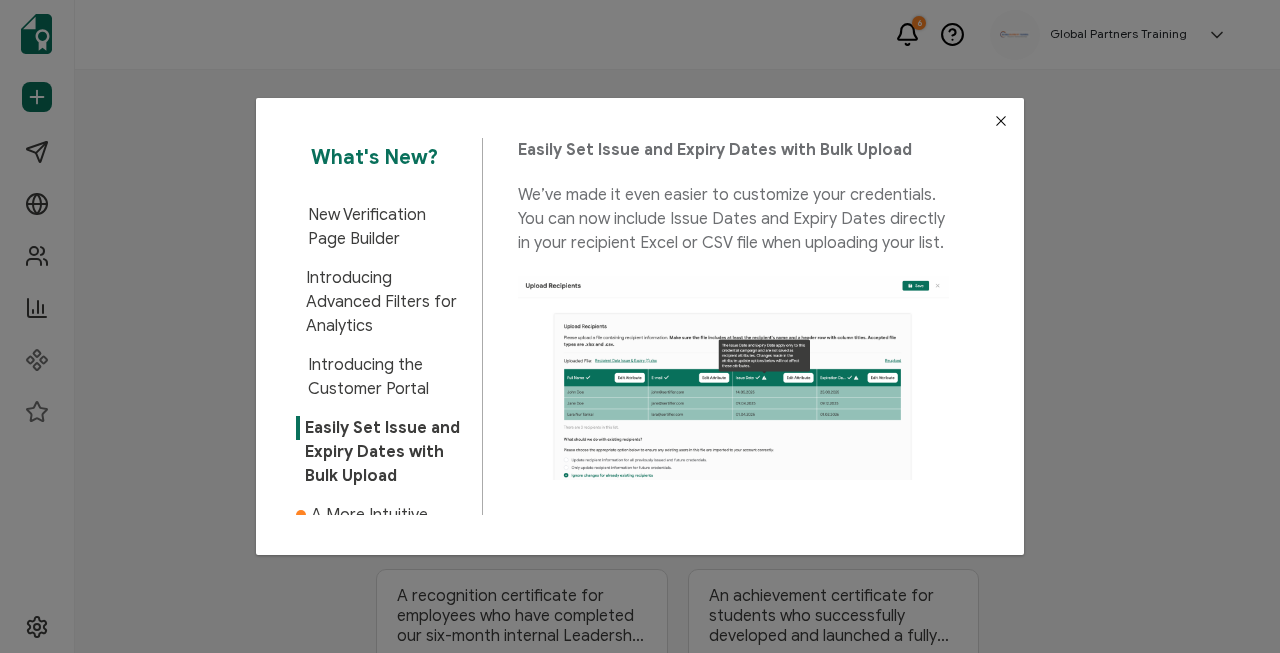 click at bounding box center (1001, 121) 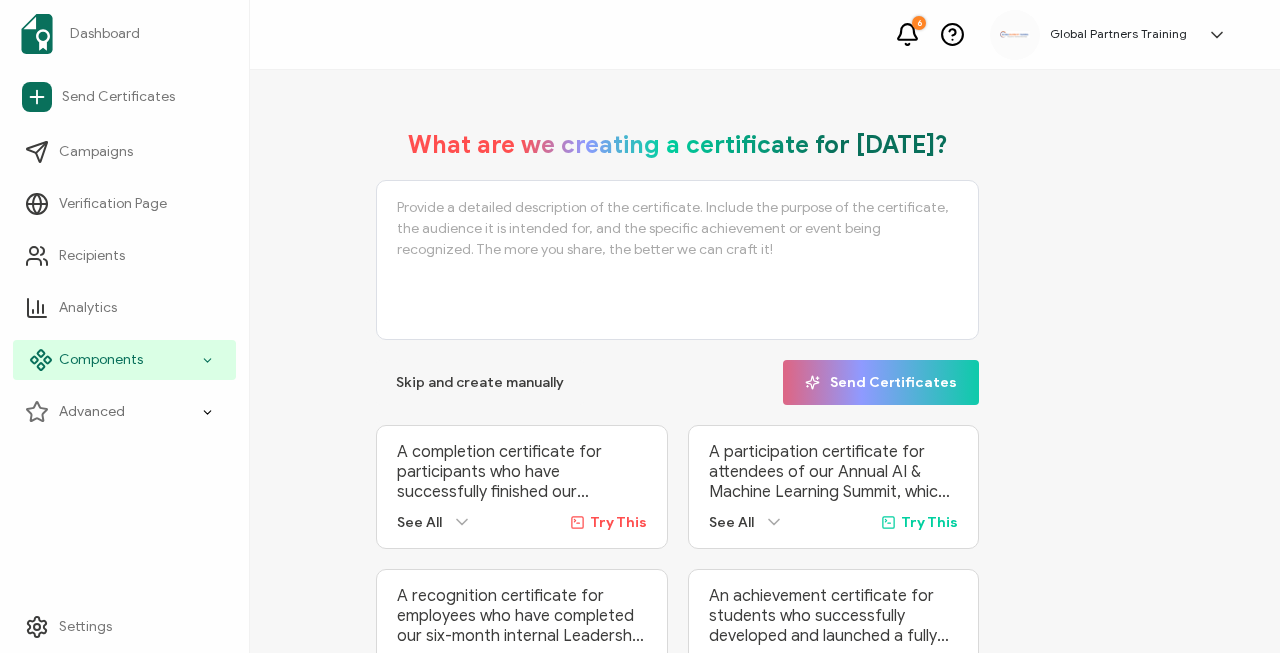 click 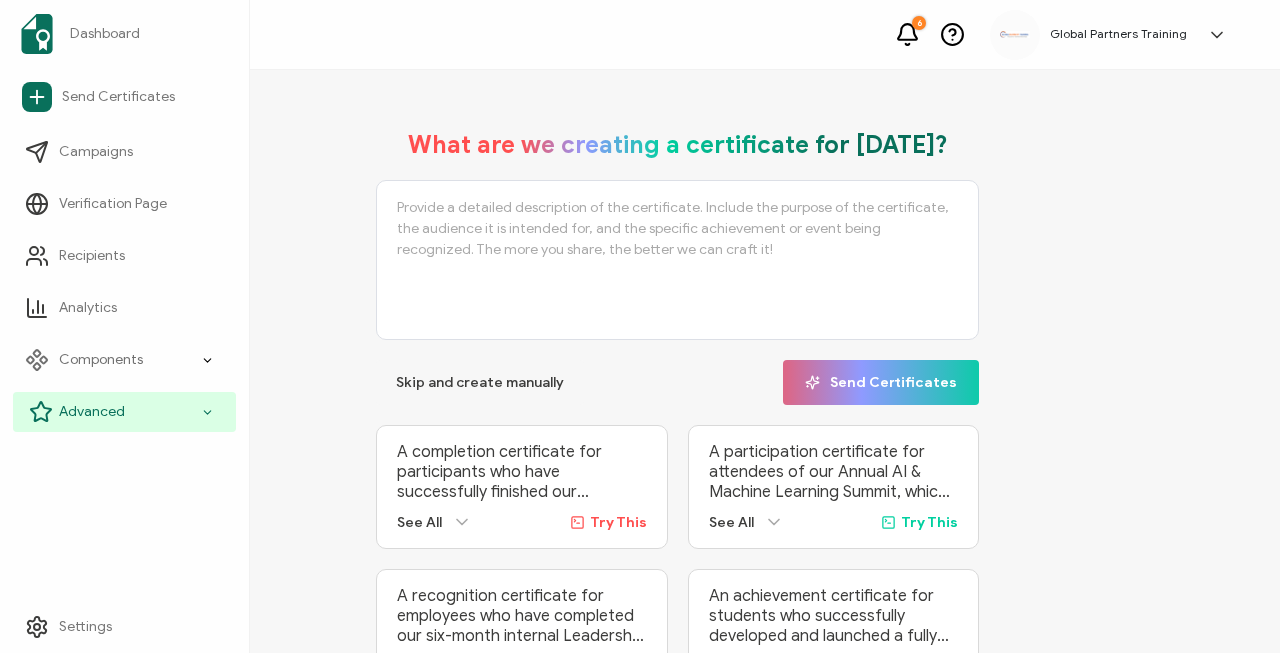 click 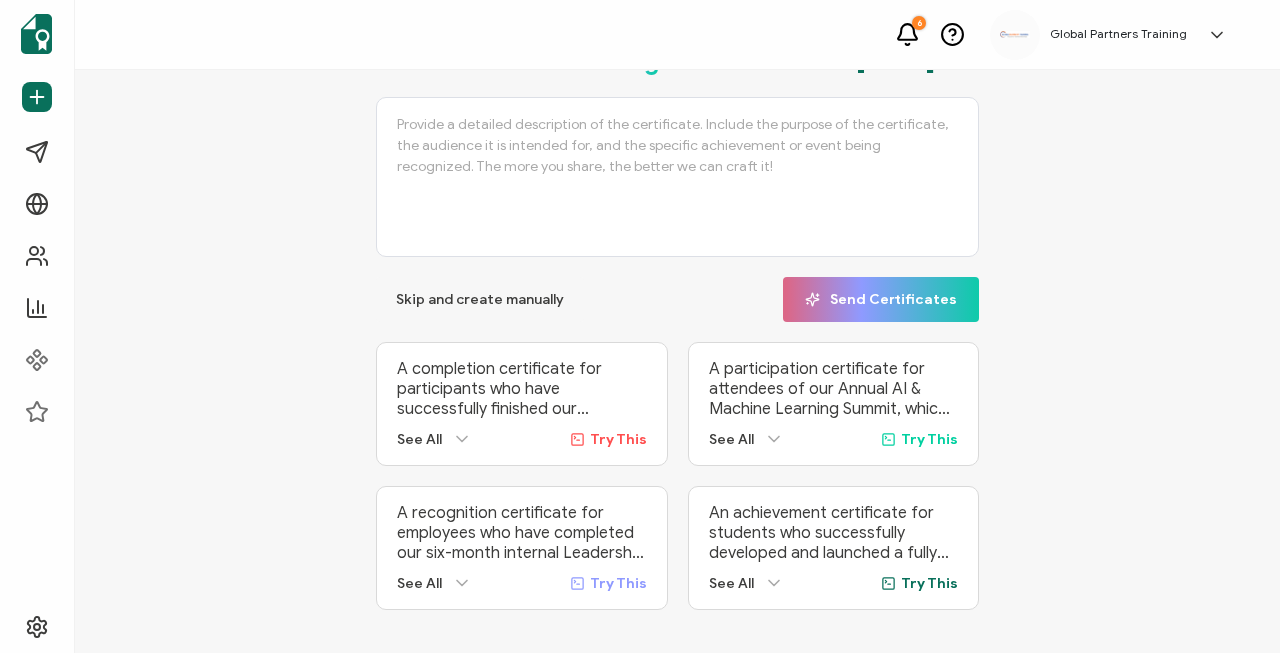 scroll, scrollTop: 99, scrollLeft: 0, axis: vertical 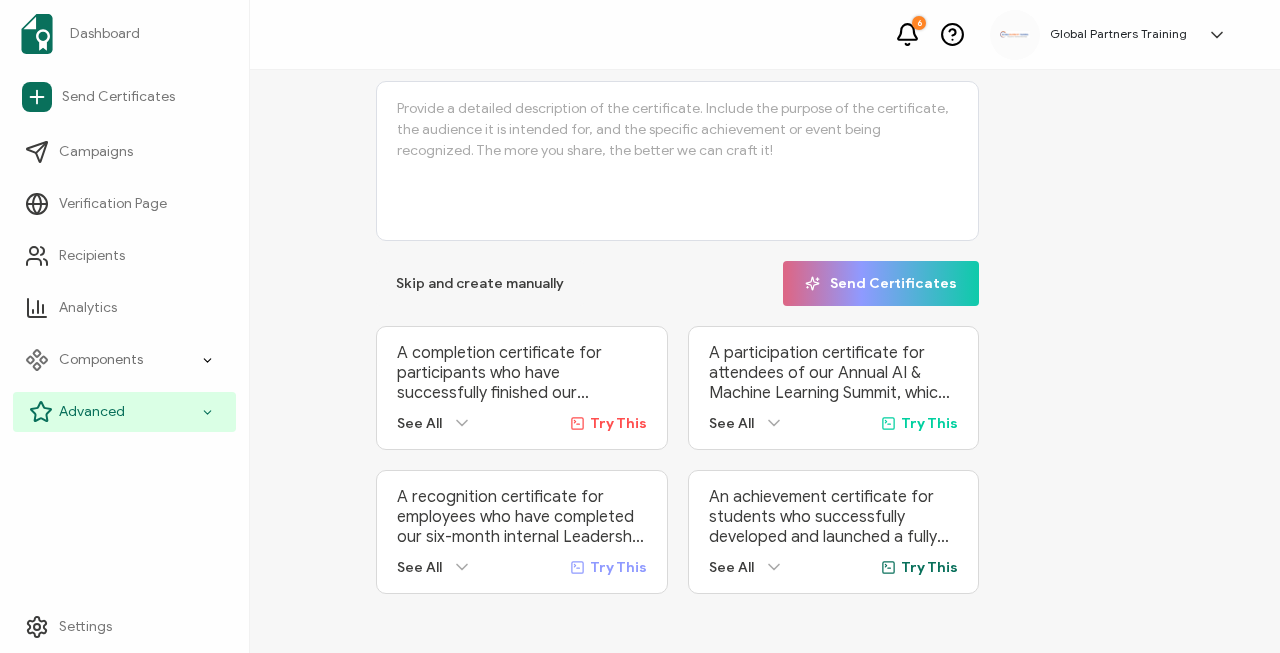 click on "Advanced" at bounding box center [124, 412] 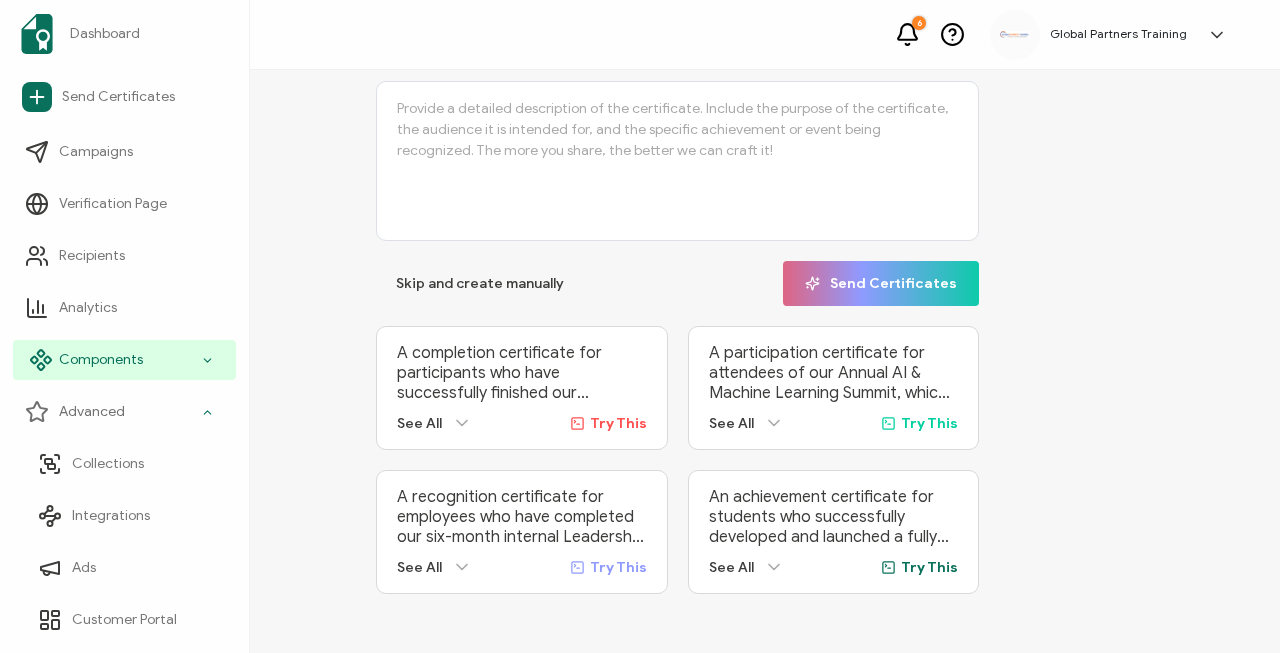 click 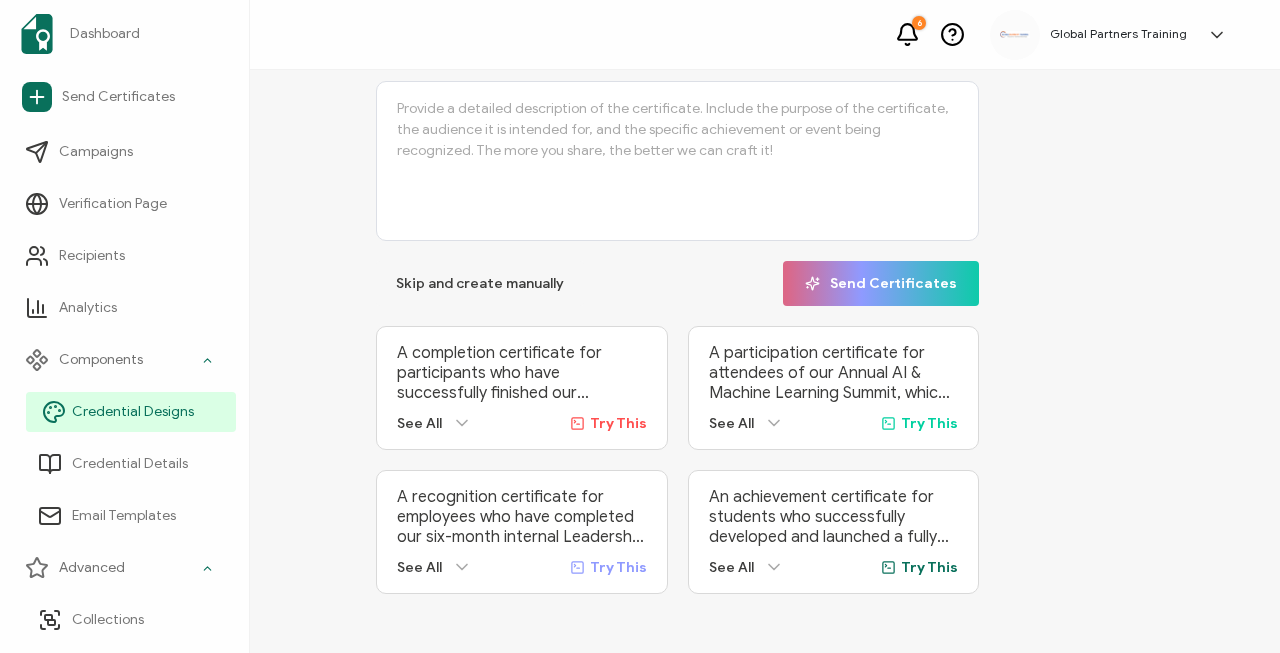 click on "Credential Designs" at bounding box center [133, 412] 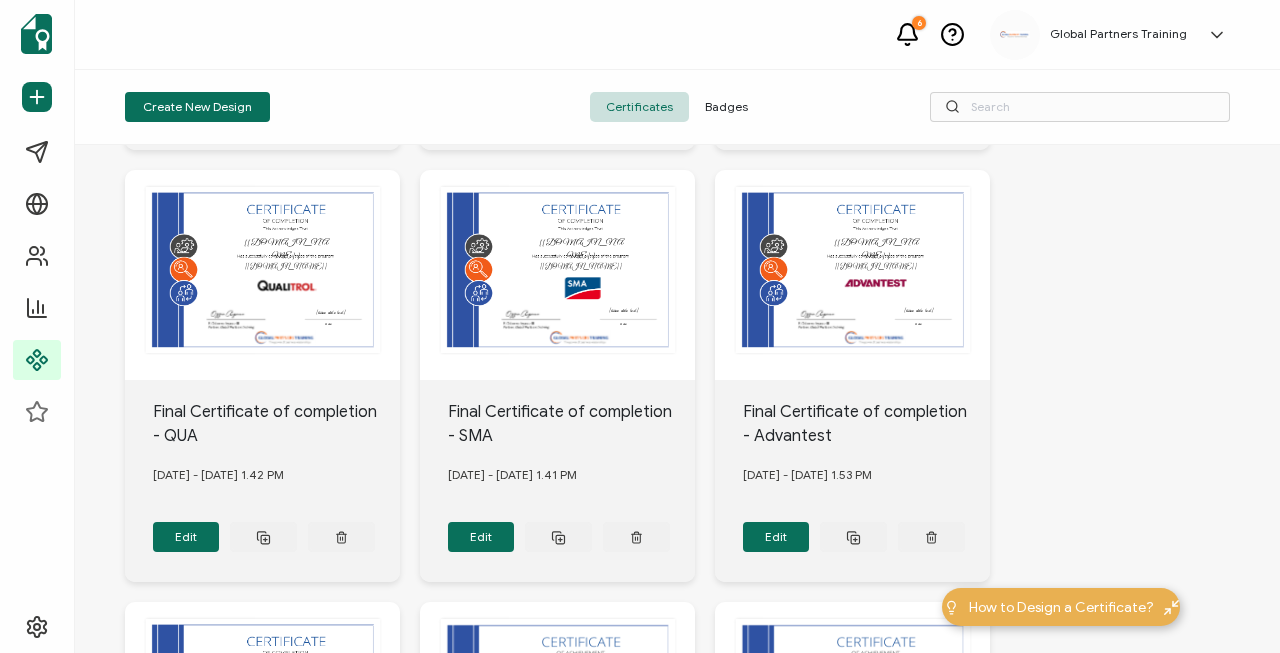 scroll, scrollTop: 857, scrollLeft: 0, axis: vertical 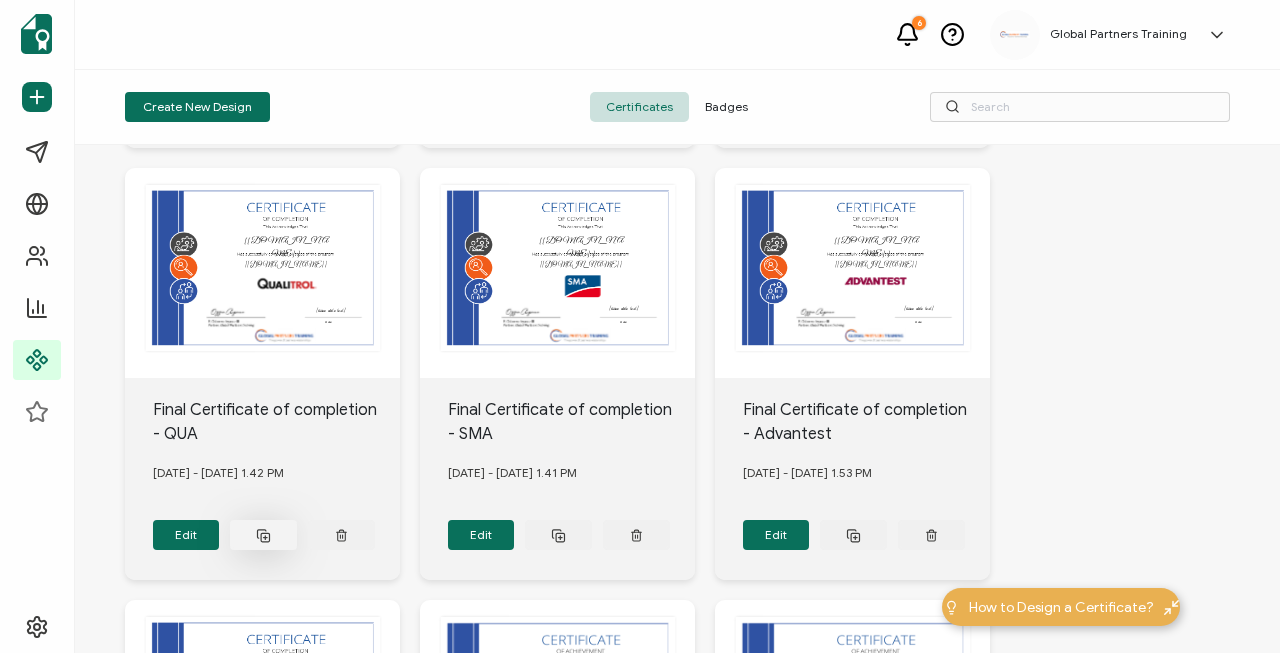 click 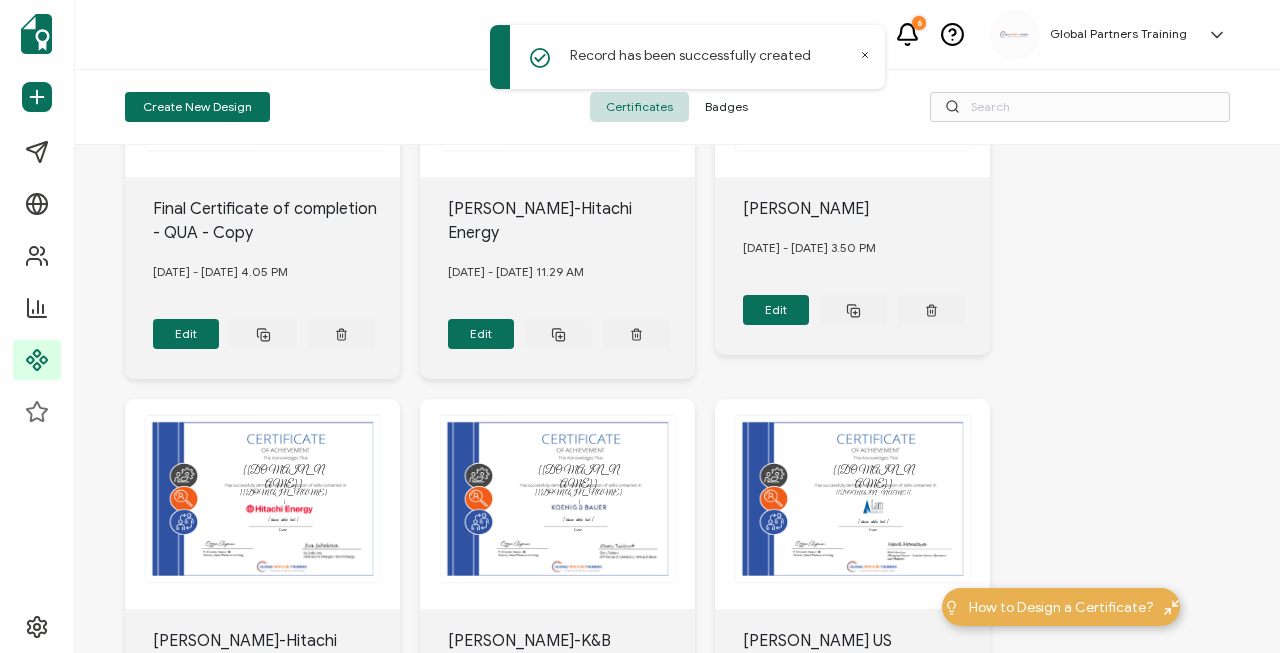 scroll, scrollTop: 0, scrollLeft: 0, axis: both 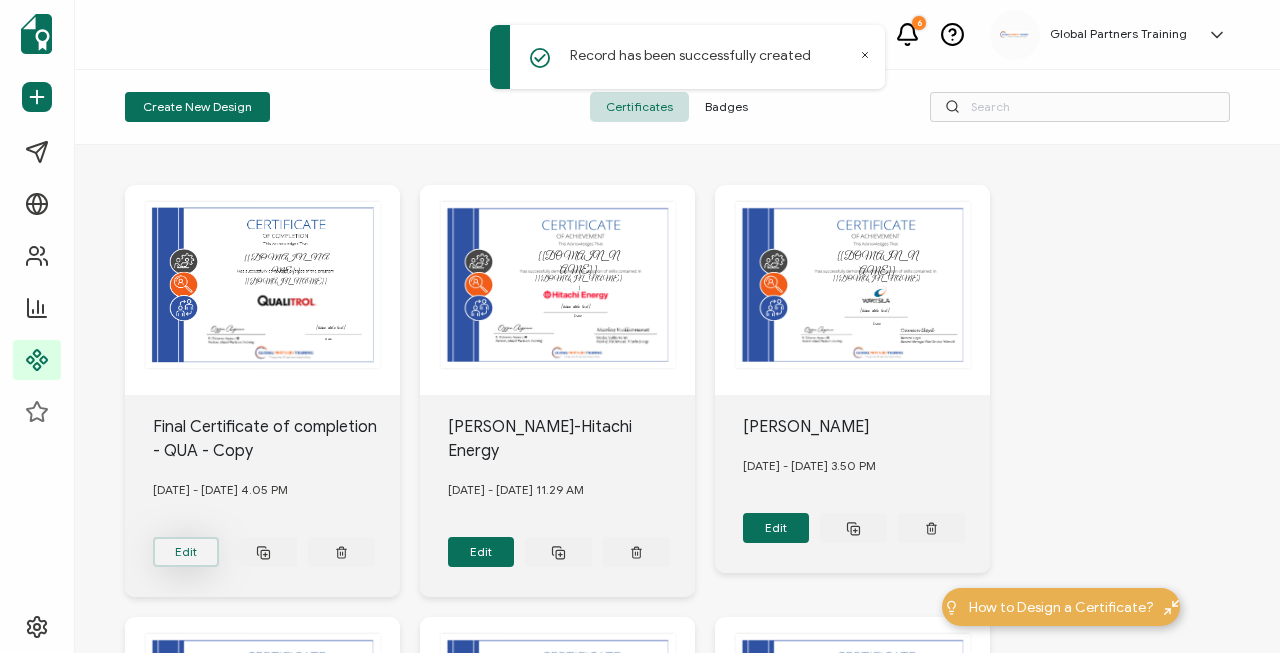 click on "Edit" at bounding box center [186, 552] 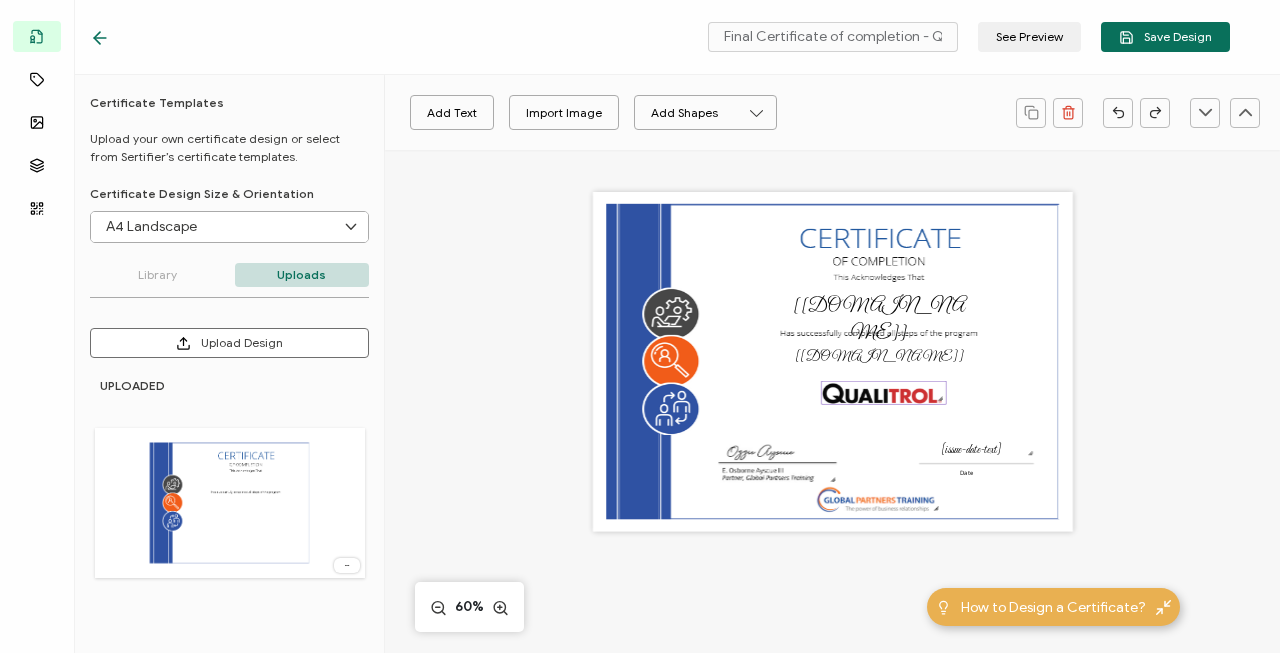 click at bounding box center (884, 393) 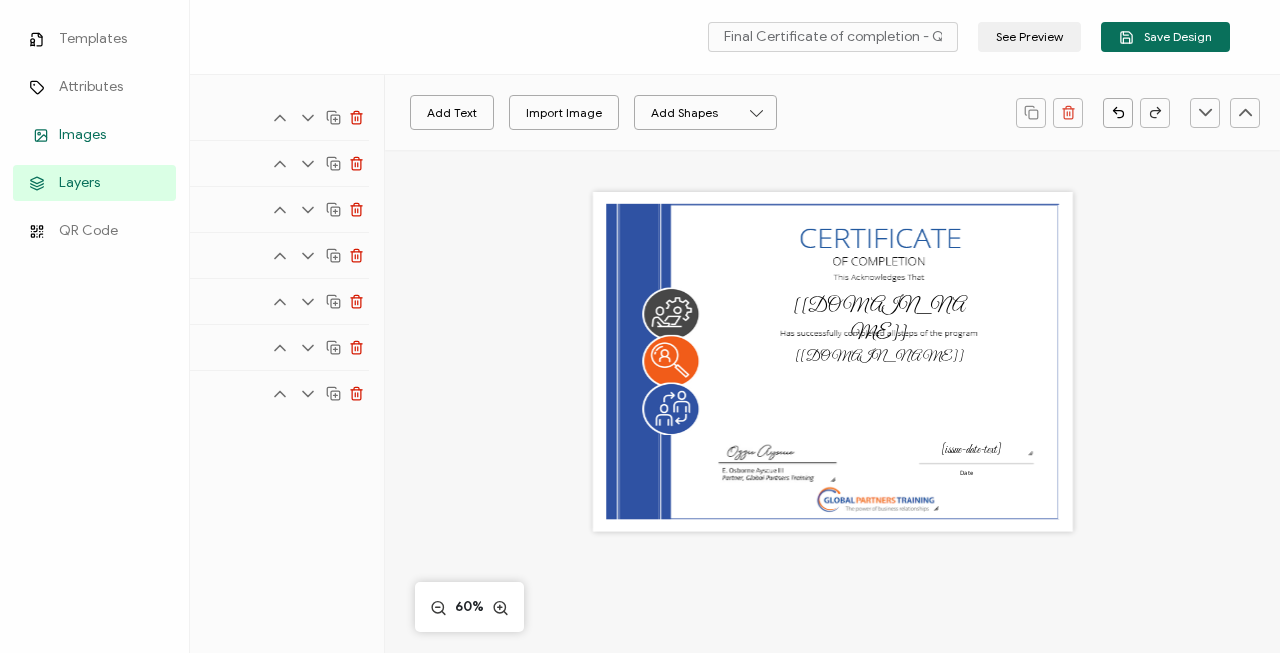 click 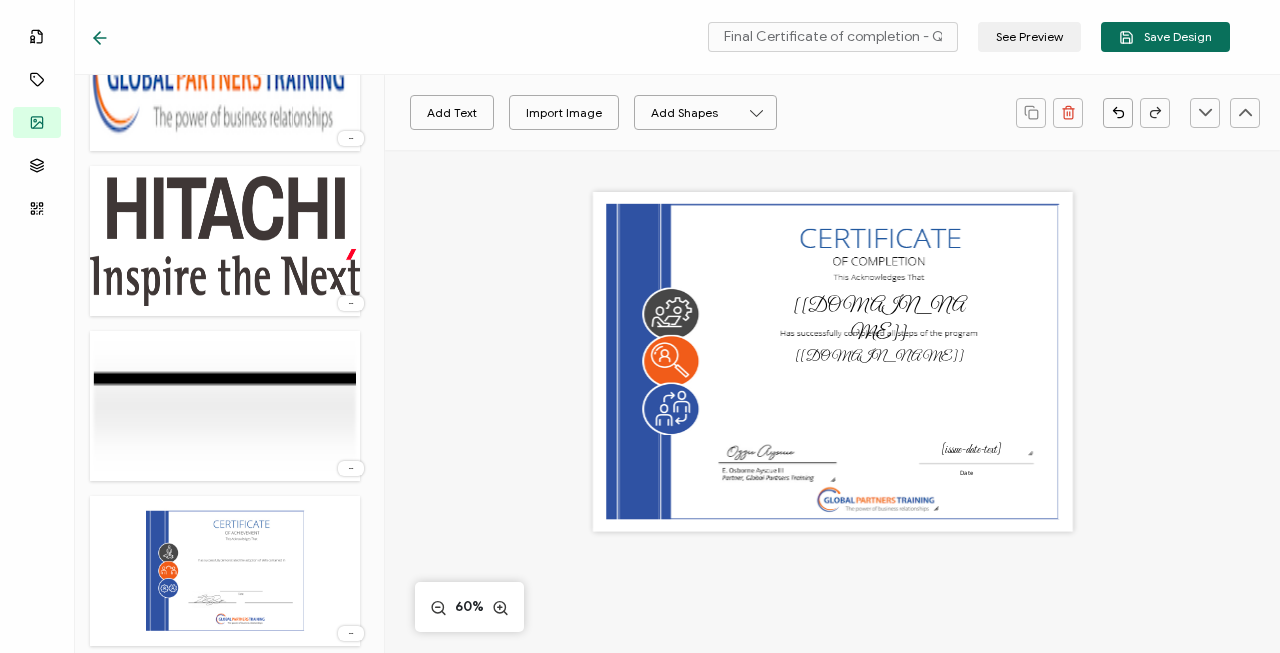 scroll, scrollTop: 9322, scrollLeft: 0, axis: vertical 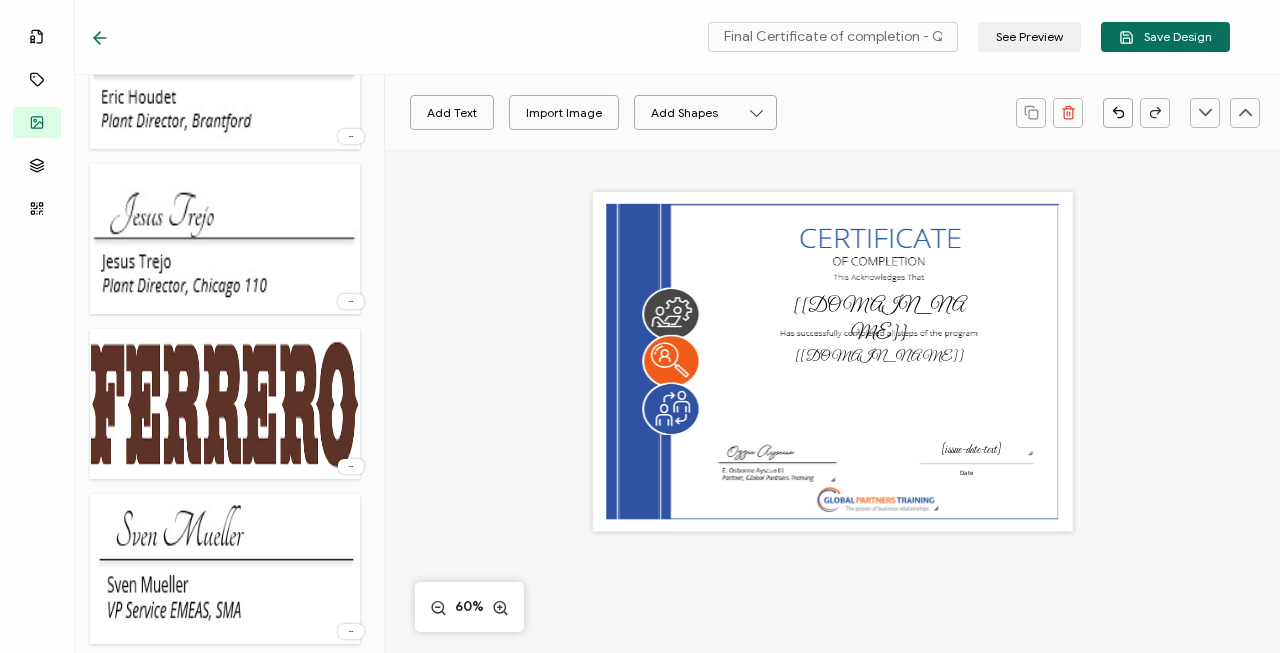 click at bounding box center [225, 404] 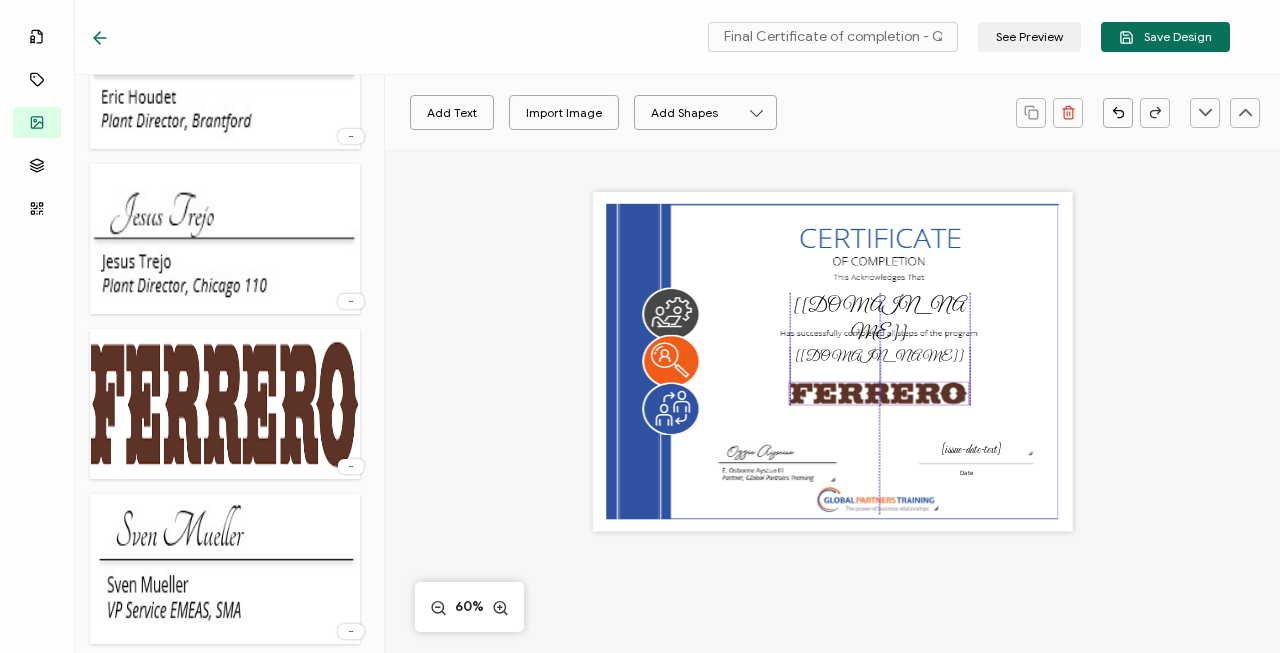 drag, startPoint x: 848, startPoint y: 285, endPoint x: 896, endPoint y: 395, distance: 120.01666 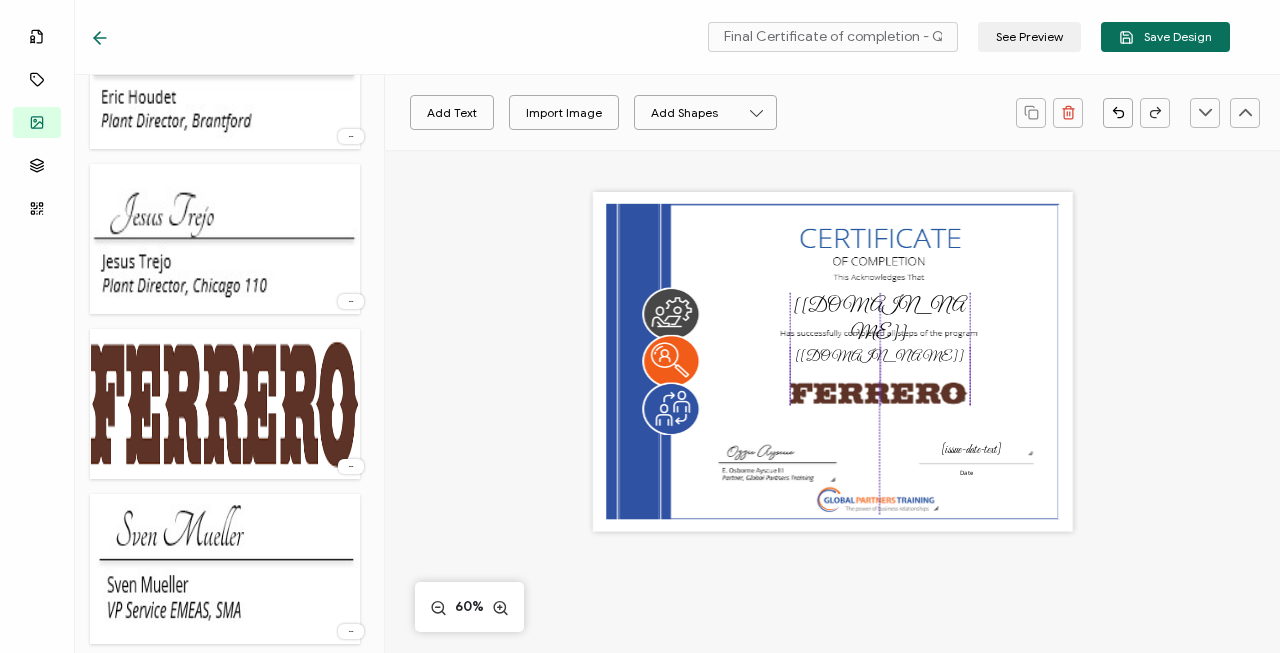 scroll, scrollTop: 0, scrollLeft: 0, axis: both 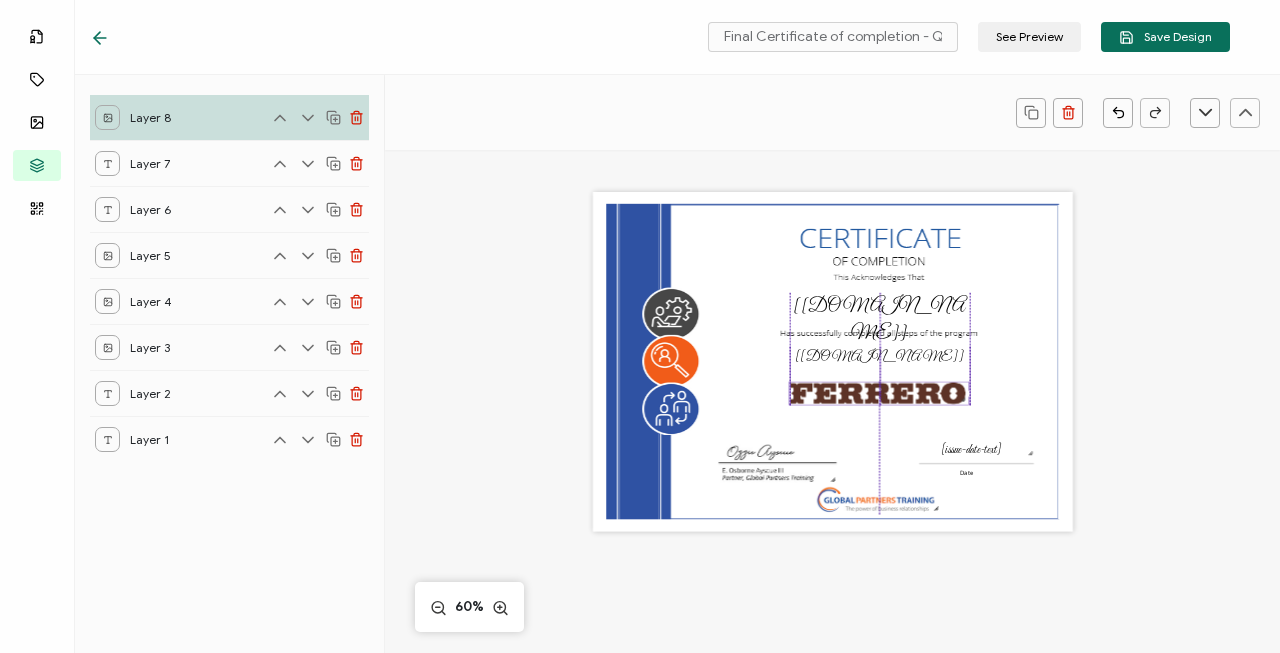 click at bounding box center [878, 393] 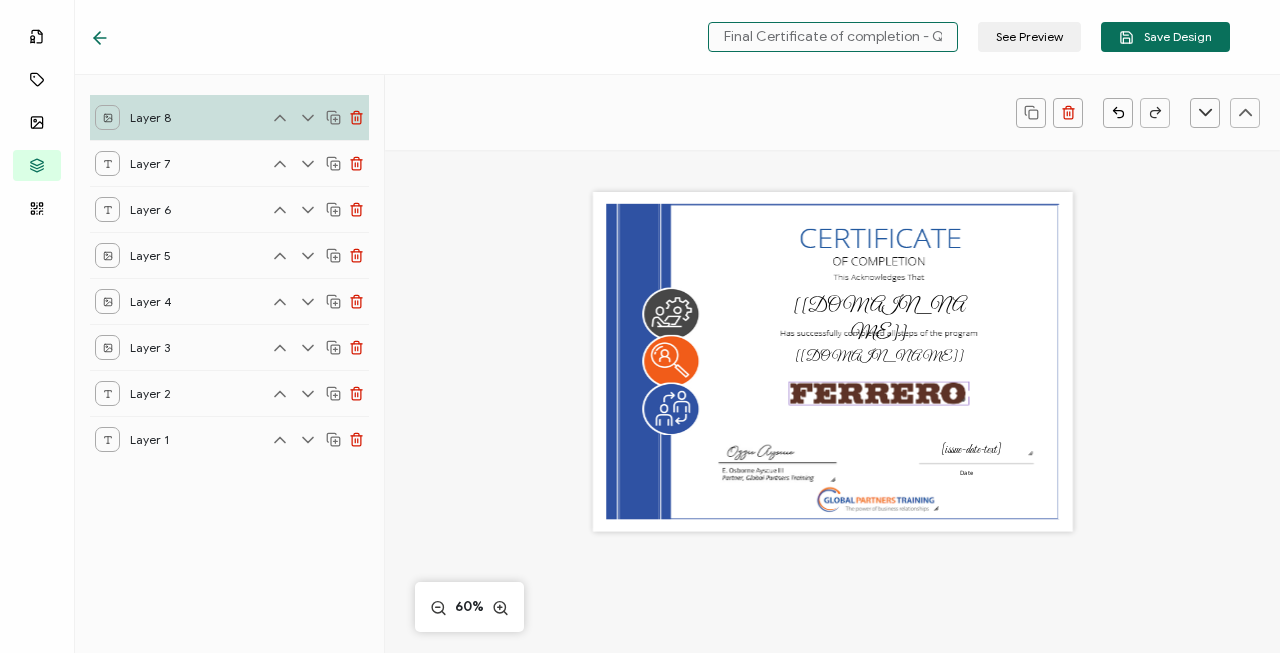 click on "Final Certificate of completion - QUA - Copy" at bounding box center [833, 37] 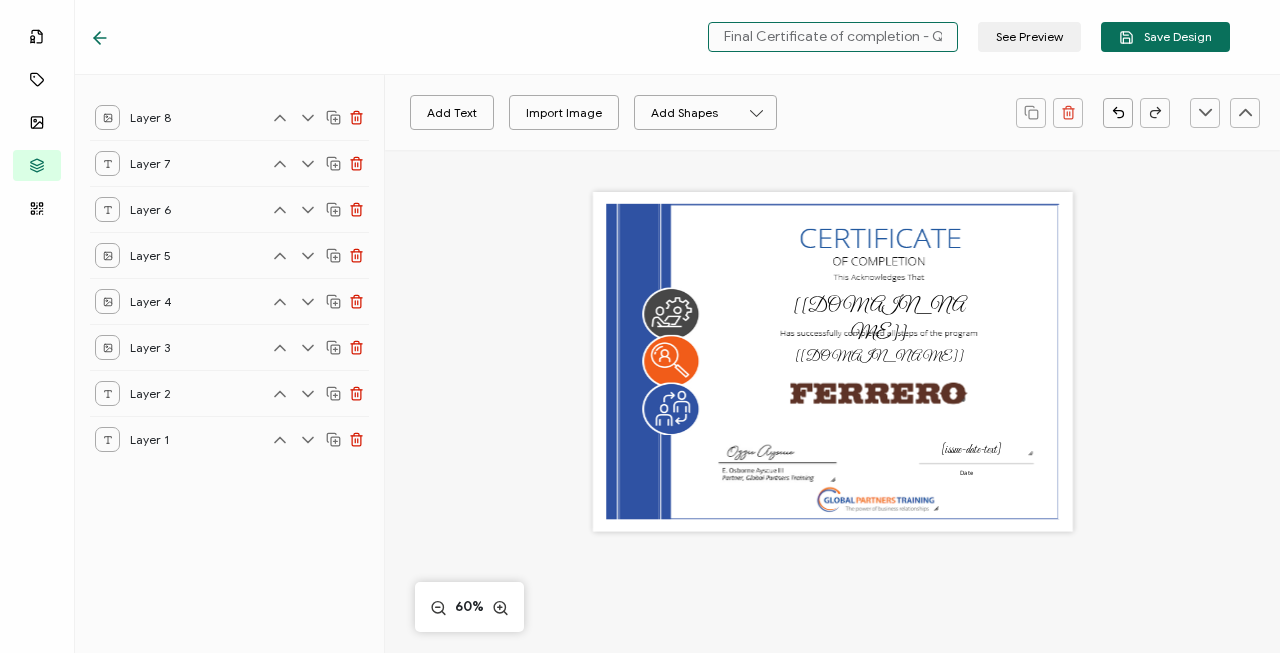 scroll, scrollTop: 0, scrollLeft: 61, axis: horizontal 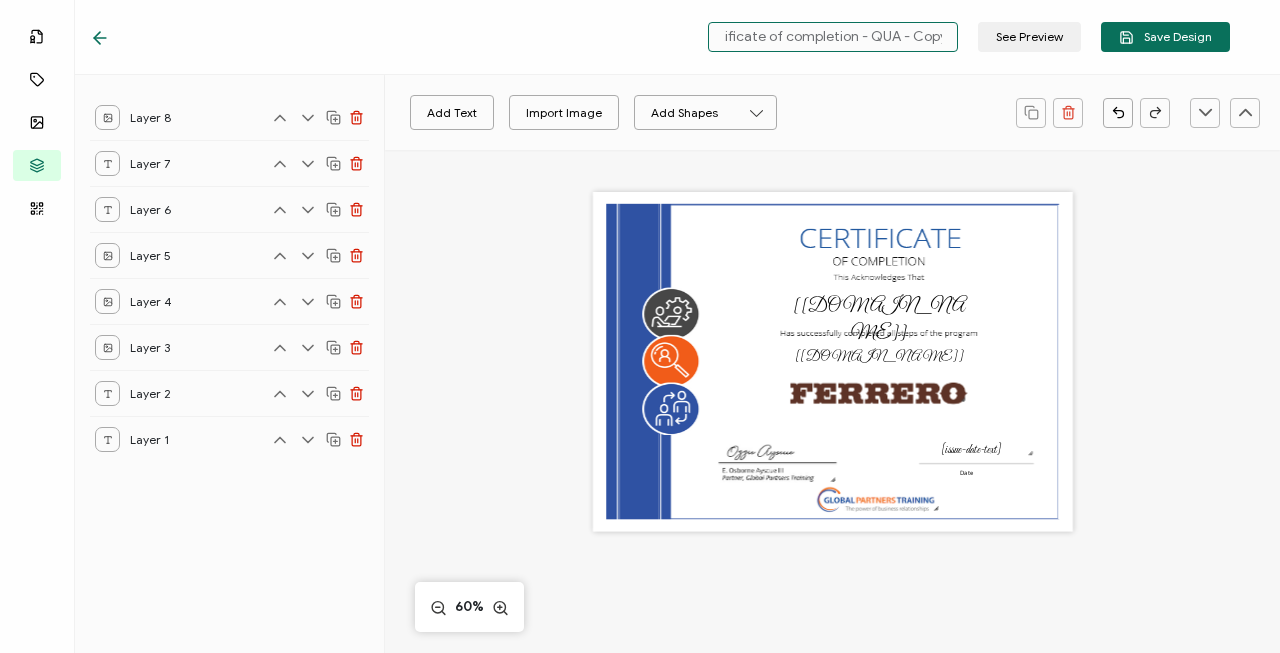 drag, startPoint x: 840, startPoint y: 39, endPoint x: 1086, endPoint y: 41, distance: 246.00813 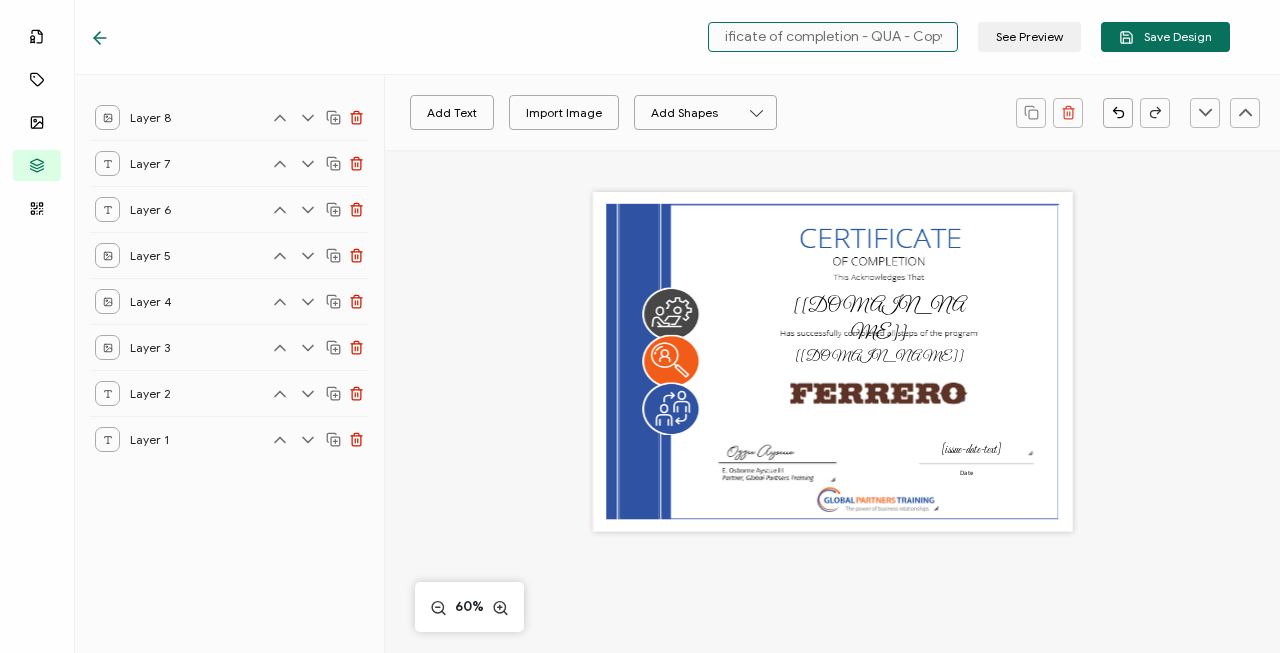 drag, startPoint x: 871, startPoint y: 33, endPoint x: 1082, endPoint y: 30, distance: 211.02133 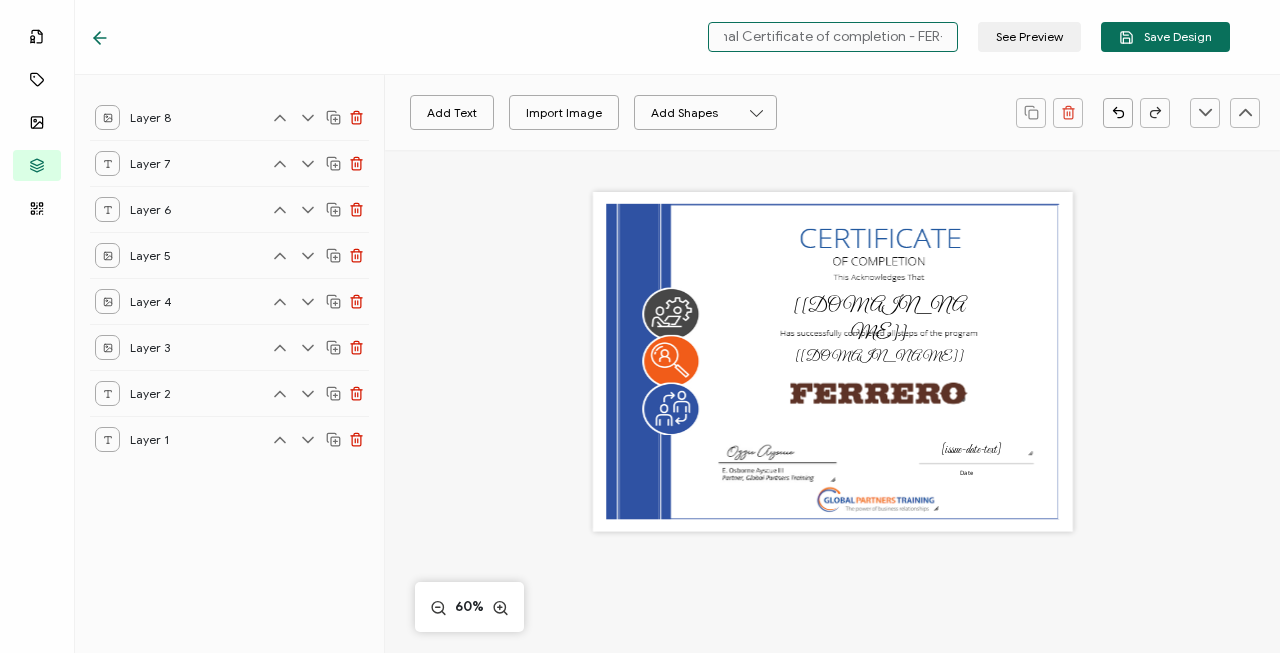 scroll, scrollTop: 0, scrollLeft: 32, axis: horizontal 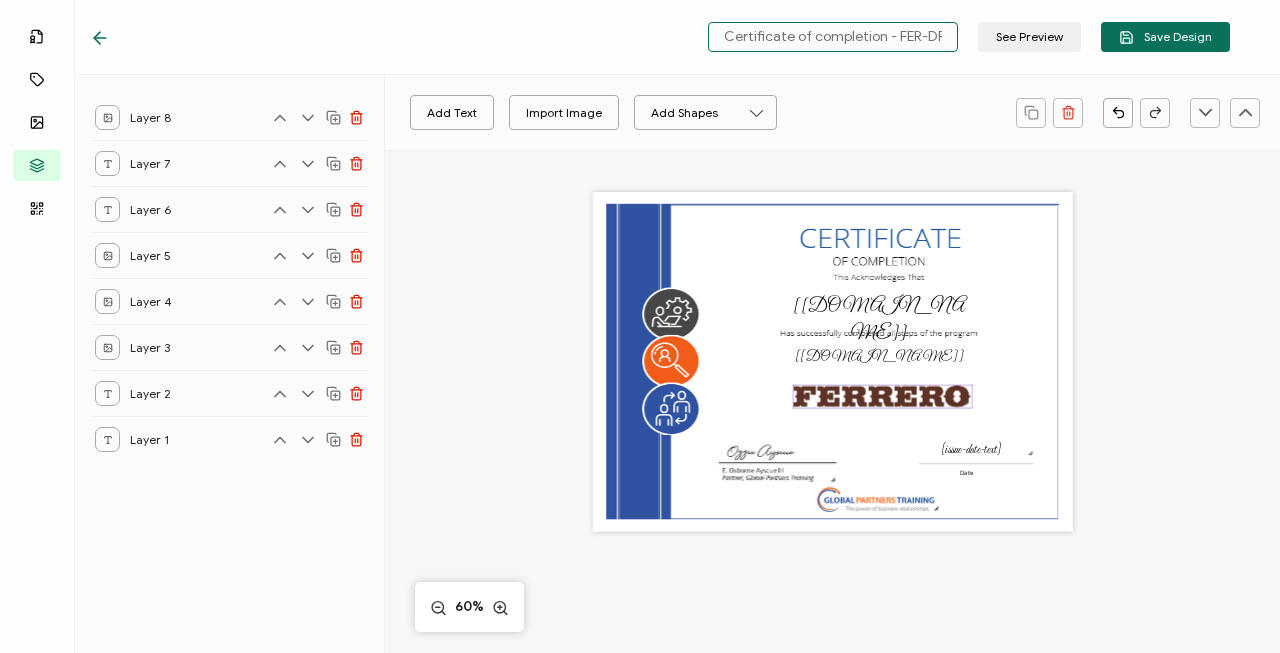 click at bounding box center (882, 396) 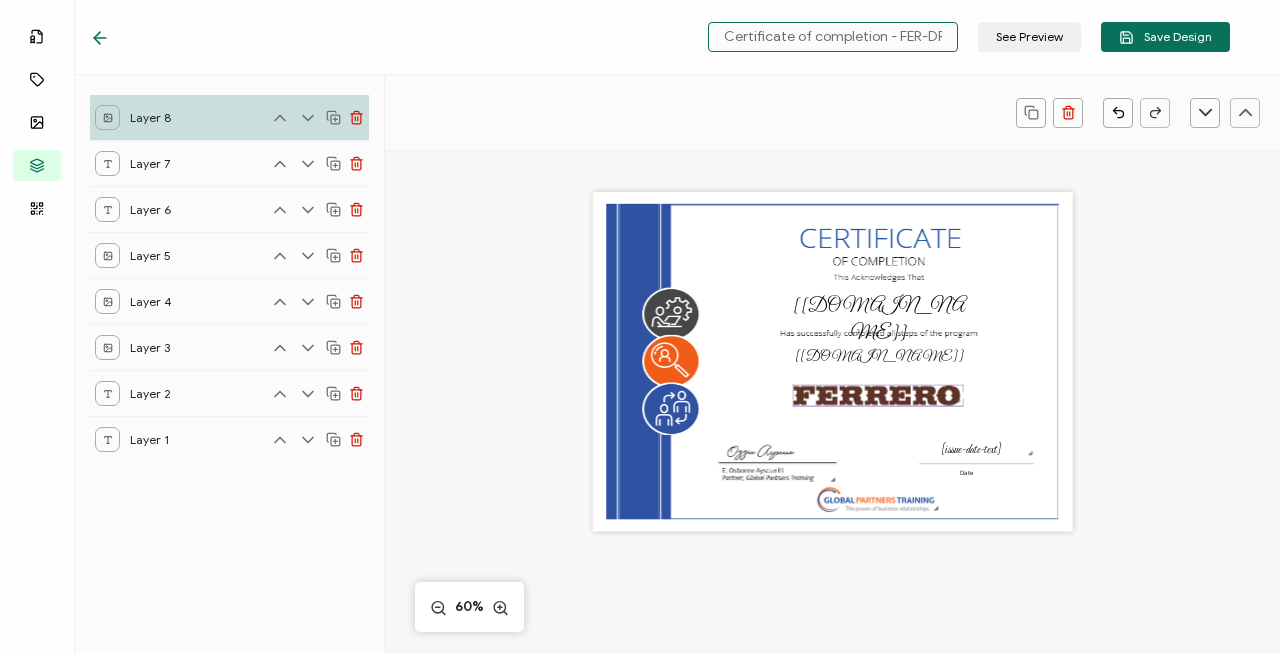 drag, startPoint x: 969, startPoint y: 405, endPoint x: 955, endPoint y: 400, distance: 14.866069 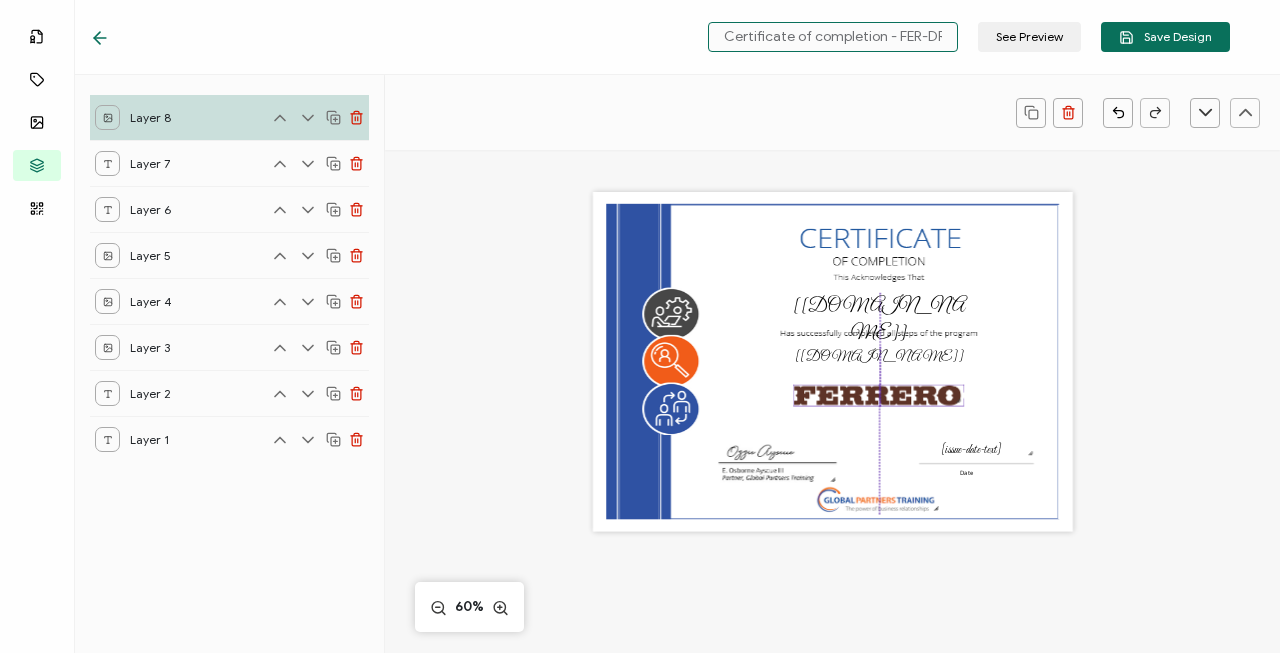 click at bounding box center (879, 395) 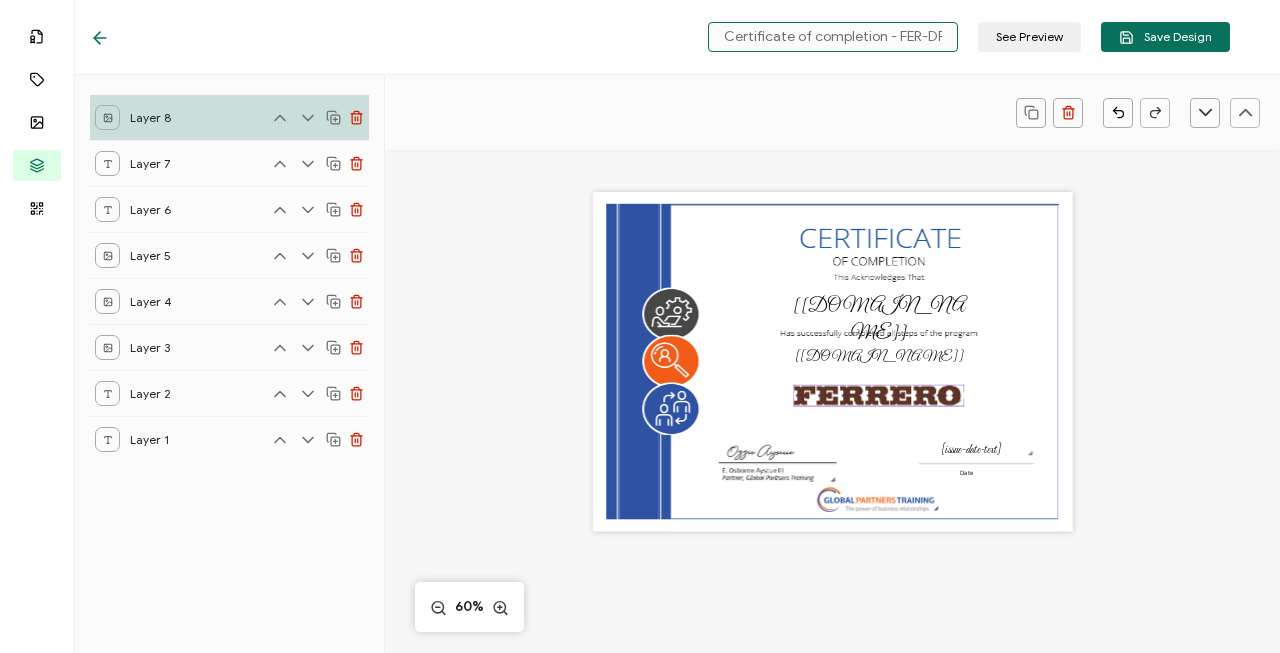 type on "Final Certificate of completion - FER-DR" 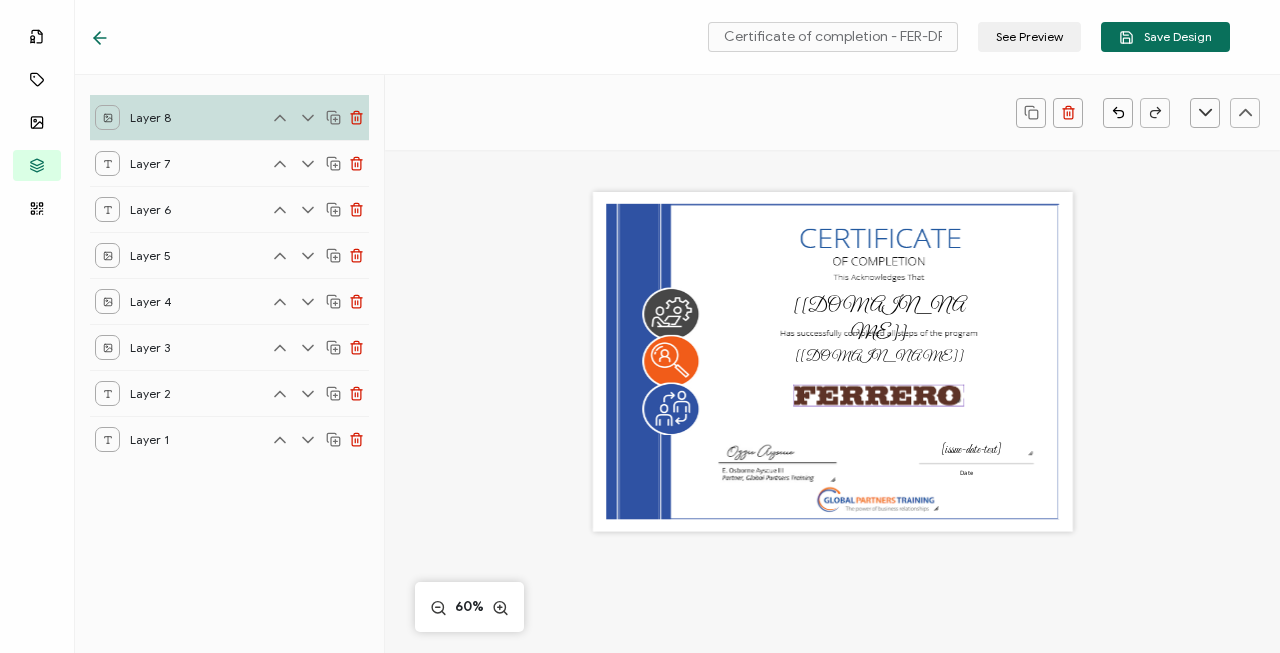 click on "The name of the credential, which can be edited during the creation or editing of the credential campaign details.   [credential.name]       The recipient’s full name, which will be automatically filled based on the information uploaded when adding recipients or lists.   [recipient.name]                           [issue-date-text]         Date                        60%" at bounding box center [832, 538] 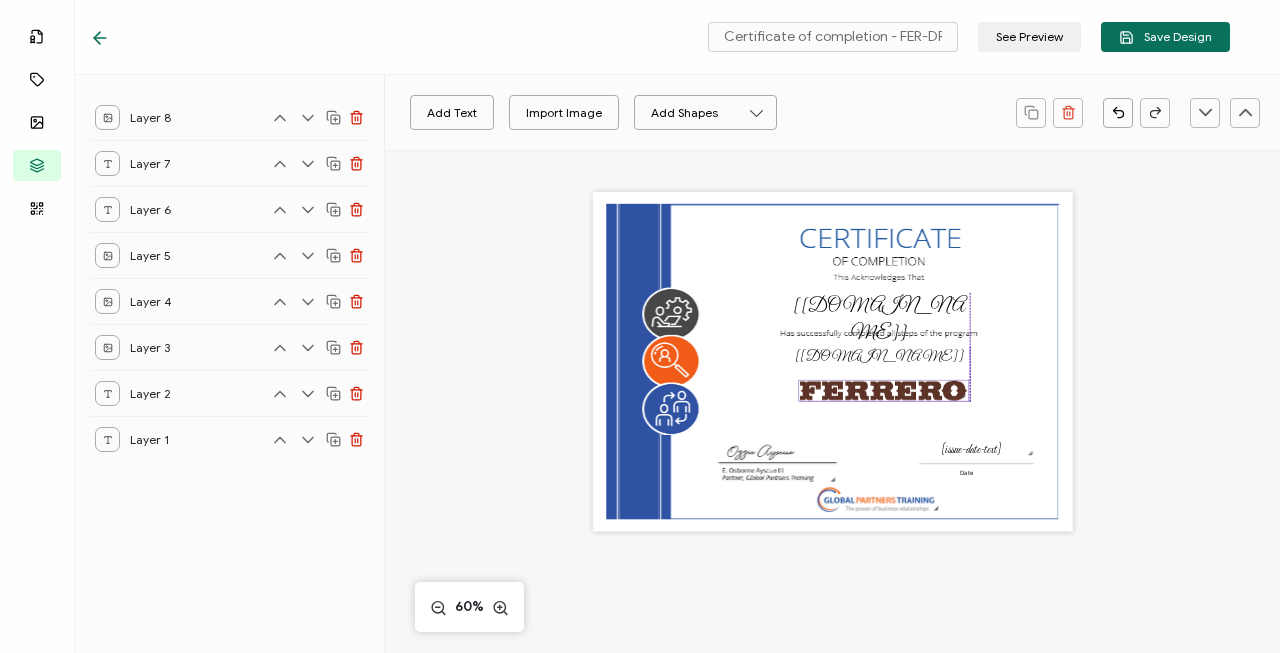 click at bounding box center [884, 390] 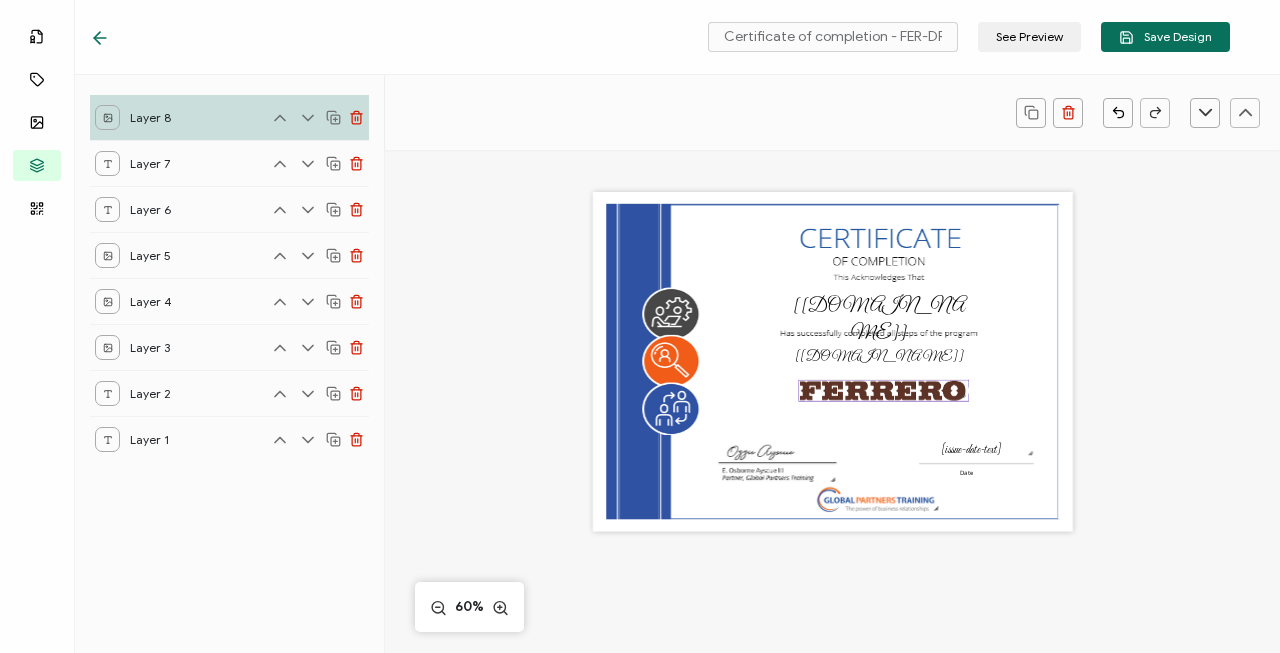 click on "The name of the credential, which can be edited during the creation or editing of the credential campaign details.   [credential.name]       The recipient’s full name, which will be automatically filled based on the information uploaded when adding recipients or lists.   [recipient.name]                           [issue-date-text]         Date                        60%" at bounding box center (832, 538) 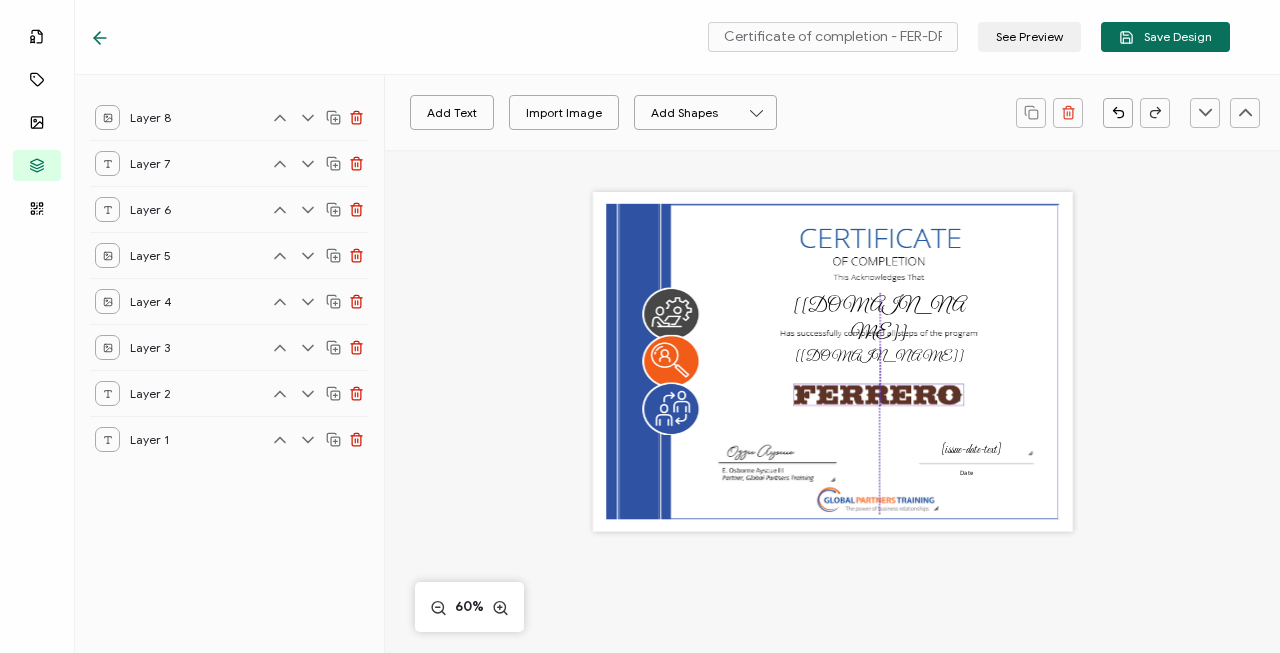click at bounding box center [879, 394] 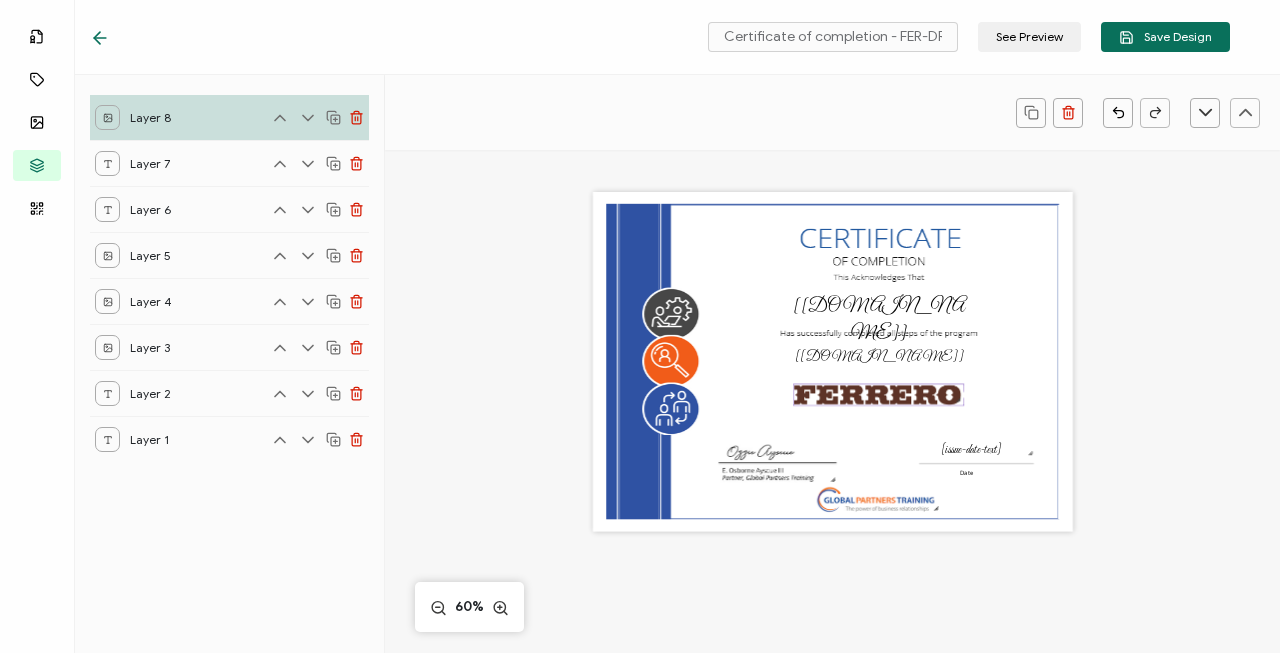 click on "The name of the credential, which can be edited during the creation or editing of the credential campaign details.   [credential.name]       The recipient’s full name, which will be automatically filled based on the information uploaded when adding recipients or lists.   [recipient.name]                           [issue-date-text]         Date                        60%" at bounding box center [832, 538] 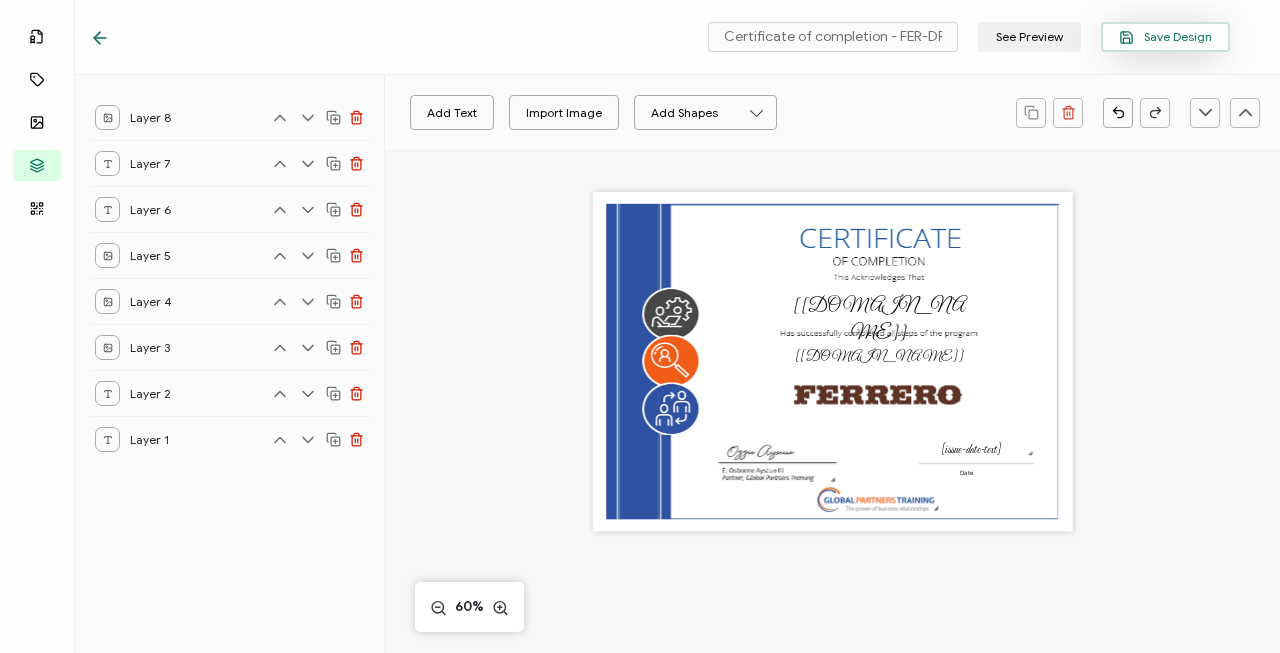 click on "Save Design" at bounding box center (1165, 37) 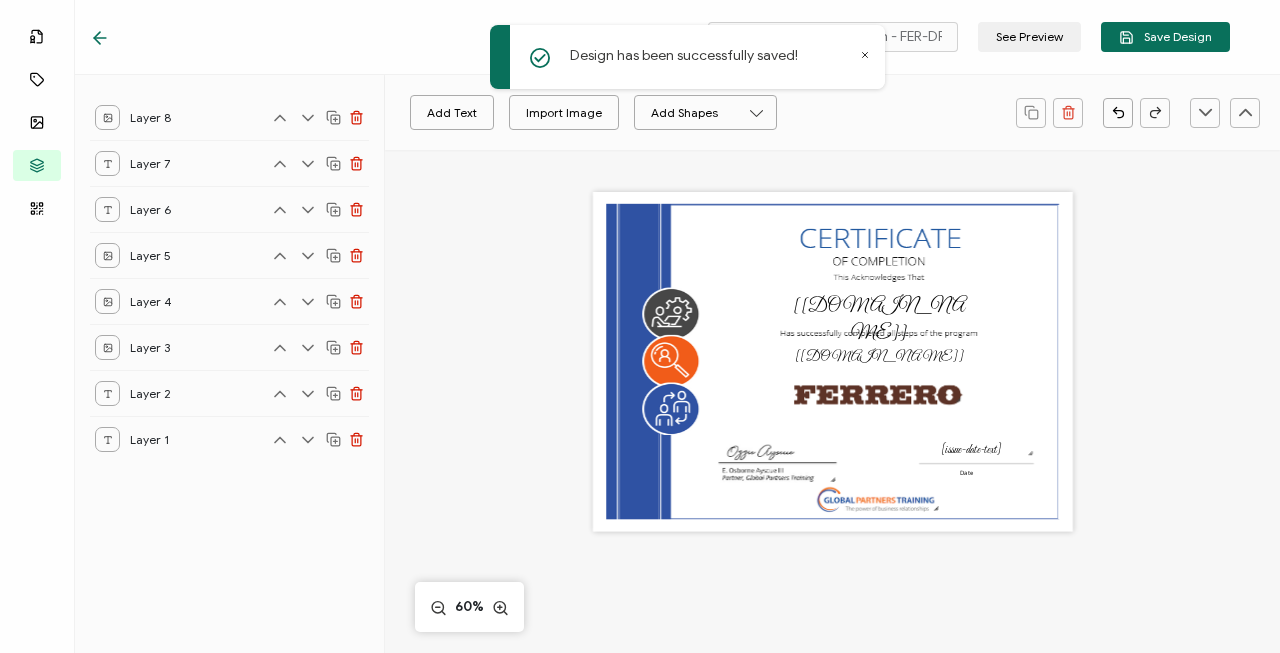 click 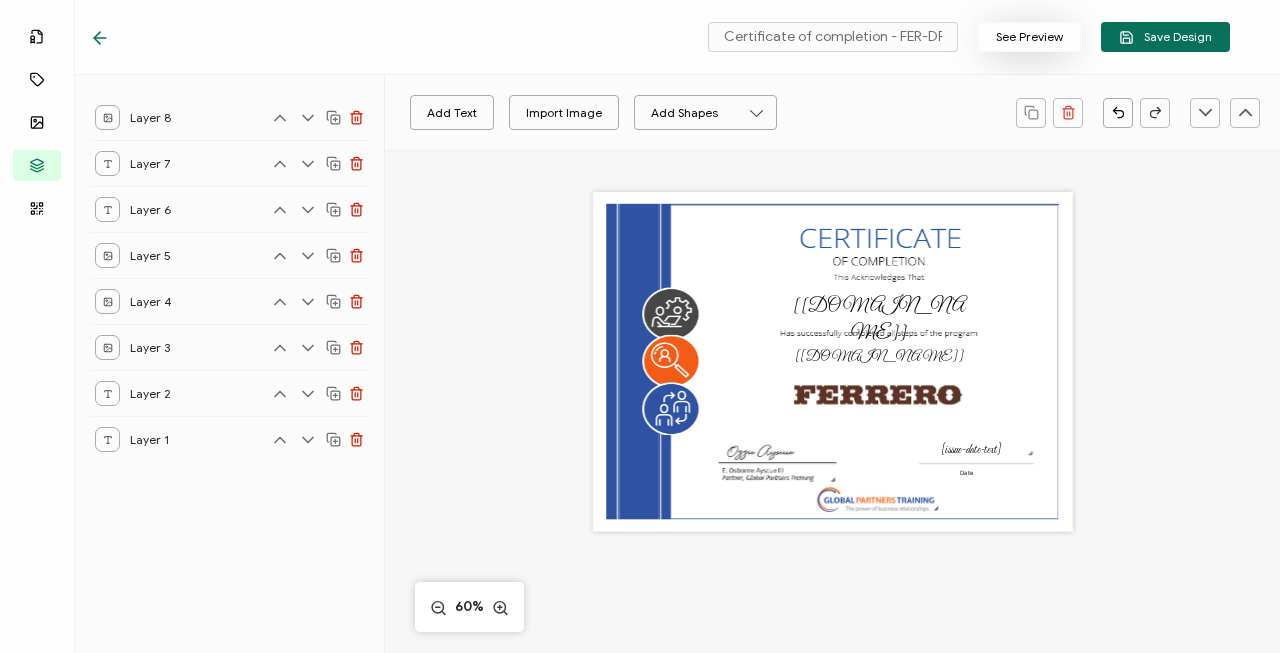 click on "See Preview" at bounding box center [1029, 37] 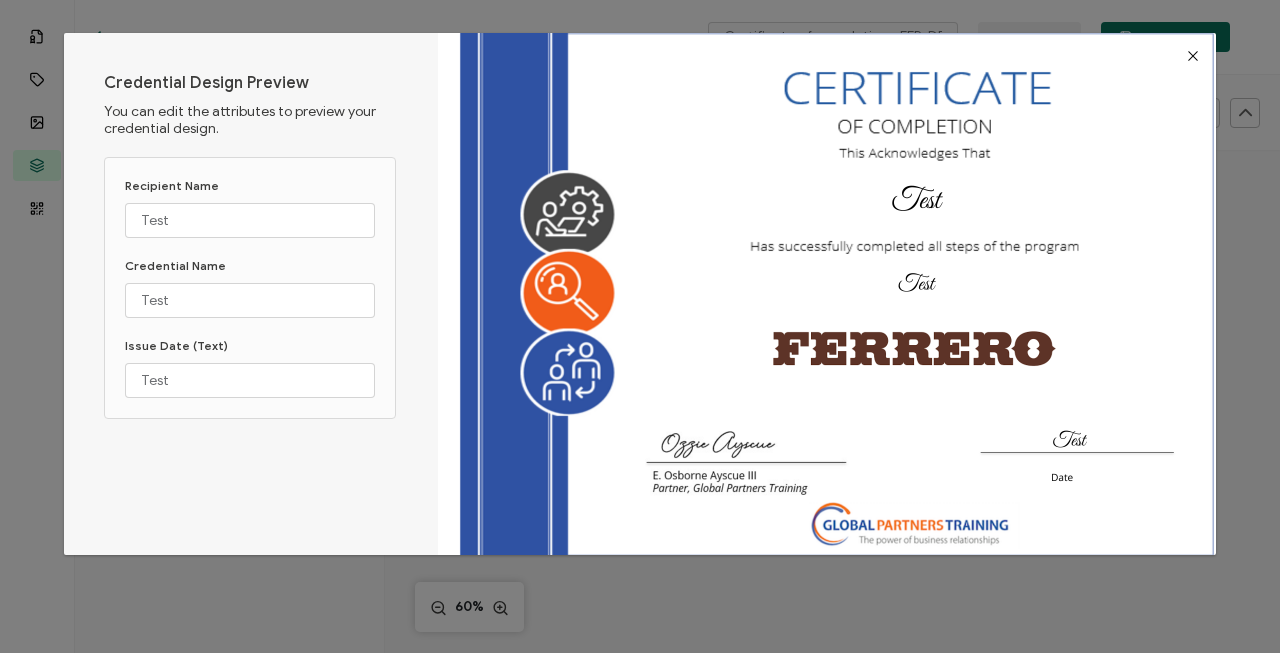 click at bounding box center [1193, 56] 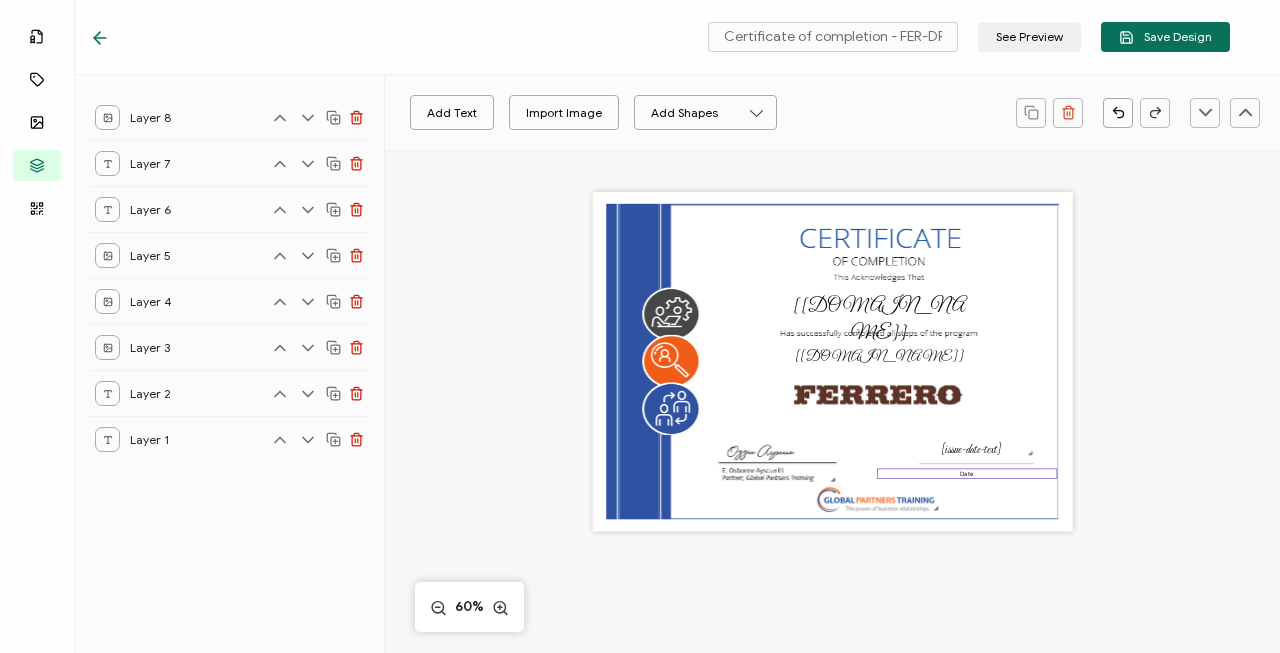 click on "Date" at bounding box center (967, 473) 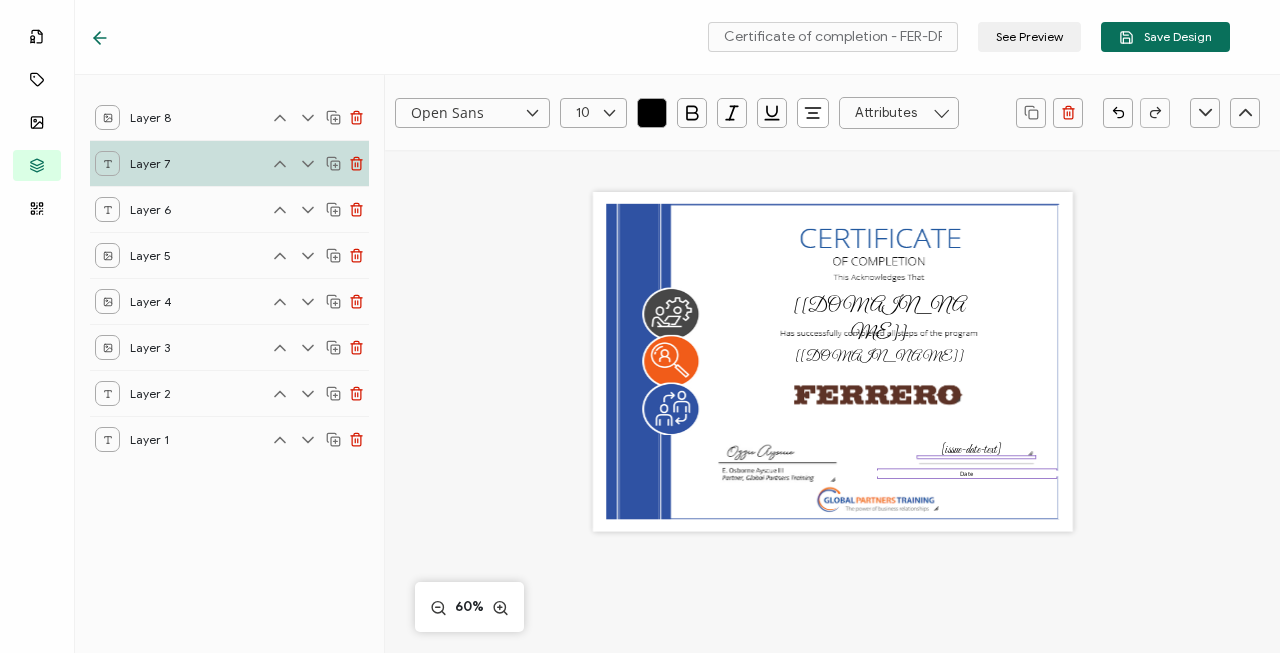 click at bounding box center [976, 464] 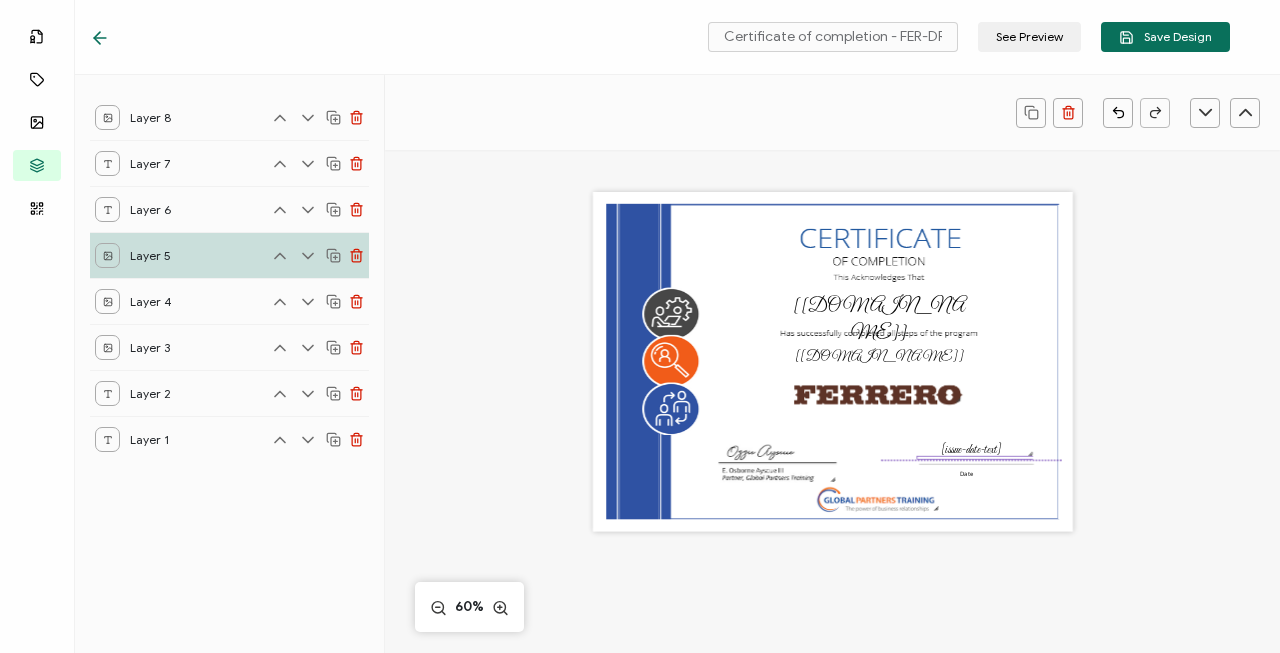click at bounding box center [976, 464] 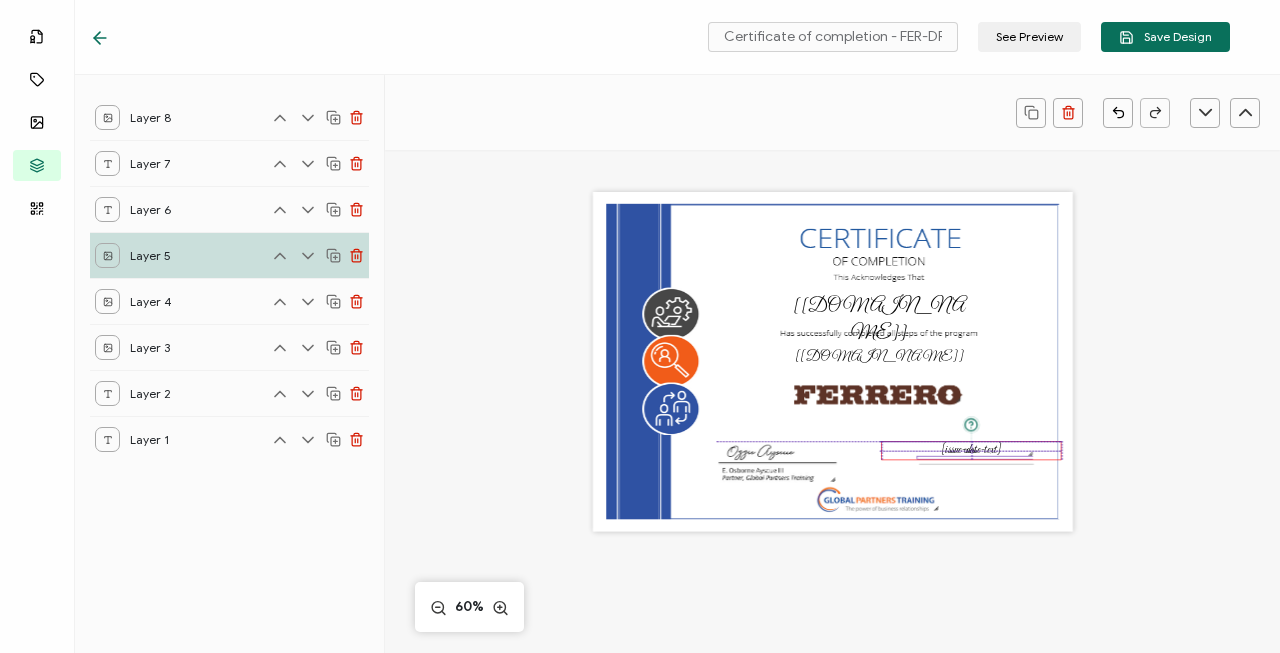 click on "[issue-date-text]" at bounding box center [971, 450] 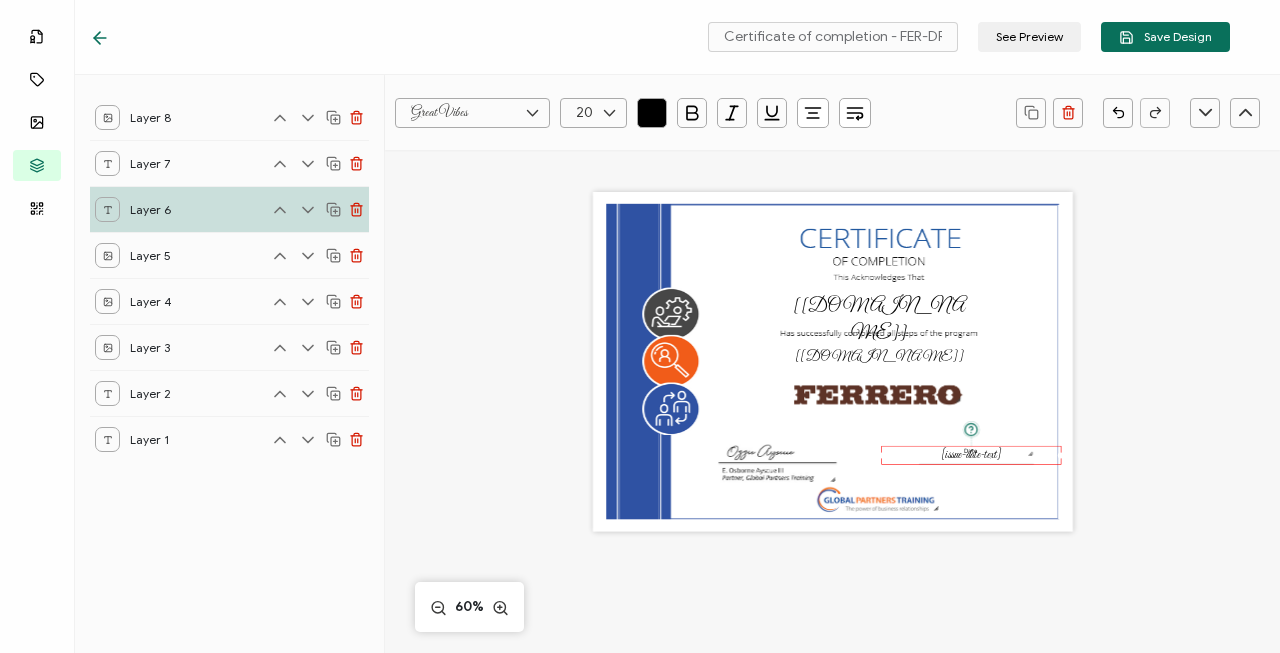 scroll, scrollTop: 1, scrollLeft: 0, axis: vertical 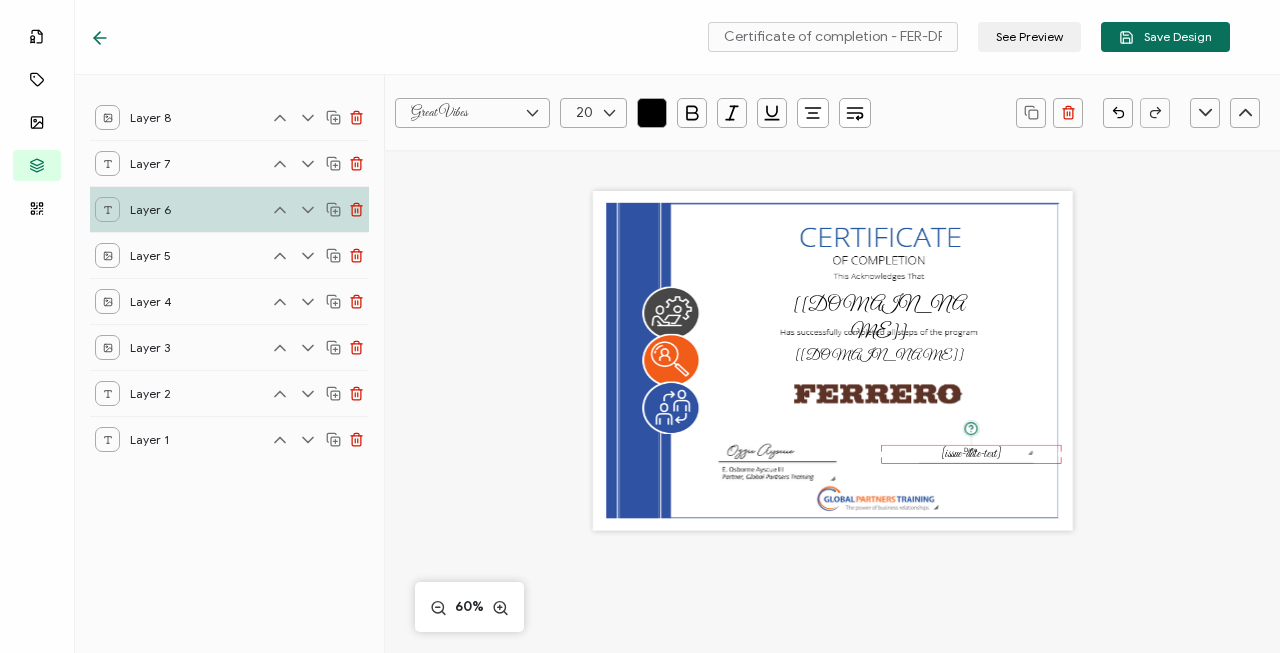 click on "Great Vibes Alright Sans Amita Archivo Black Arial Arimo Blinker Caveat Charm Charmonman Cinzel EB Garamond Farro Fira Sans Gelasio Gilroy Great Vibes Grenze Hanken Grotesk Inconsolata Josefin Sans Kolektif House Kufam Lato Libre Caslon Text Lora Lugrasimo Markazi Text Merienda Merriweather Montserrat Muli Noto Sans Noto Serif Nunito Open Sans Open Sans Condensed Orbitron Oswald Playfair Display Poppins PT Sans PT Sans Narrow PT Serif Quicksand Raleway Red Hat Display Roboto Roboto Condensed Roboto Slab Rubik Slabo 27px Source Sans Pro Spartan Tajawal Titillium Web Ubuntu UnifrakturCook UnifrakturMaguntia Work Sans   20 0 1 2 3 4 5 6 7 8 9 10 11 12 13 14 15 16 17 18 19 20 21 22 23 24 25 26 27 28 29 30 31 32 33 34 35 36 37 38 39 40 41 42 43 44 45 46 47 48 49 50 51 52 53 54 55 56 57 58 59 60 61 62 63 64 65 66 67 68 69 70 71 72 73 74 75 76 77 78 79 80 81 82 83 84 85 86 87 88 89 90 91 92 93 94 95 96 97 98 99                                                                               [credential.name]" at bounding box center (832, 537) 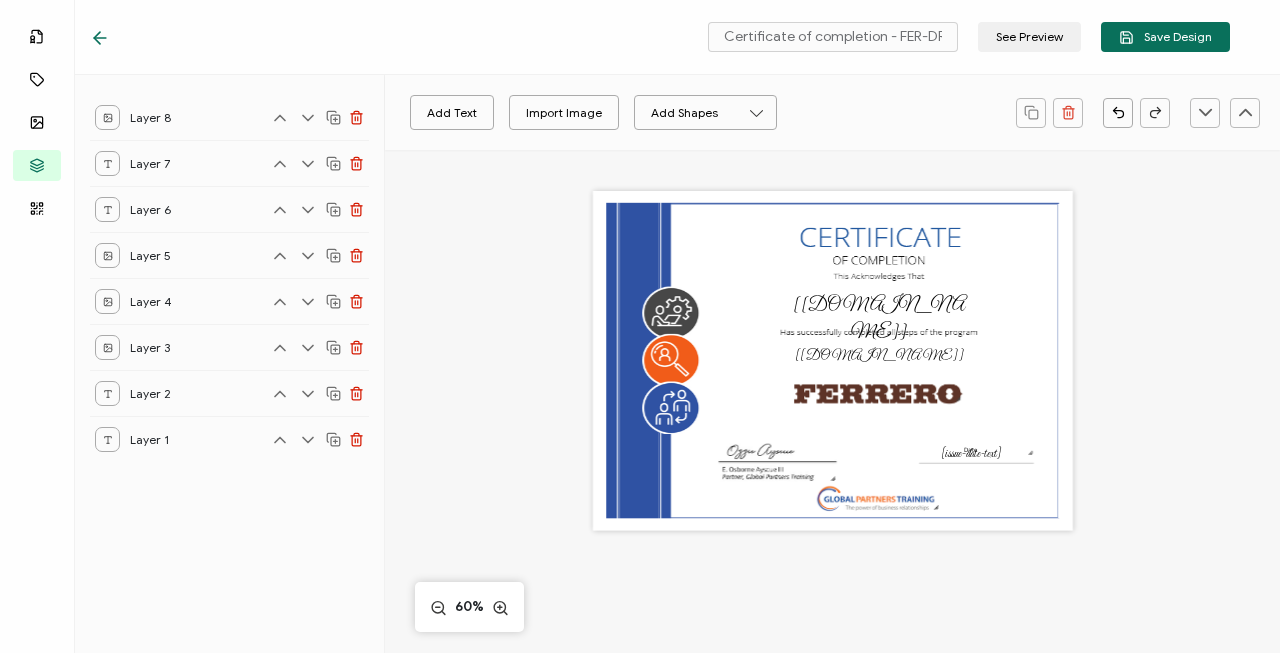 click on "The name of the credential, which can be edited during the creation or editing of the credential campaign details.   [credential.name]       The recipient’s full name, which will be automatically filled based on the information uploaded when adding recipients or lists.   [recipient.name]                           [issue-date-text]         Date" at bounding box center (833, 361) 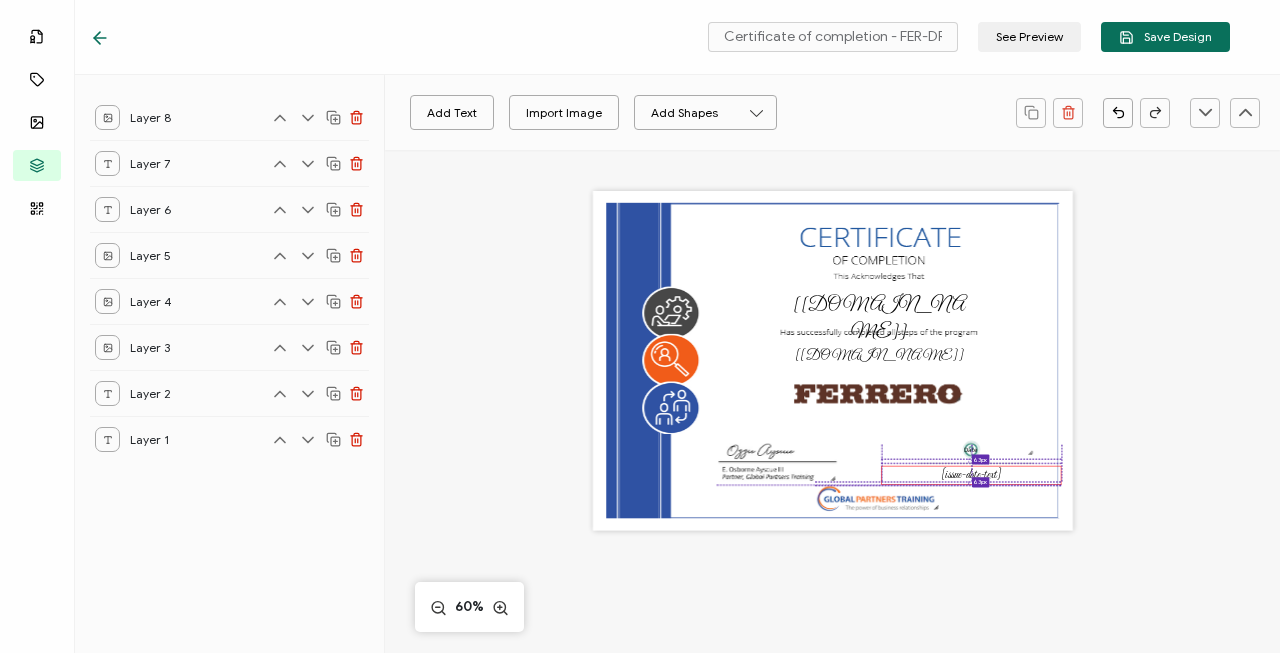 drag, startPoint x: 973, startPoint y: 453, endPoint x: 973, endPoint y: 470, distance: 17 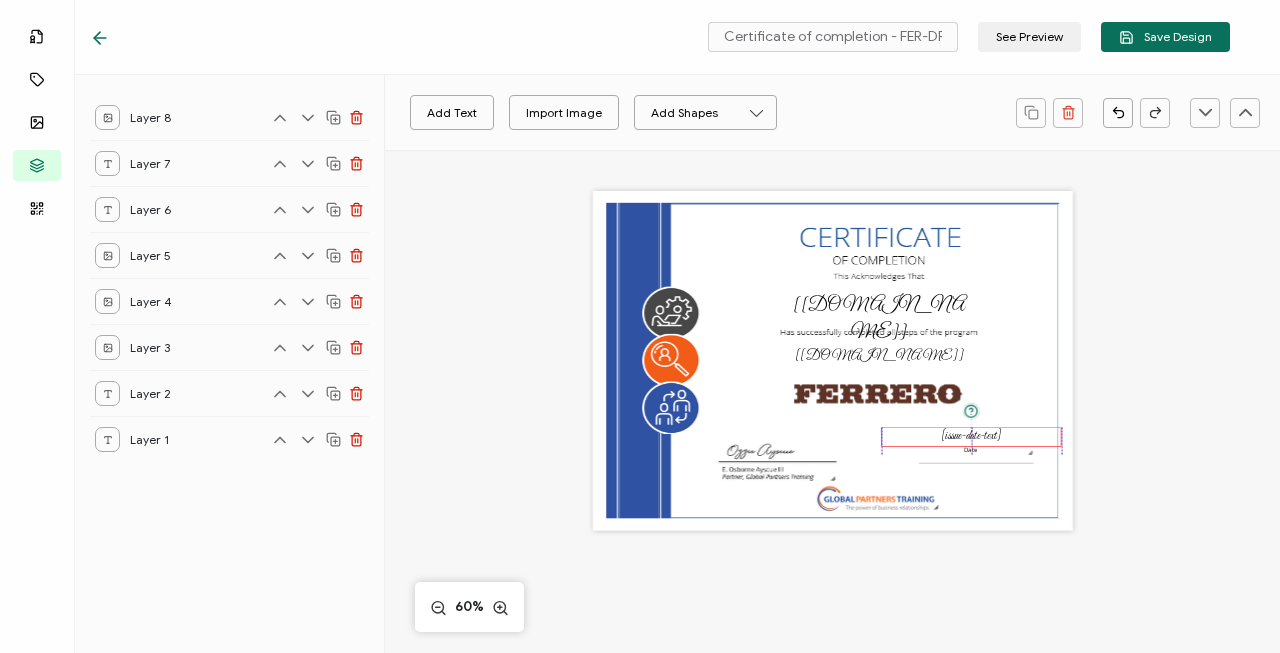 drag, startPoint x: 972, startPoint y: 473, endPoint x: 974, endPoint y: 435, distance: 38.052597 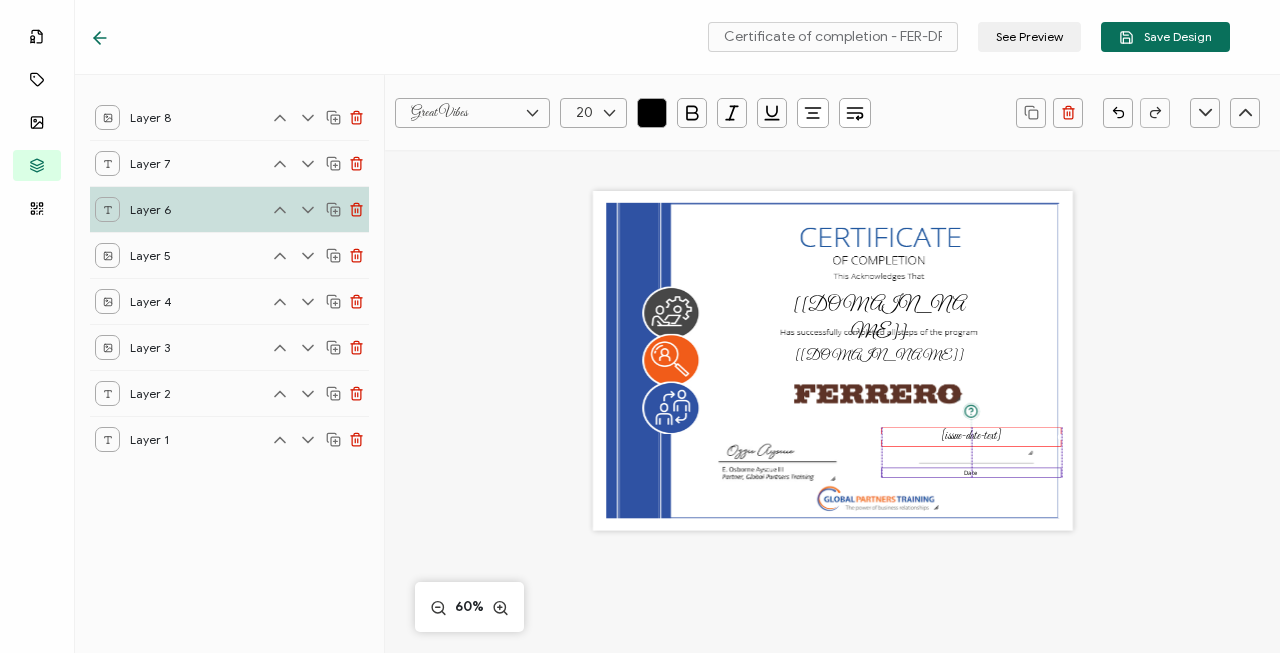 drag, startPoint x: 977, startPoint y: 451, endPoint x: 975, endPoint y: 474, distance: 23.086792 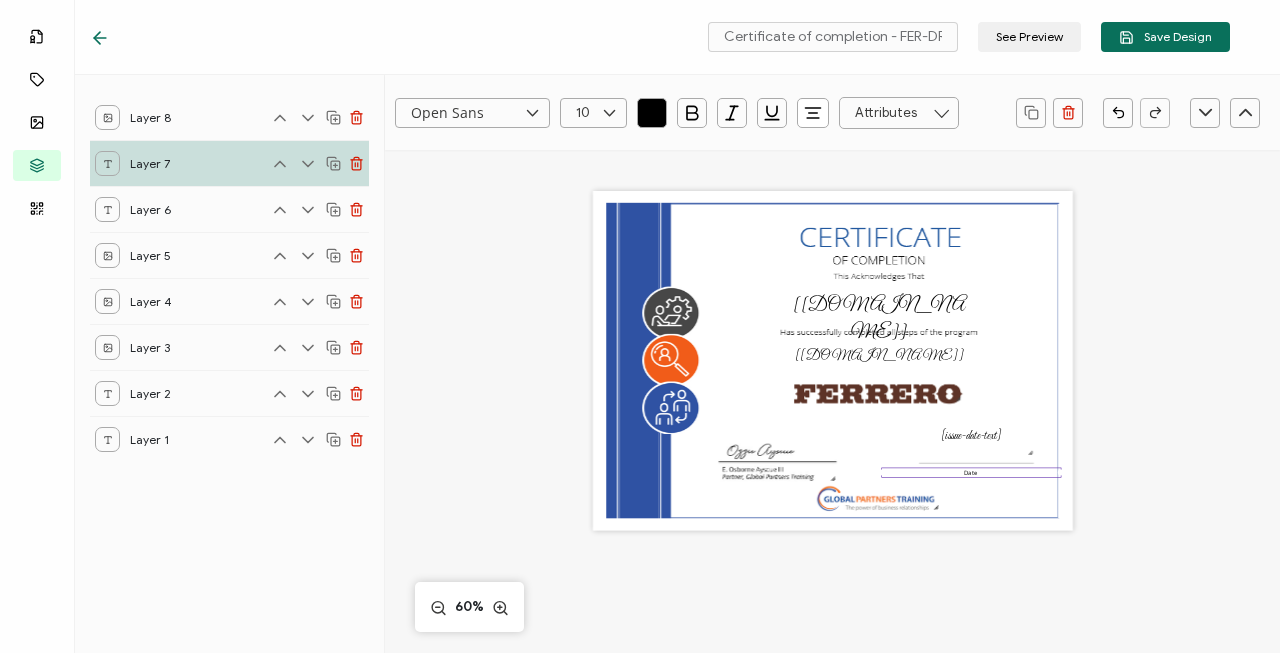 click on "The name of the credential, which can be edited during the creation or editing of the credential campaign details.   [credential.name]       The recipient’s full name, which will be automatically filled based on the information uploaded when adding recipients or lists.   [recipient.name]                           [issue-date-text]         Date" at bounding box center [833, 361] 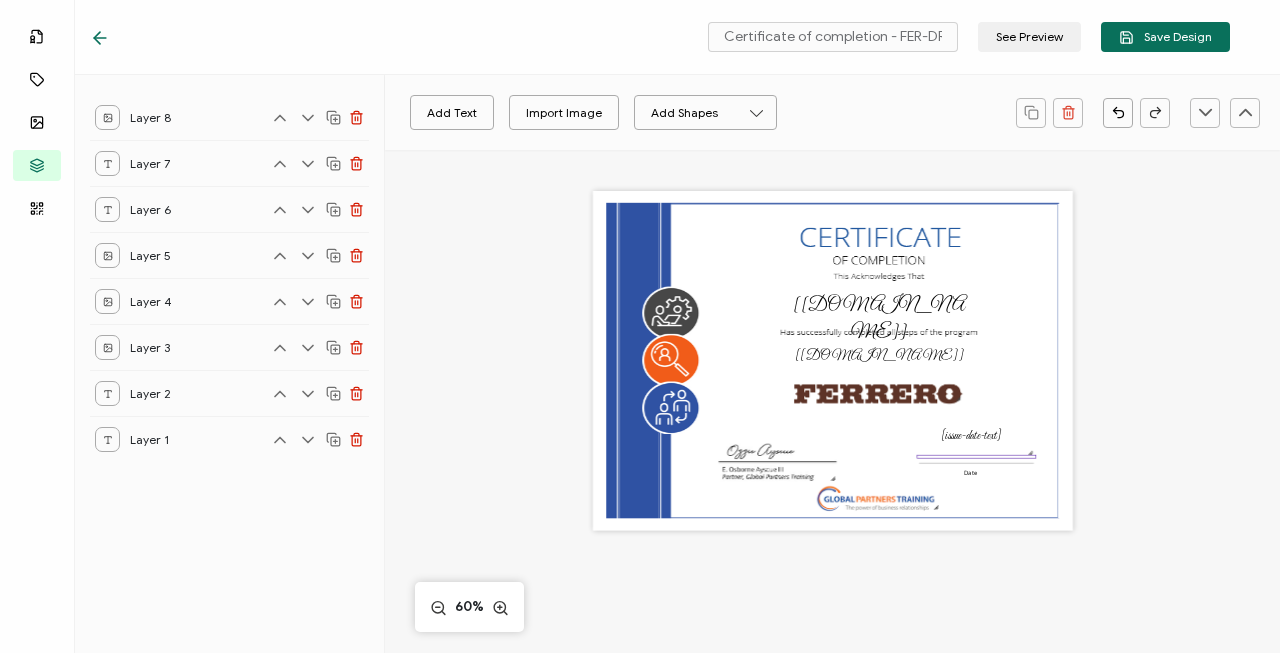click at bounding box center [976, 463] 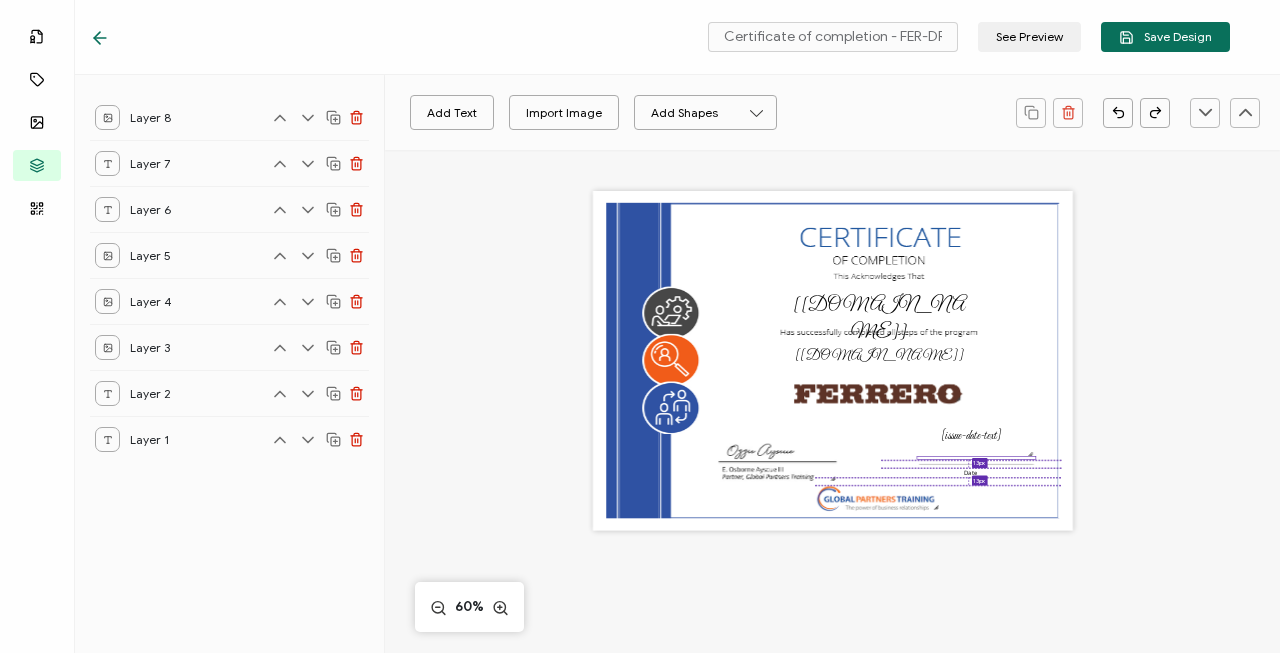 click at bounding box center [976, 464] 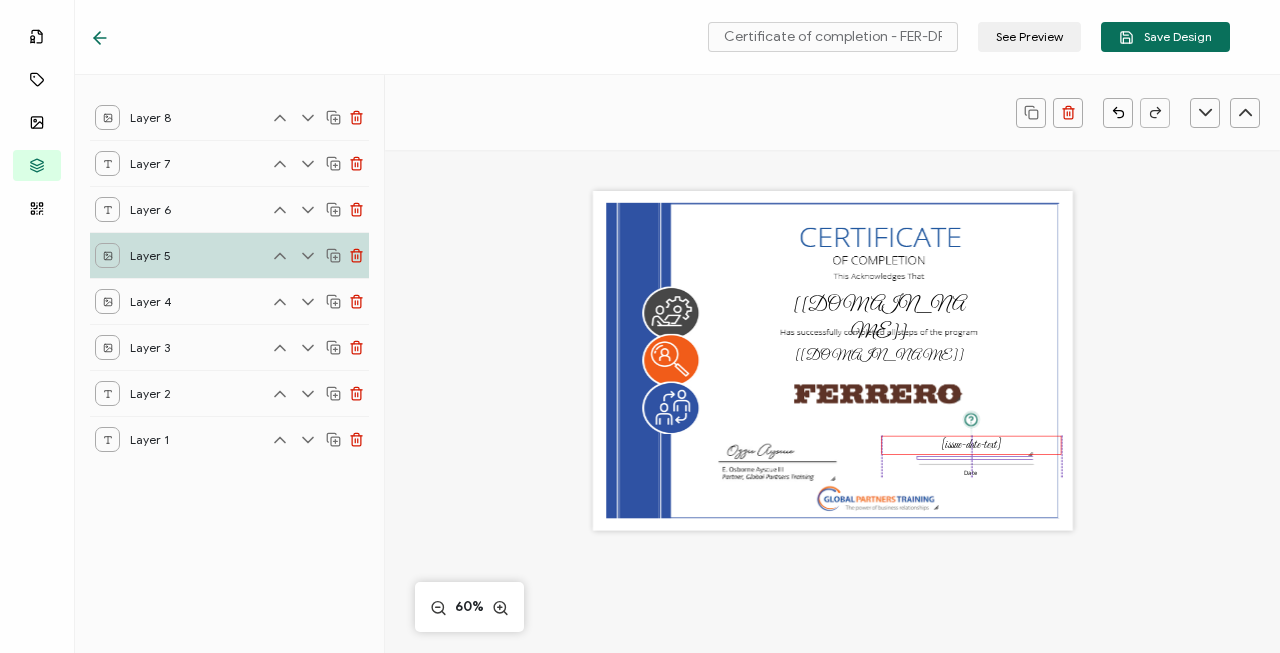 click on "[issue-date-text]" at bounding box center (971, 444) 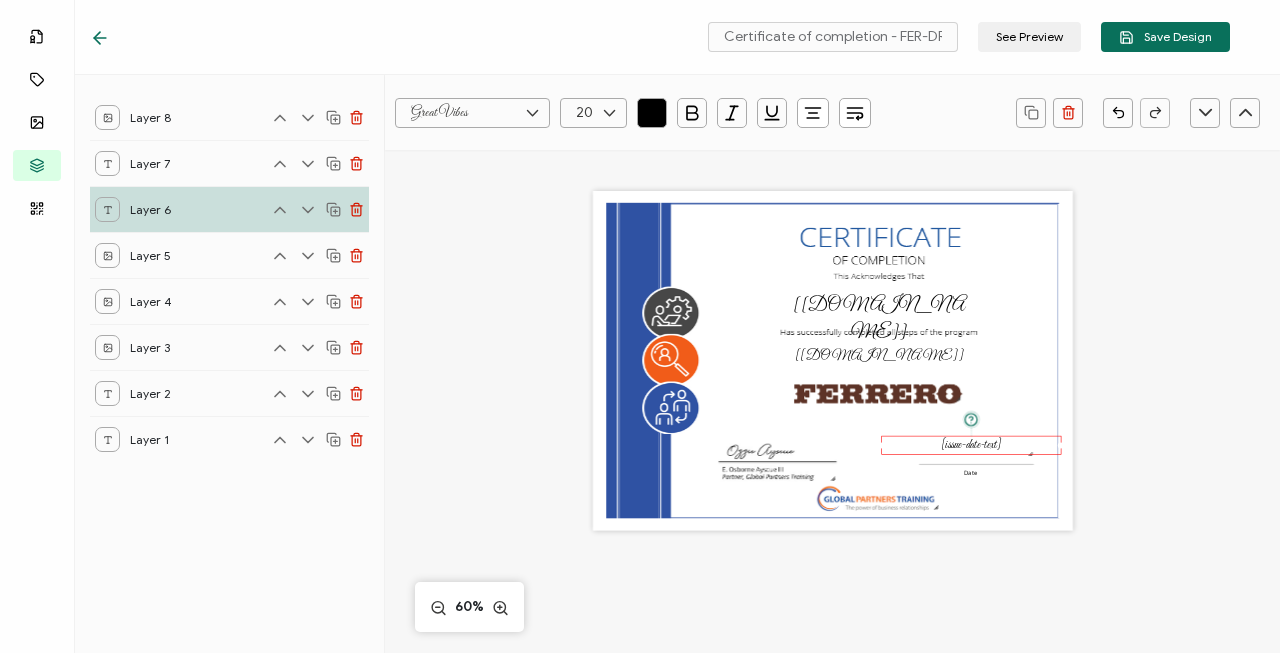 click on "Great Vibes Alright Sans Amita Archivo Black Arial Arimo Blinker Caveat Charm Charmonman Cinzel EB Garamond Farro Fira Sans Gelasio Gilroy Great Vibes Grenze Hanken Grotesk Inconsolata Josefin Sans Kolektif House Kufam Lato Libre Caslon Text Lora Lugrasimo Markazi Text Merienda Merriweather Montserrat Muli Noto Sans Noto Serif Nunito Open Sans Open Sans Condensed Orbitron Oswald Playfair Display Poppins PT Sans PT Sans Narrow PT Serif Quicksand Raleway Red Hat Display Roboto Roboto Condensed Roboto Slab Rubik Slabo 27px Source Sans Pro Spartan Tajawal Titillium Web Ubuntu UnifrakturCook UnifrakturMaguntia Work Sans   20 0 1 2 3 4 5 6 7 8 9 10 11 12 13 14 15 16 17 18 19 20 21 22 23 24 25 26 27 28 29 30 31 32 33 34 35 36 37 38 39 40 41 42 43 44 45 46 47 48 49 50 51 52 53 54 55 56 57 58 59 60 61 62 63 64 65 66 67 68 69 70 71 72 73 74 75 76 77 78 79 80 81 82 83 84 85 86 87 88 89 90 91 92 93 94 95 96 97 98 99                                                                               [credential.name]" at bounding box center (832, 537) 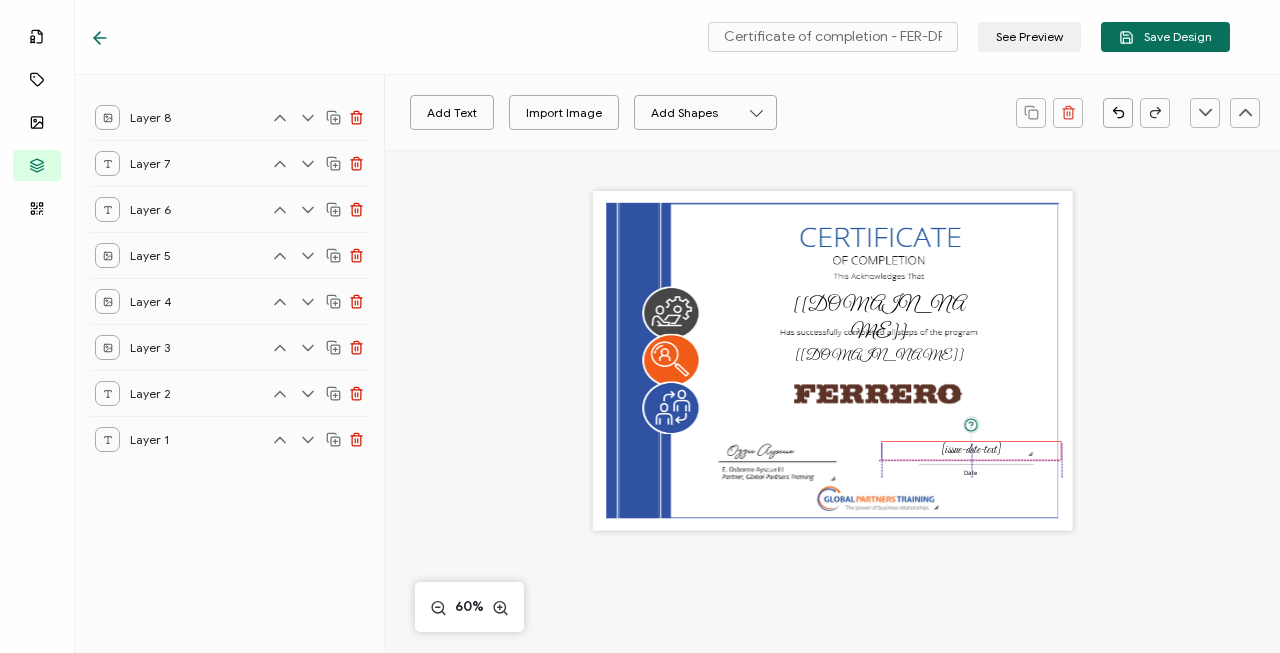 click on "[issue-date-text]" at bounding box center [971, 450] 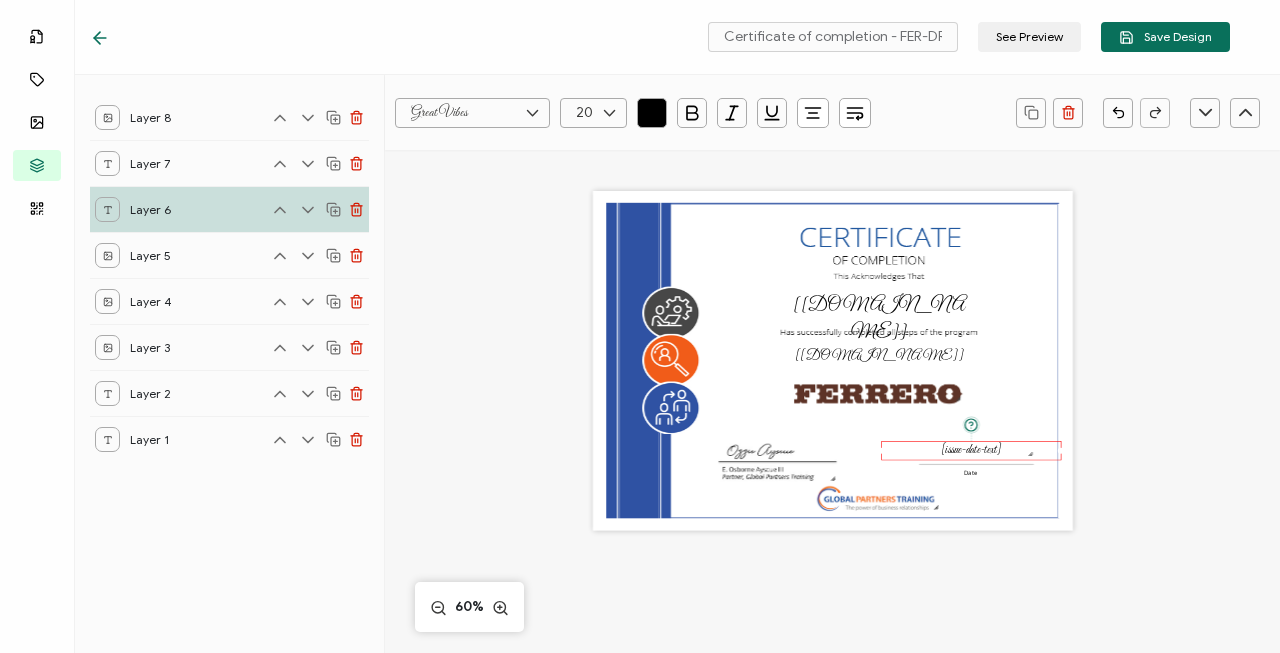 click on "The name of the credential, which can be edited during the creation or editing of the credential campaign details.   [credential.name]       The recipient’s full name, which will be automatically filled based on the information uploaded when adding recipients or lists.   [recipient.name]                           [issue-date-text]         Date" at bounding box center (832, 382) 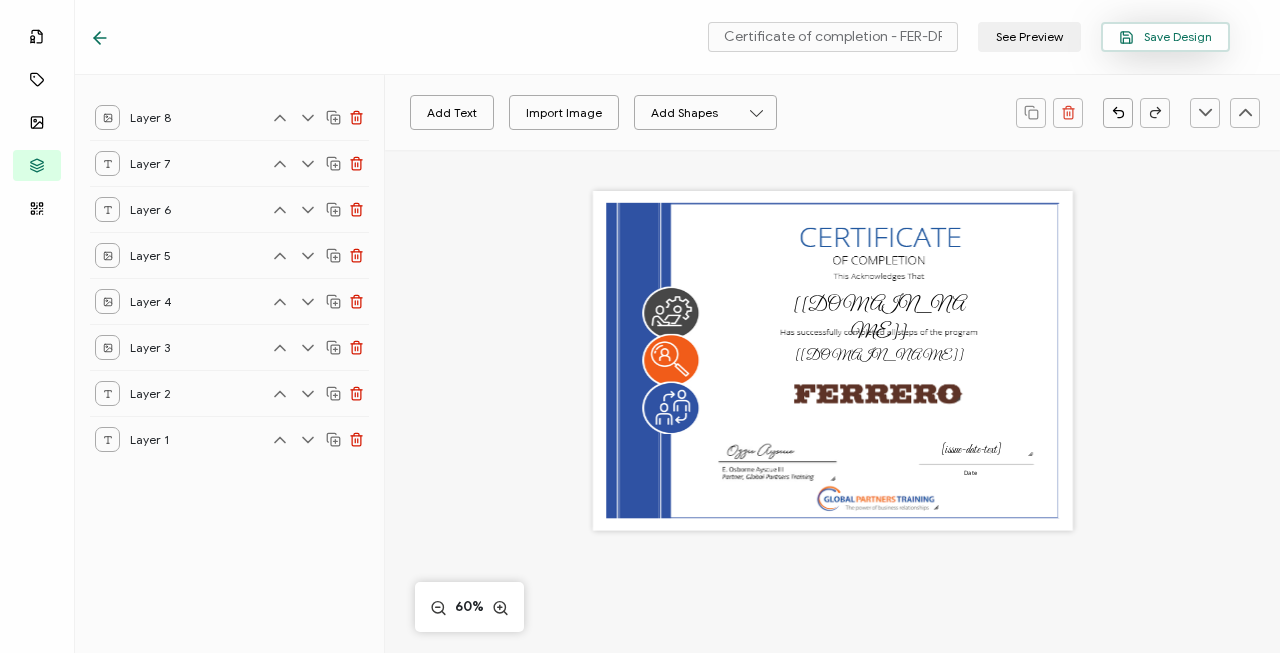 click on "Save Design" at bounding box center (1165, 37) 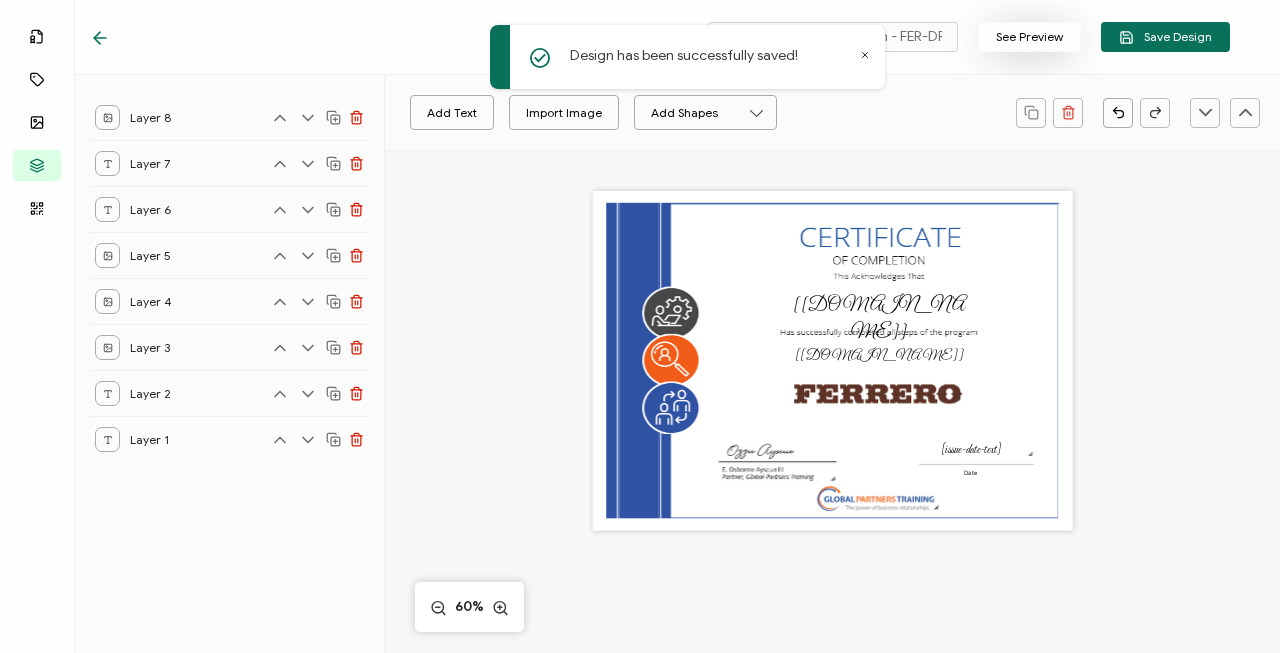 click on "See Preview" at bounding box center [1029, 37] 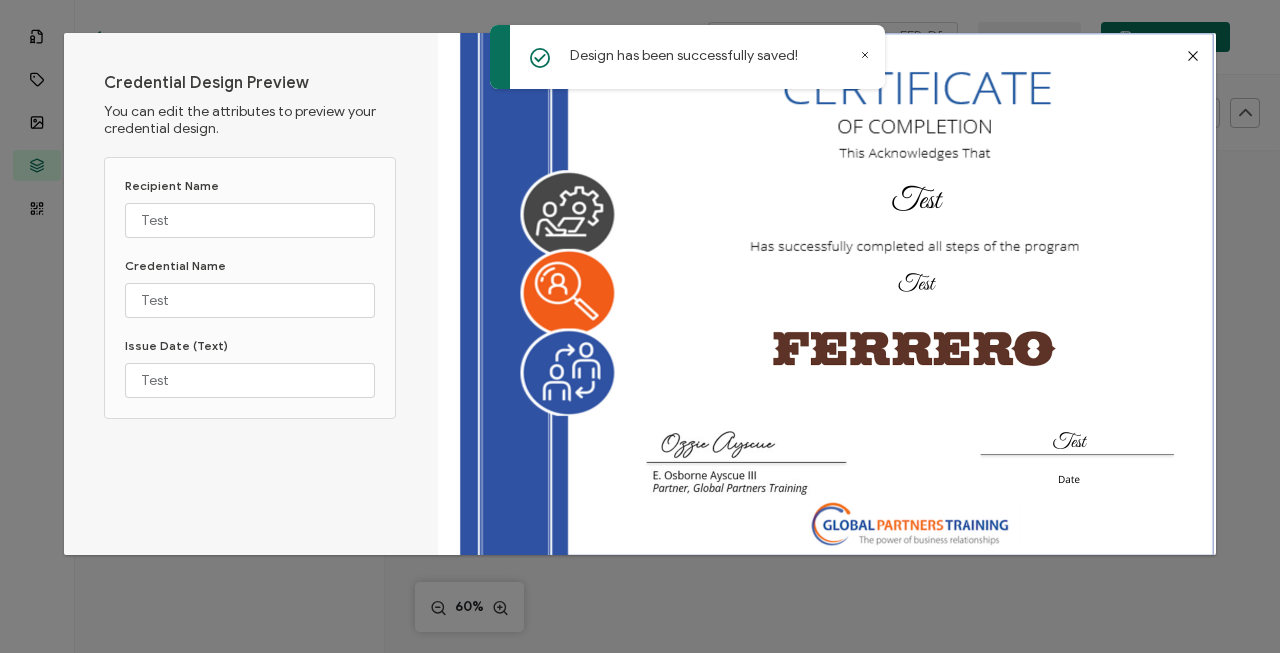 click on "Credential Design Preview
You can edit the attributes to preview your credential design.
Recipient Name
Test
Credential Name
Test
Issue Date (Text)
Test" at bounding box center [640, 326] 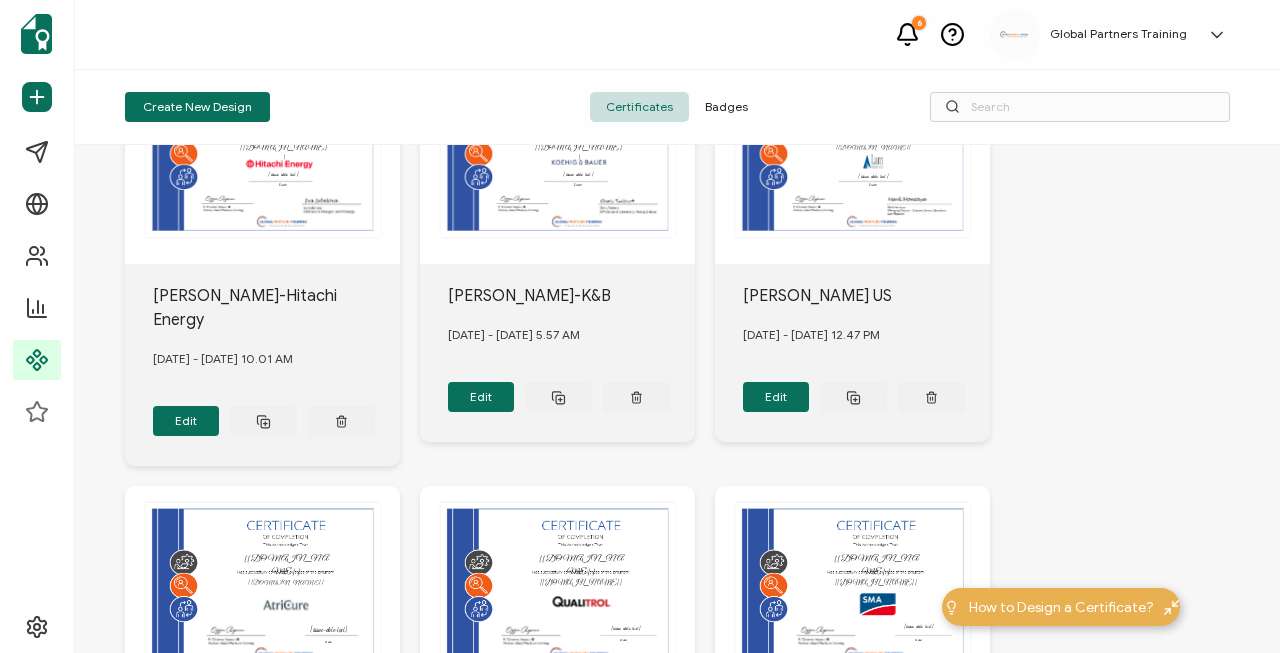 scroll, scrollTop: 0, scrollLeft: 0, axis: both 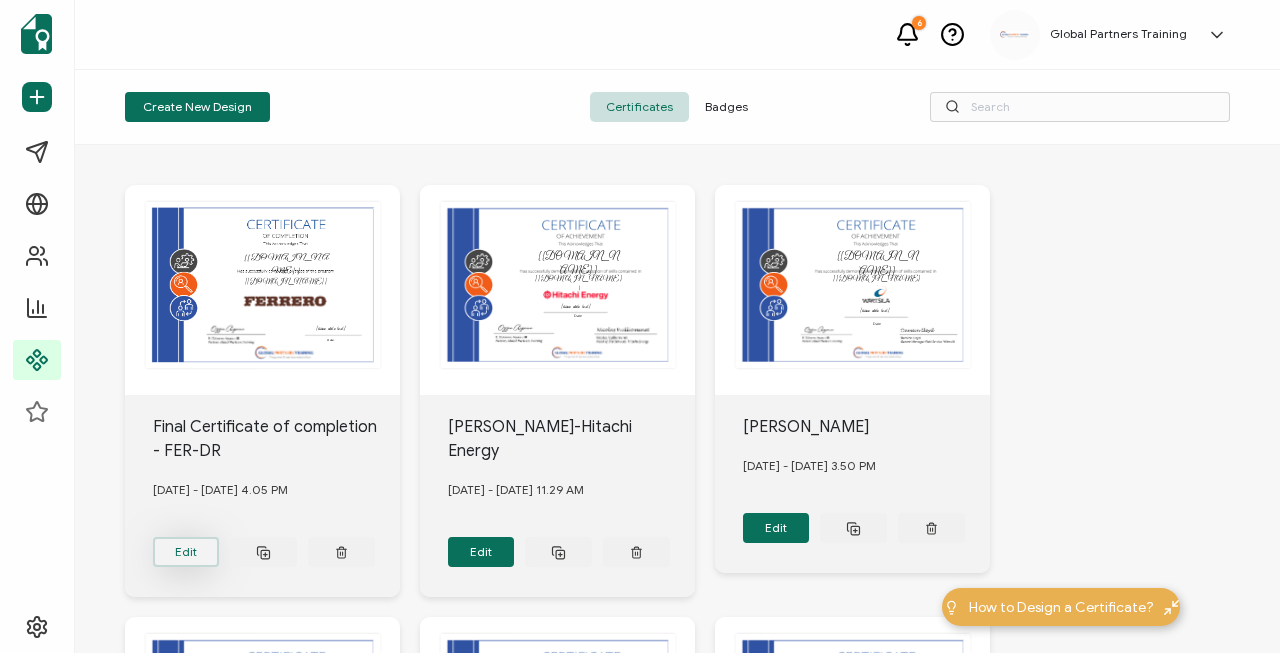 click on "Edit" at bounding box center [186, 552] 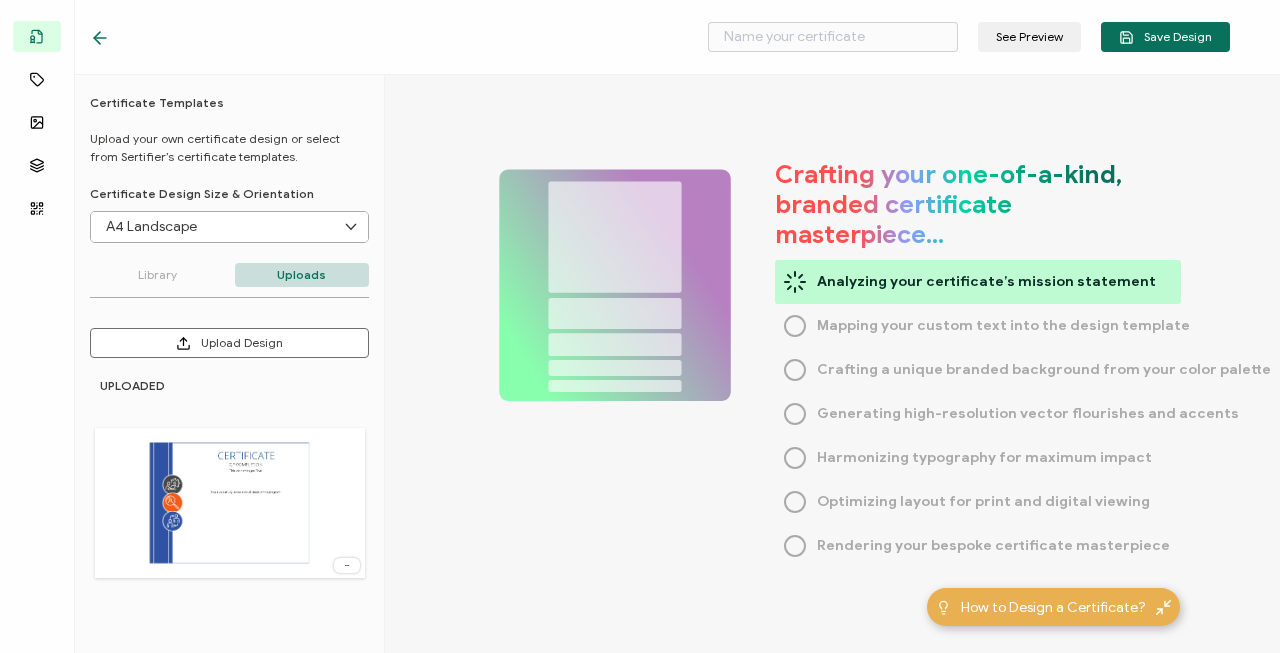 type on "Final Certificate of completion - FER-DR" 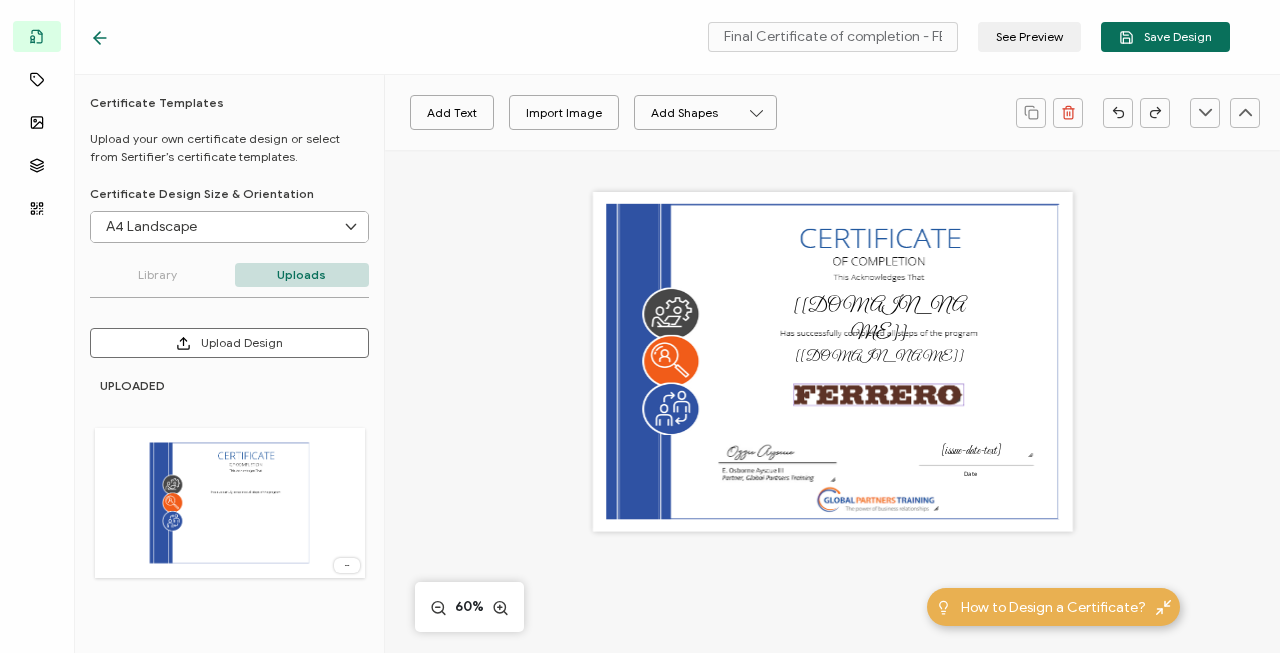 click at bounding box center [879, 406] 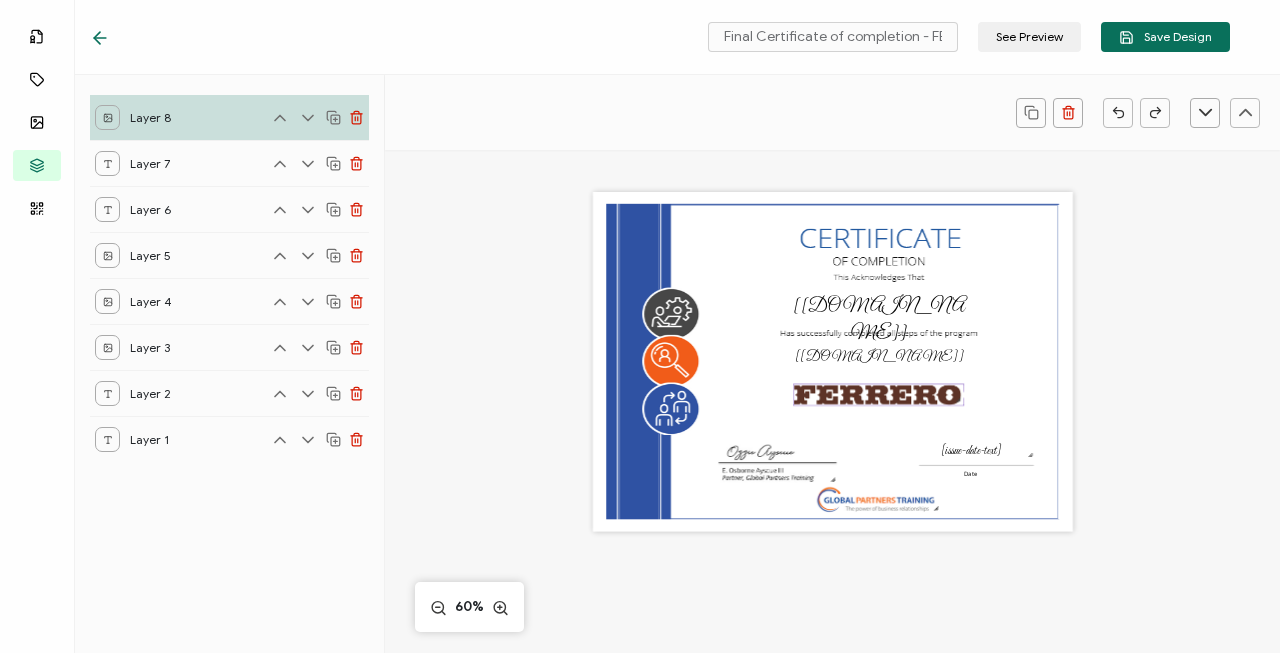 click at bounding box center [958, 400] 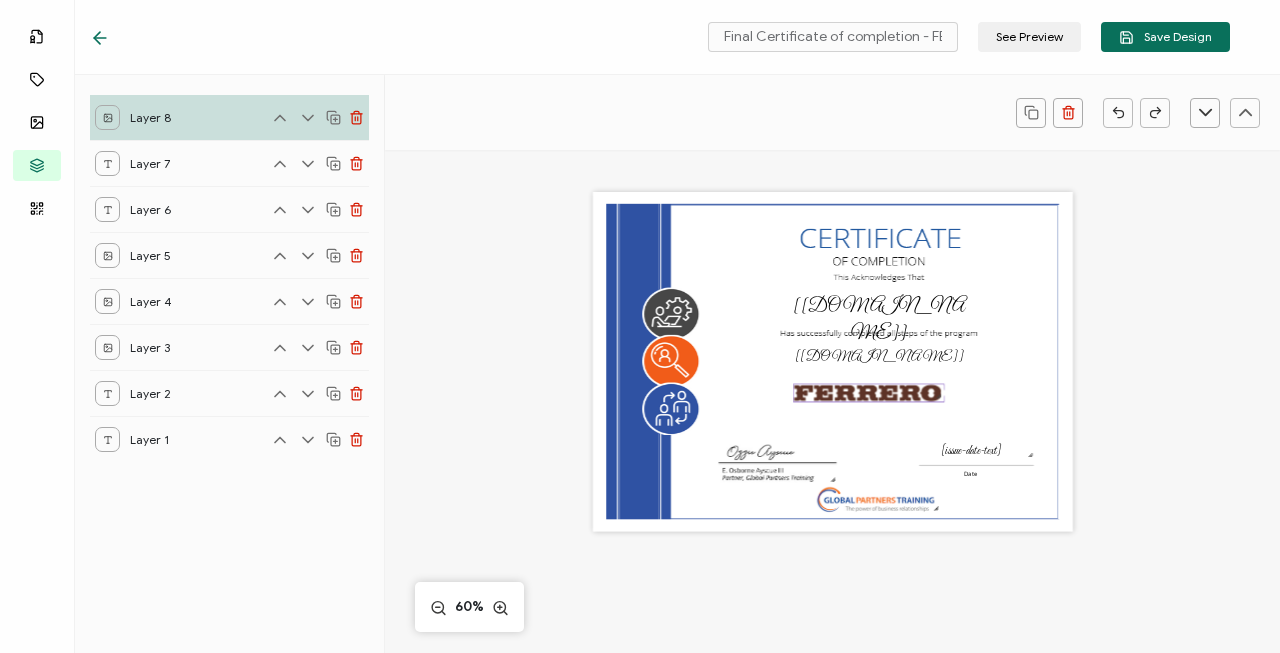 drag, startPoint x: 960, startPoint y: 403, endPoint x: 929, endPoint y: 389, distance: 34.0147 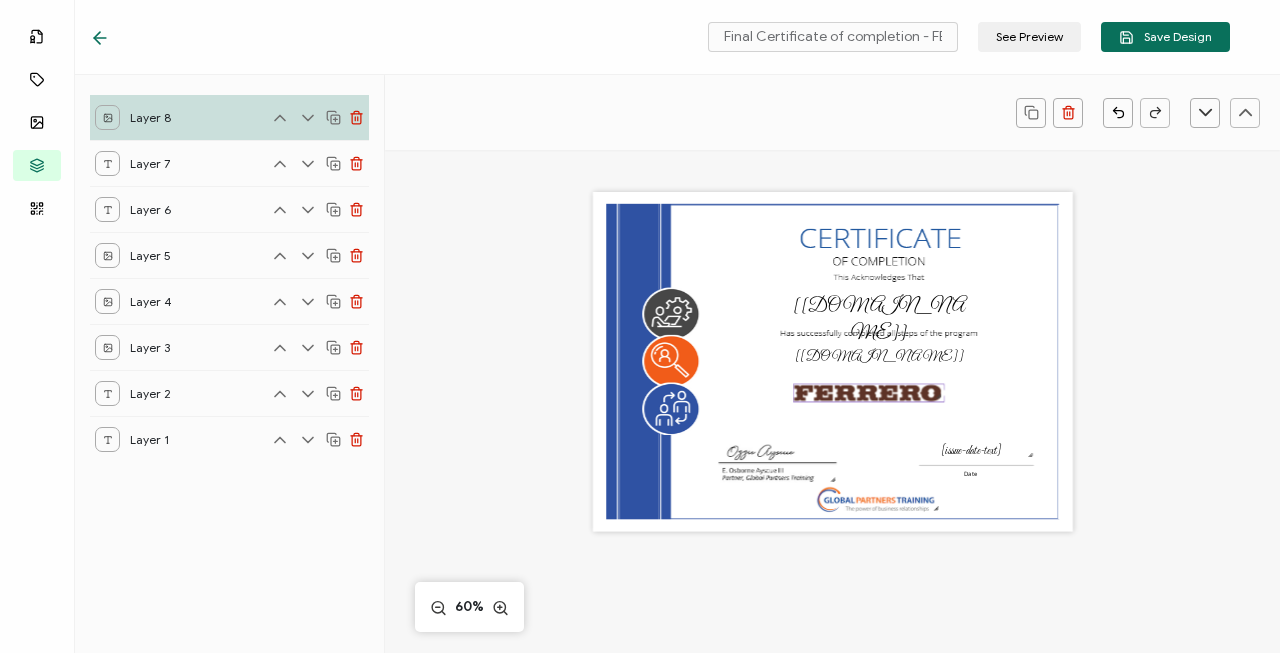 click on "The name of the credential, which can be edited during the creation or editing of the credential campaign details.   [credential.name]       The recipient’s full name, which will be automatically filled based on the information uploaded when adding recipients or lists.   [recipient.name]                           [issue-date-text]         Date" at bounding box center (833, 362) 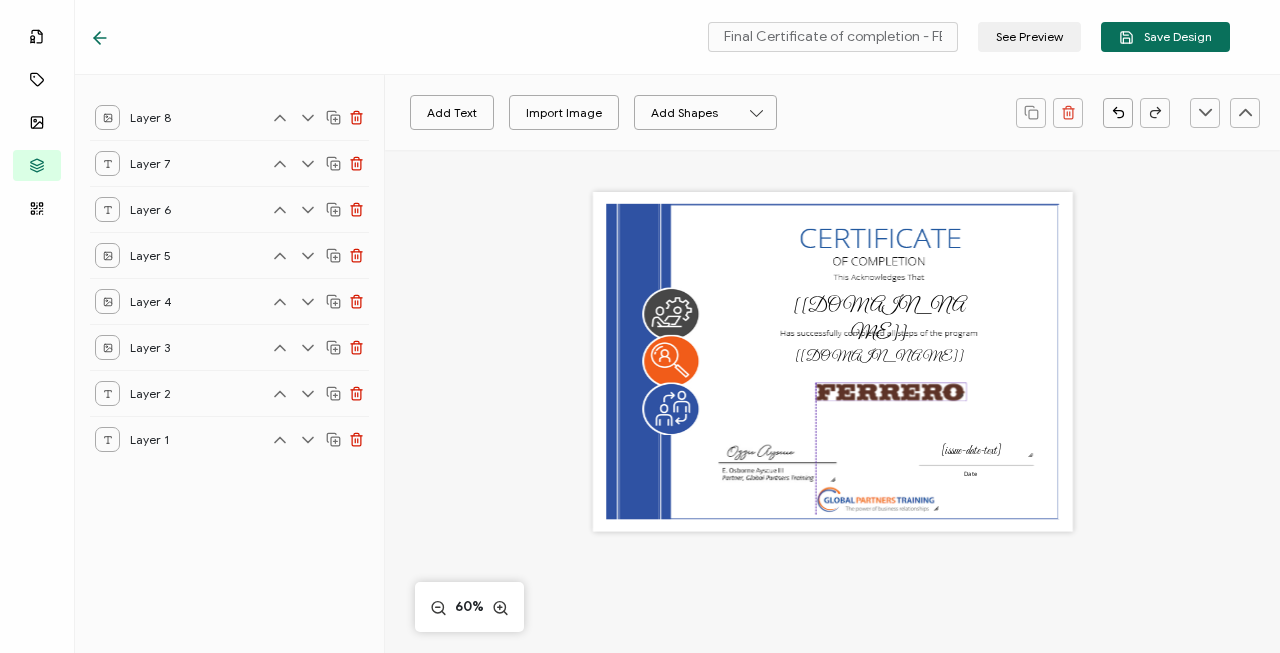 drag, startPoint x: 895, startPoint y: 388, endPoint x: 915, endPoint y: 387, distance: 20.024984 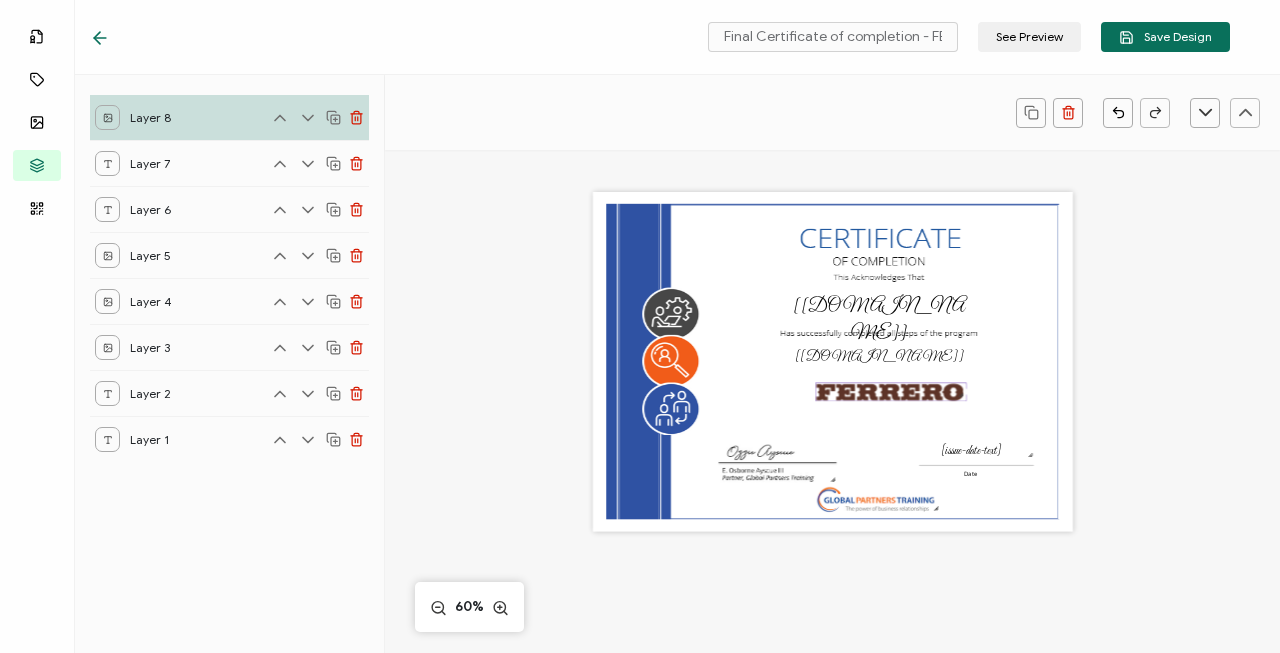 click on "The name of the credential, which can be edited during the creation or editing of the credential campaign details.   [credential.name]       The recipient’s full name, which will be automatically filled based on the information uploaded when adding recipients or lists.   [recipient.name]                           [issue-date-text]         Date" at bounding box center (833, 362) 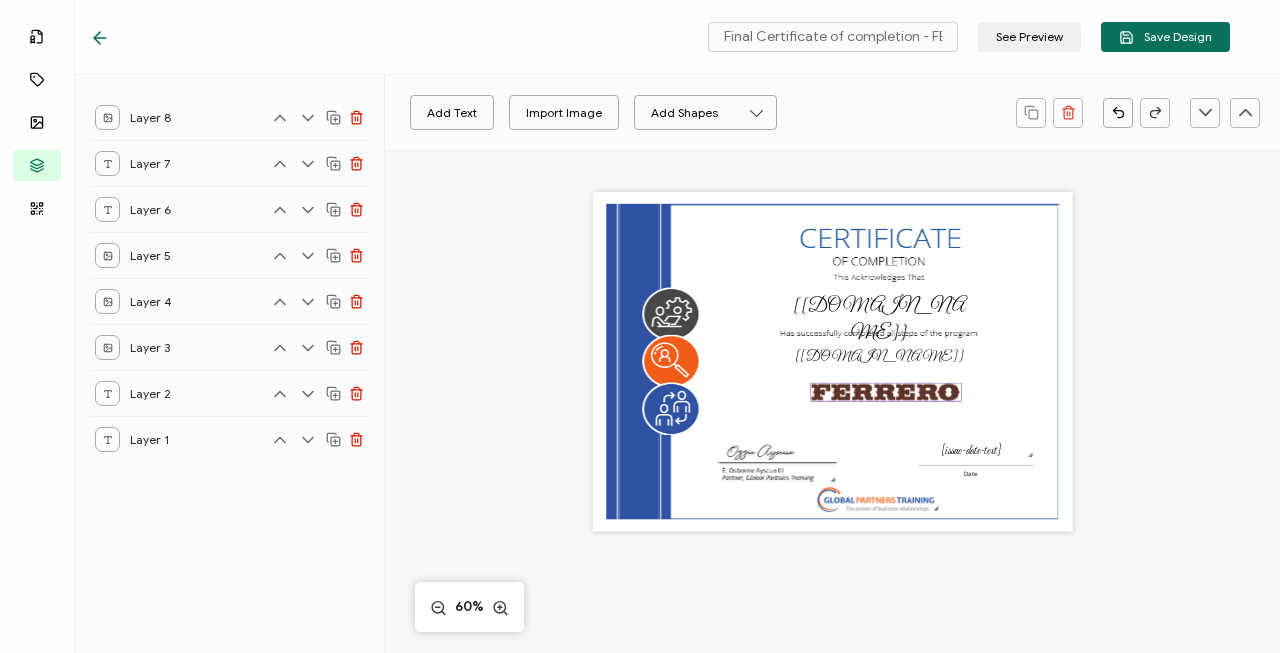 click at bounding box center (886, 391) 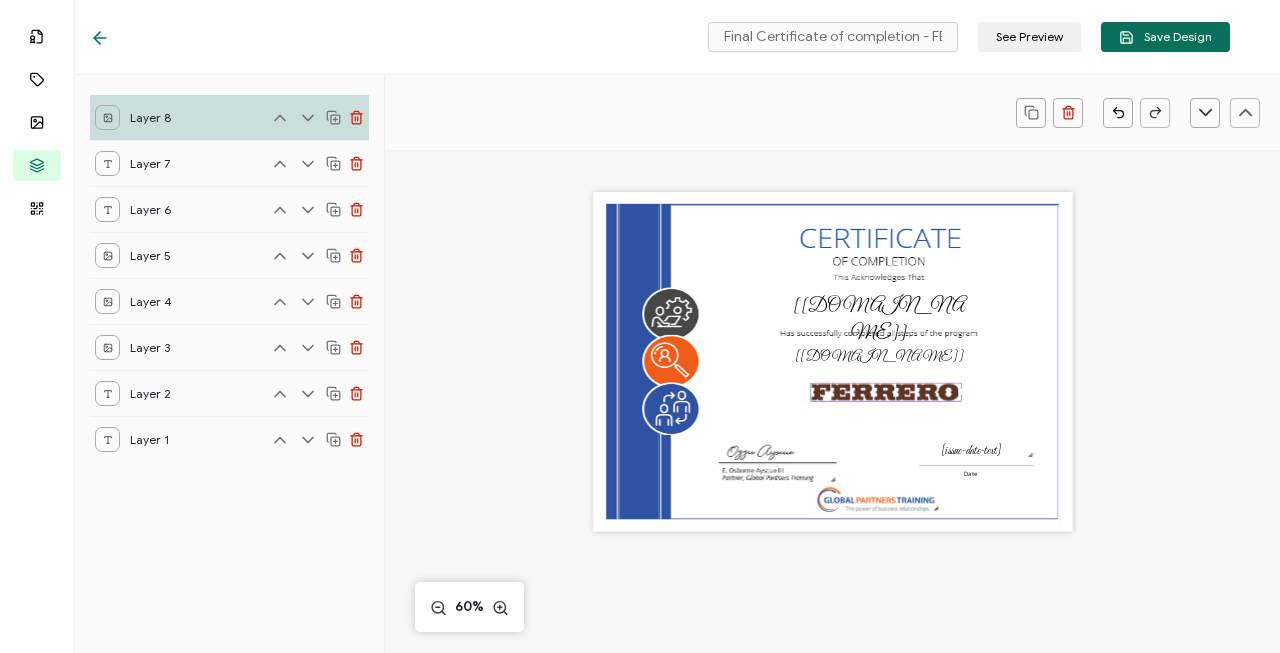 click on "The name of the credential, which can be edited during the creation or editing of the credential campaign details.   [credential.name]       The recipient’s full name, which will be automatically filled based on the information uploaded when adding recipients or lists.   [recipient.name]                           [issue-date-text]         Date" at bounding box center (833, 362) 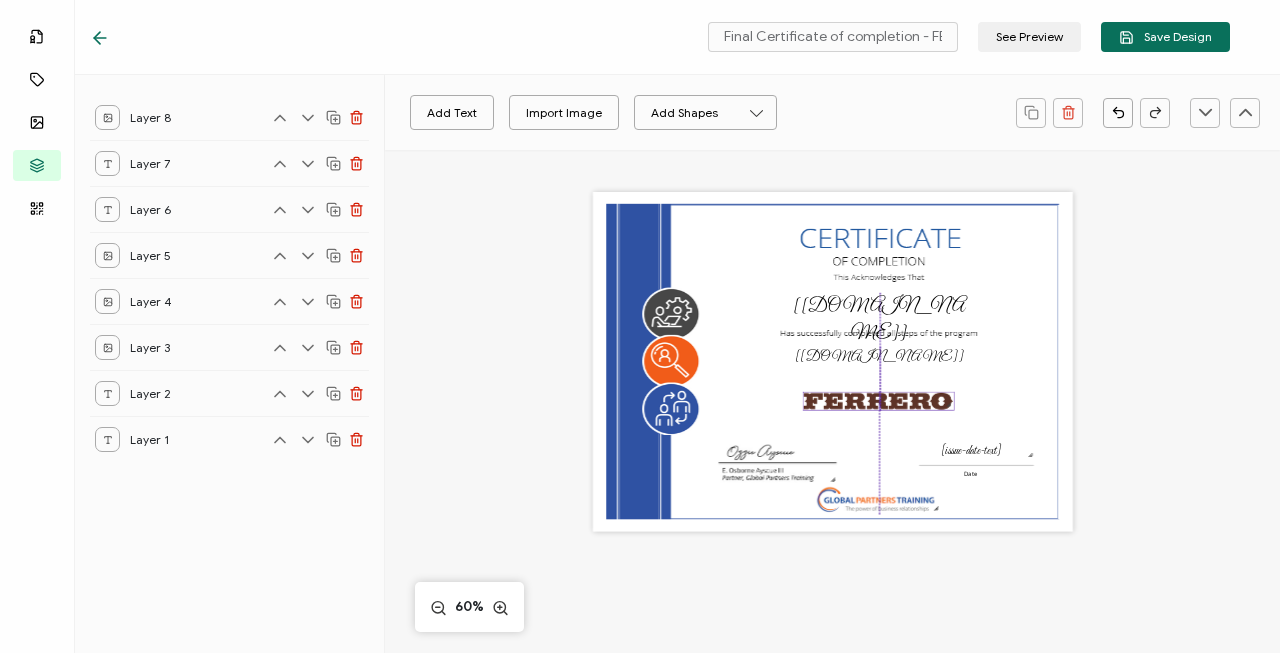 drag, startPoint x: 905, startPoint y: 388, endPoint x: 898, endPoint y: 397, distance: 11.401754 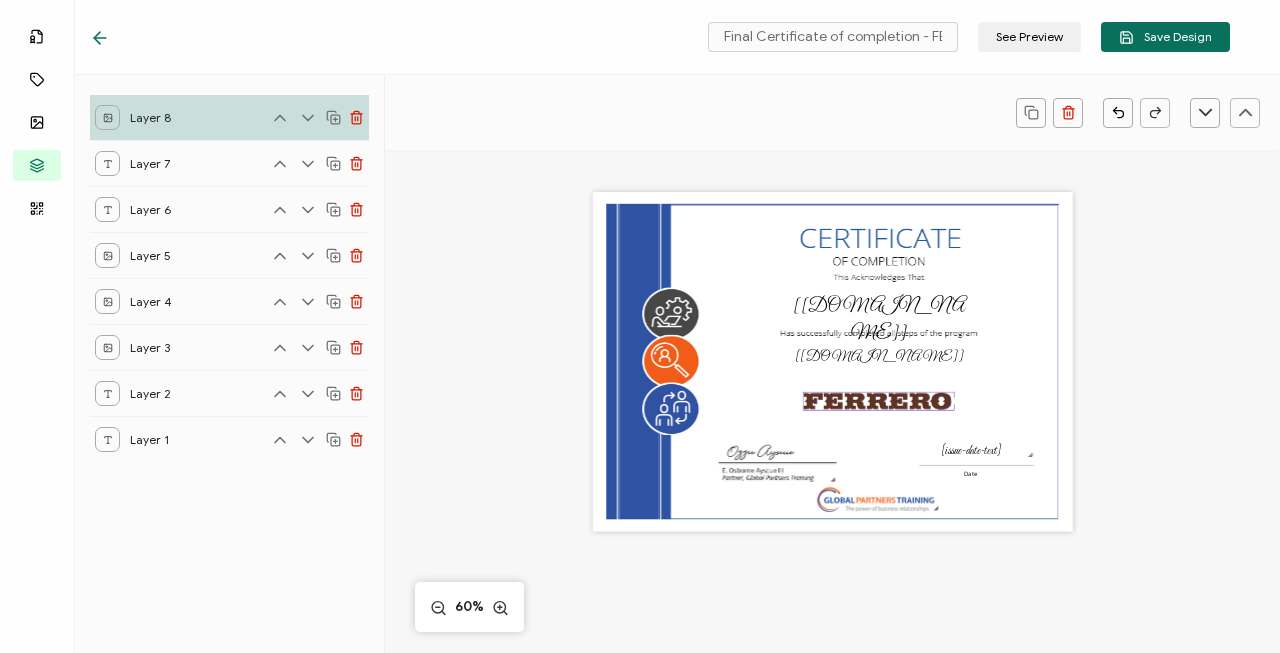 click on "The name of the credential, which can be edited during the creation or editing of the credential campaign details.   [credential.name]       The recipient’s full name, which will be automatically filled based on the information uploaded when adding recipients or lists.   [recipient.name]                           [issue-date-text]         Date" at bounding box center (833, 362) 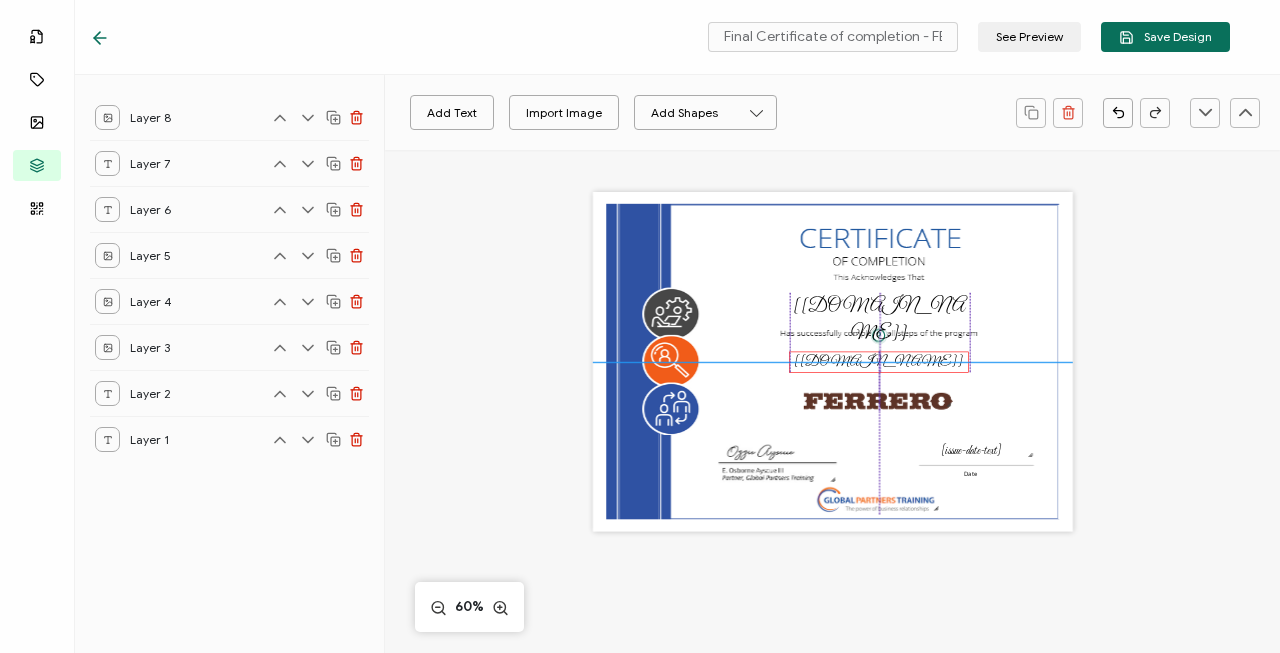 click on "[credential.name]" at bounding box center [878, 361] 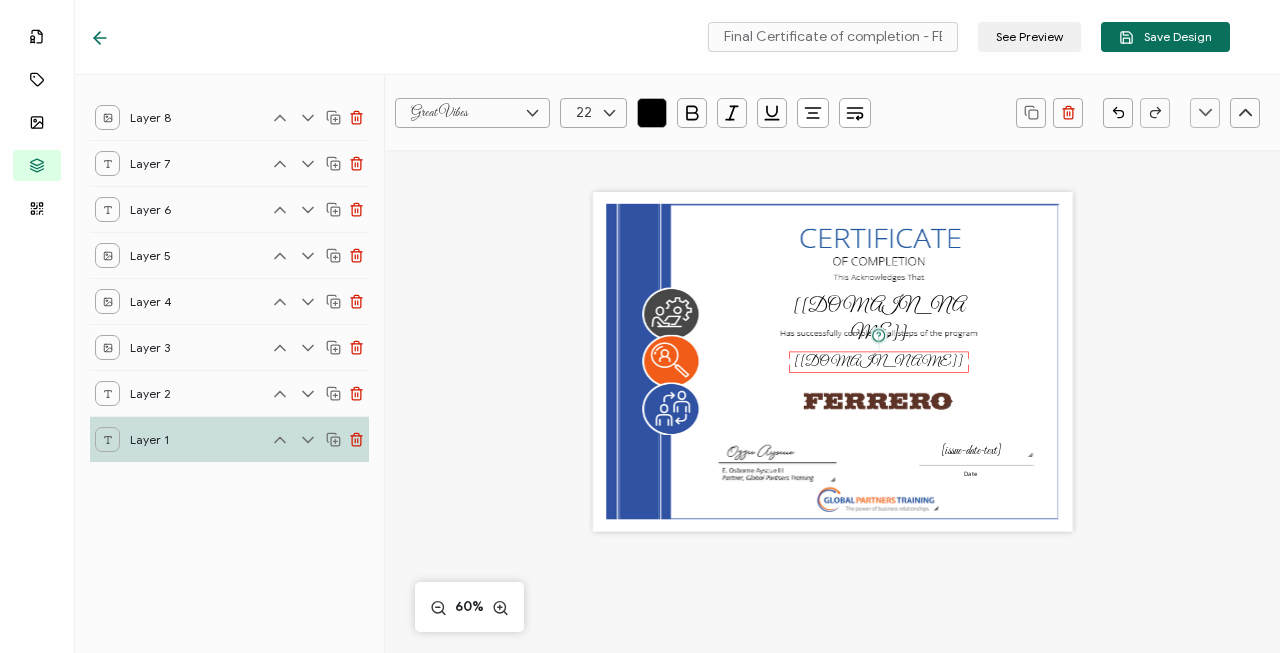 click on "The name of the credential, which can be edited during the creation or editing of the credential campaign details.   [credential.name]       The recipient’s full name, which will be automatically filled based on the information uploaded when adding recipients or lists.   [recipient.name]                           [issue-date-text]         Date" at bounding box center [833, 362] 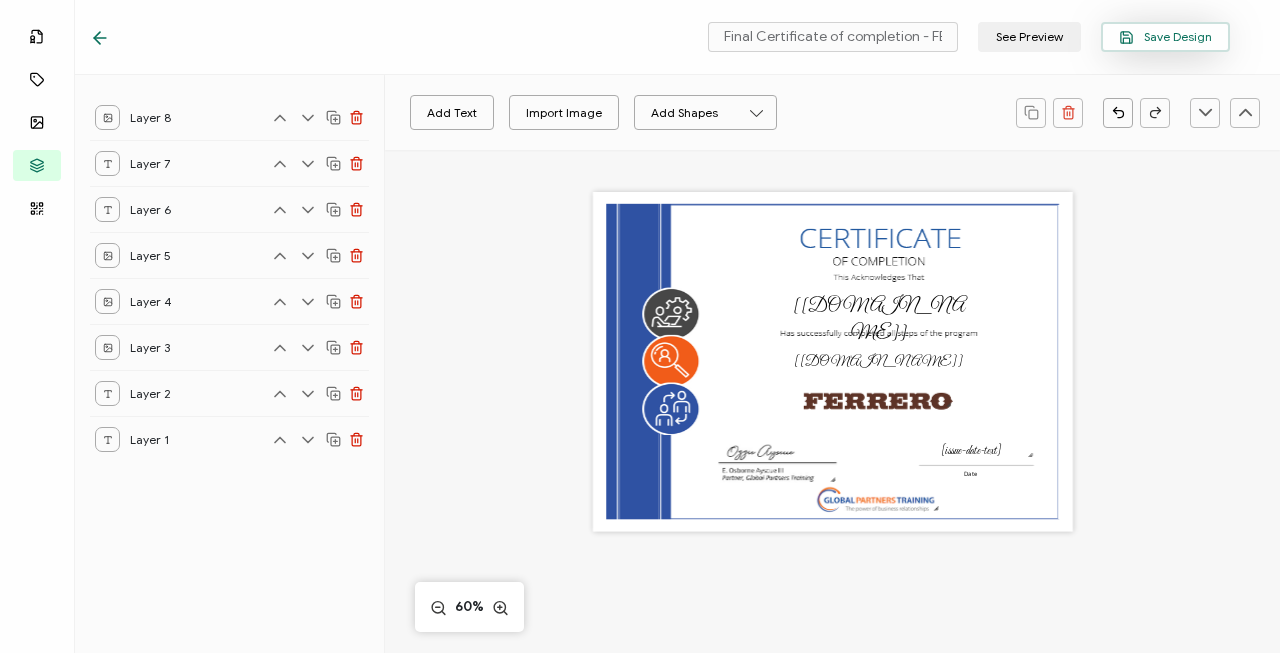 click on "Save Design" at bounding box center (1165, 37) 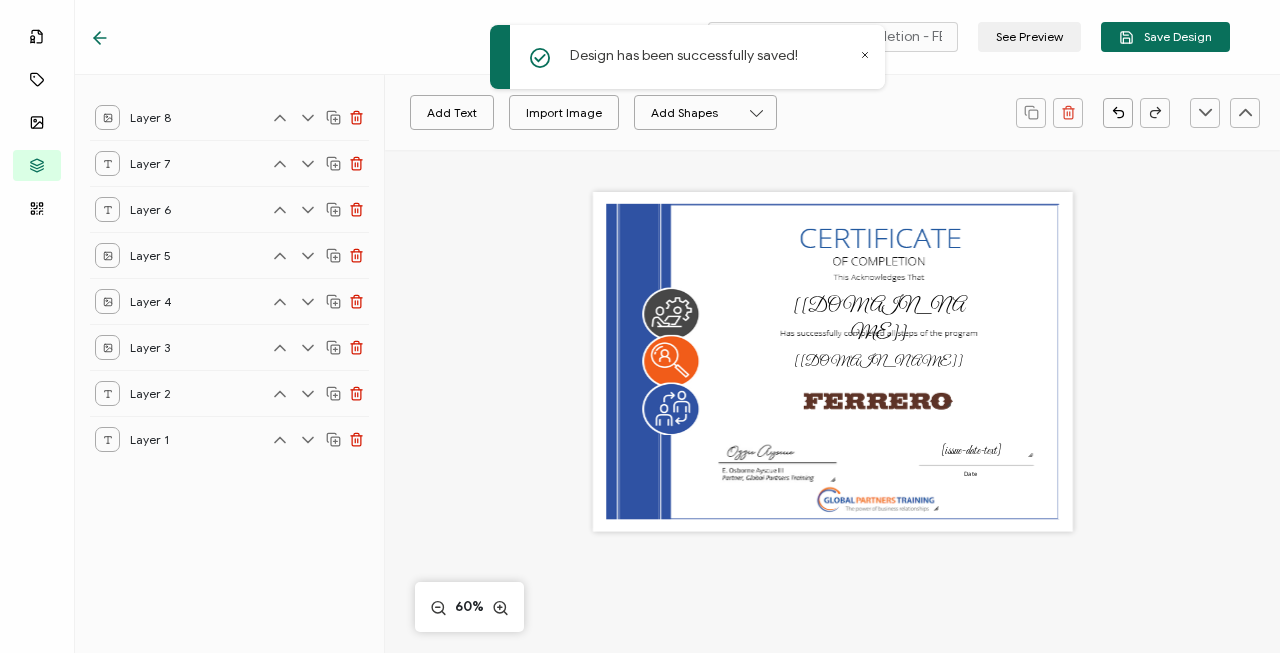 click at bounding box center [242, 37] 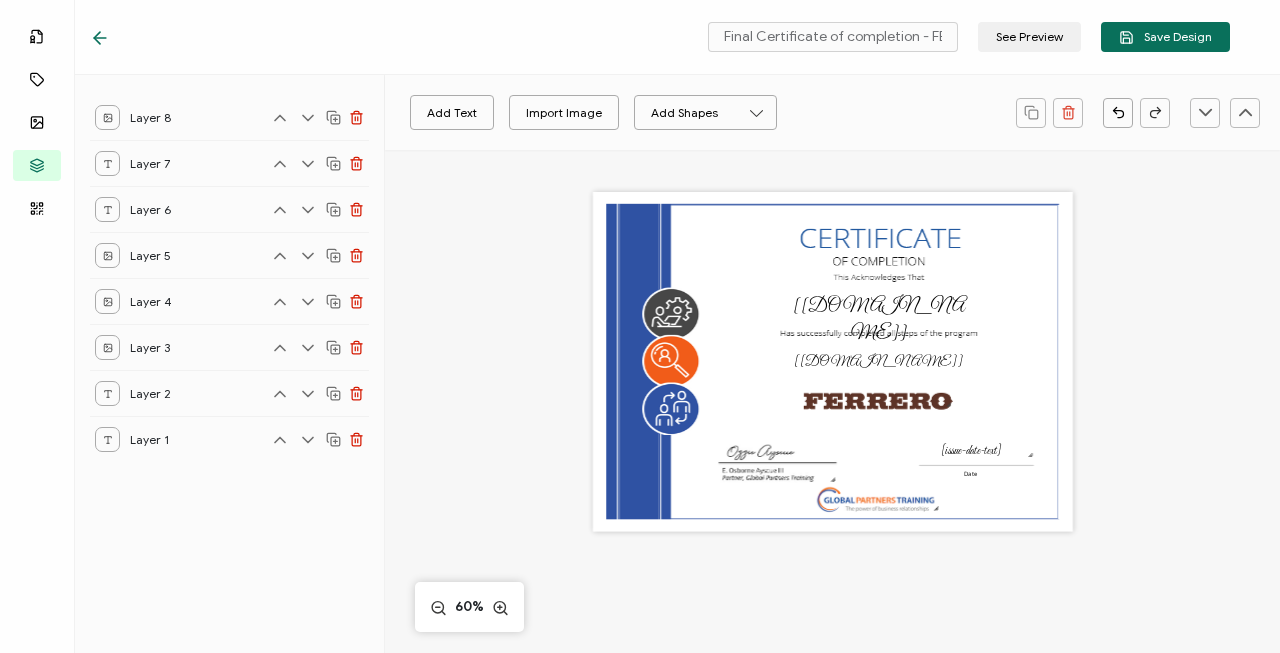 click 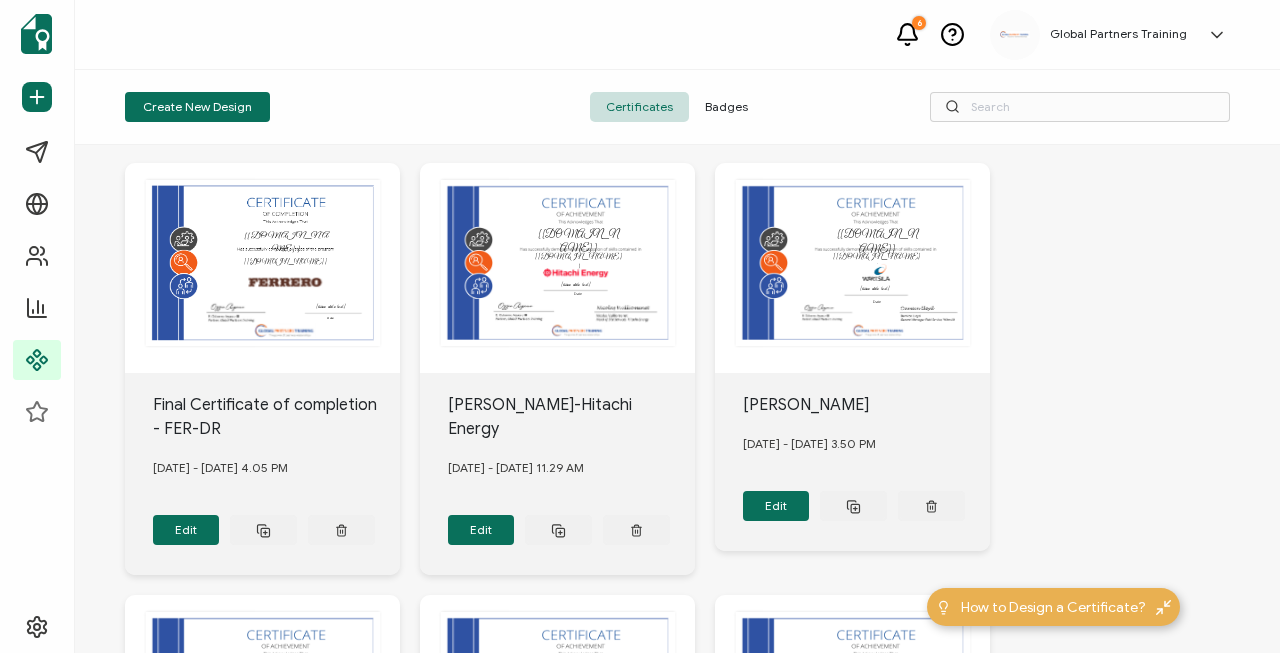 scroll, scrollTop: 0, scrollLeft: 0, axis: both 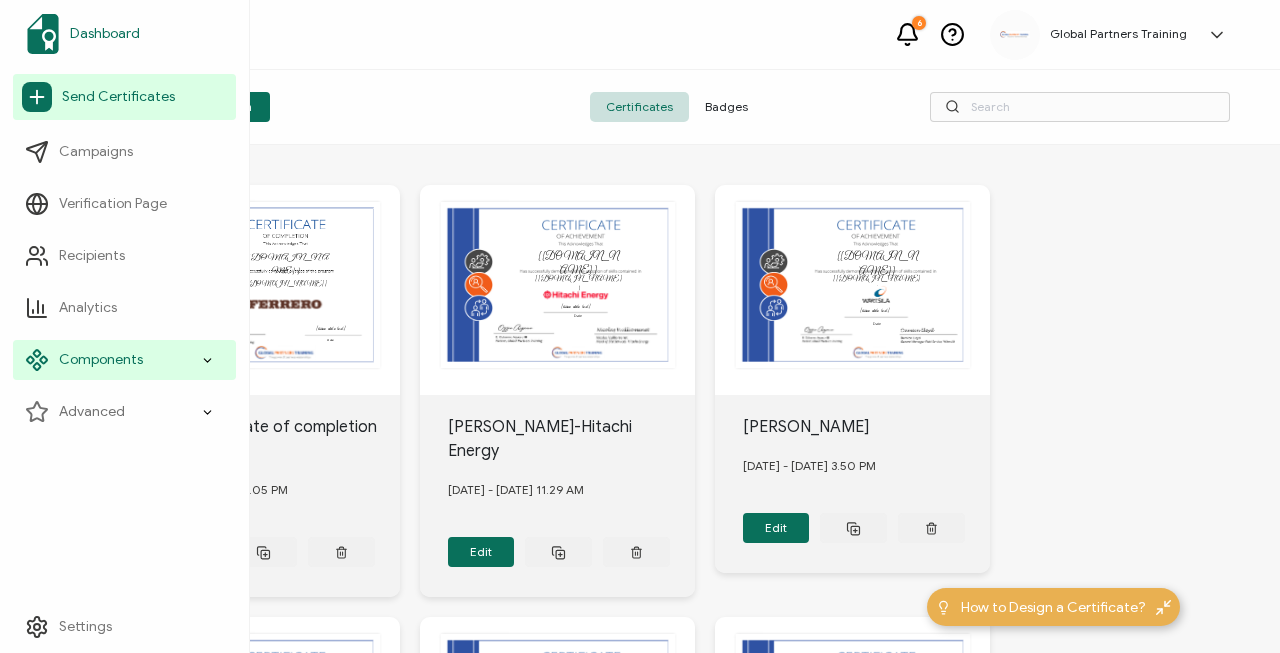 click on "Dashboard" at bounding box center (105, 34) 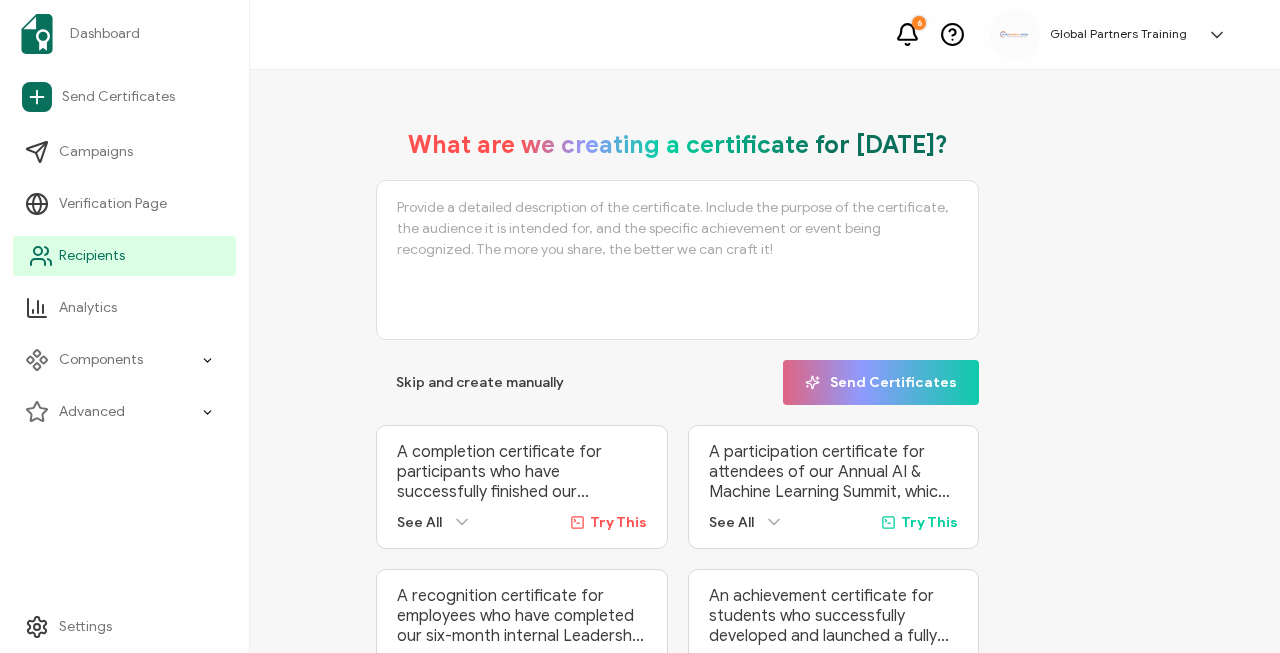 click on "Recipients" at bounding box center [92, 256] 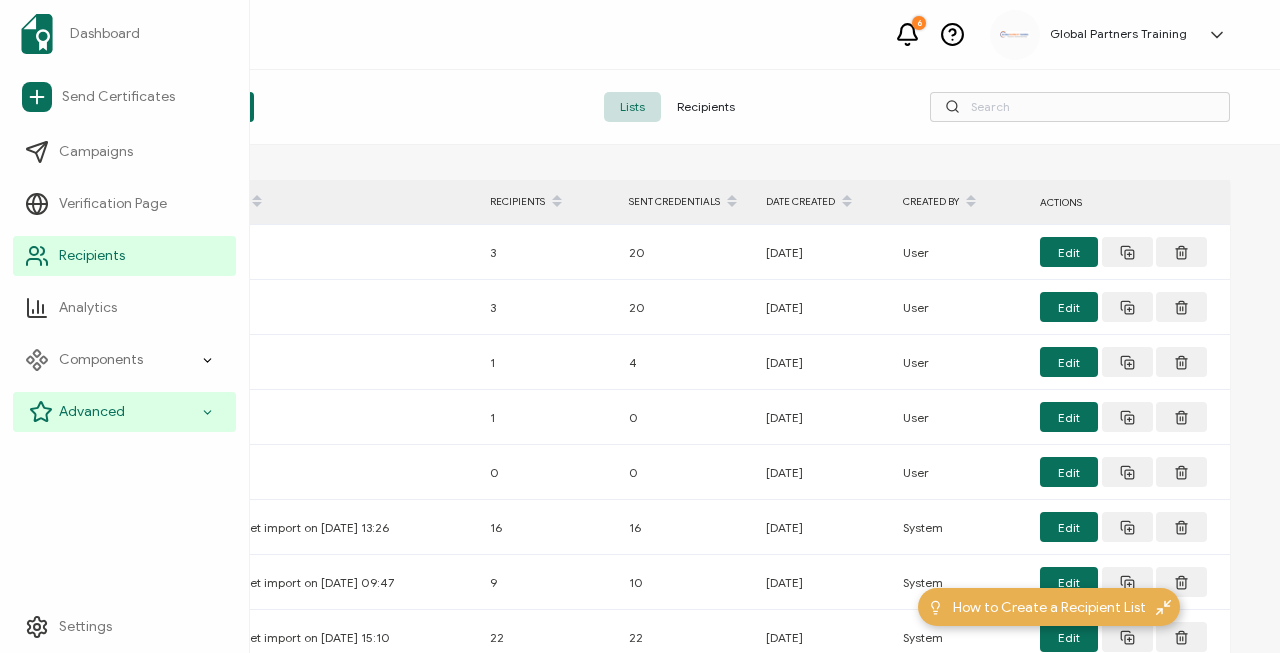 click on "Advanced" at bounding box center (92, 412) 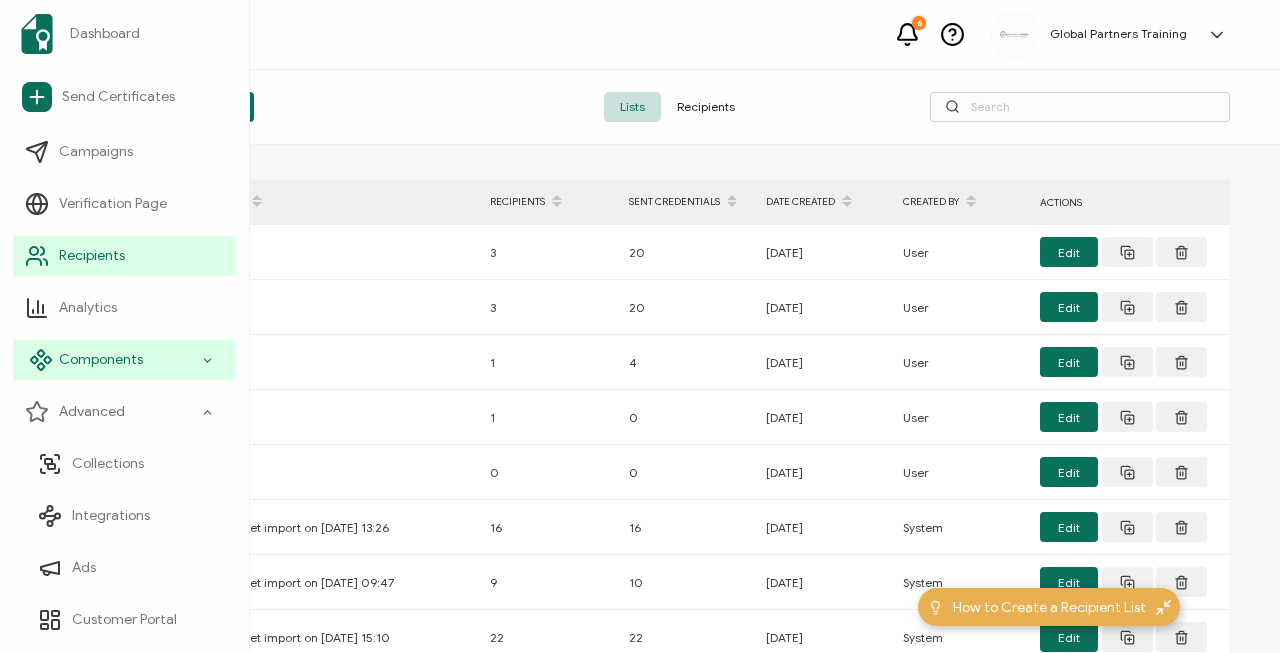 click on "Components" at bounding box center [101, 360] 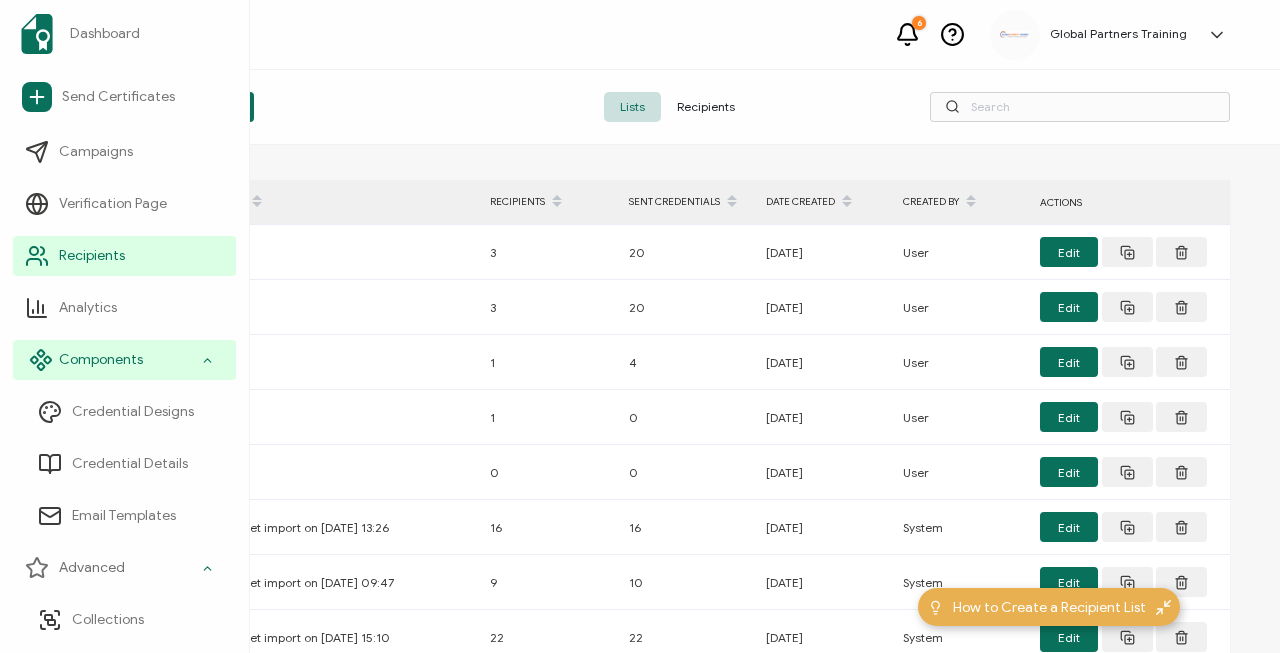 click on "Components" at bounding box center (101, 360) 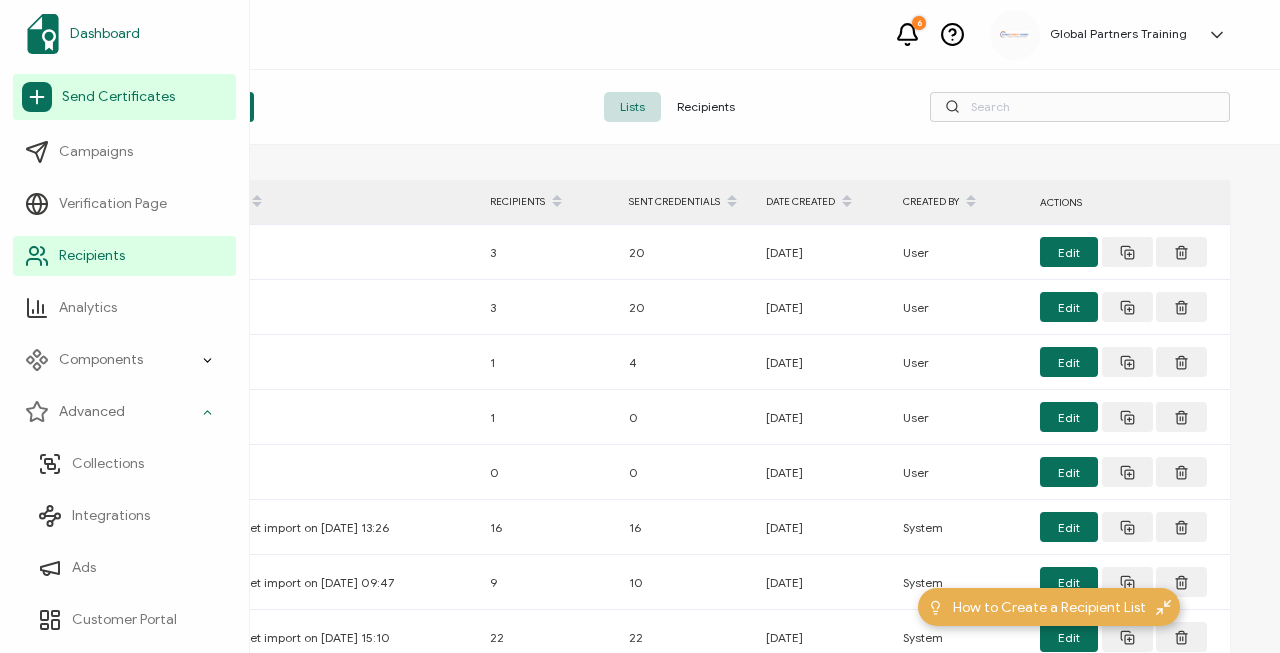 click on "Dashboard" at bounding box center (105, 34) 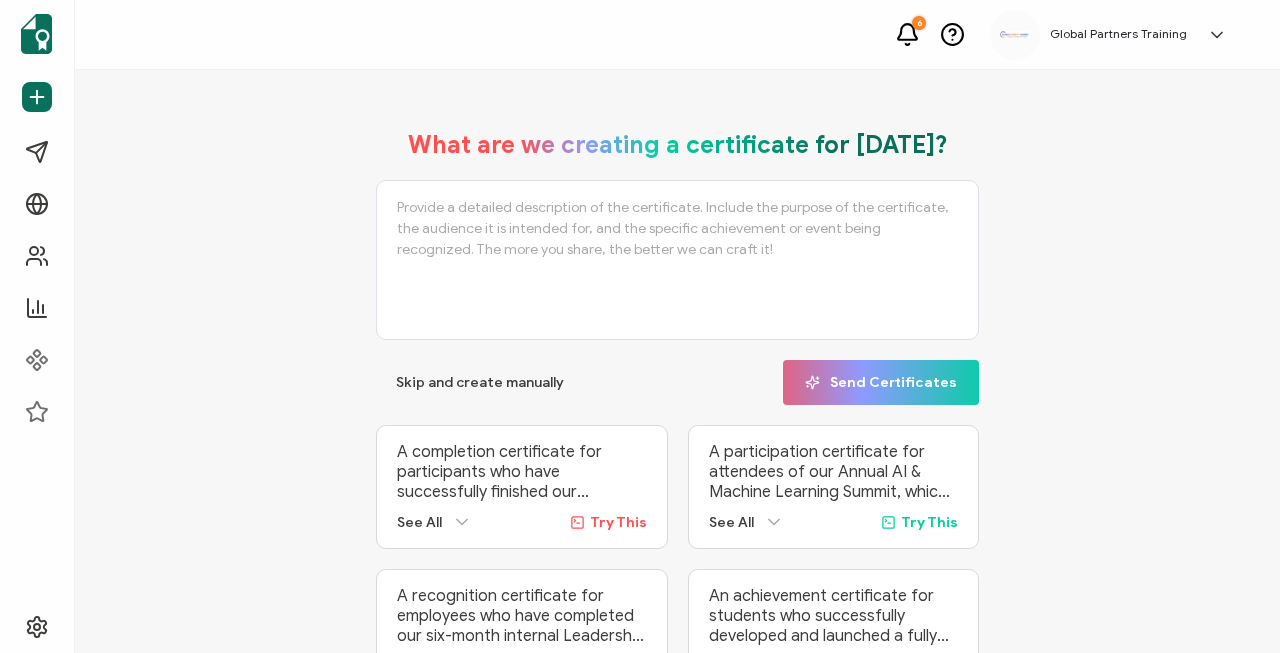click 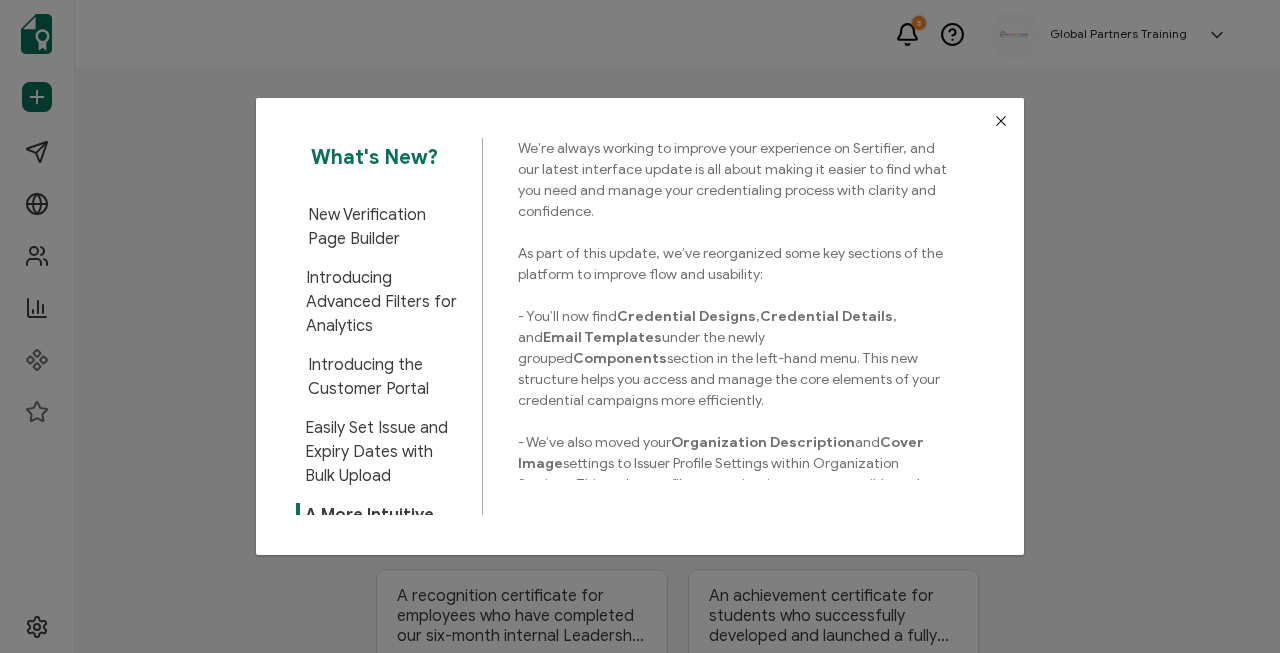 click at bounding box center (1001, 121) 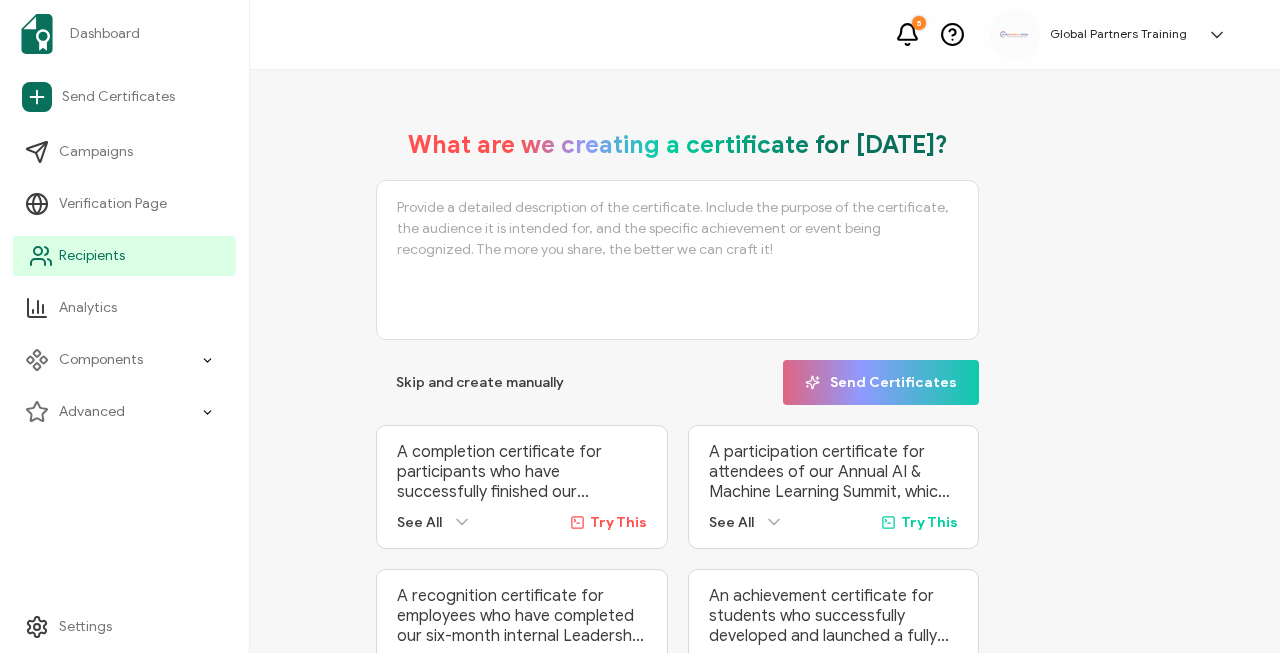 click 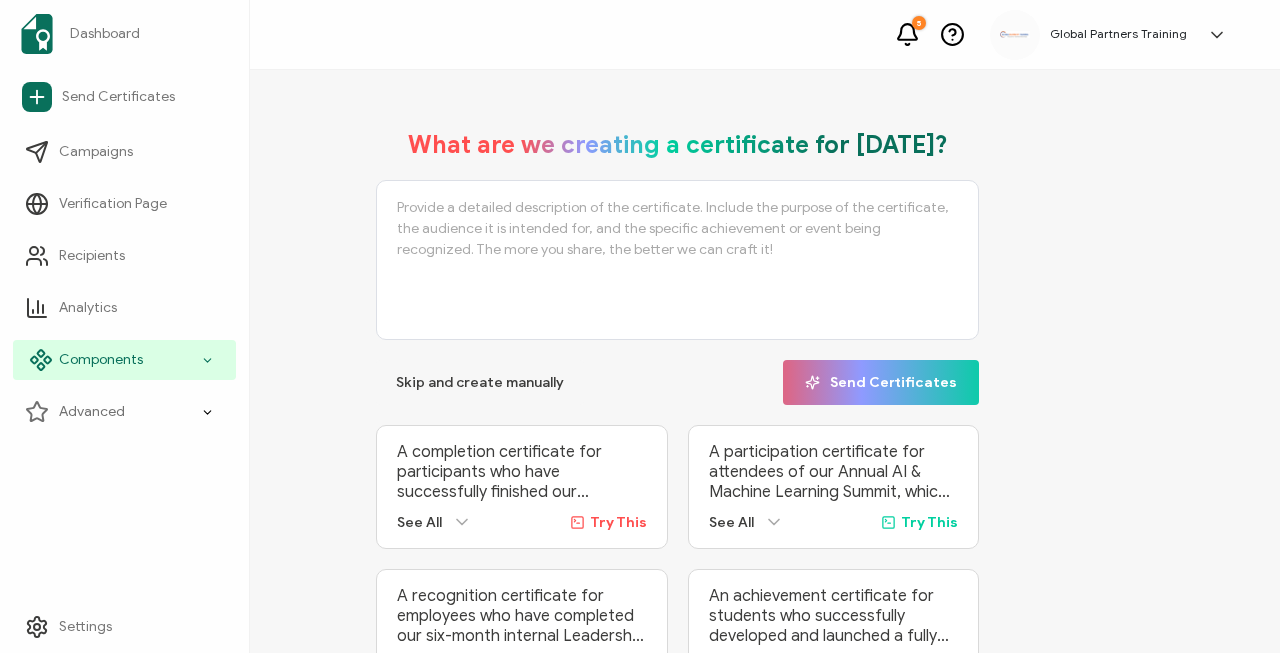click 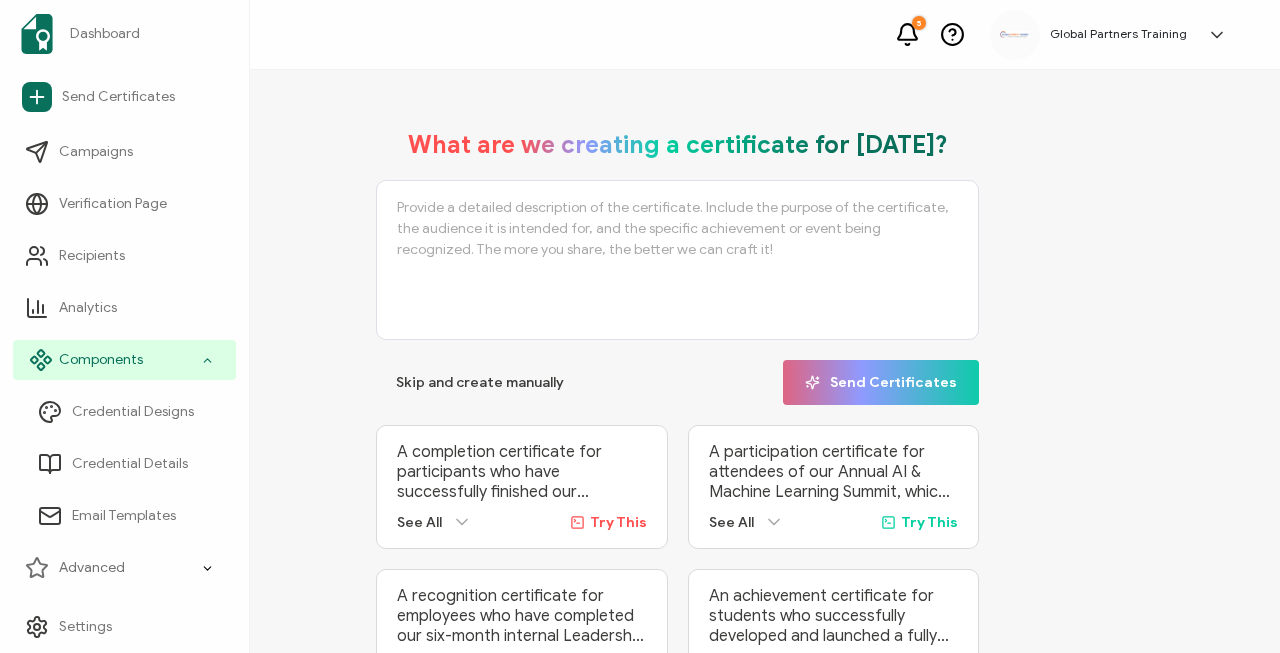 click 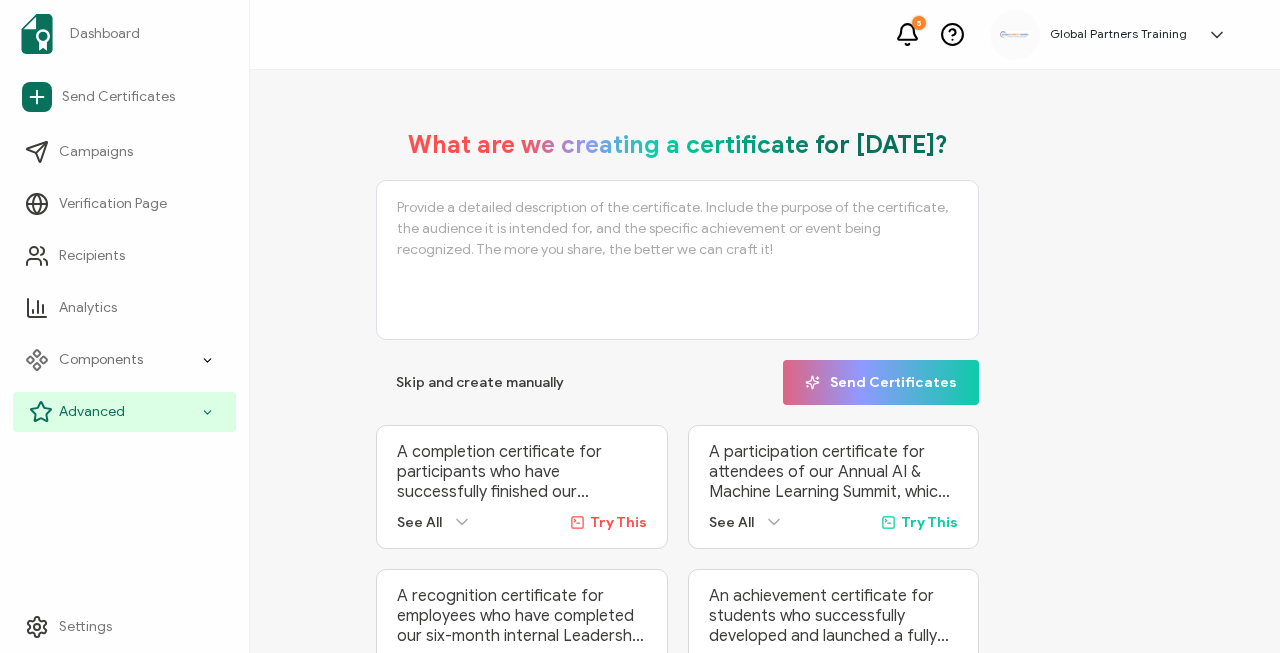 click on "Advanced" at bounding box center (124, 412) 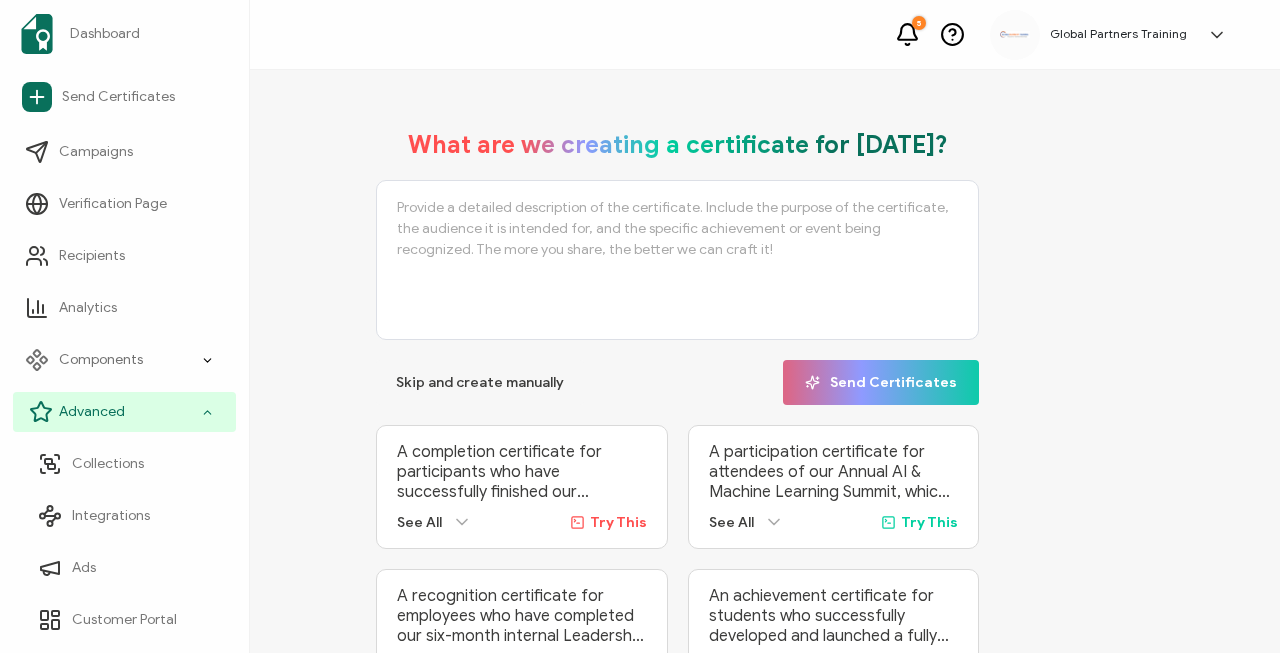 click on "Advanced" at bounding box center (124, 412) 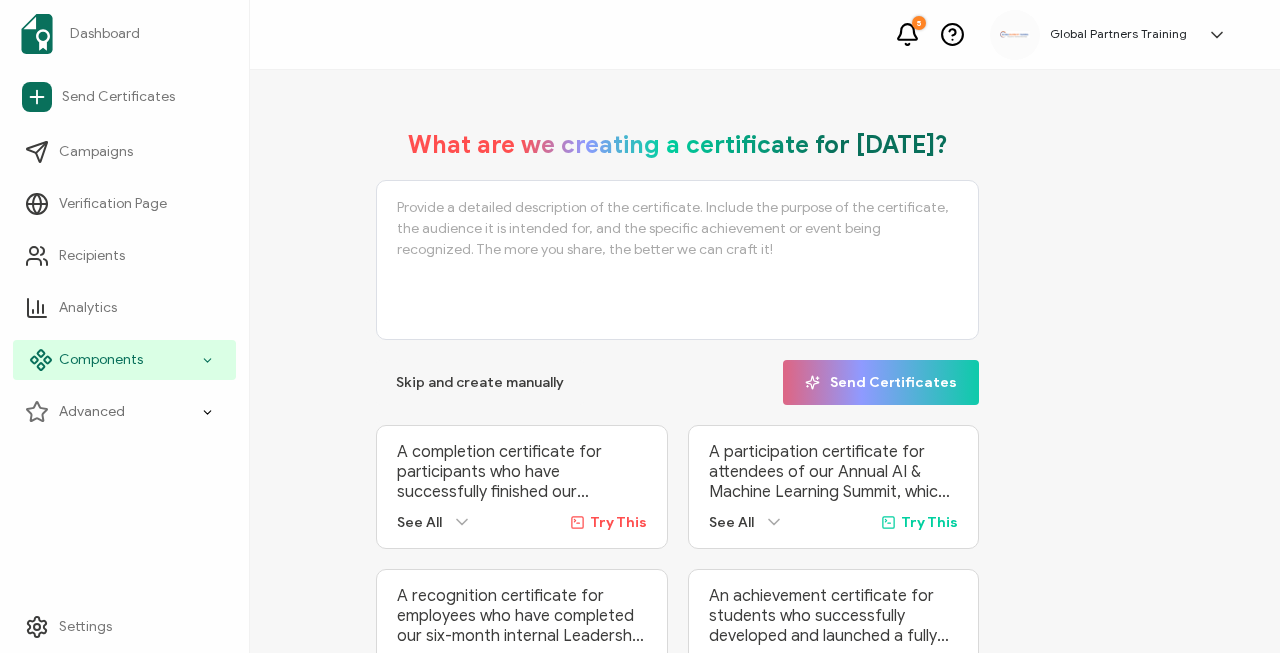 click on "Components" at bounding box center (124, 360) 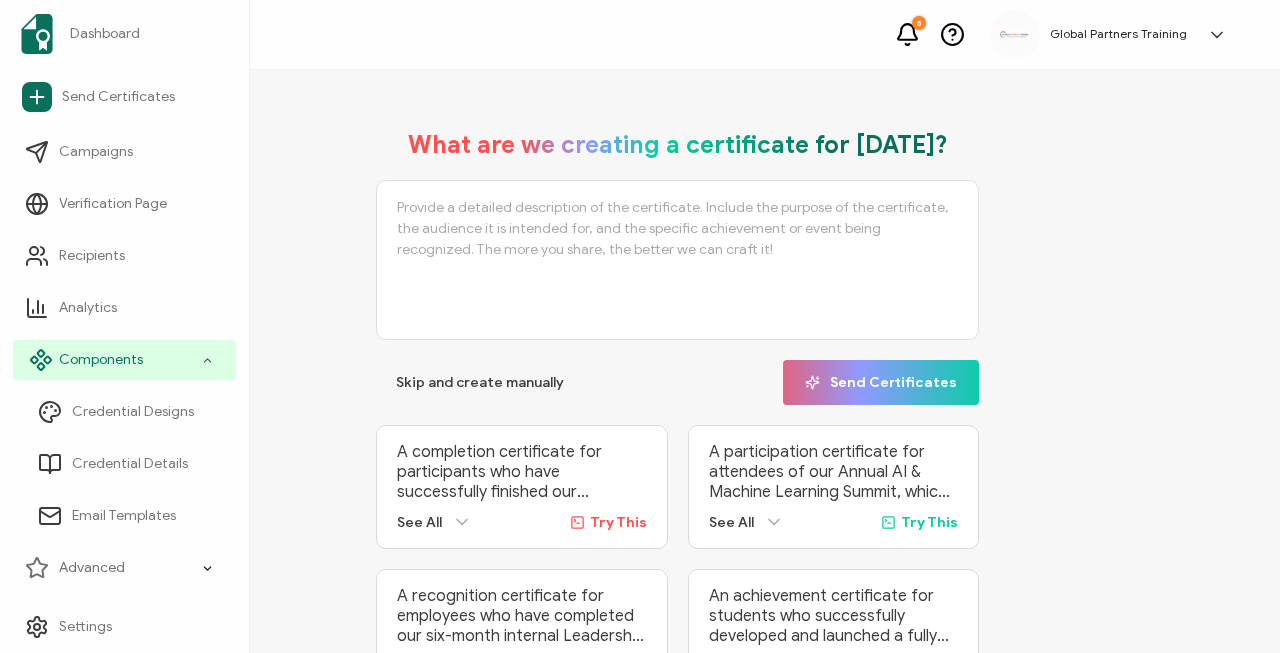 click 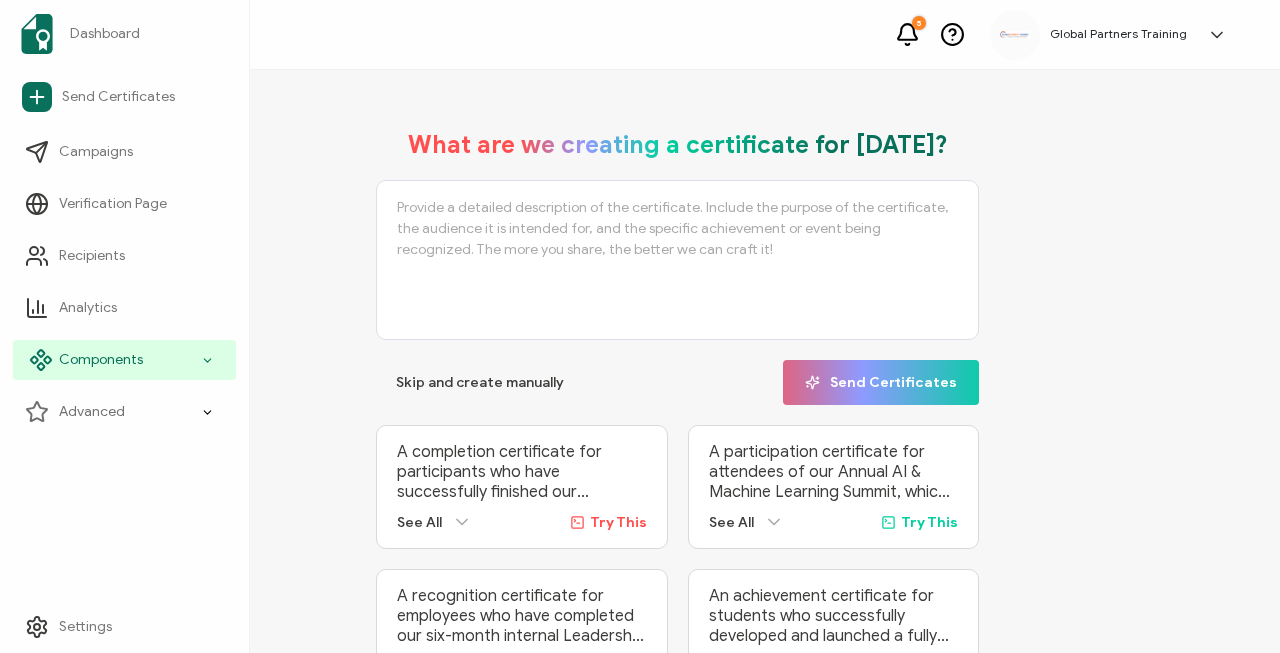 click 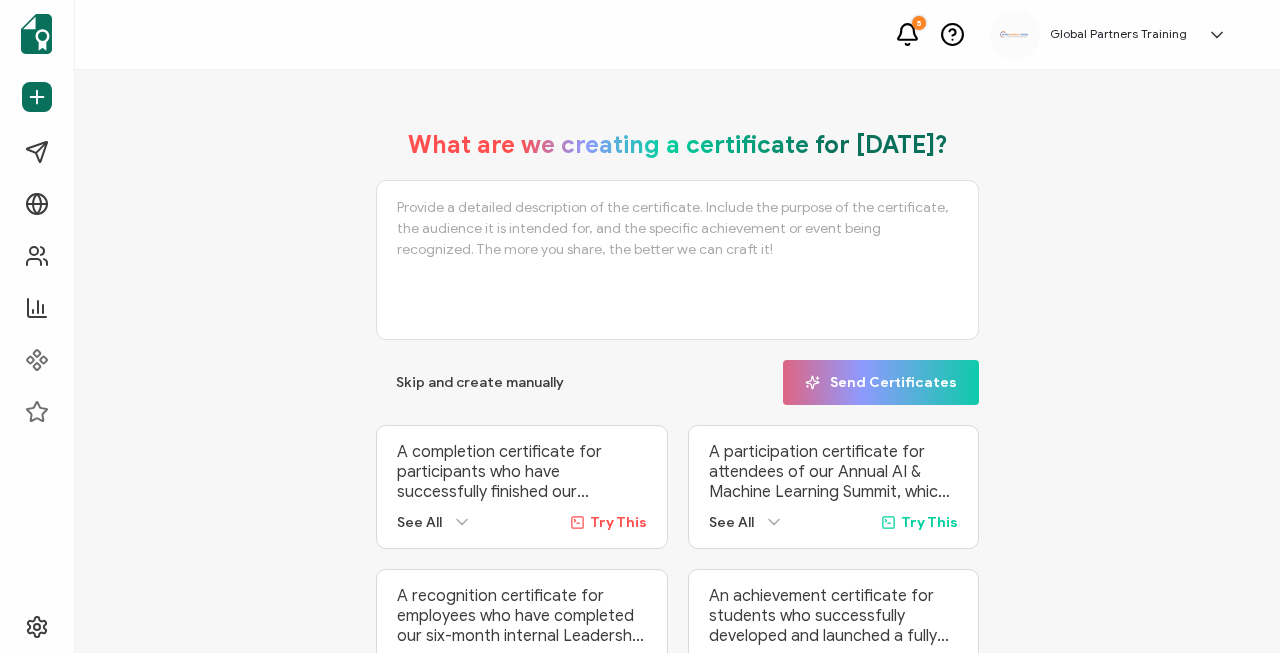 click on "5
Global Partners Training
Alicia Hurd
ahurd@gptts.com
ID:
00740354
Global Partners Training
Create Organization
Organization Settings
Log Out" at bounding box center (677, 35) 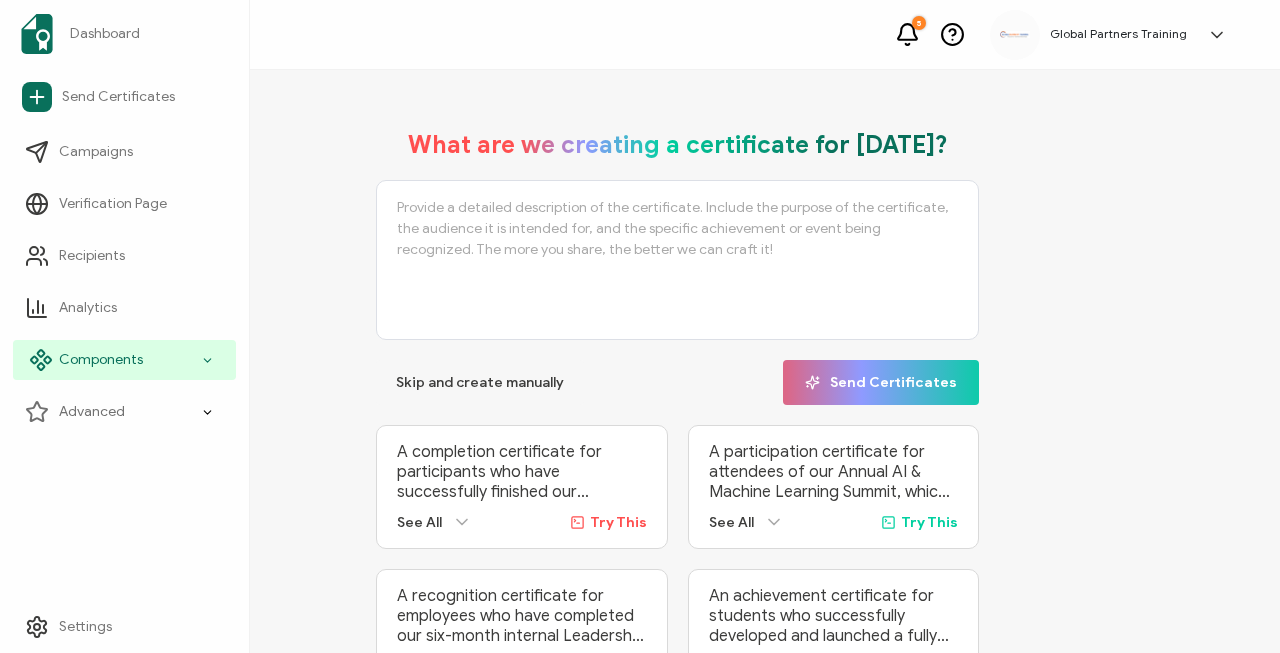 click on "Components" at bounding box center [124, 360] 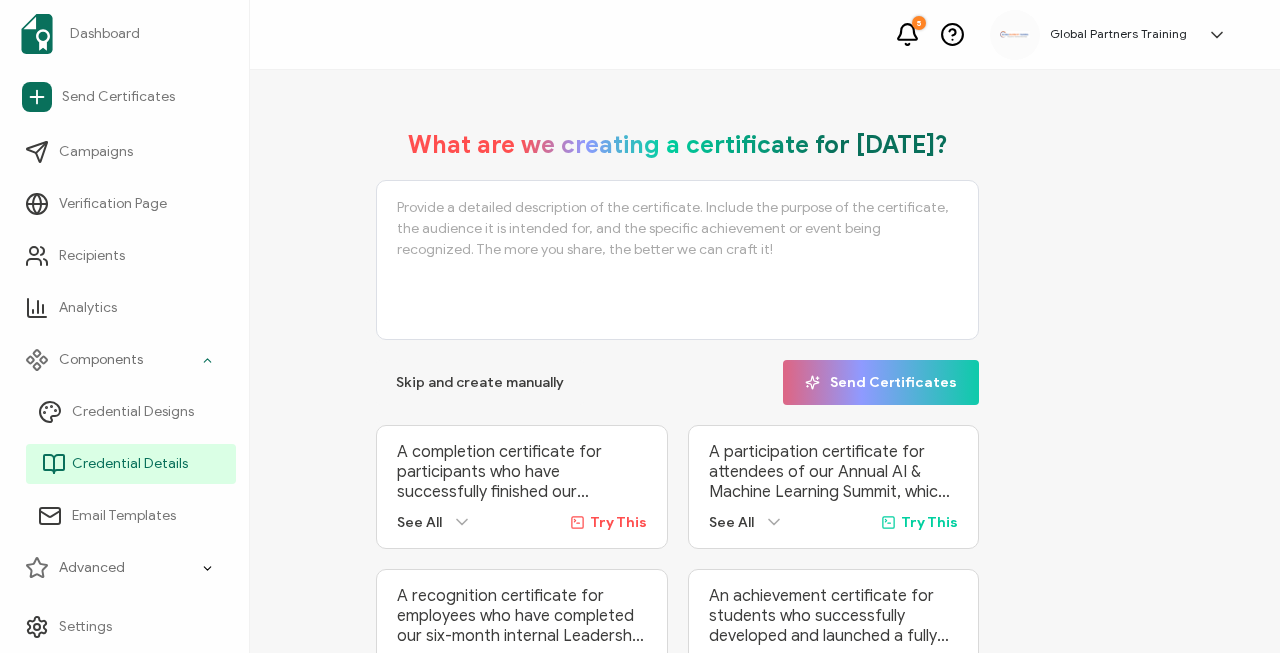 click on "Credential Details" at bounding box center (130, 464) 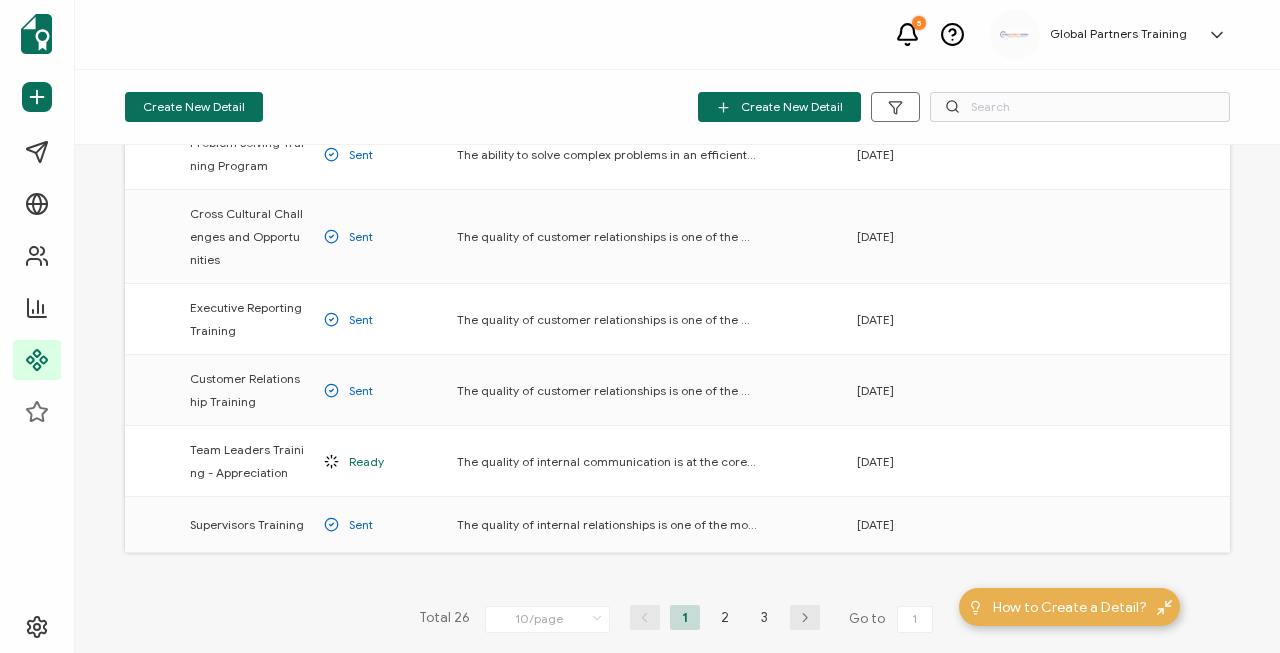 scroll, scrollTop: 433, scrollLeft: 0, axis: vertical 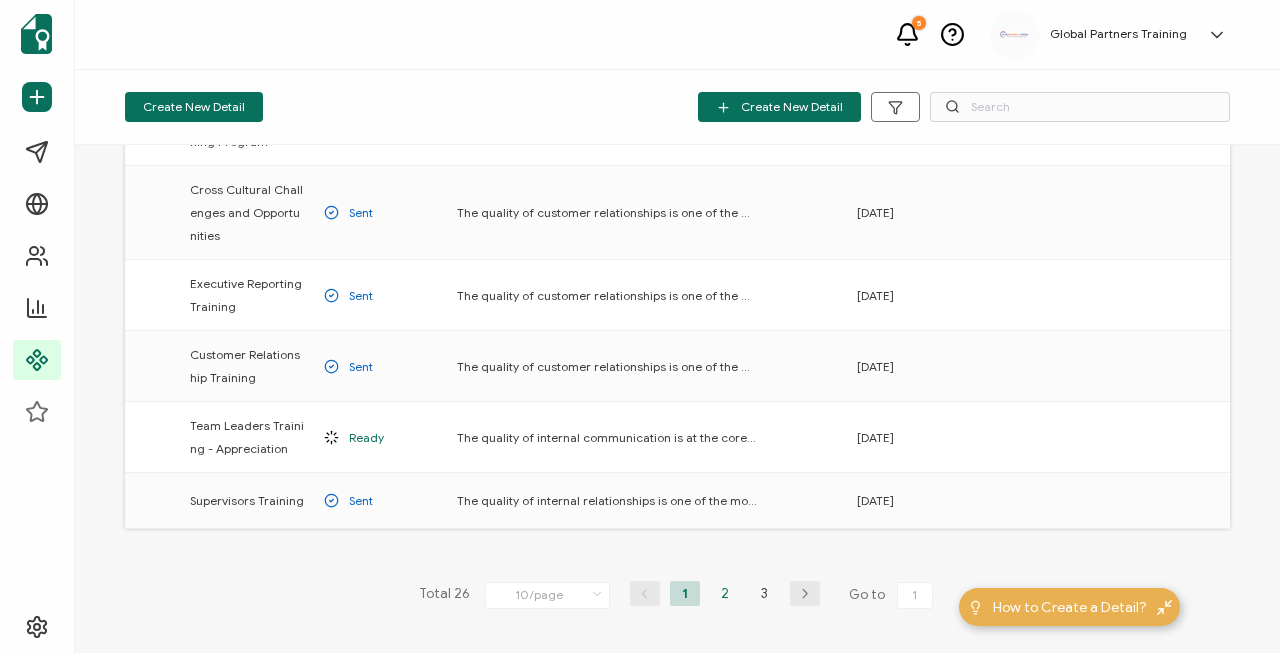 click on "2" at bounding box center [725, 593] 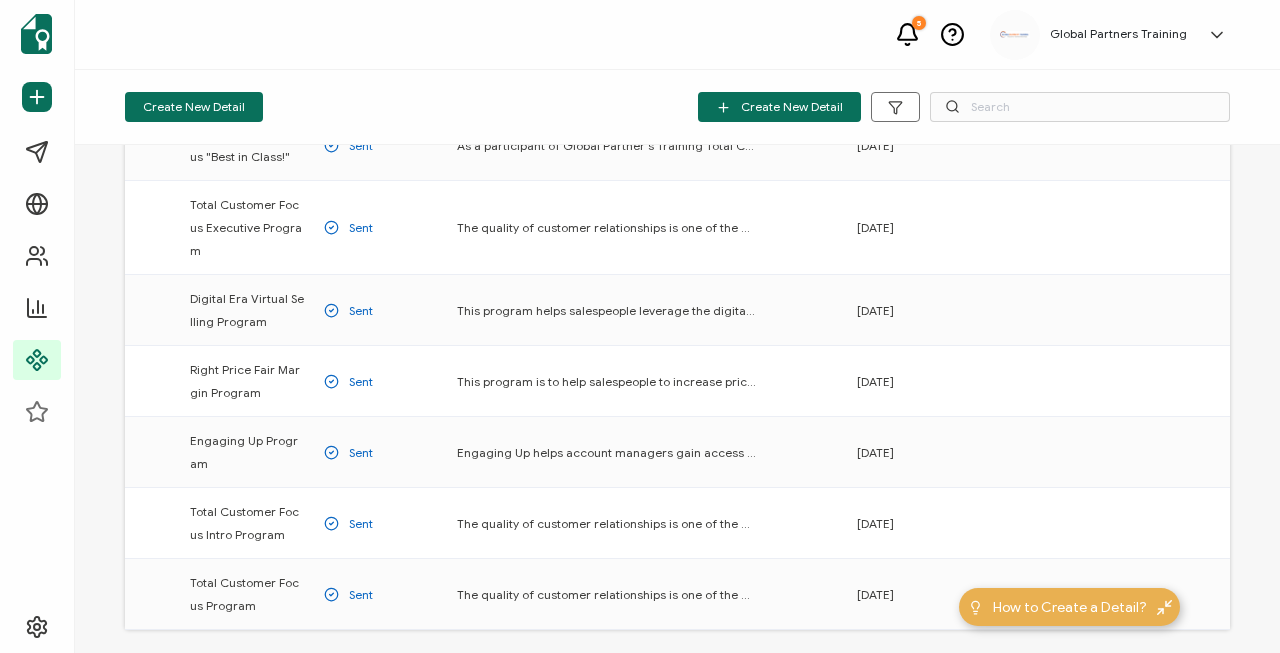 scroll, scrollTop: 387, scrollLeft: 0, axis: vertical 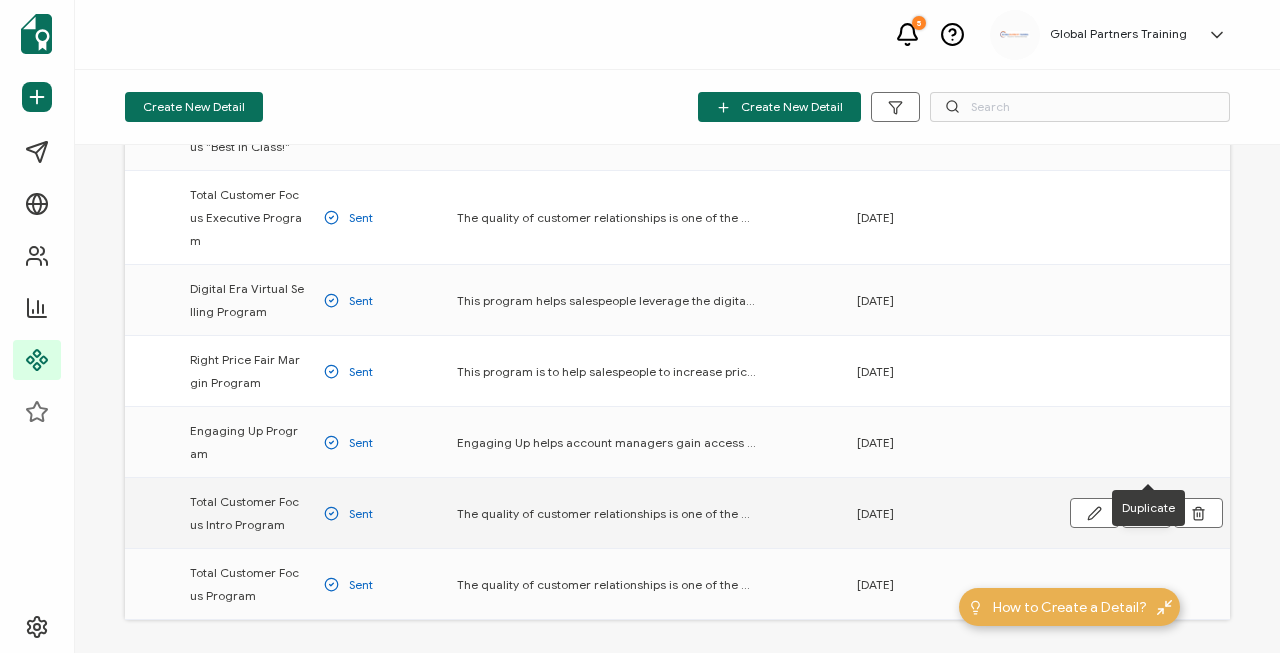 click 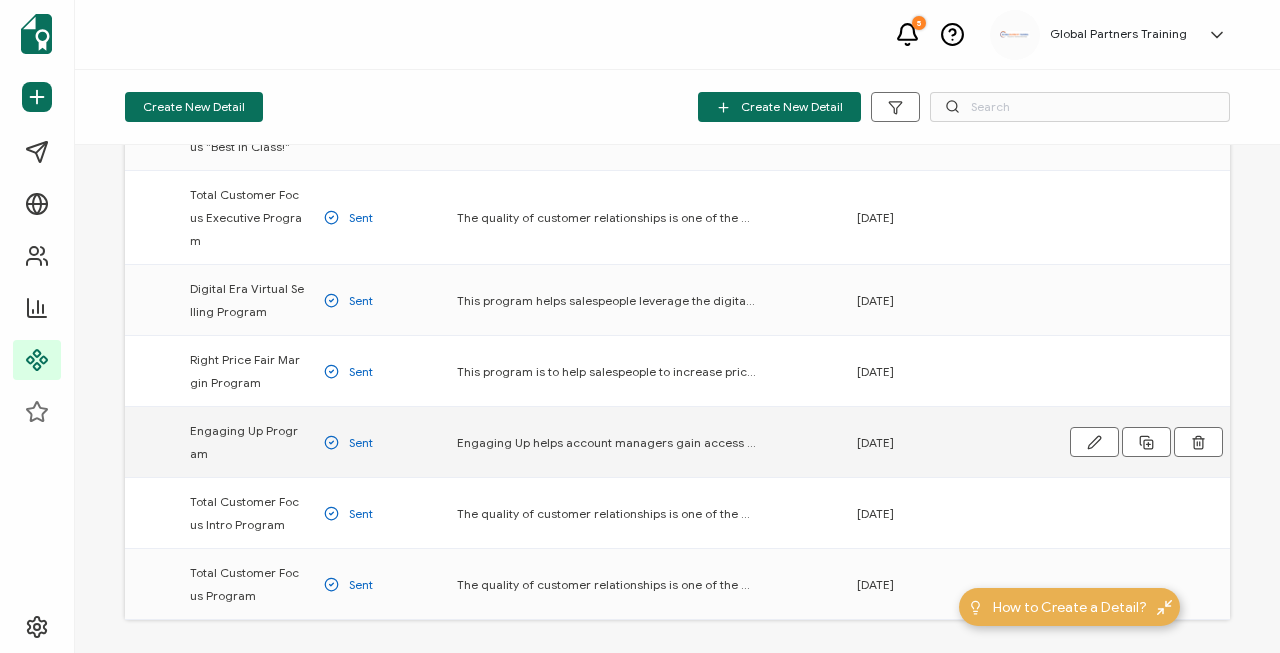 scroll, scrollTop: 372, scrollLeft: 0, axis: vertical 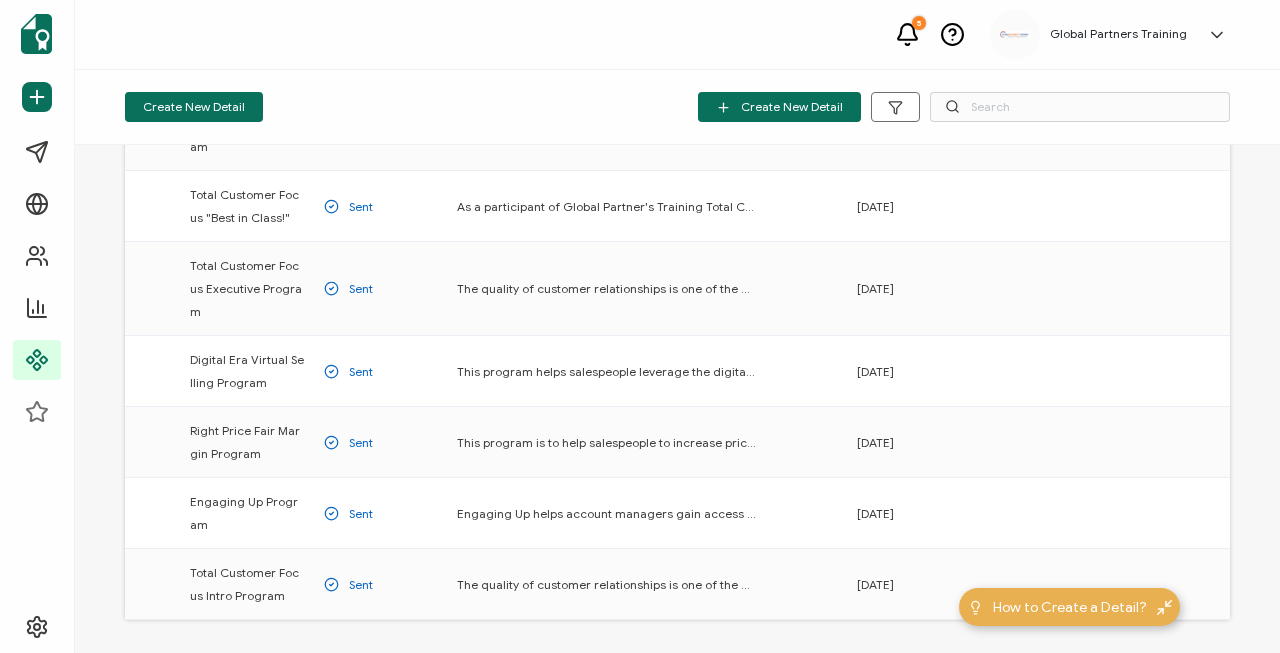 click on "1" at bounding box center [685, 684] 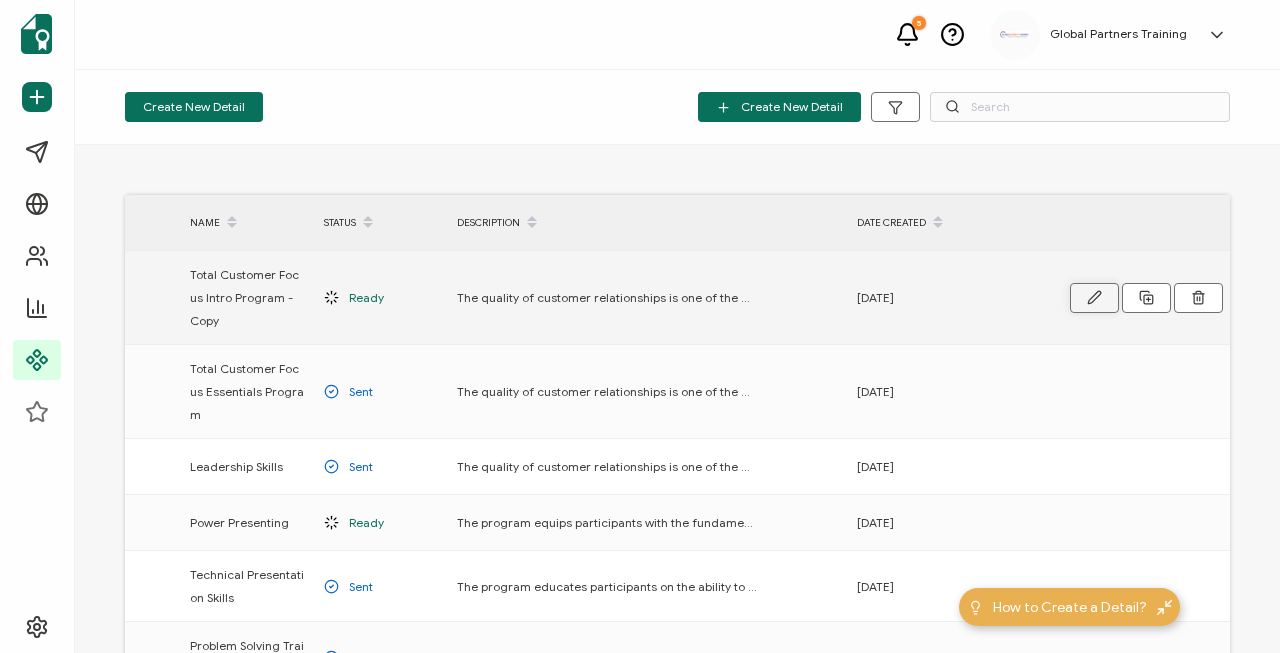 click 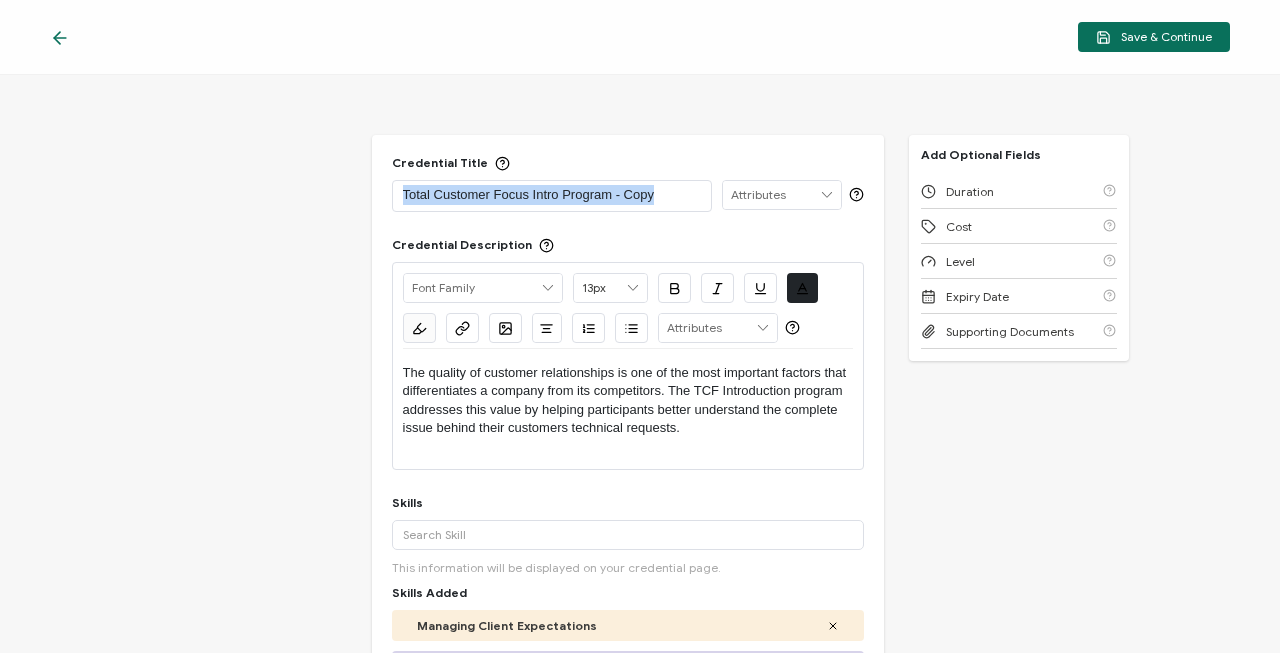drag, startPoint x: 667, startPoint y: 194, endPoint x: 357, endPoint y: 189, distance: 310.0403 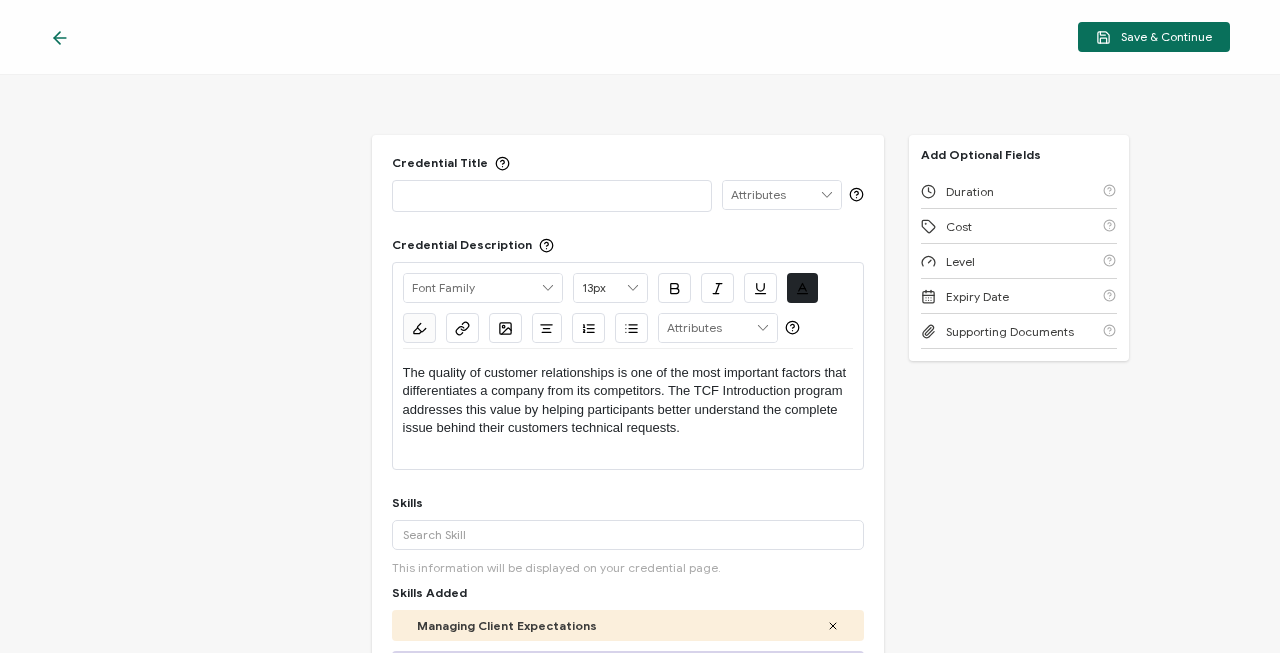 type 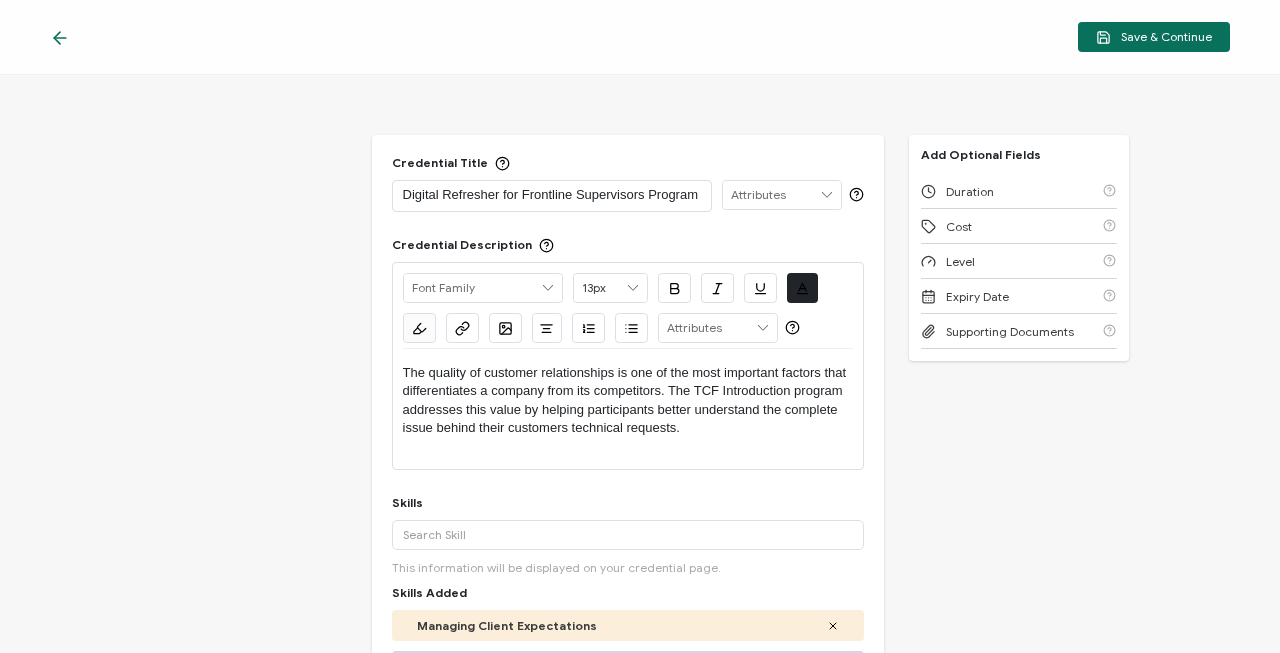 click on "The quality of customer relationships is one of the most important factors that differentiates a company from its competitors. The TCF Introduction program addresses this value by helping participants better understand the complete issue behind their customers technical requests." at bounding box center (628, 401) 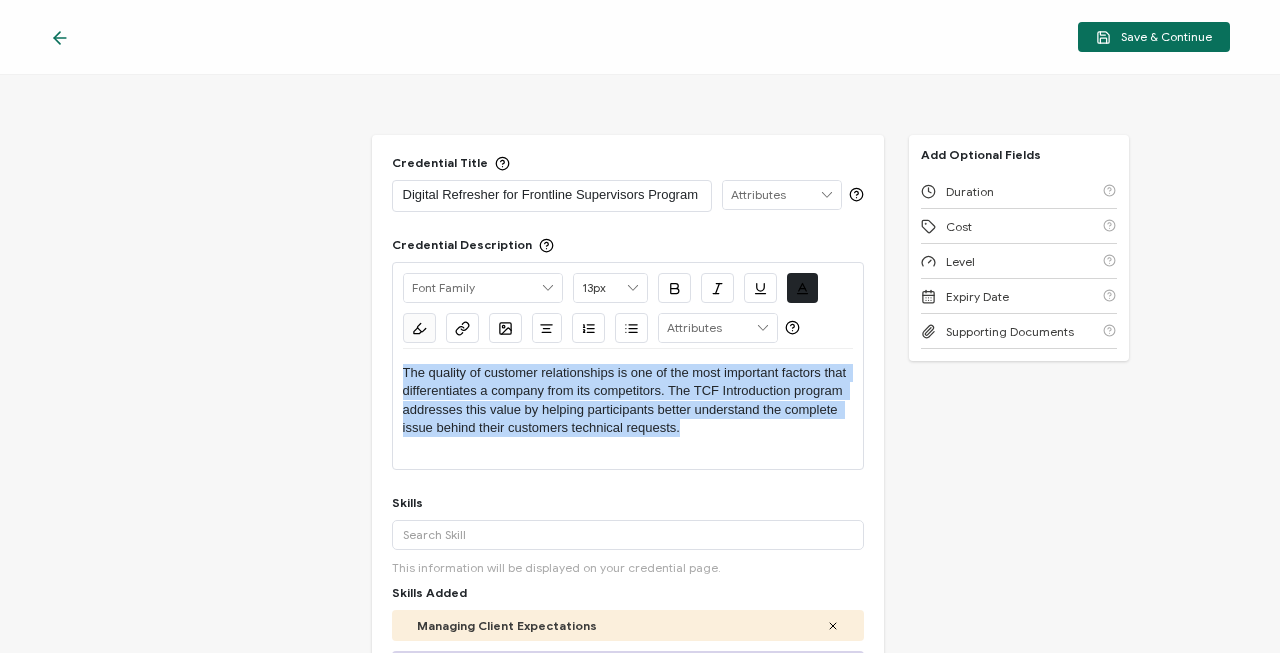 drag, startPoint x: 719, startPoint y: 426, endPoint x: 405, endPoint y: 355, distance: 321.927 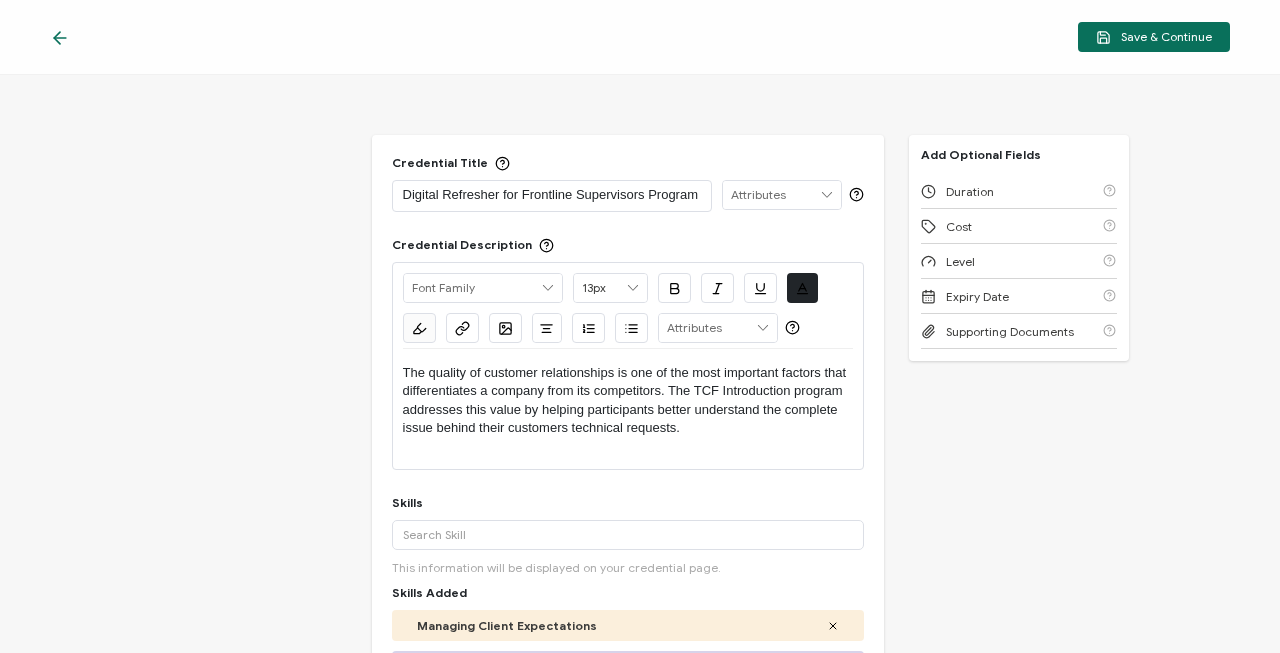scroll, scrollTop: 0, scrollLeft: 0, axis: both 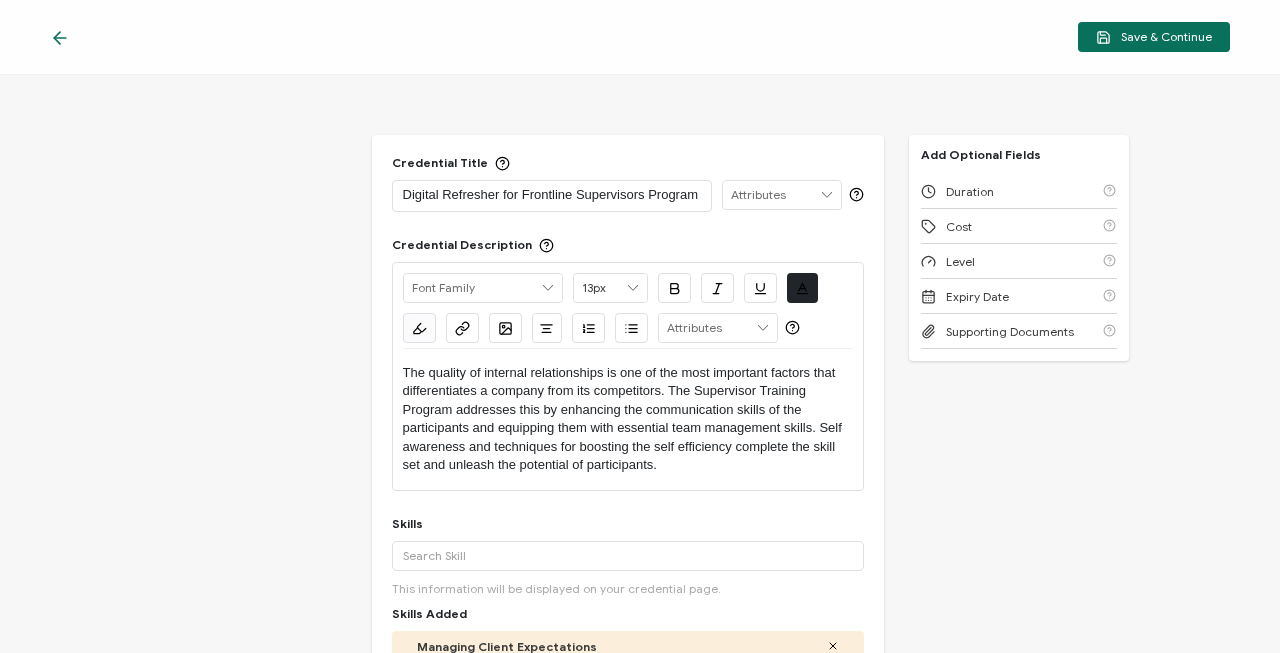 click on "The quality of internal relationships is one of the most important factors that differentiates a company from its competitors. The Supervisor Training Program addresses this by enhancing the communication skills of the participants and equipping them with essential team management skills. Self awareness and techniques for boosting the self efficiency complete the skill set and unleash the potential of participants." at bounding box center [628, 419] 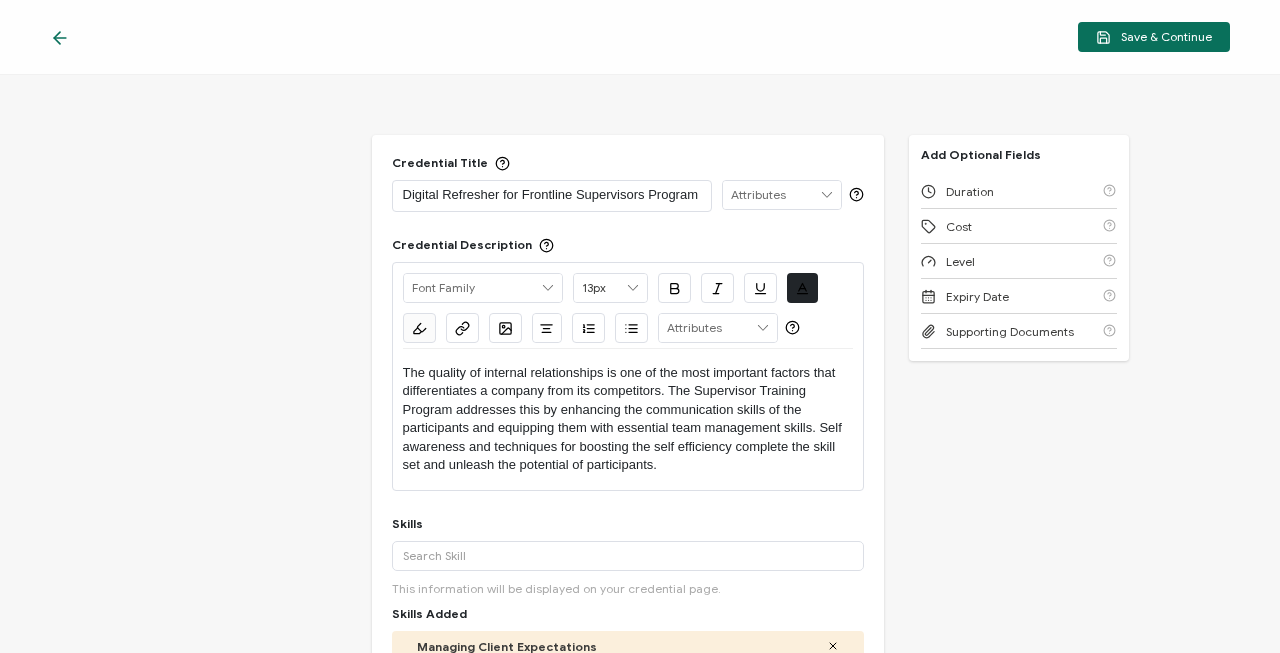 click on "The quality of internal relationships is one of the most important factors that differentiates a company from its competitors. The Supervisor Training Program addresses this by enhancing the communication skills of the participants and equipping them with essential team management skills. Self awareness and techniques for boosting the self efficiency complete the skill set and unleash the potential of participants." at bounding box center (628, 419) 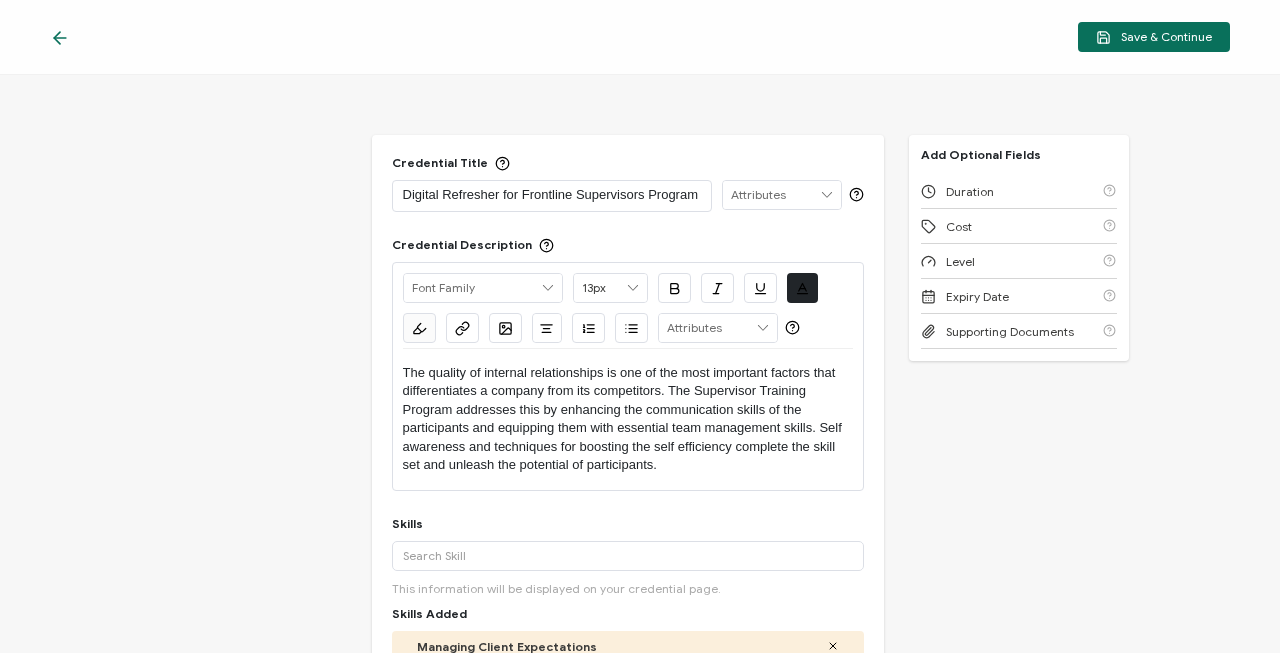 type 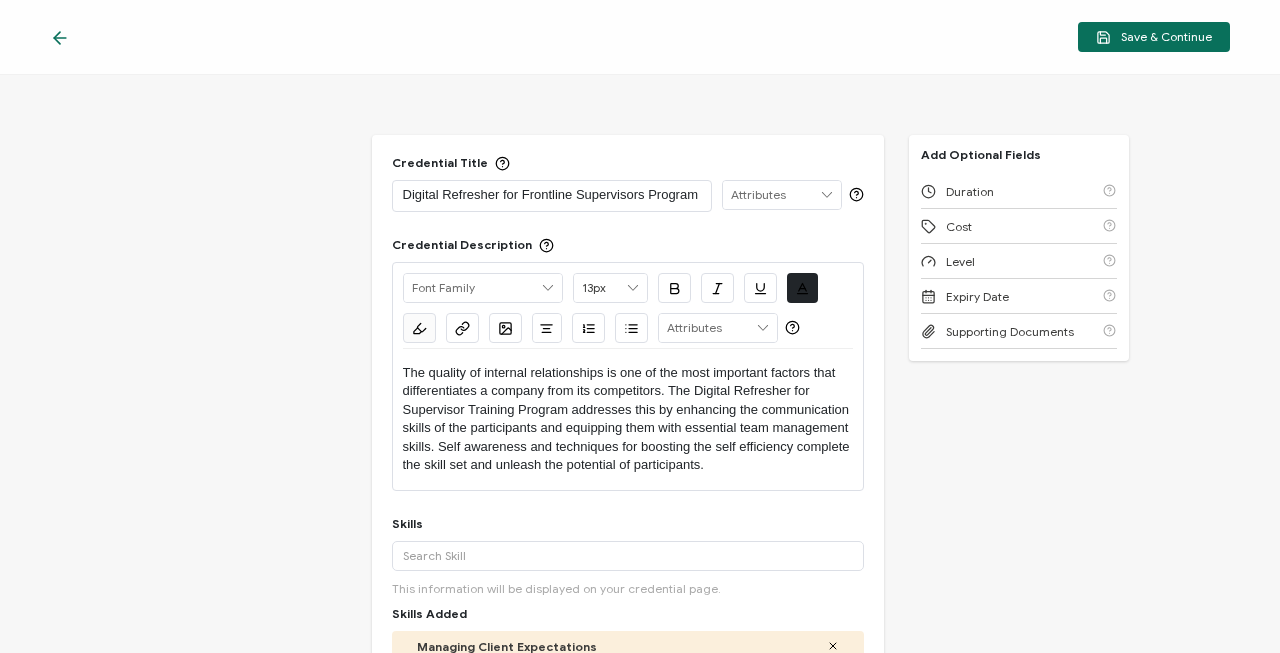 click on "The quality of internal relationships is one of the most important factors that differentiates a company from its competitors. The Digital Refresher for Supervisor Training Program addresses this by enhancing the communication skills of the participants and equipping them with essential team management skills. Self awareness and techniques for boosting the self efficiency complete the skill set and unleash the potential of participants." at bounding box center (628, 419) 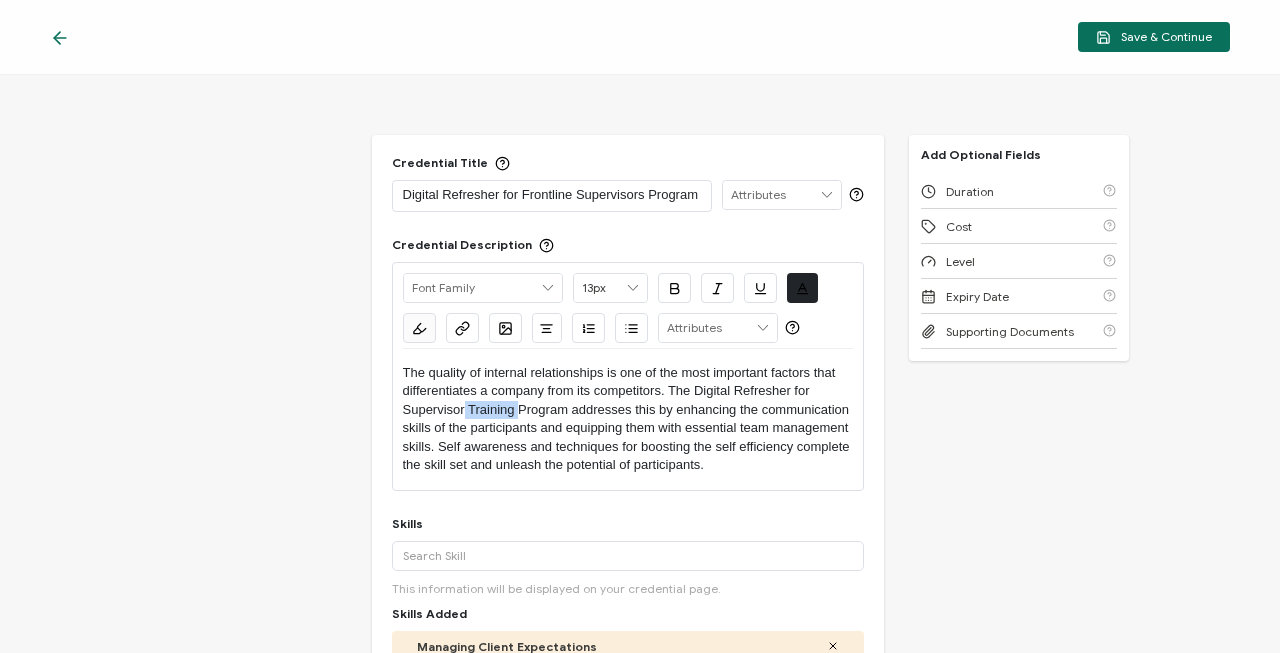 drag, startPoint x: 517, startPoint y: 412, endPoint x: 466, endPoint y: 408, distance: 51.156624 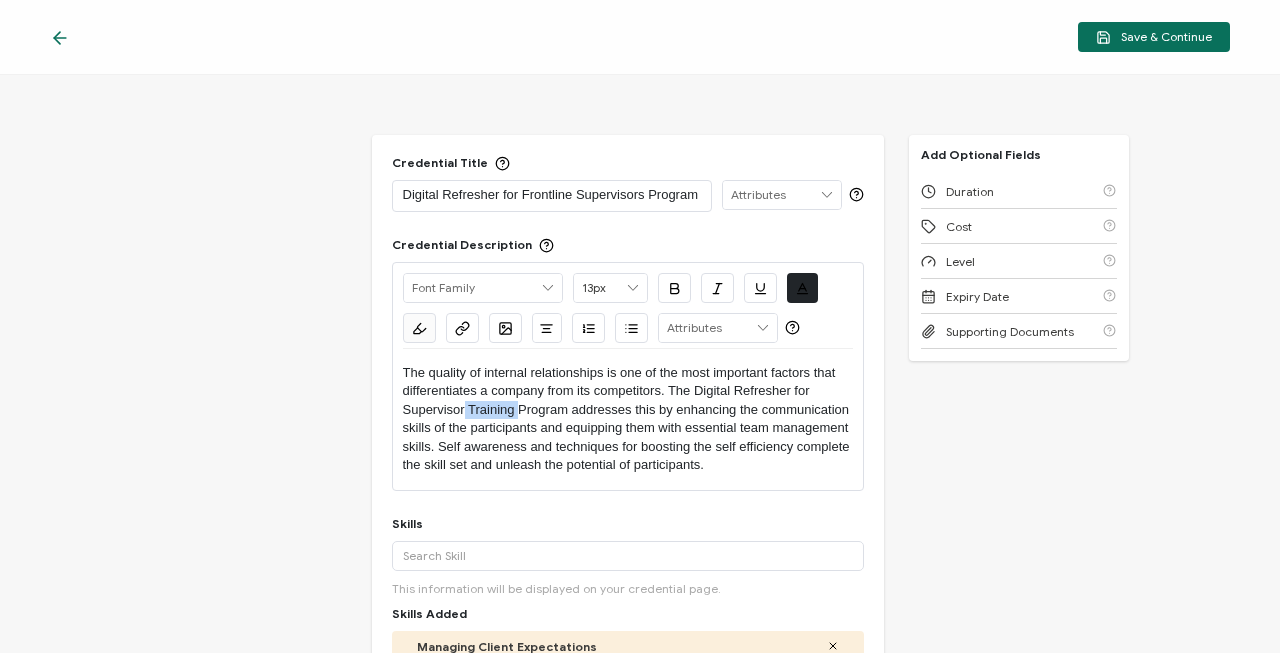 click on "The quality of internal relationships is one of the most important factors that differentiates a company from its competitors. The Digital Refresher for Supervisor Training Program addresses this by enhancing the communication skills of the participants and equipping them with essential team management skills. Self awareness and techniques for boosting the self efficiency complete the skill set and unleash the potential of participants." at bounding box center (628, 419) 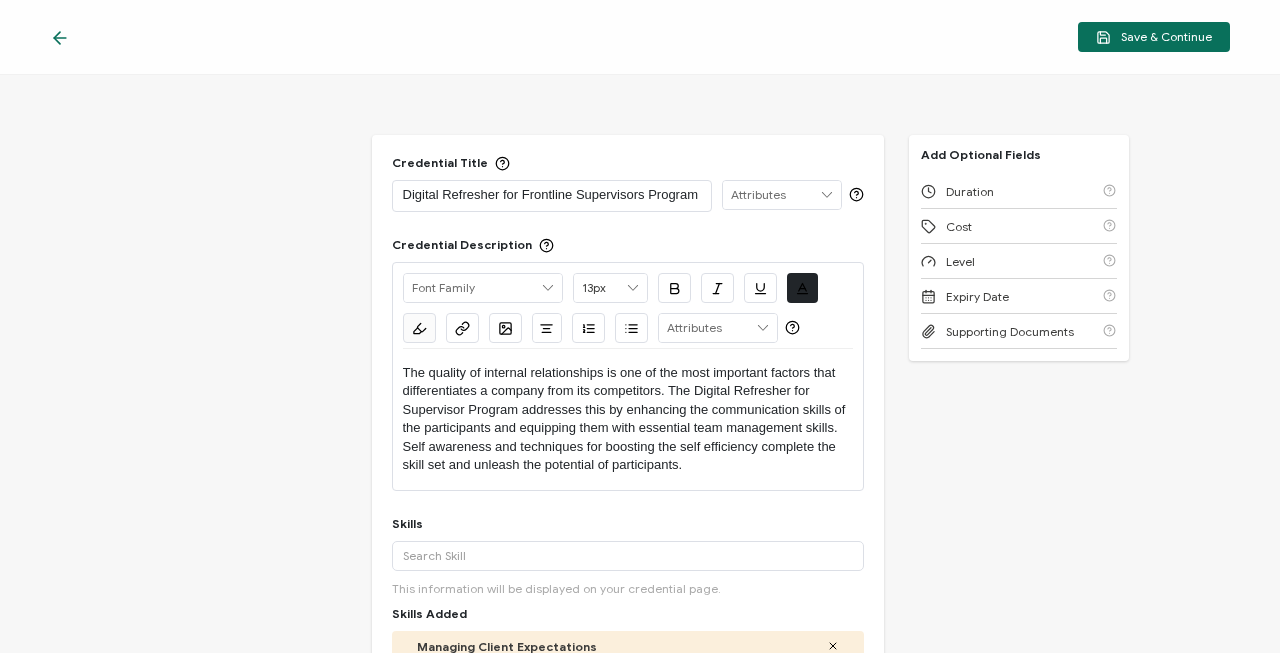 click on "The quality of internal relationships is one of the most important factors that differentiates a company from its competitors. The Digital Refresher for Supervisor Program addresses this by enhancing the communication skills of the participants and equipping them with essential team management skills. Self awareness and techniques for boosting the self efficiency complete the skill set and unleash the potential of participants." at bounding box center (628, 419) 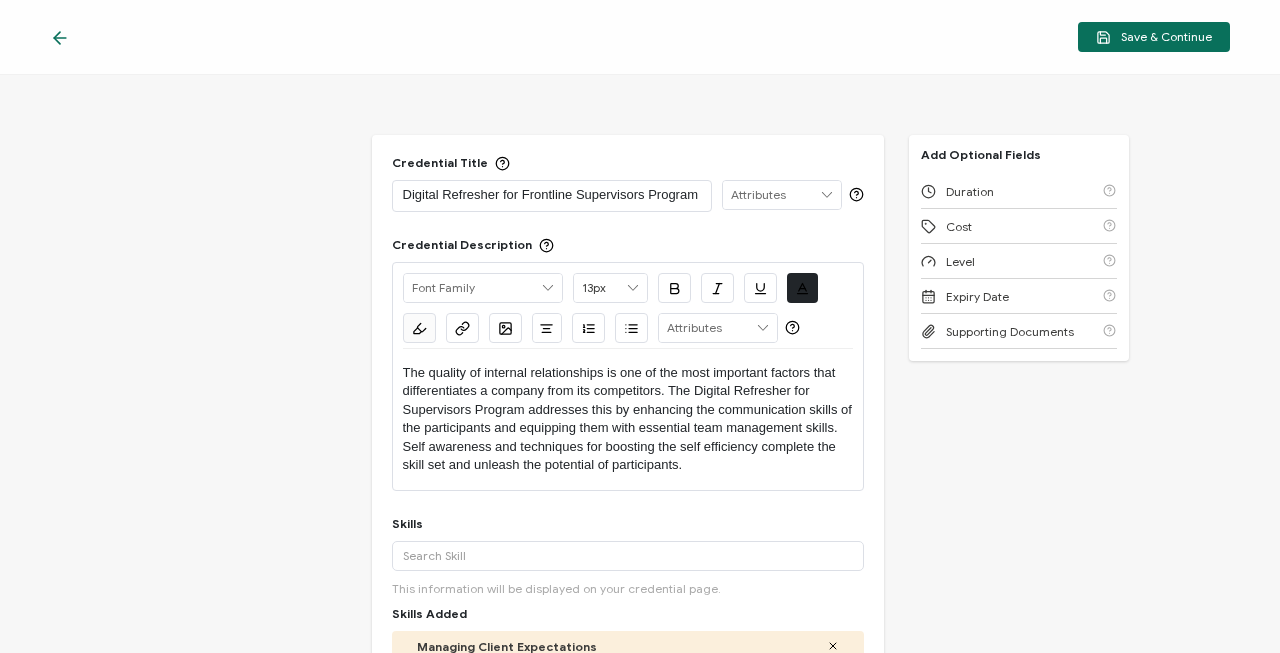 click on "The quality of internal relationships is one of the most important factors that differentiates a company from its competitors. The Digital Refresher for Supervisors Program addresses this by enhancing the communication skills of the participants and equipping them with essential team management skills. Self awareness and techniques for boosting the self efficiency complete the skill set and unleash the potential of participants." at bounding box center [628, 419] 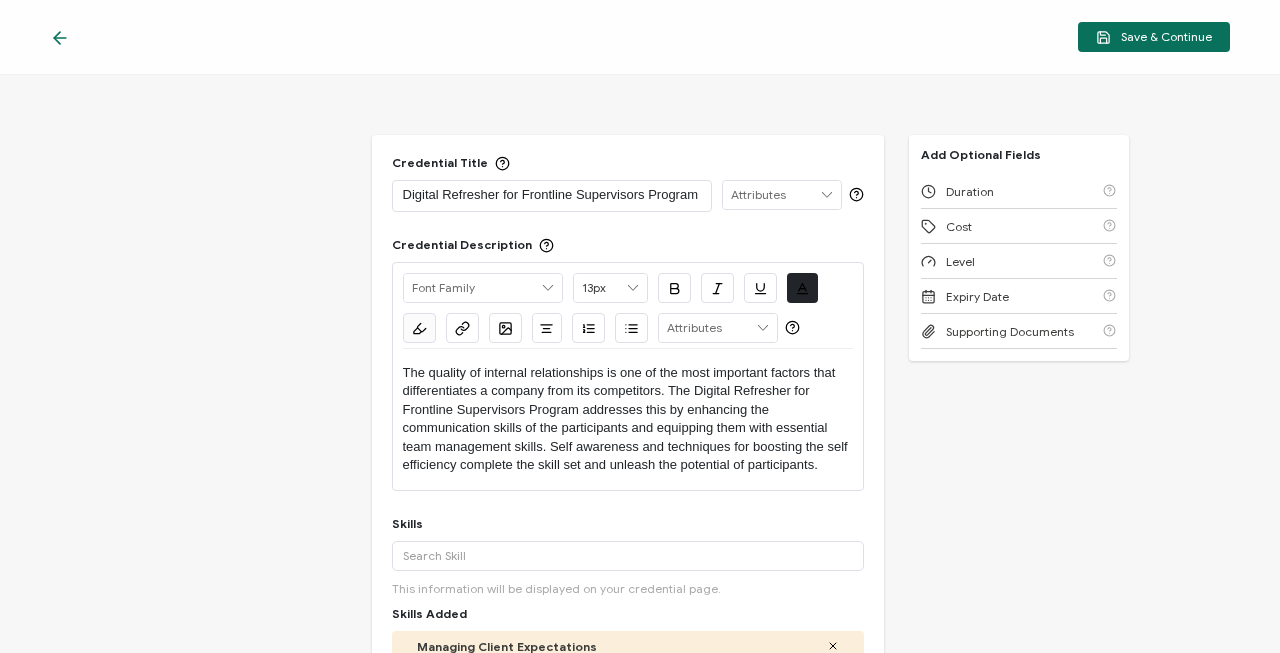 click on "The quality of internal relationships is one of the most important factors that differentiates a company from its competitors. The Digital Refresher for Frontline Supervisors Program addresses this by enhancing the communication skills of the participants and equipping them with essential team management skills. Self awareness and techniques for boosting the self efficiency complete the skill set and unleash the potential of participants." at bounding box center [628, 419] 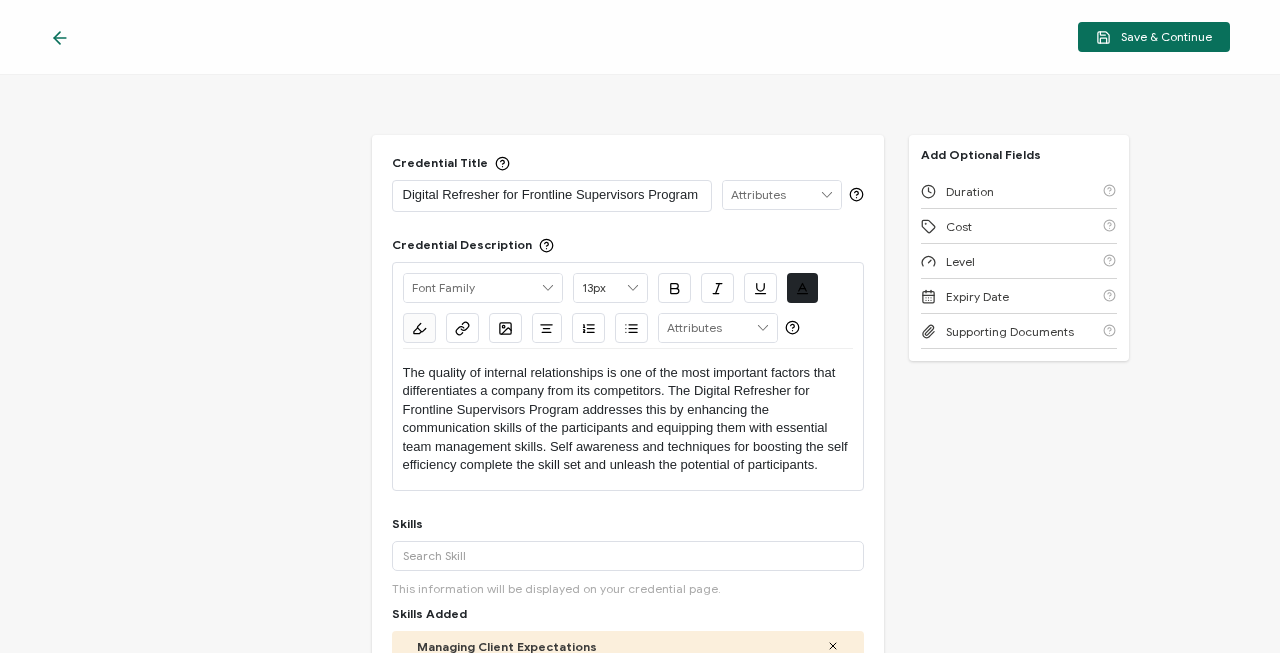 scroll, scrollTop: 539, scrollLeft: 0, axis: vertical 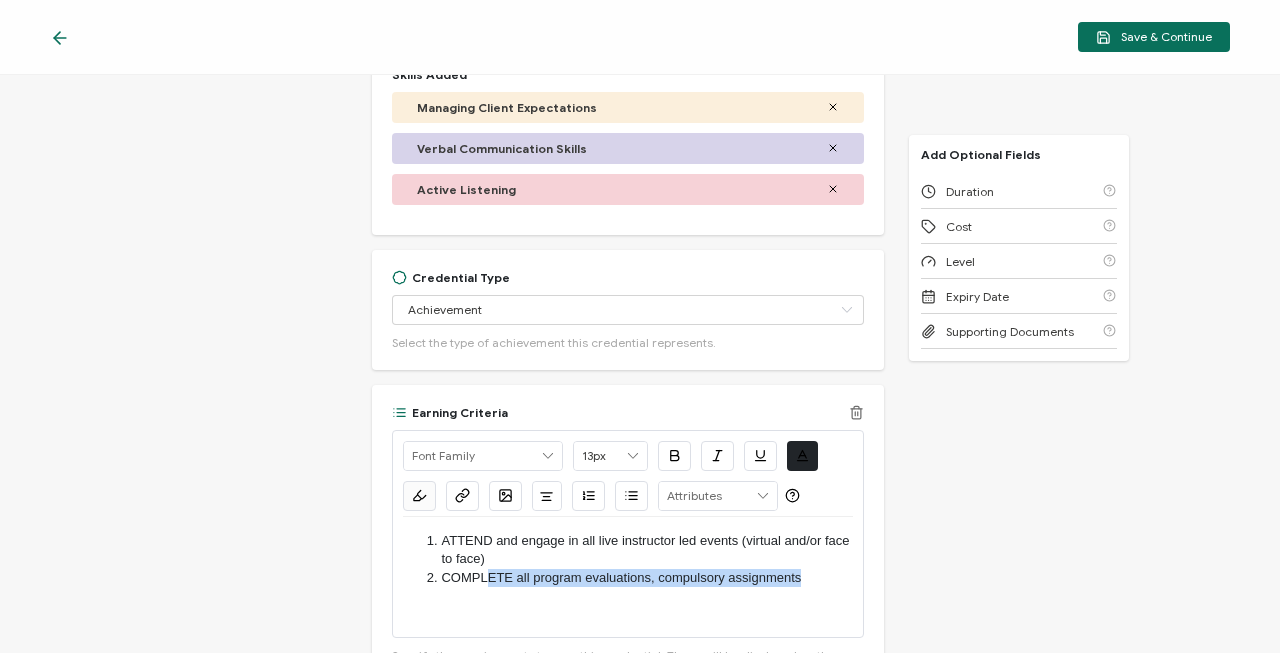 drag, startPoint x: 837, startPoint y: 581, endPoint x: 485, endPoint y: 577, distance: 352.02274 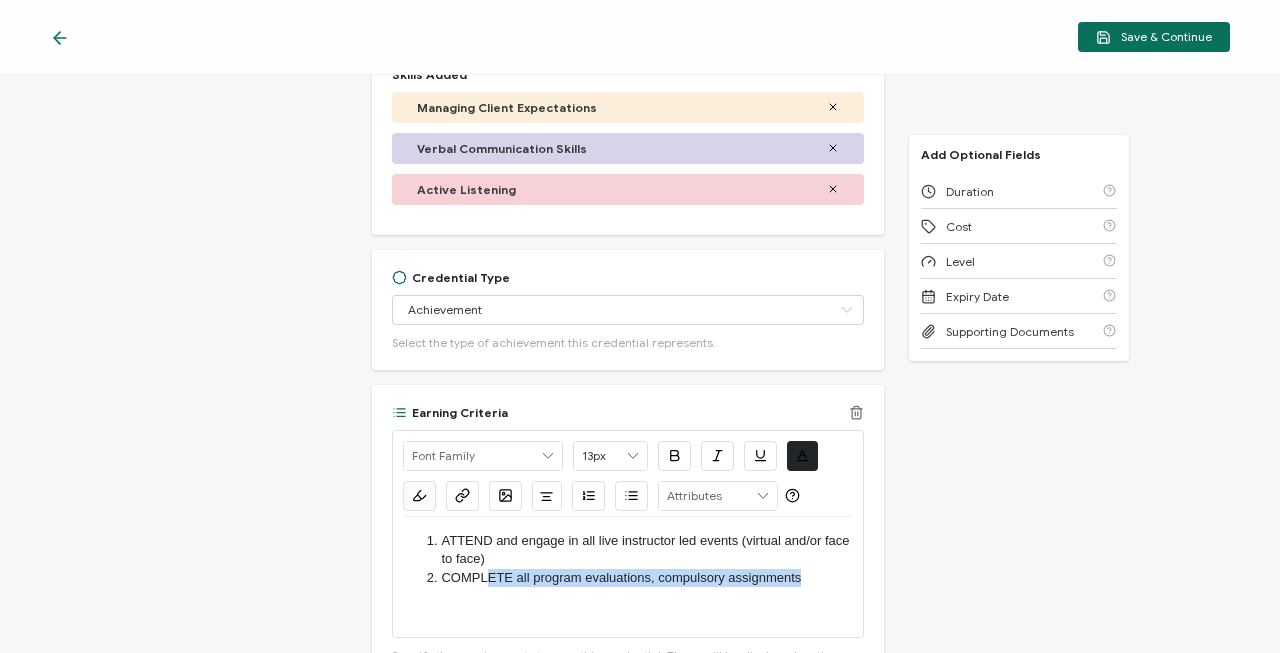 click on "COMPLETE all program evaluations, compulsory assignments" at bounding box center (637, 578) 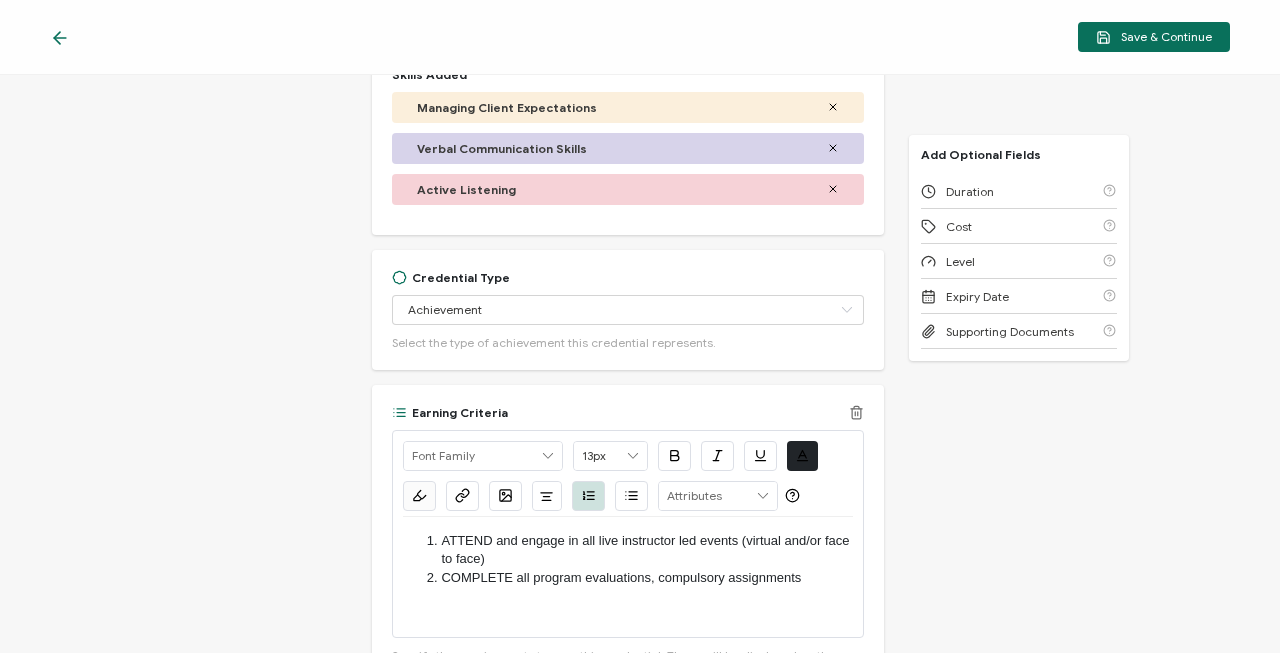 click on "ATTEND and engage in all live instructor led events (virtual and/or face to face)" at bounding box center (637, 550) 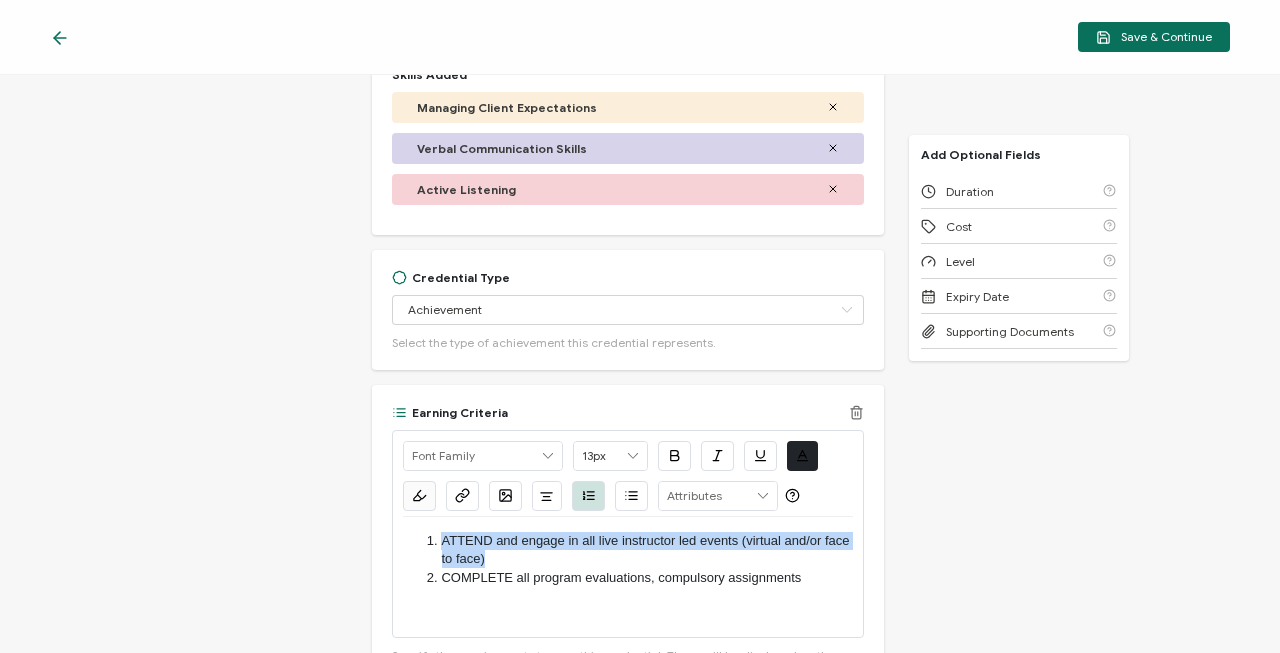 drag, startPoint x: 499, startPoint y: 552, endPoint x: 439, endPoint y: 538, distance: 61.611687 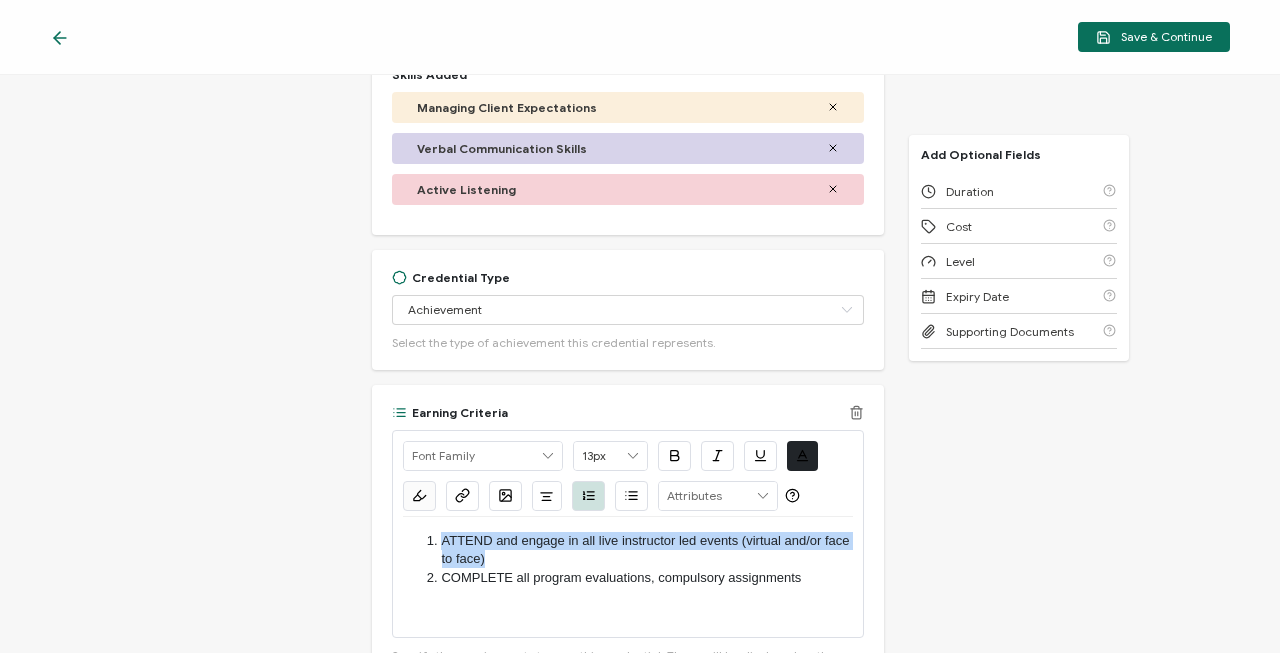 click on "ATTEND and engage in all live instructor led events (virtual and/or face to face)" at bounding box center (637, 550) 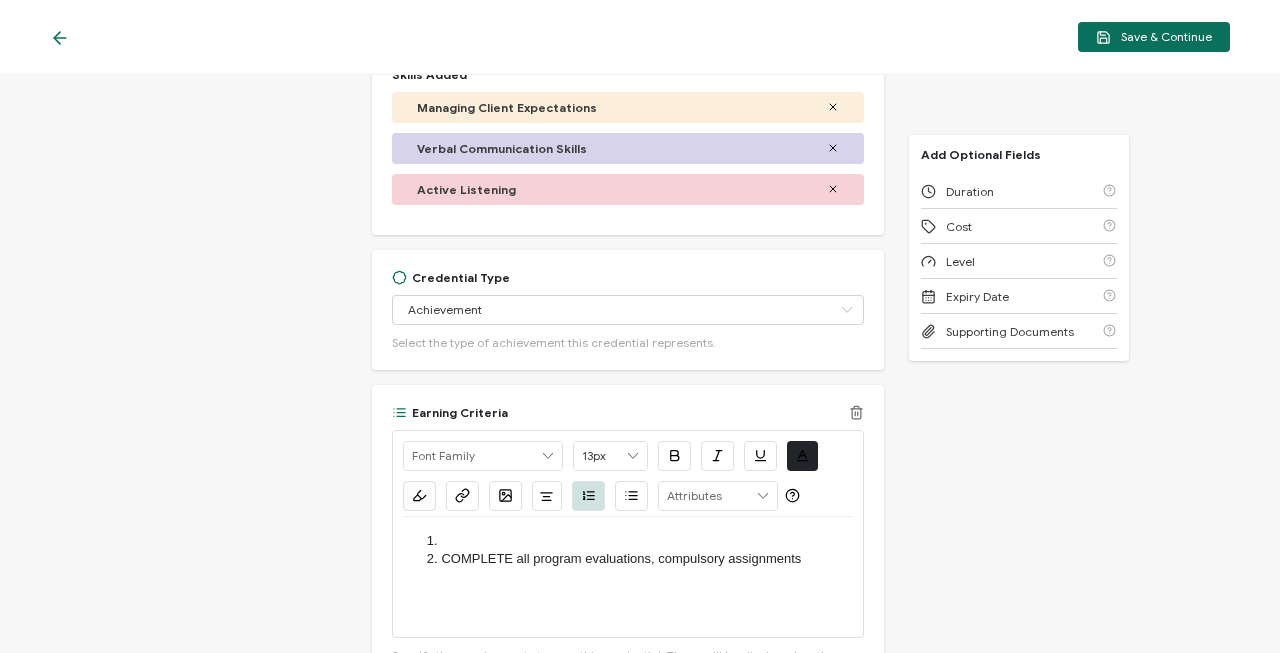click on "COMPLETE all program evaluations, compulsory assignments" at bounding box center (637, 559) 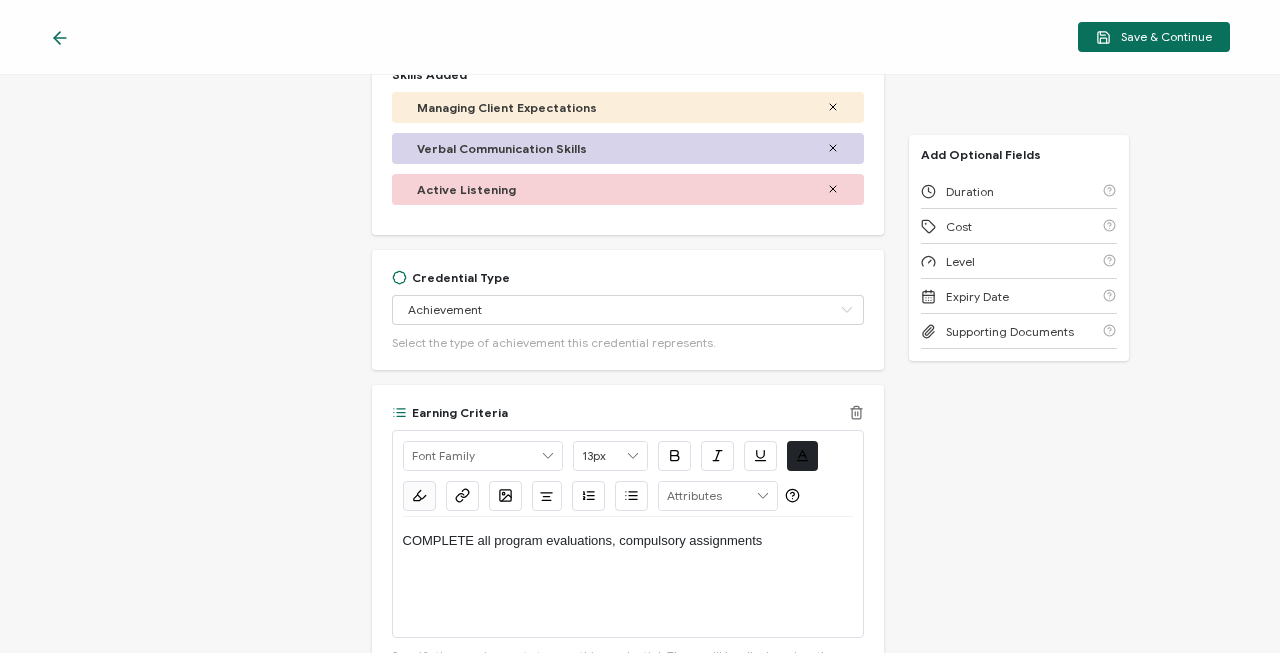 type 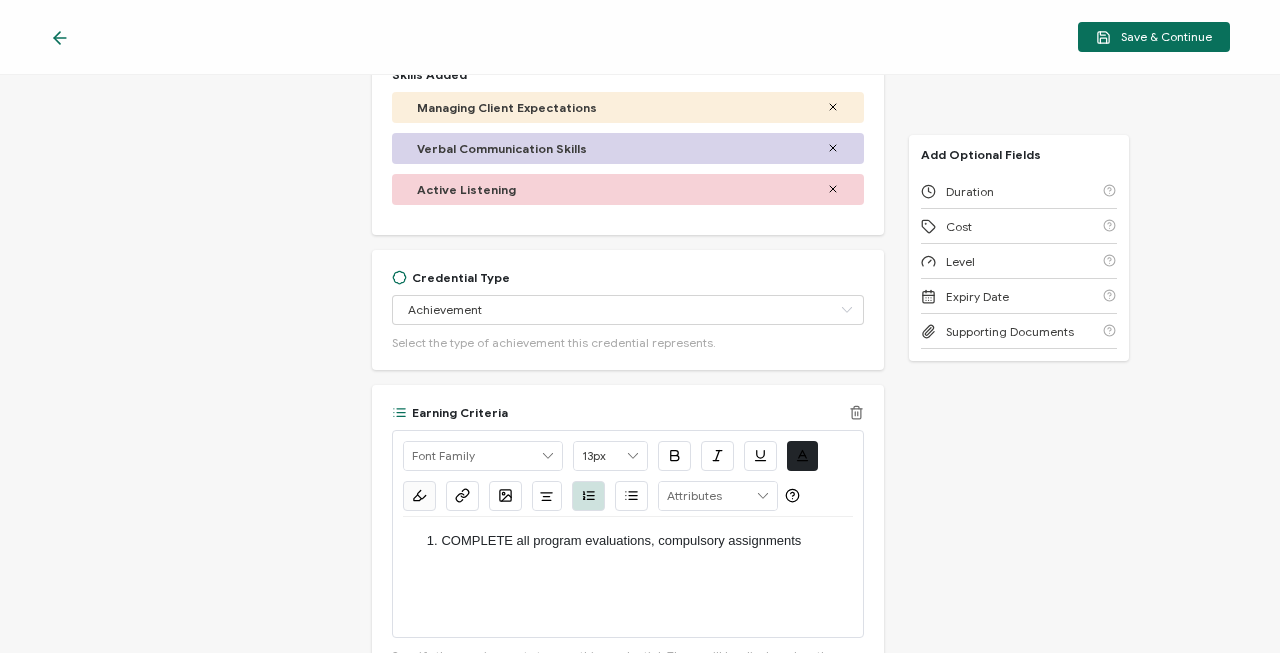 click on "COMPLETE all program evaluations, compulsory assignments" at bounding box center (628, 577) 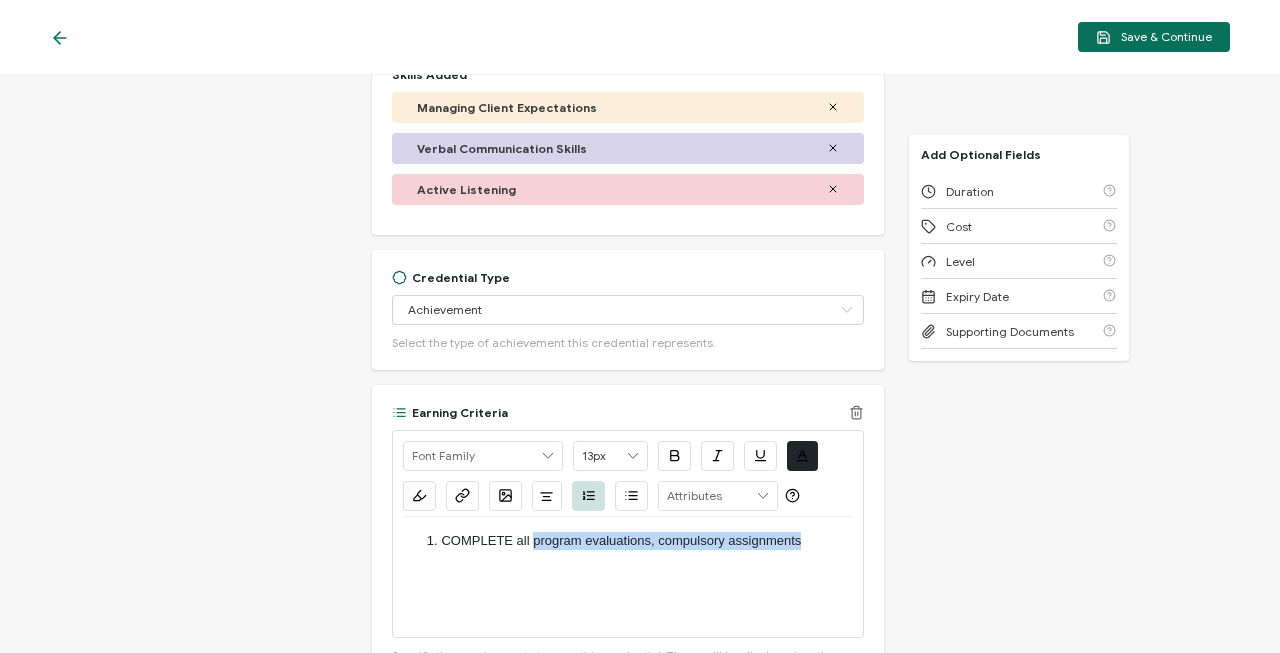 drag, startPoint x: 831, startPoint y: 541, endPoint x: 536, endPoint y: 545, distance: 295.02713 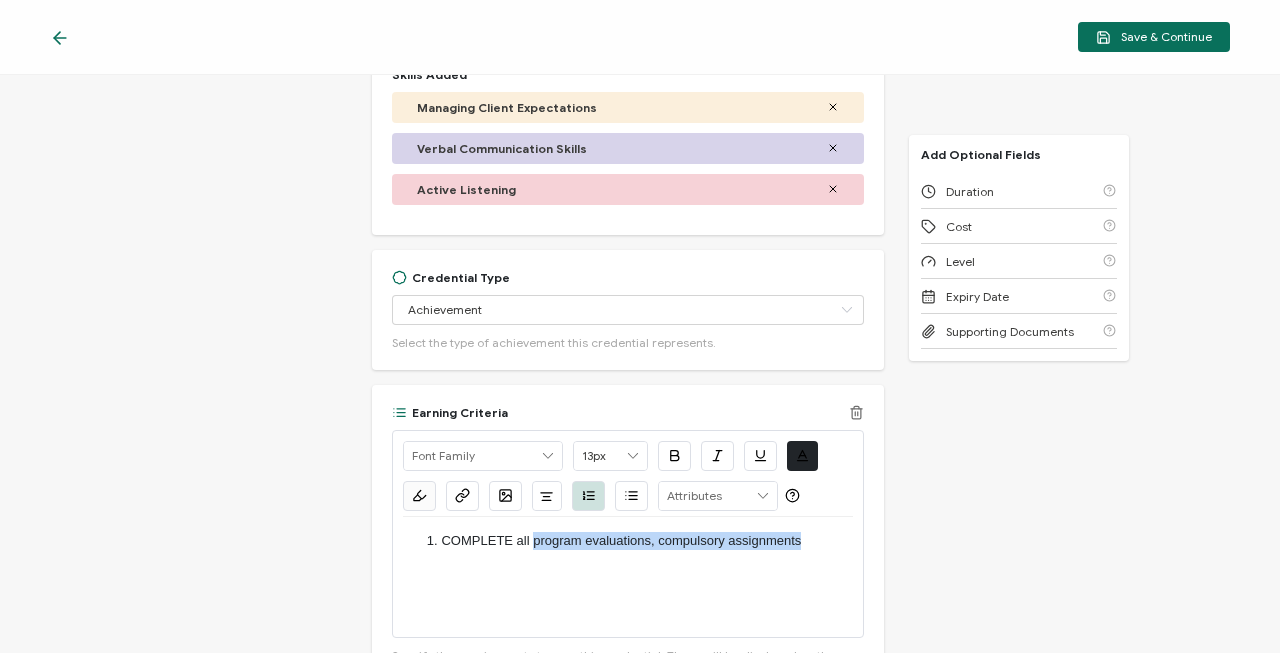 click on "COMPLETE all program evaluations, compulsory assignments" at bounding box center [637, 541] 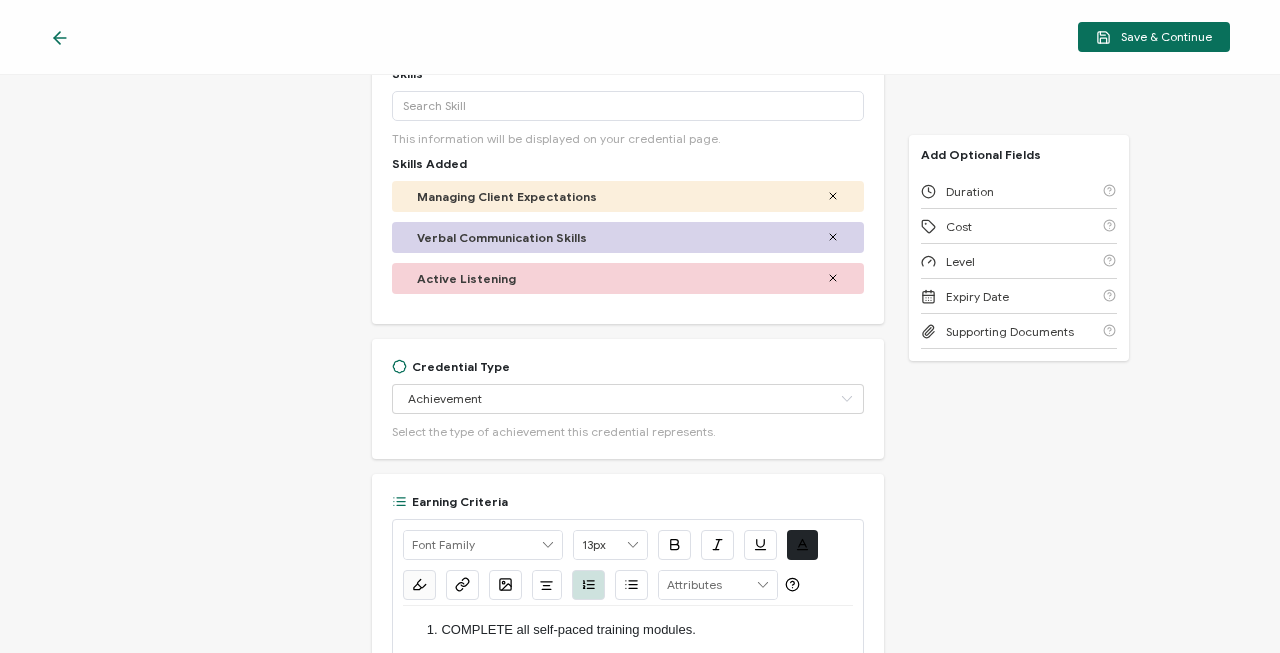 scroll, scrollTop: 539, scrollLeft: 0, axis: vertical 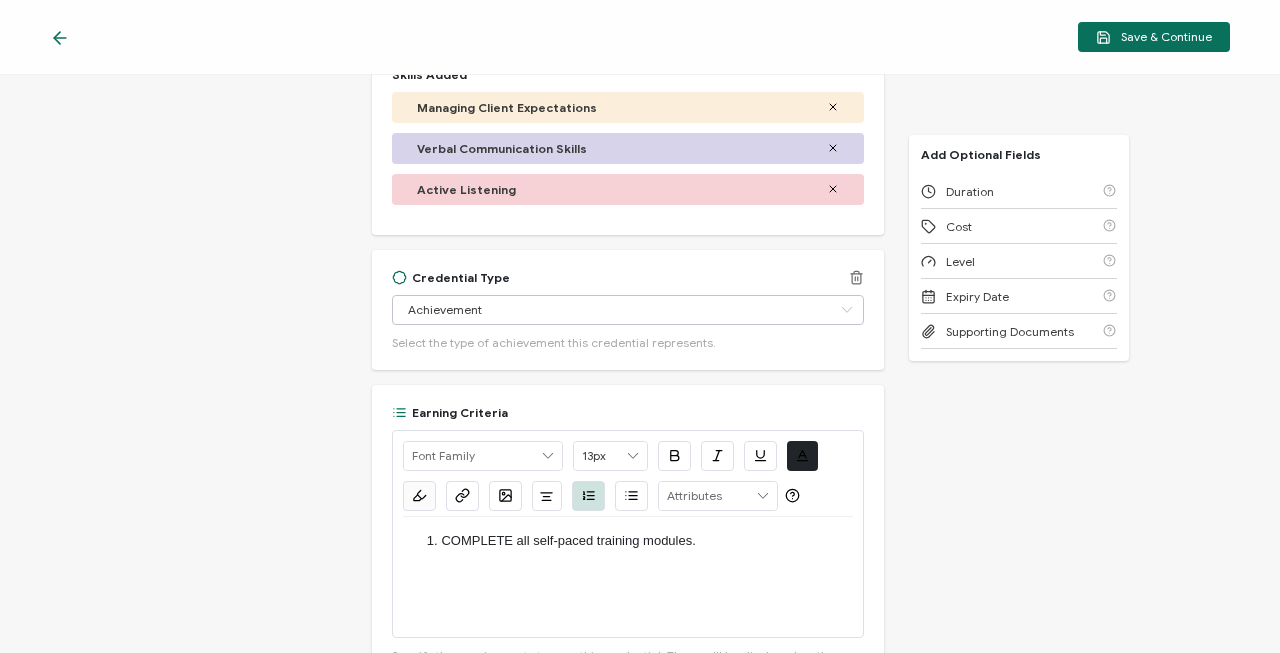 click at bounding box center (846, 310) 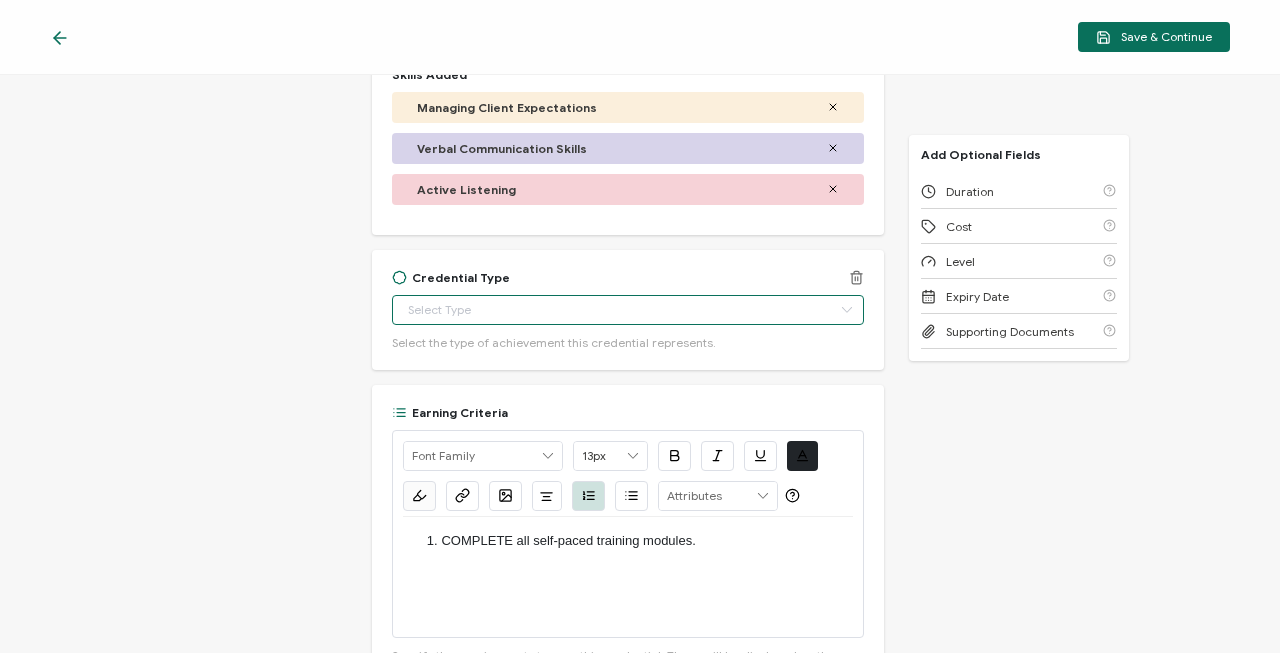scroll, scrollTop: 888, scrollLeft: 0, axis: vertical 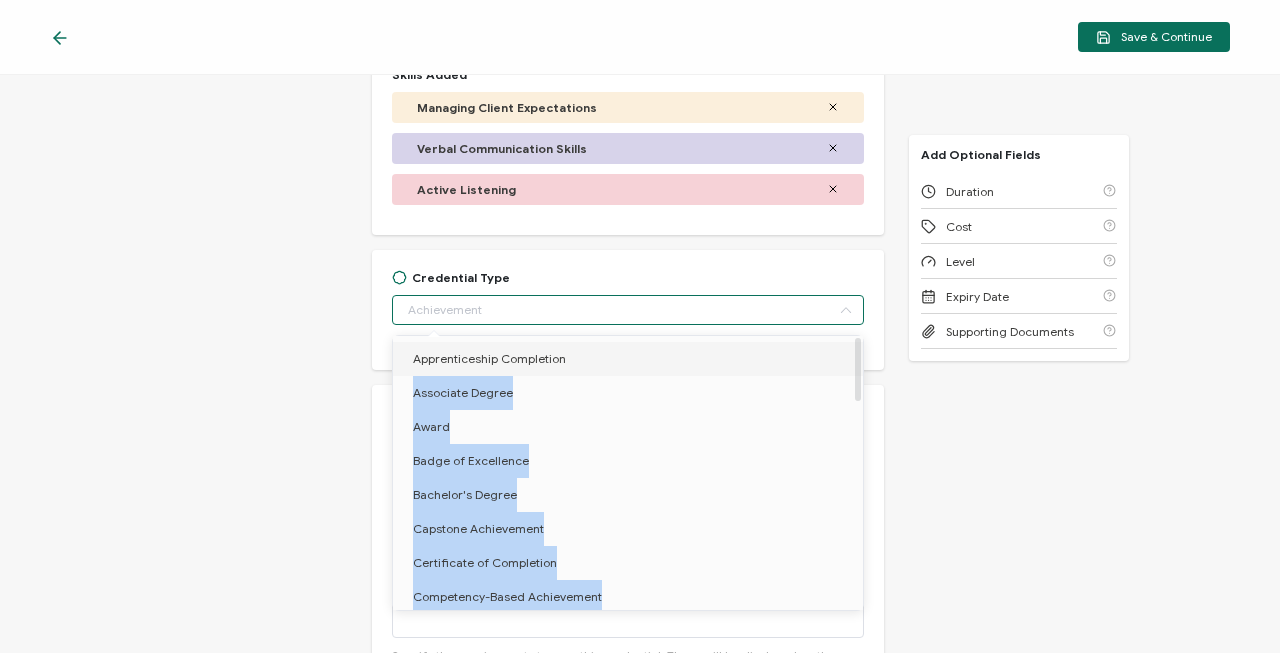 drag, startPoint x: 862, startPoint y: 363, endPoint x: 859, endPoint y: 373, distance: 10.440307 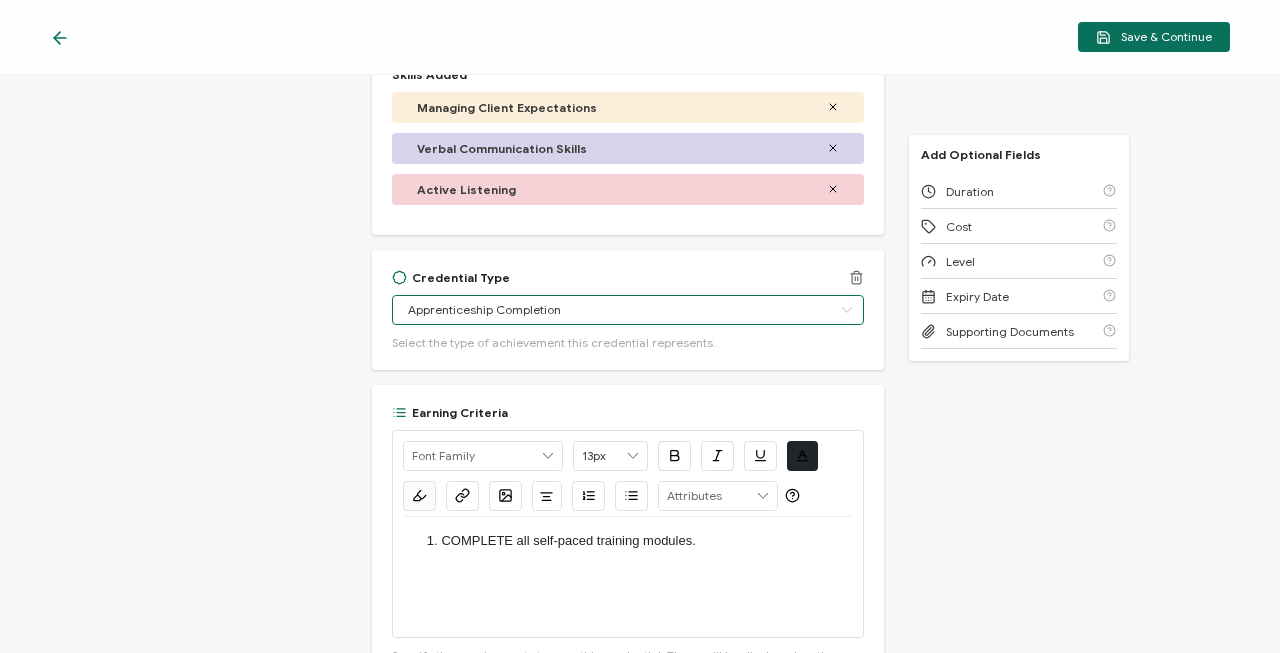 click on "Apprenticeship Completion" at bounding box center (628, 310) 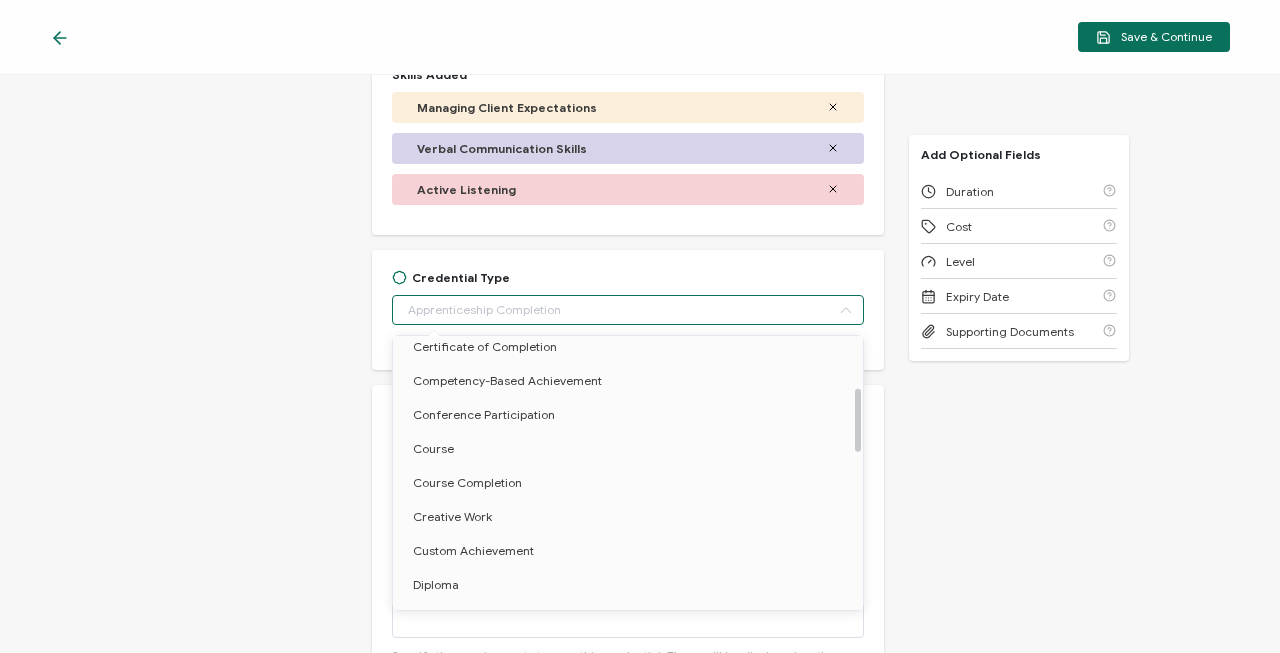 scroll, scrollTop: 220, scrollLeft: 0, axis: vertical 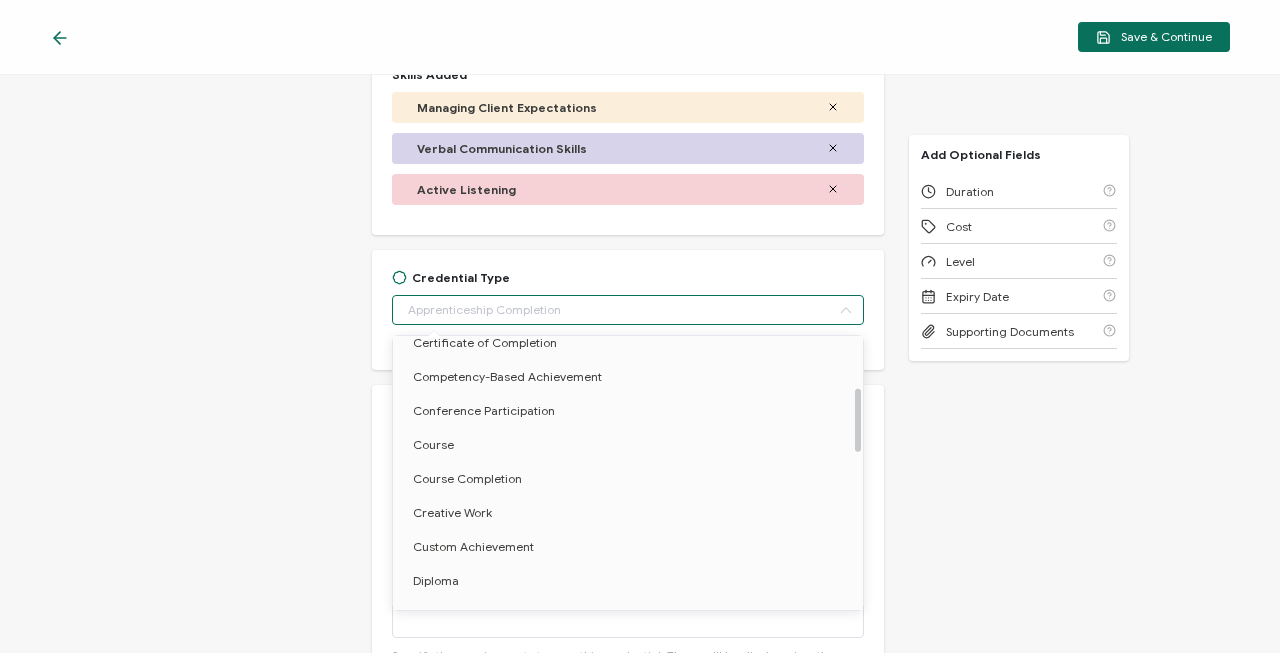 drag, startPoint x: 861, startPoint y: 366, endPoint x: 859, endPoint y: 417, distance: 51.0392 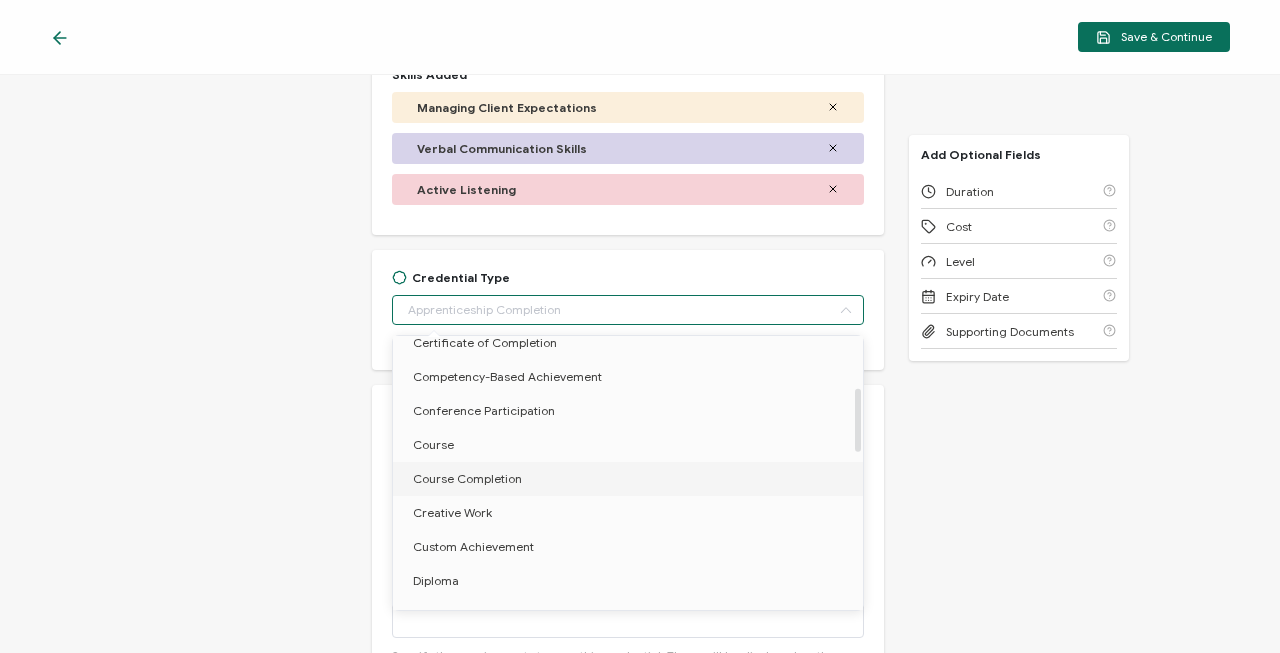 click on "Course Completion" at bounding box center (467, 478) 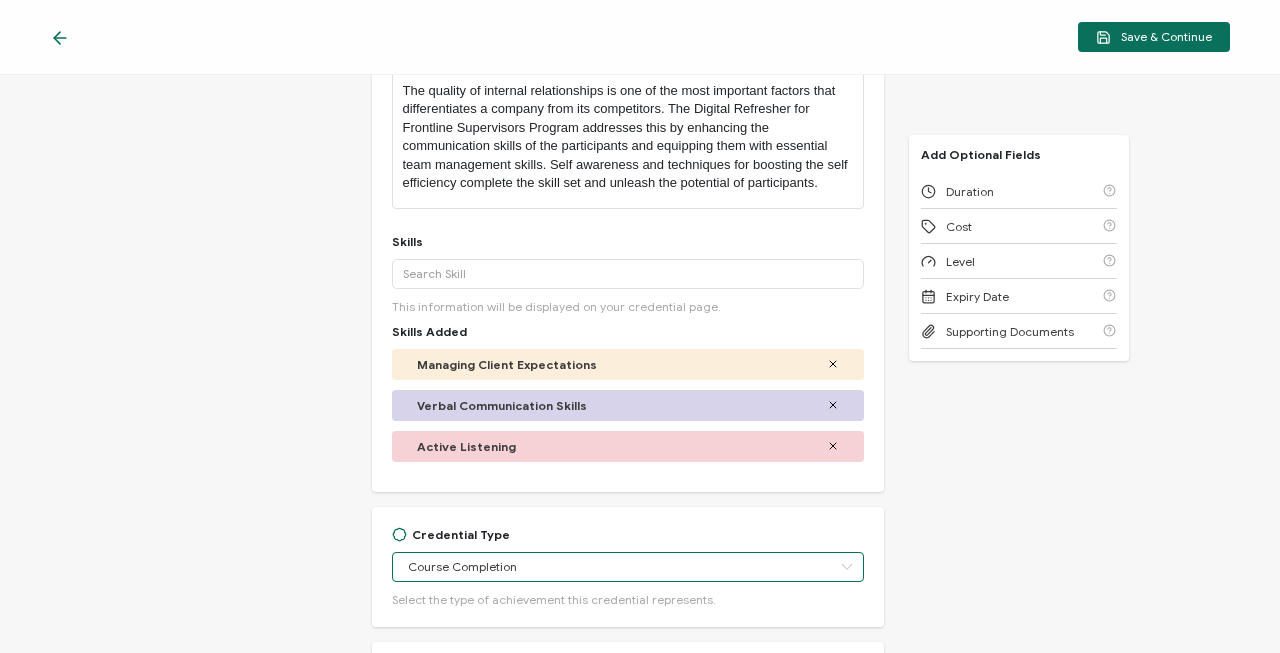scroll, scrollTop: 0, scrollLeft: 0, axis: both 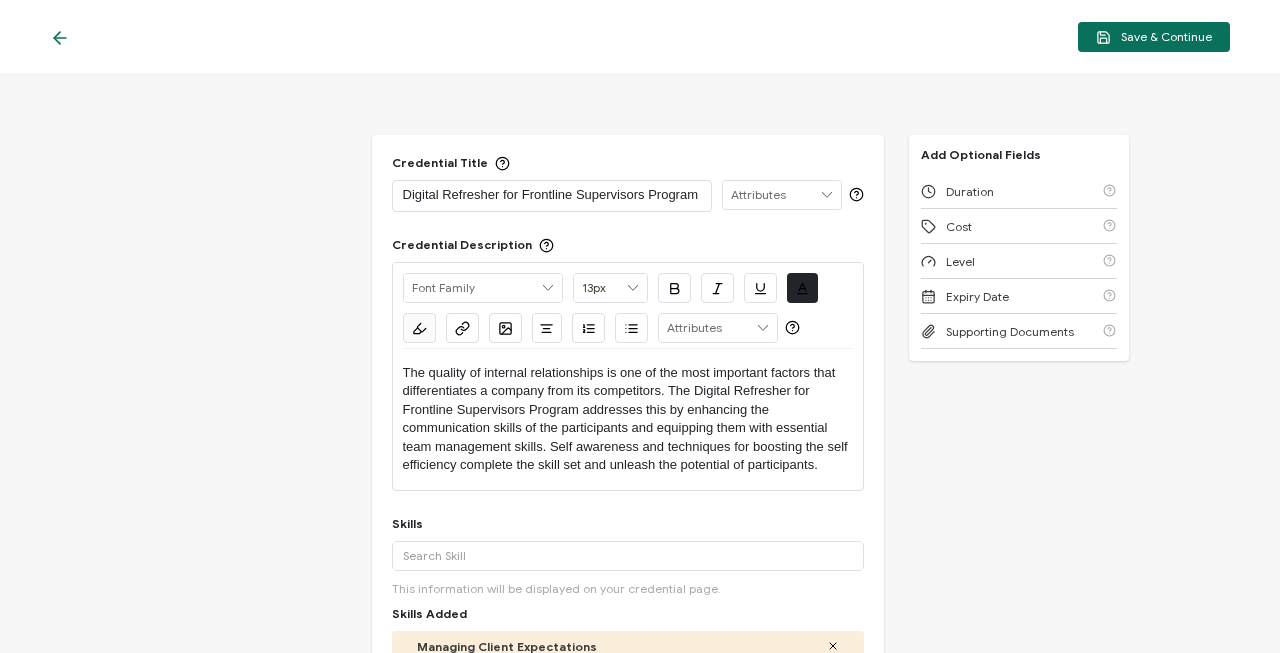 click on "The quality of internal relationships is one of the most important factors that differentiates a company from its competitors. The Digital Refresher for Frontline Supervisors Program addresses this by enhancing the communication skills of the participants and equipping them with essential team management skills. Self awareness and techniques for boosting the self efficiency complete the skill set and unleash the potential of participants." at bounding box center (628, 419) 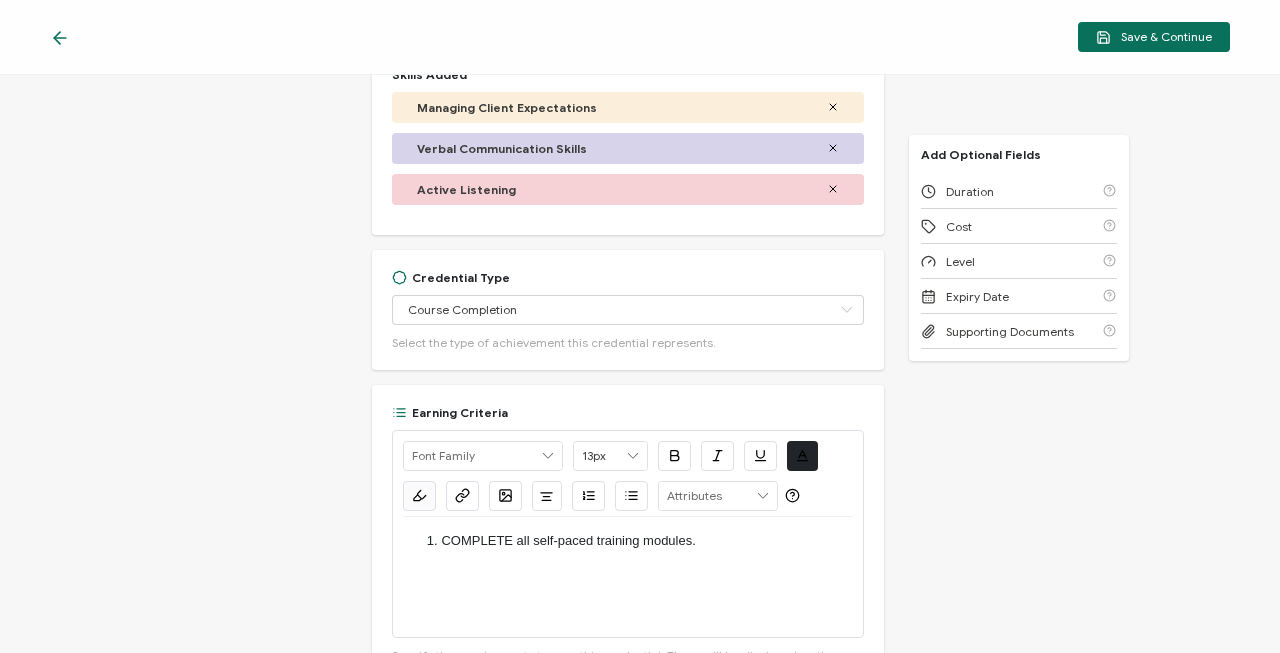 scroll, scrollTop: 0, scrollLeft: 0, axis: both 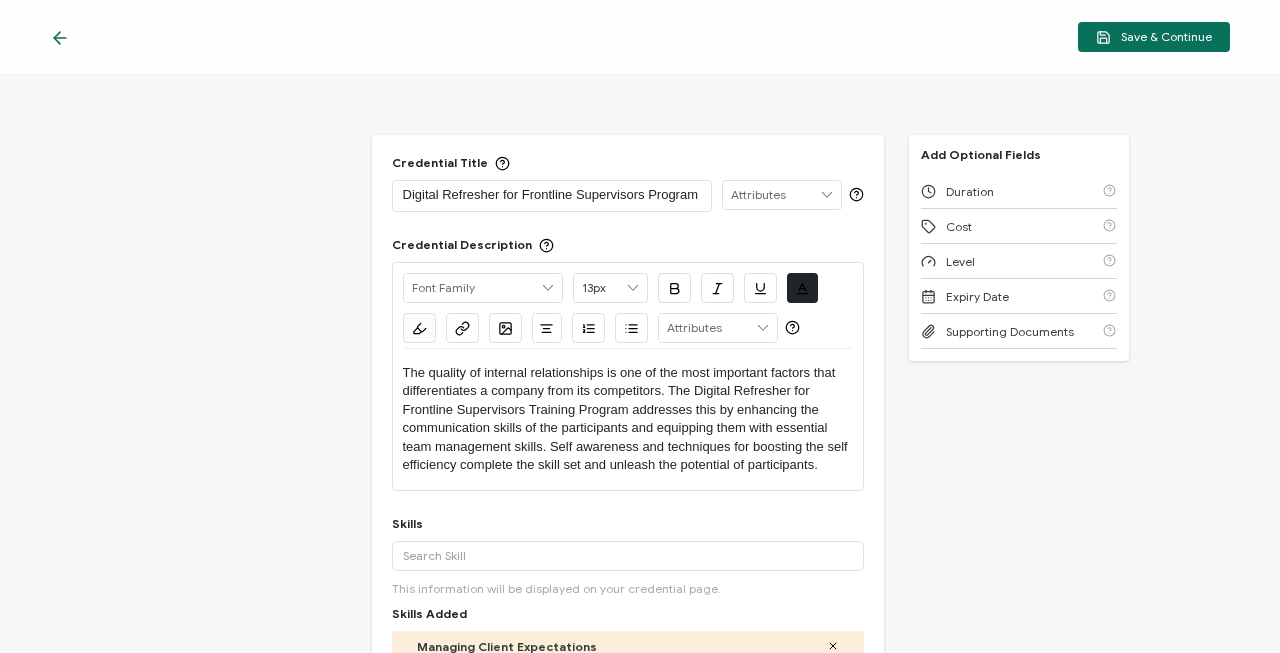 click on "Digital Refresher for Frontline Supervisors Program" at bounding box center (552, 195) 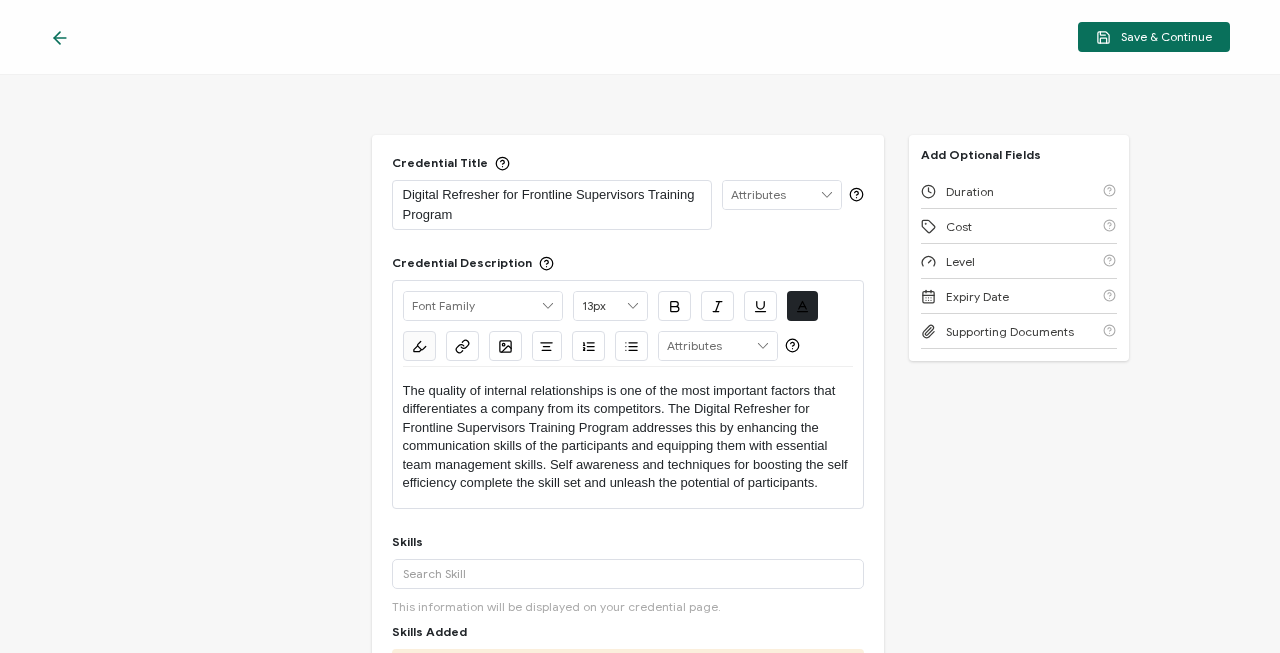 scroll, scrollTop: 539, scrollLeft: 0, axis: vertical 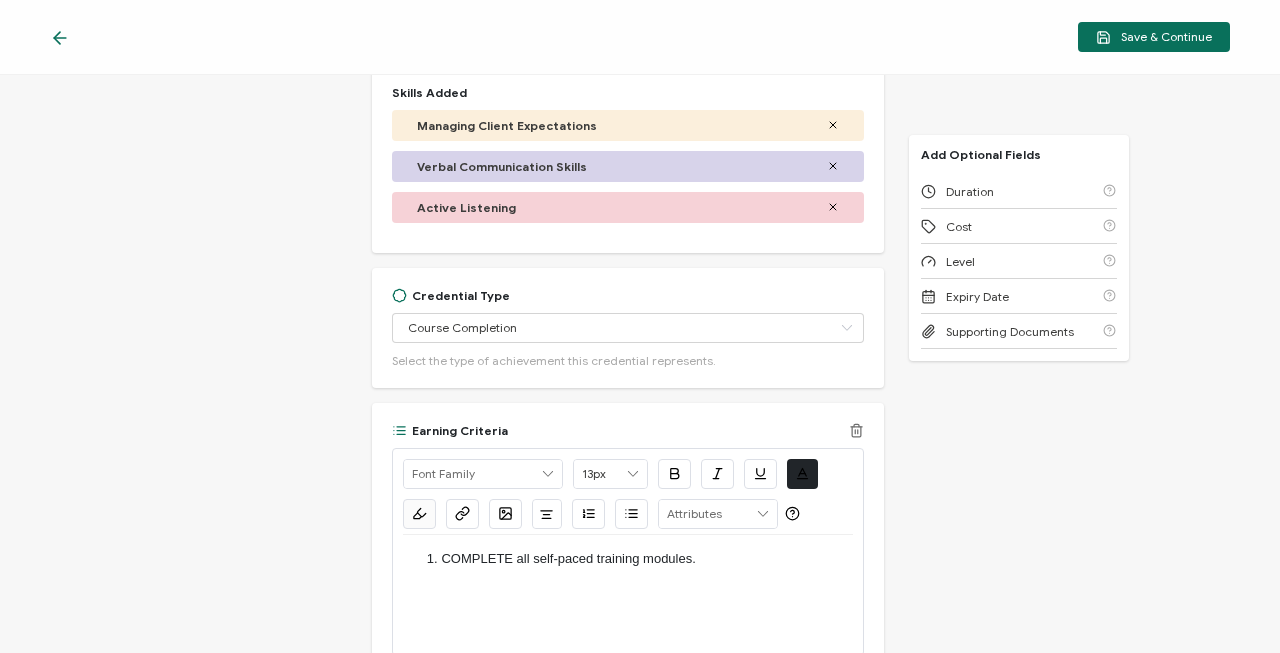 click on "COMPLETE all self-paced training modules." at bounding box center (637, 559) 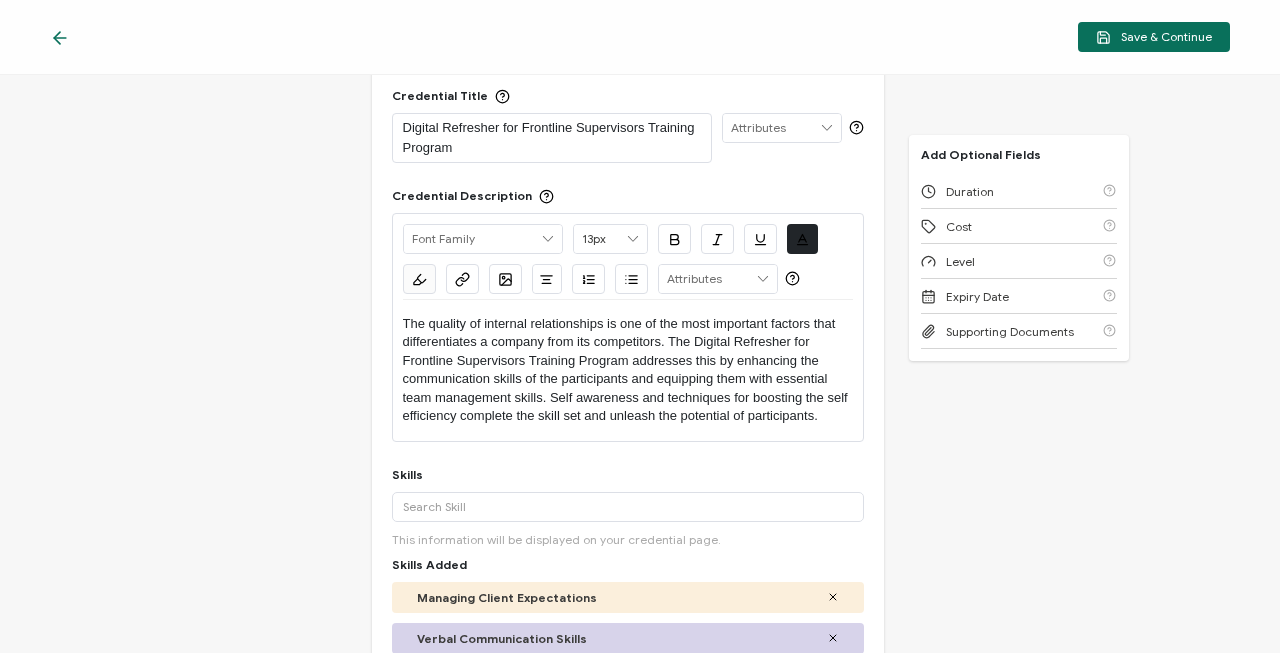 scroll, scrollTop: 0, scrollLeft: 0, axis: both 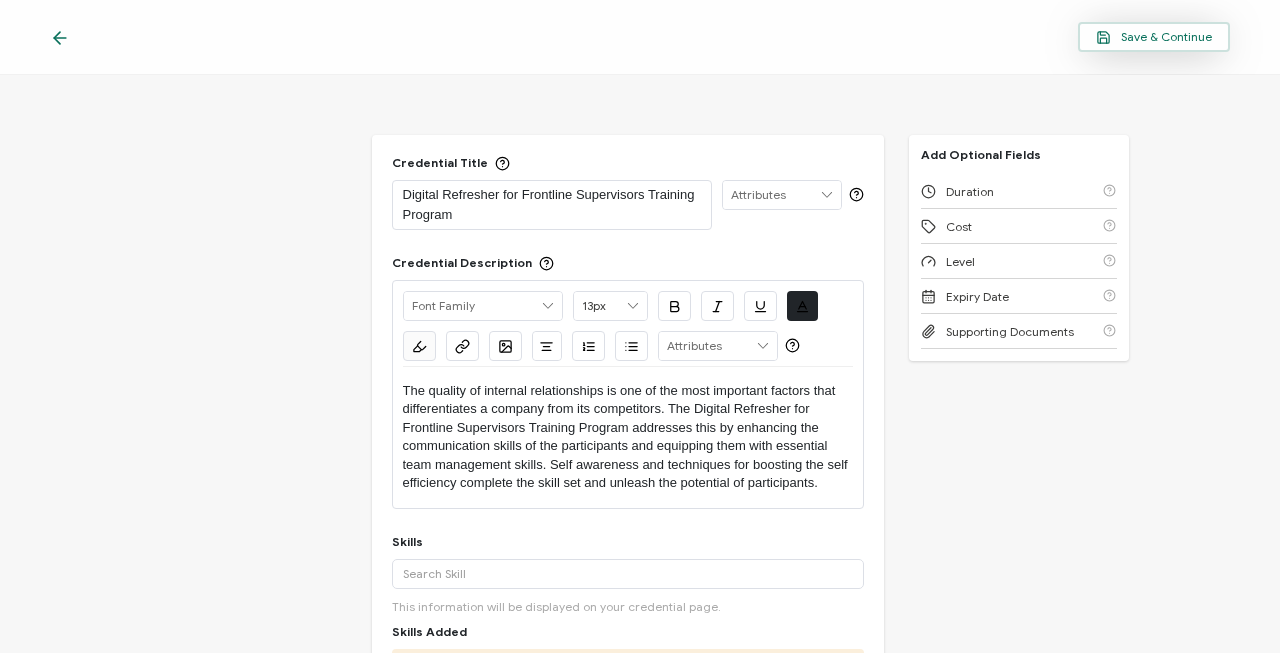 click on "Save & Continue" at bounding box center (1154, 37) 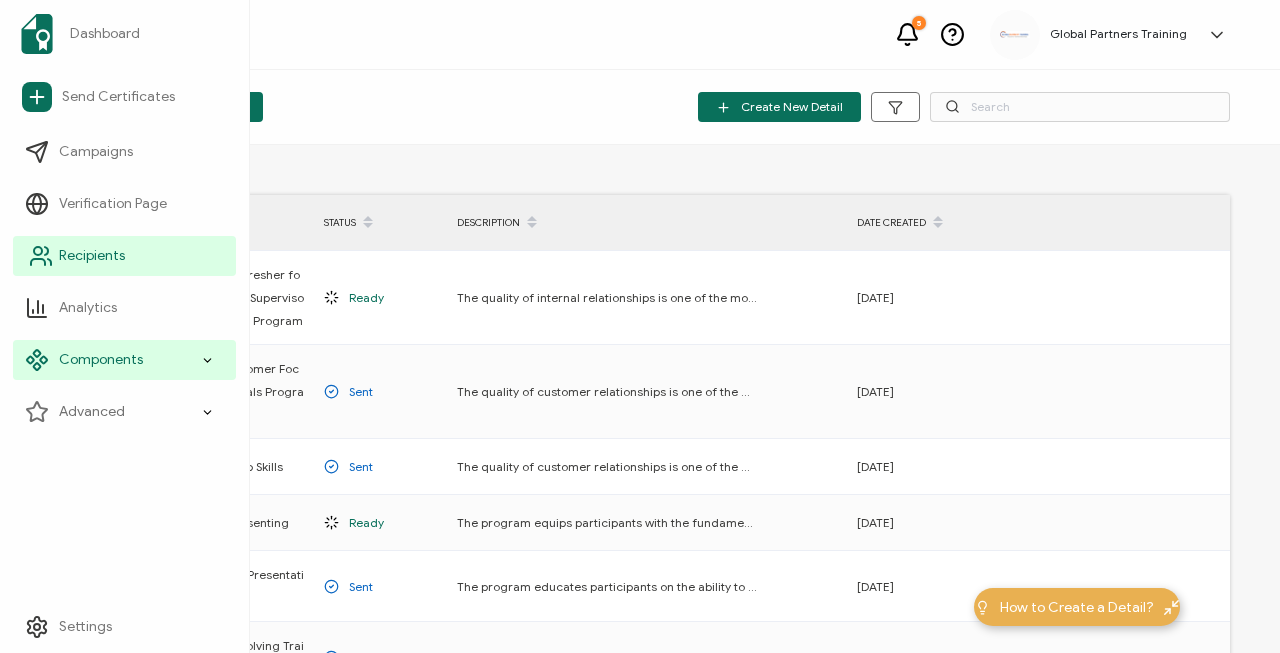 click on "Recipients" at bounding box center (92, 256) 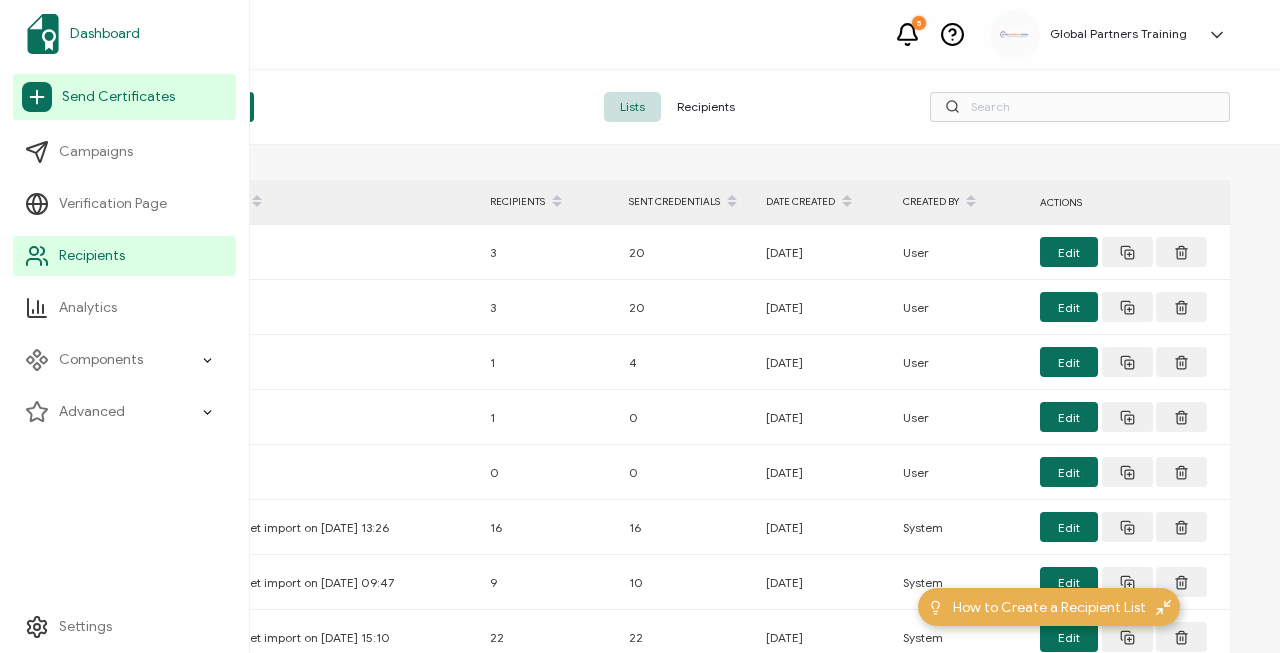 click on "Dashboard" at bounding box center (105, 34) 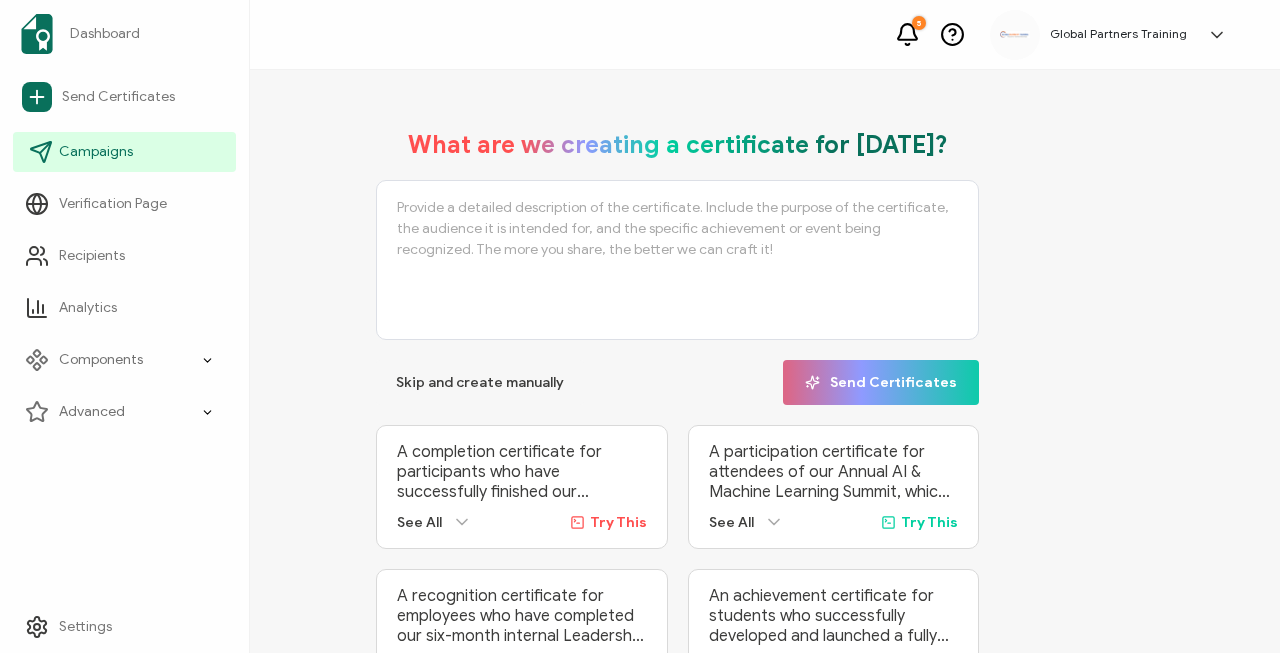 click on "Campaigns" at bounding box center [96, 152] 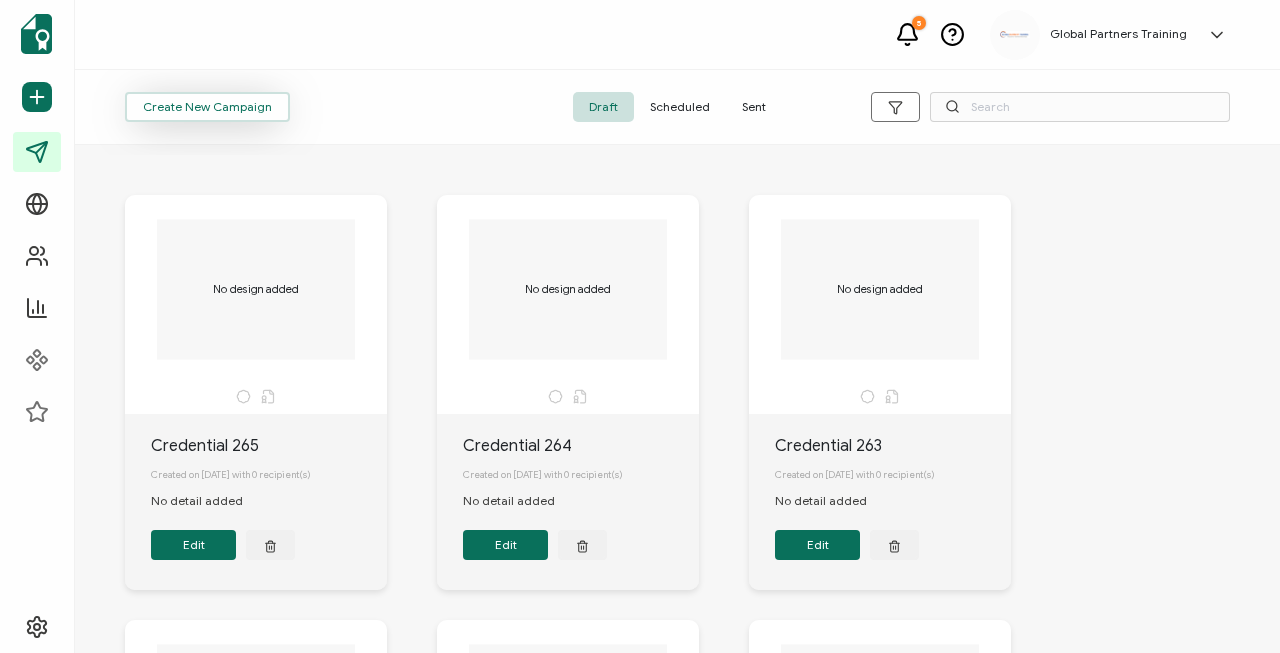 click on "Create New Campaign" at bounding box center (207, 107) 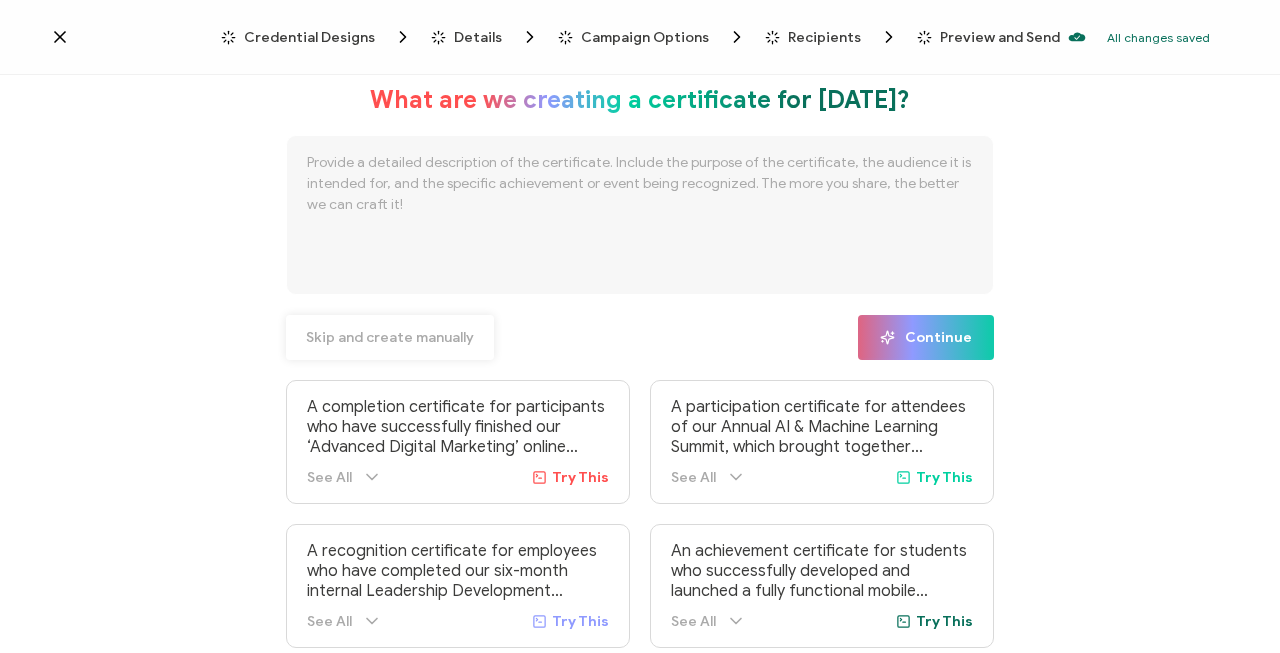 click on "Skip and create manually" at bounding box center (390, 338) 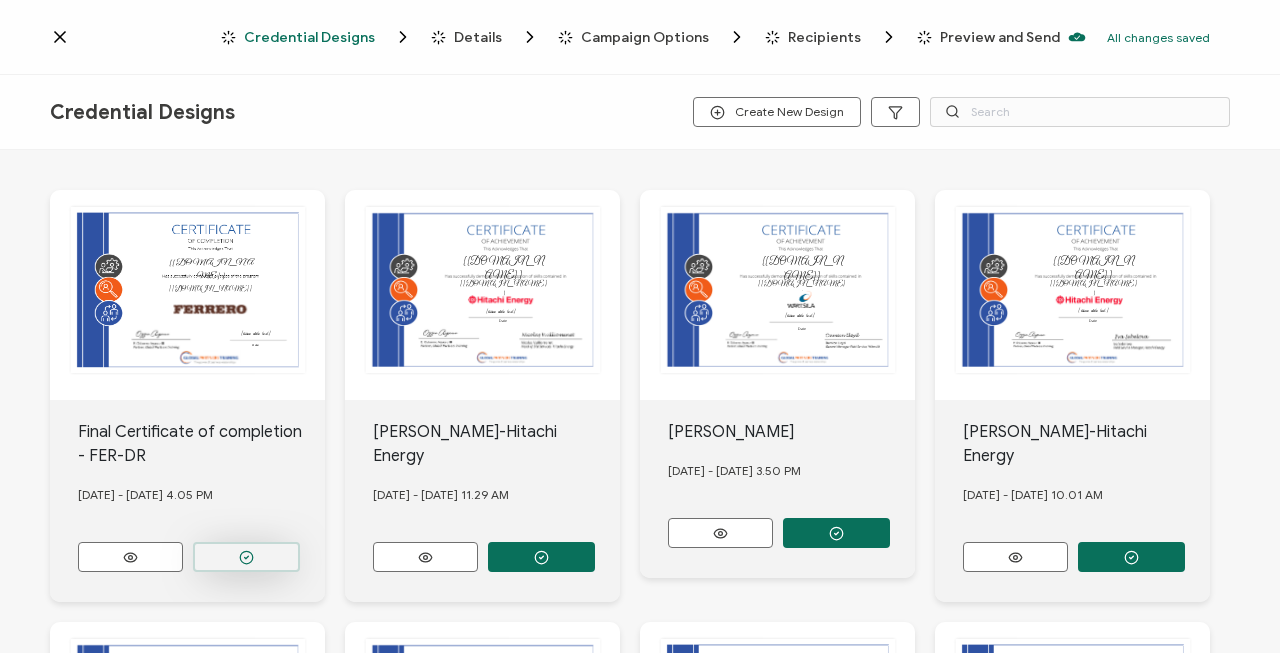 click at bounding box center (246, 557) 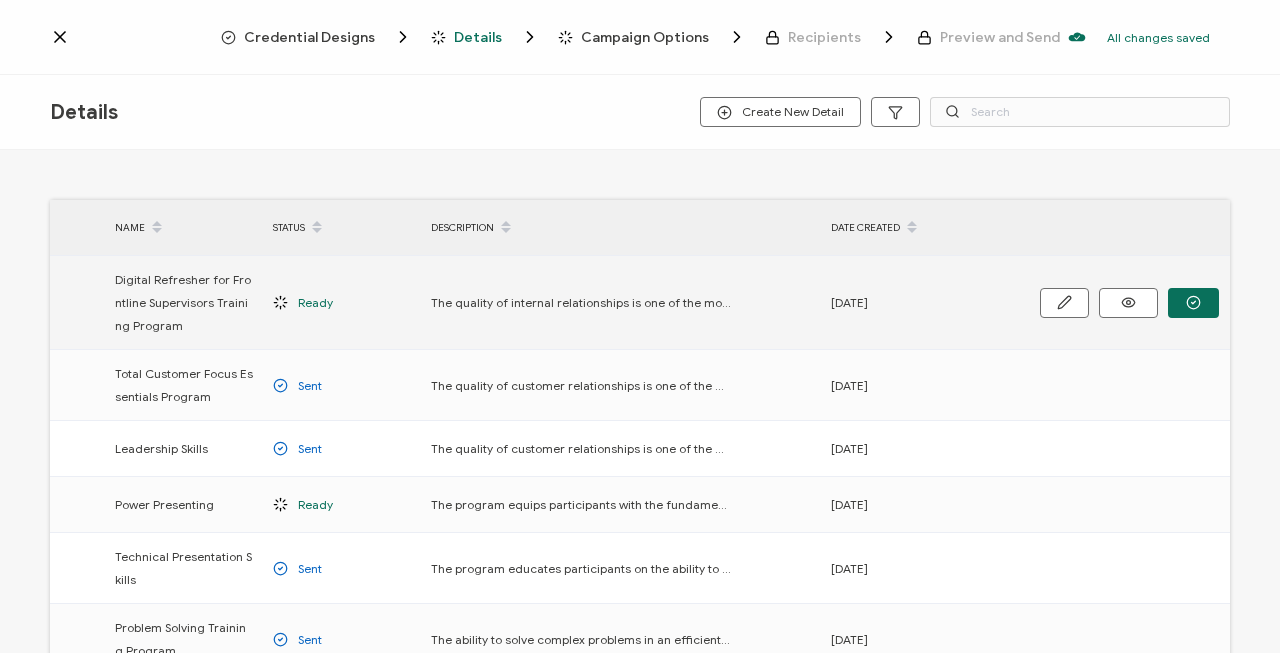 click on "07.07.2025" at bounding box center [900, 302] 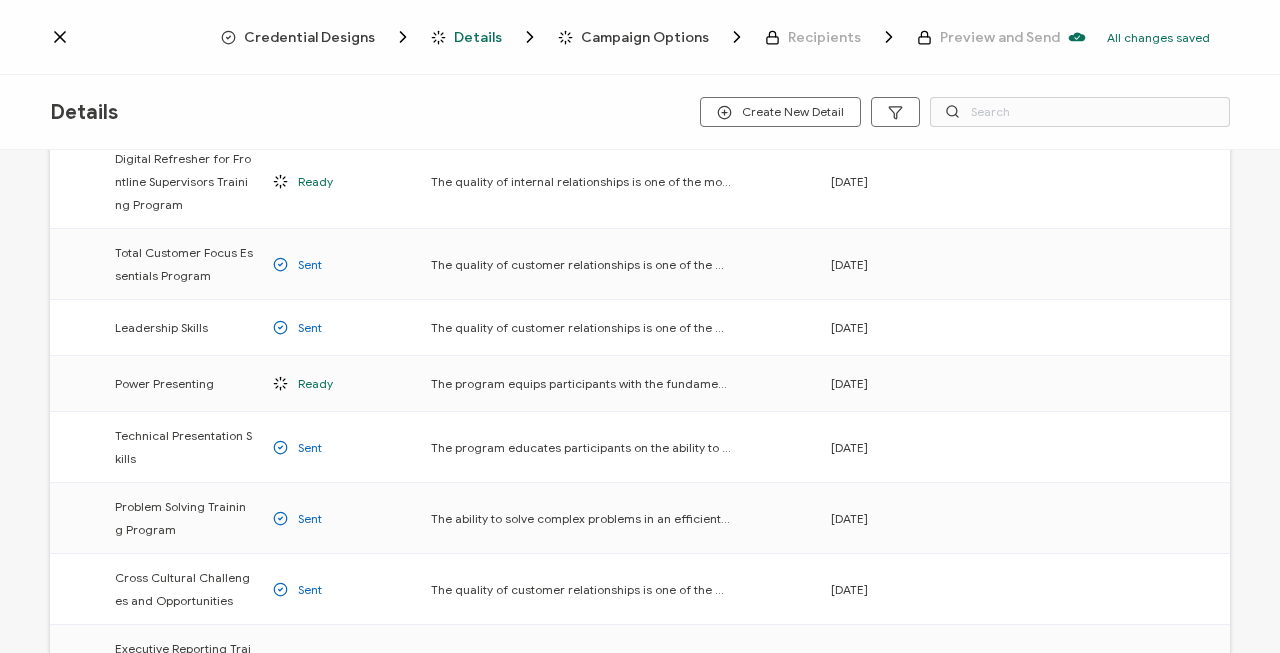 scroll, scrollTop: 0, scrollLeft: 0, axis: both 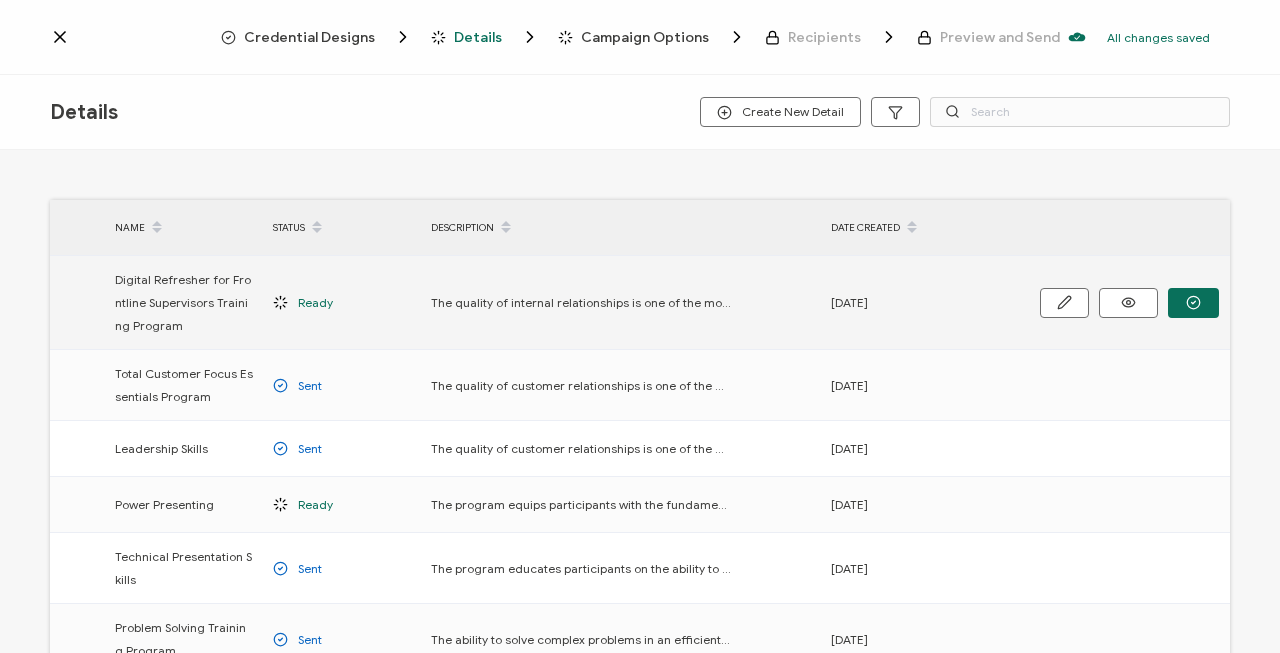 click on "The quality of internal relationships is one of the most important factors that differentiates a company from its competitors. The Digital Refresher for Frontline Supervisors Training Program addresses this by enhancing the communication skills of the participants and equipping them with essential team management skills. Self awareness and techniques for boosting the self efficiency complete the skill set and unleash the potential of participants." at bounding box center (621, 302) 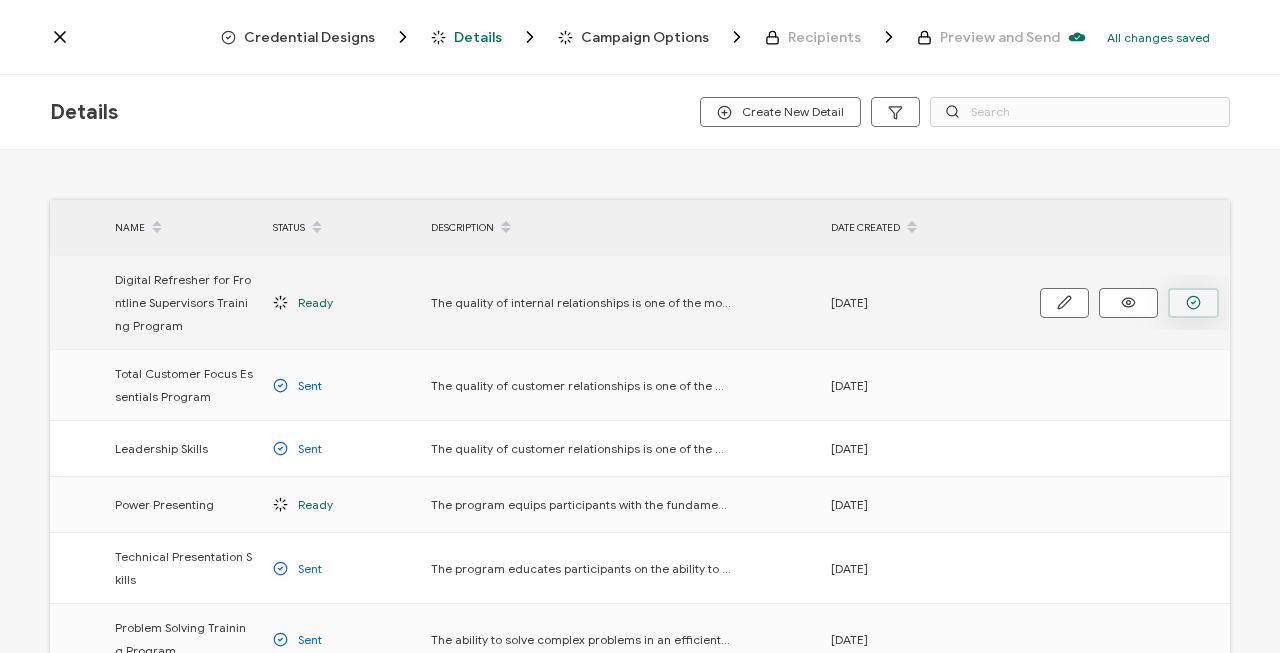 click 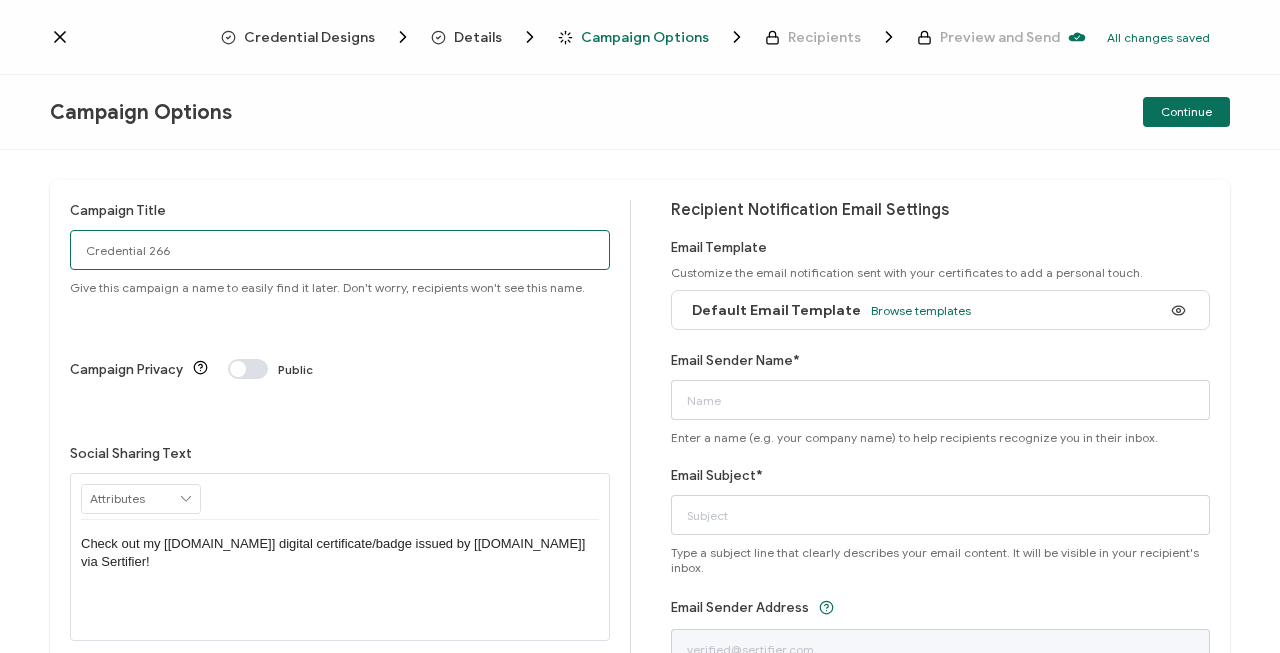 drag, startPoint x: 211, startPoint y: 261, endPoint x: -115, endPoint y: 262, distance: 326.00153 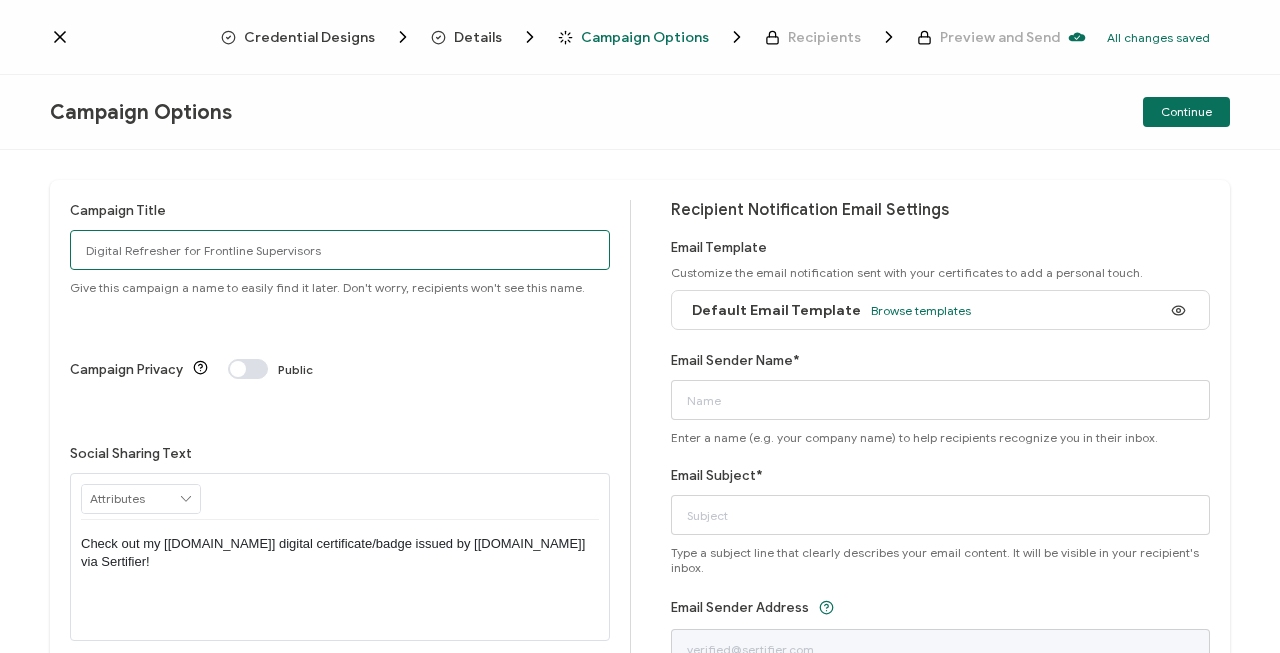type on "Digital Refresher for Frontline Supervisors" 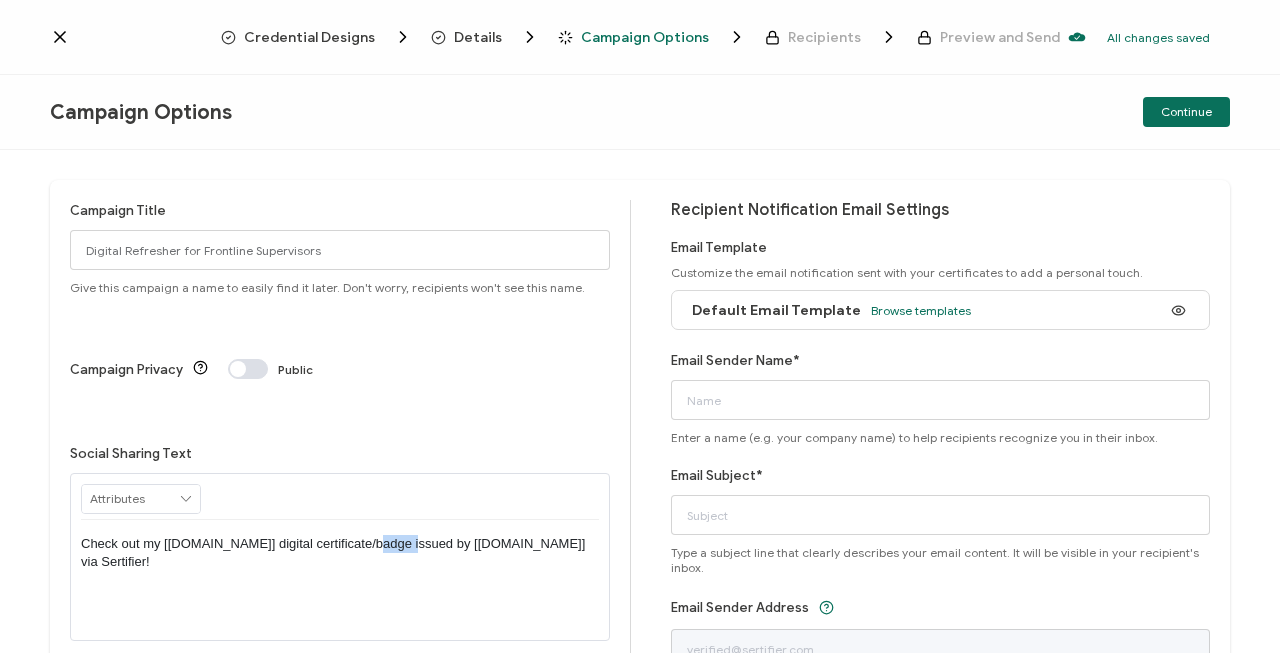 drag, startPoint x: 401, startPoint y: 455, endPoint x: 360, endPoint y: 458, distance: 41.109608 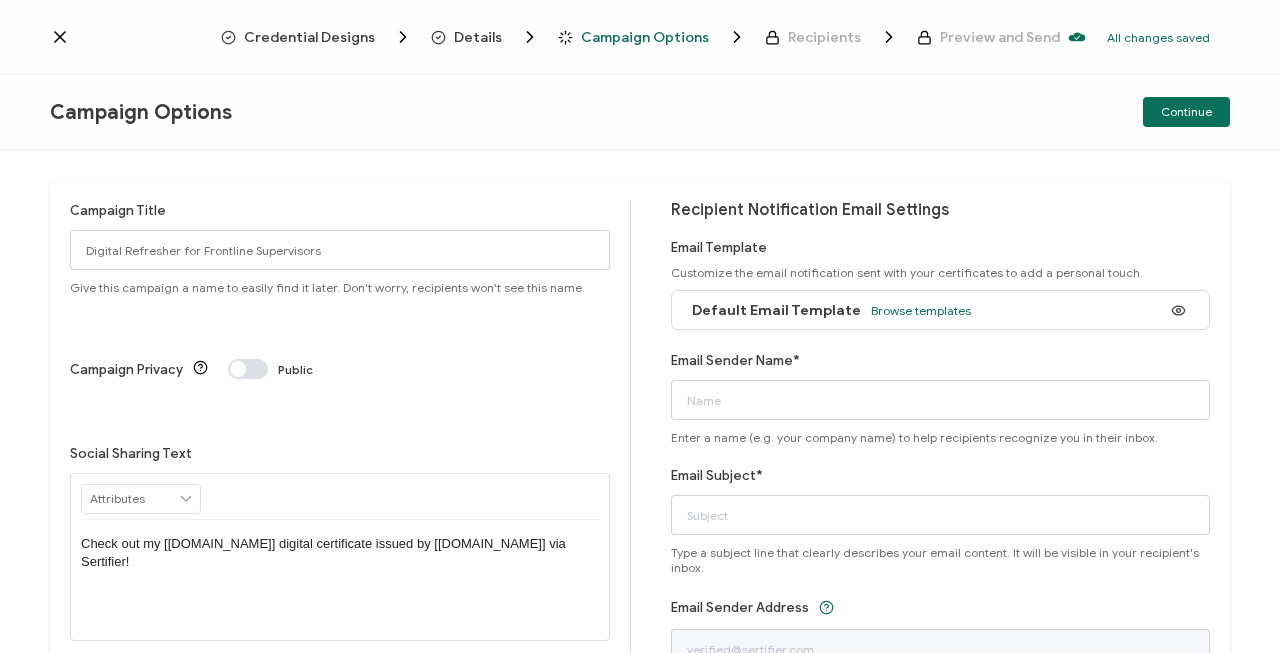 type 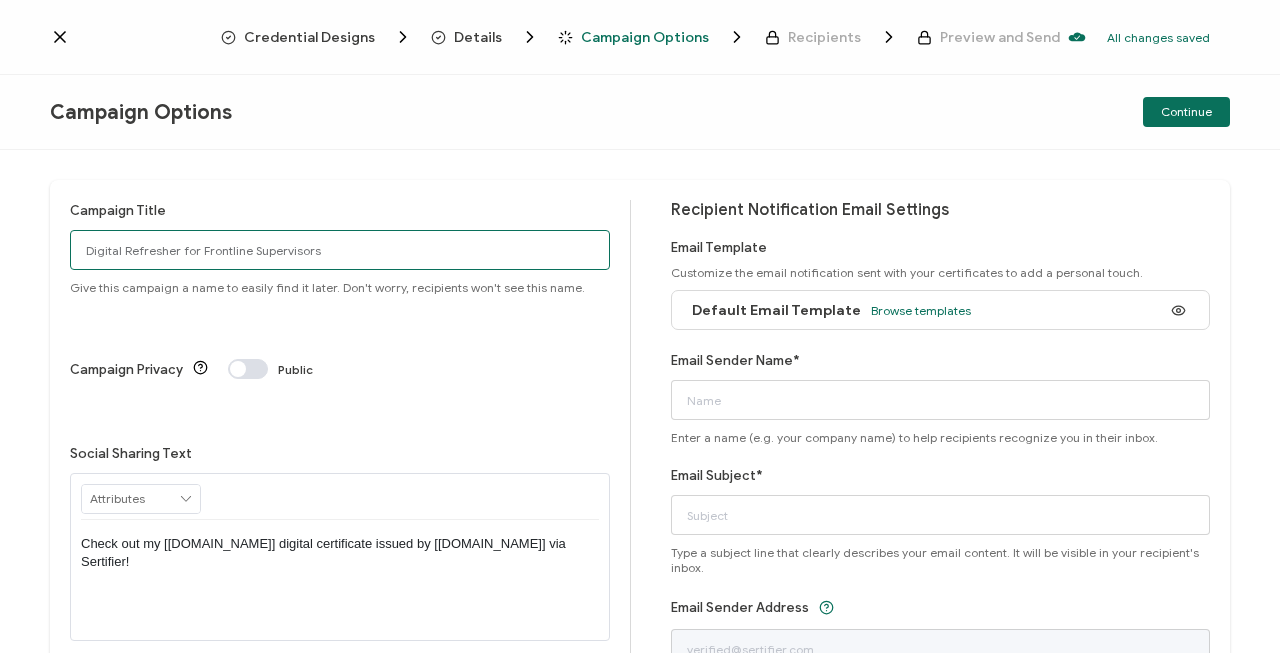 click on "Digital Refresher for Frontline Supervisors" at bounding box center [340, 250] 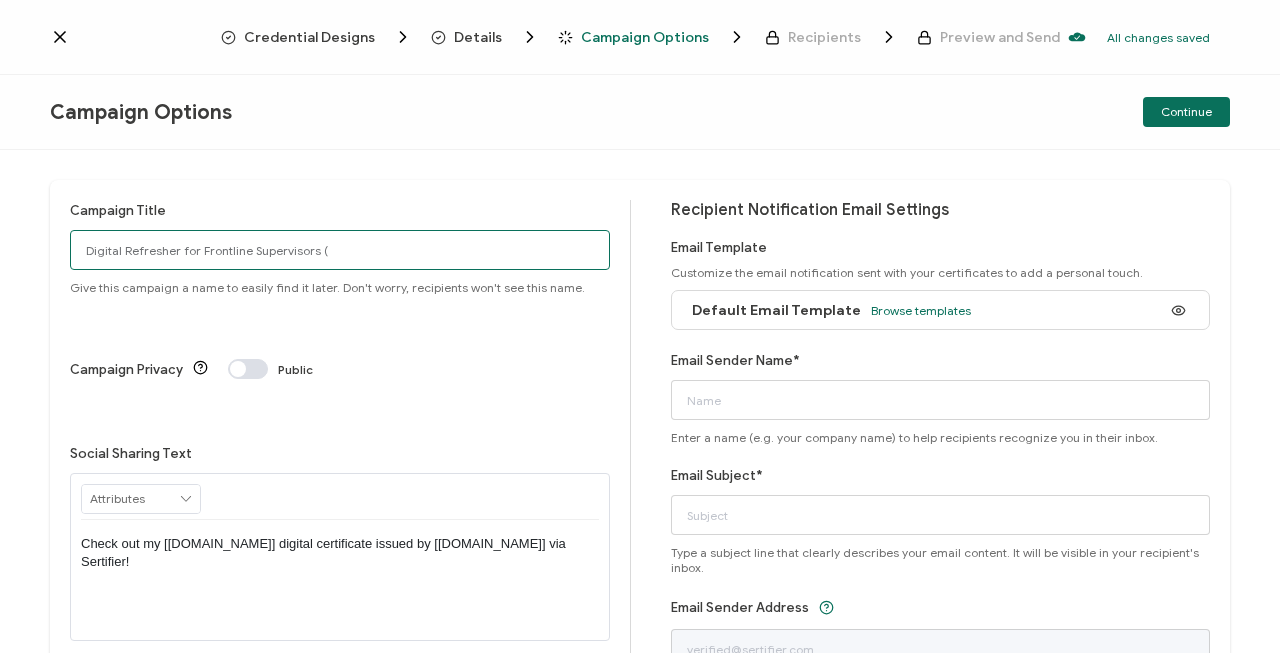 paste on "FER-US-BRA-DR-25-01" 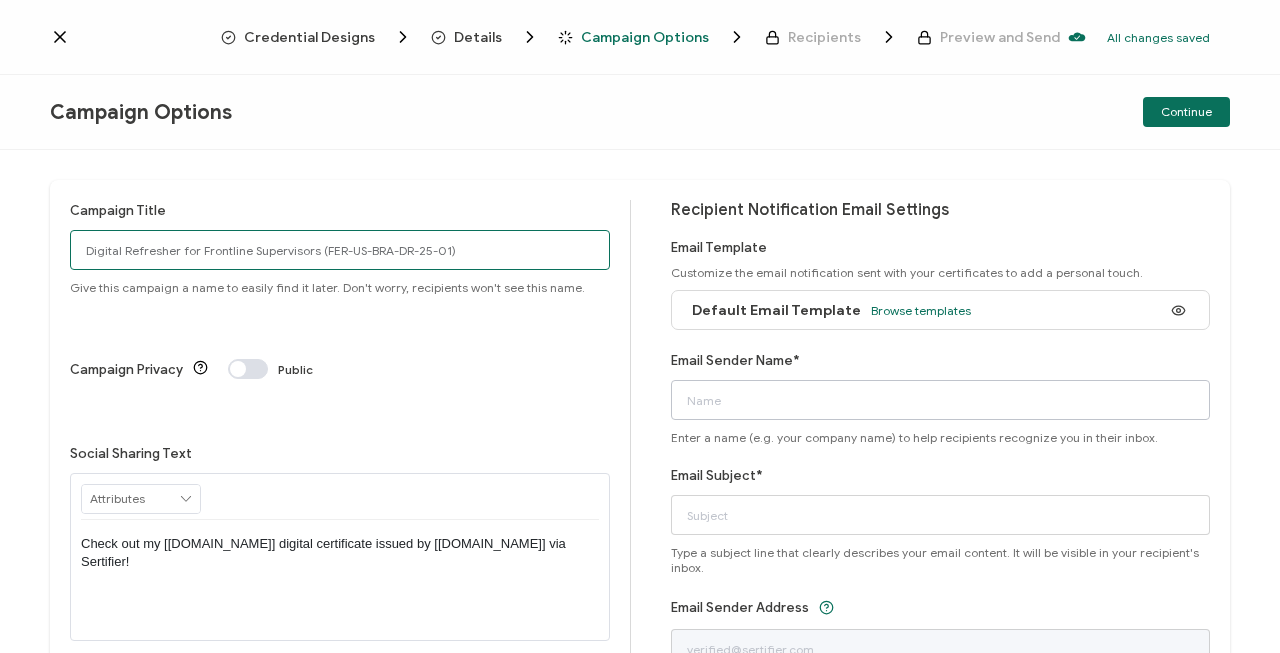 type on "Digital Refresher for Frontline Supervisors (FER-US-BRA-DR-25-01)" 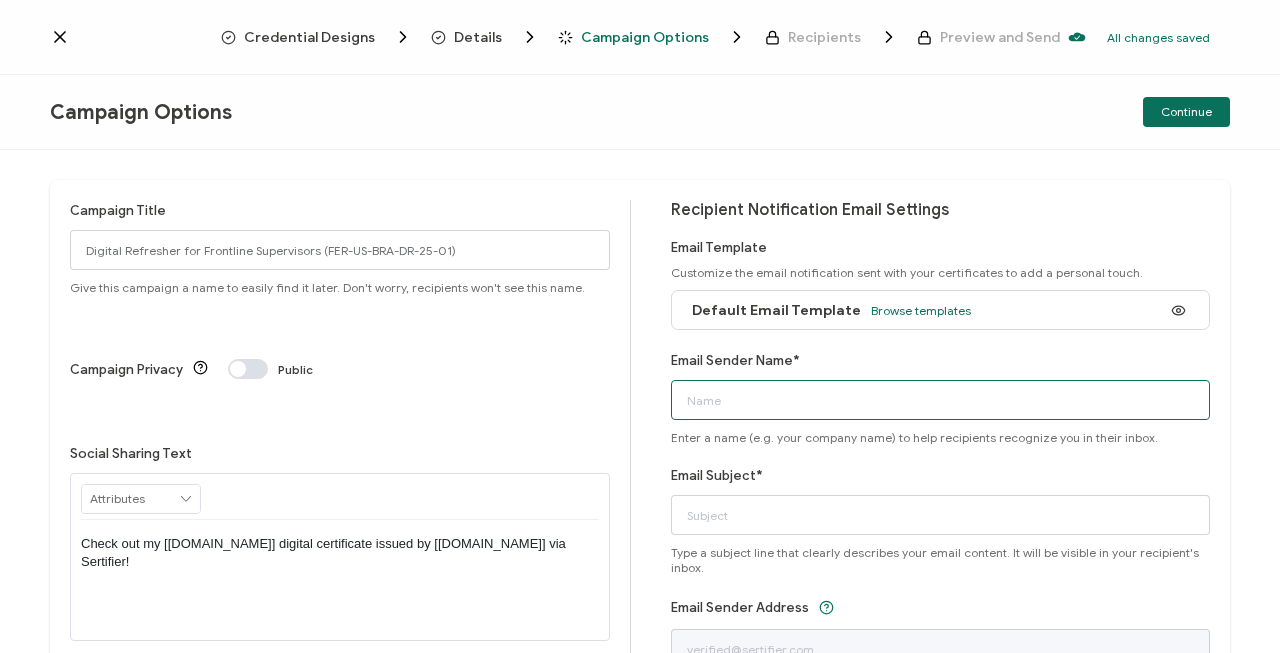 click on "Email Sender Name*" at bounding box center (941, 400) 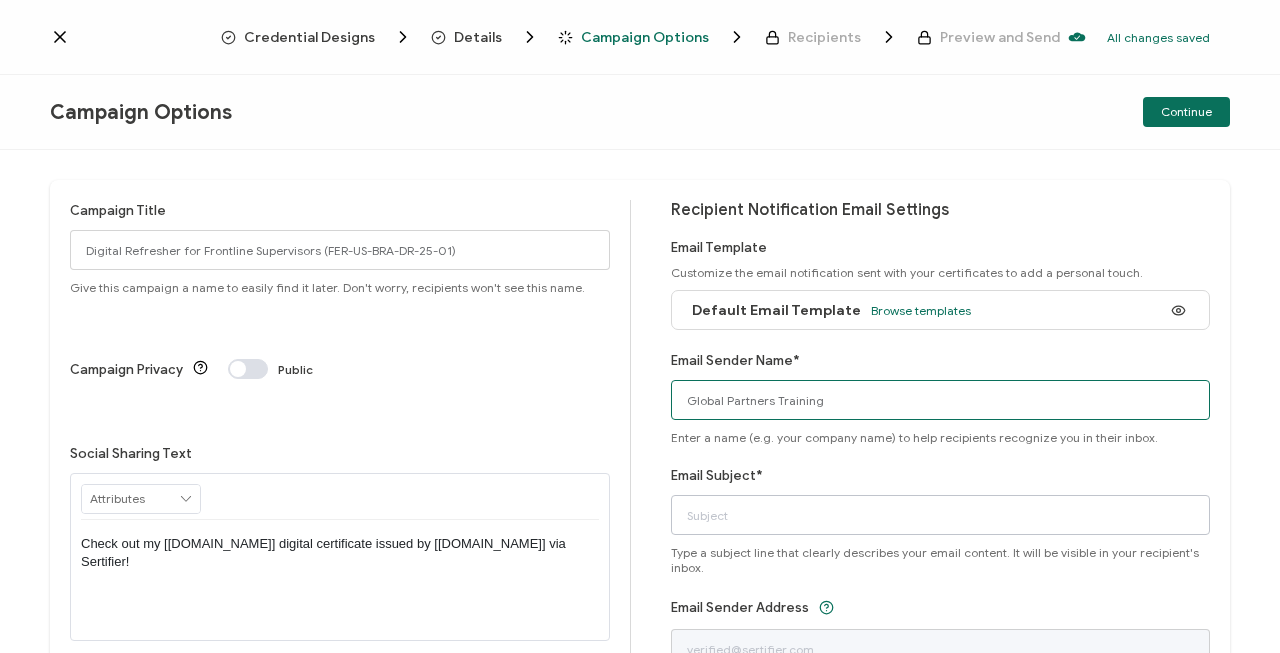 type on "Global Partners Training" 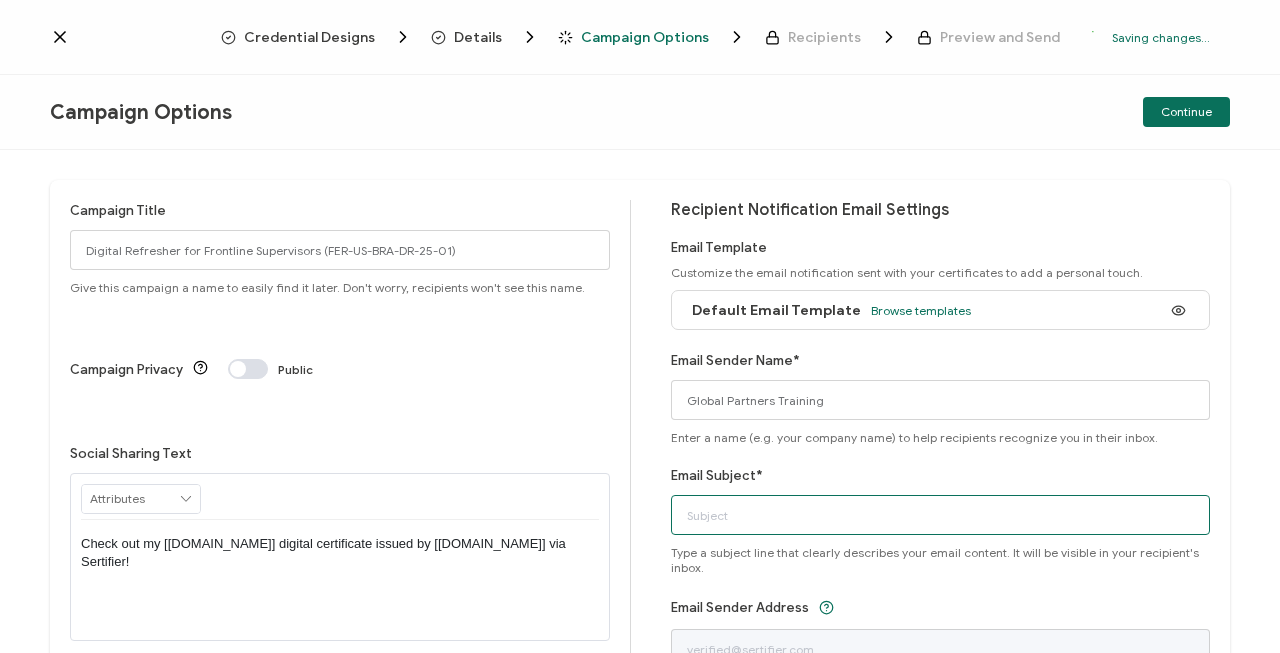 click on "Email Subject*" at bounding box center [941, 515] 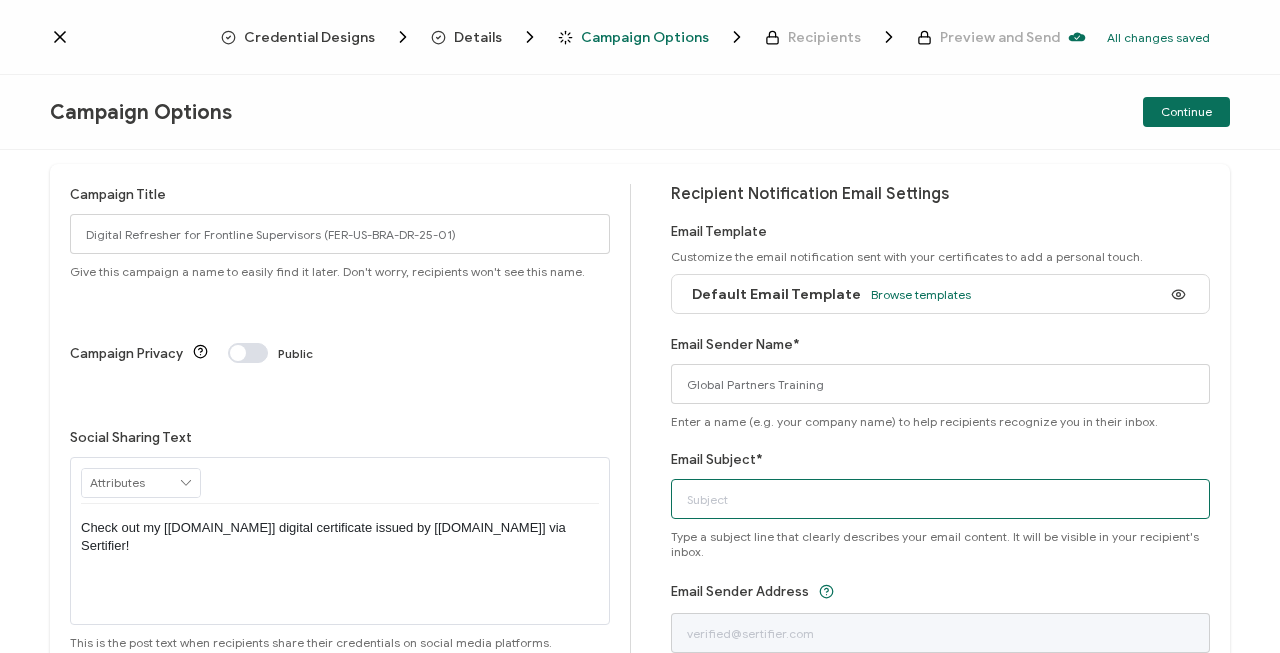 scroll, scrollTop: 21, scrollLeft: 0, axis: vertical 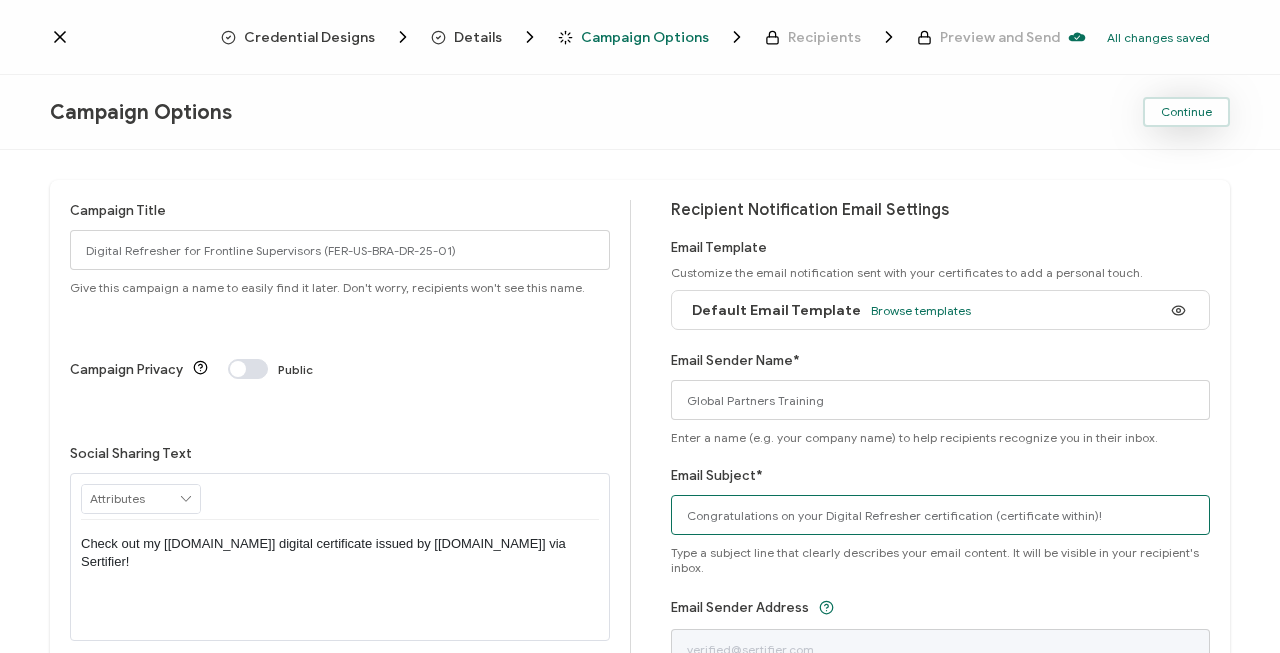 type on "Congratulations on your Digital Refresher certification (certificate within)!" 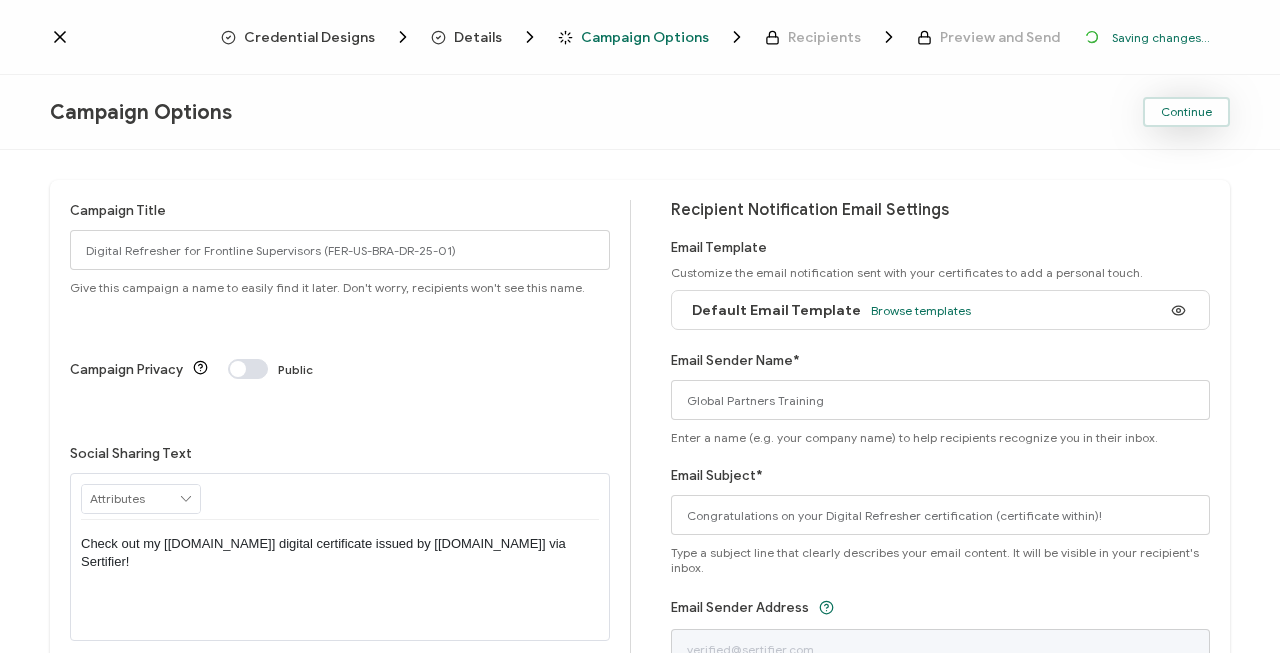 click on "Continue" at bounding box center [1186, 112] 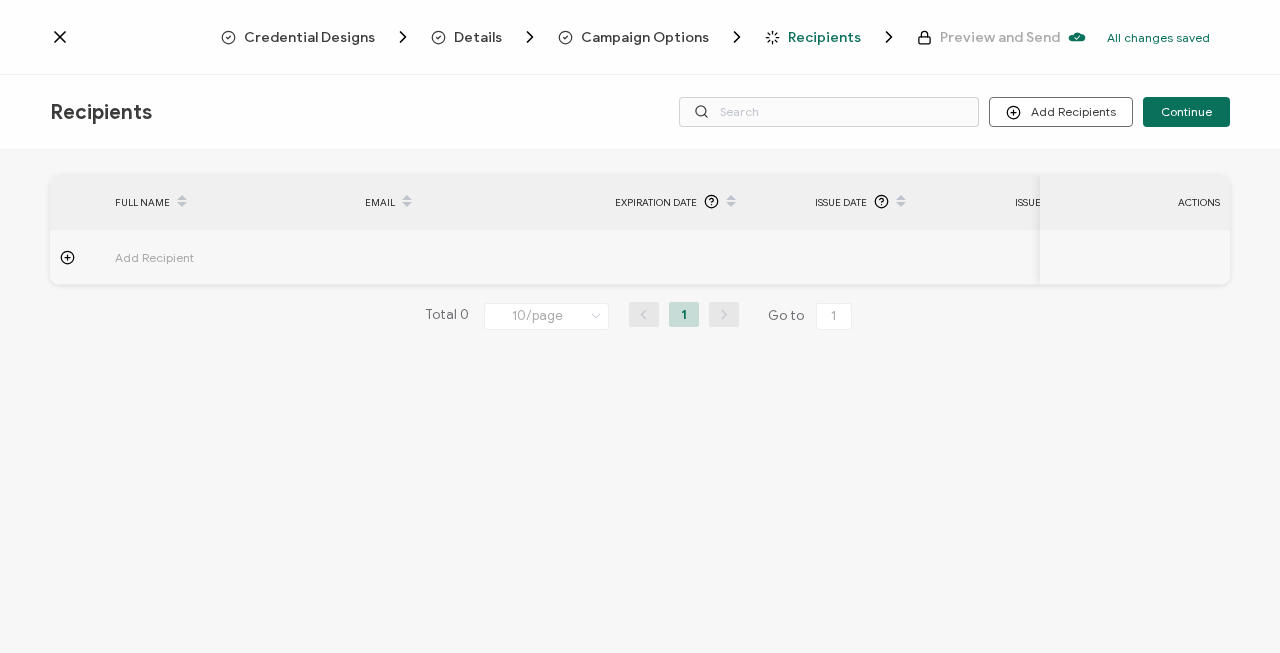 click 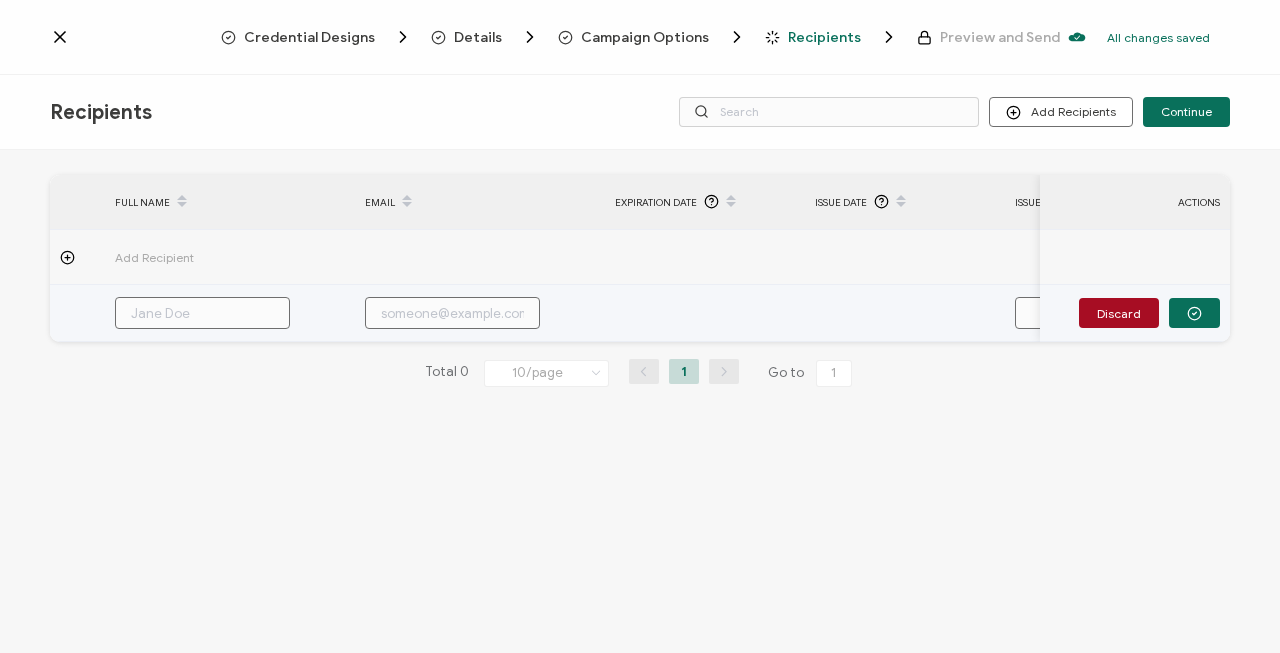 click at bounding box center [202, 313] 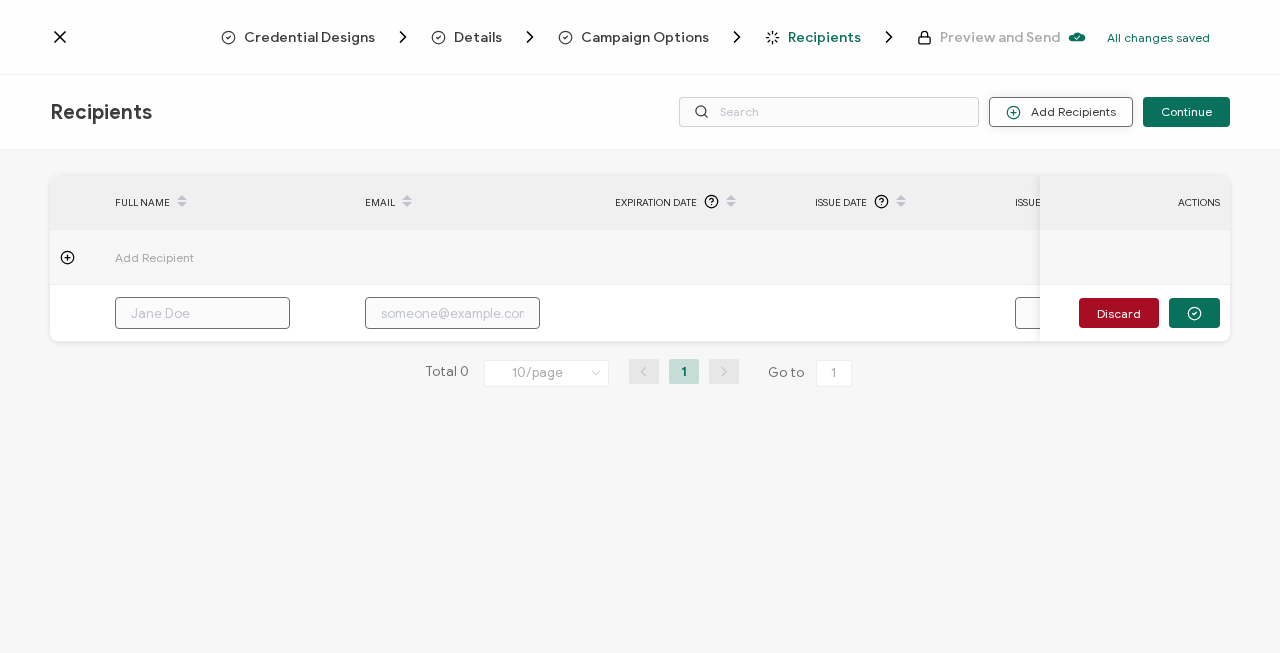 click on "Add Recipients" at bounding box center (1061, 112) 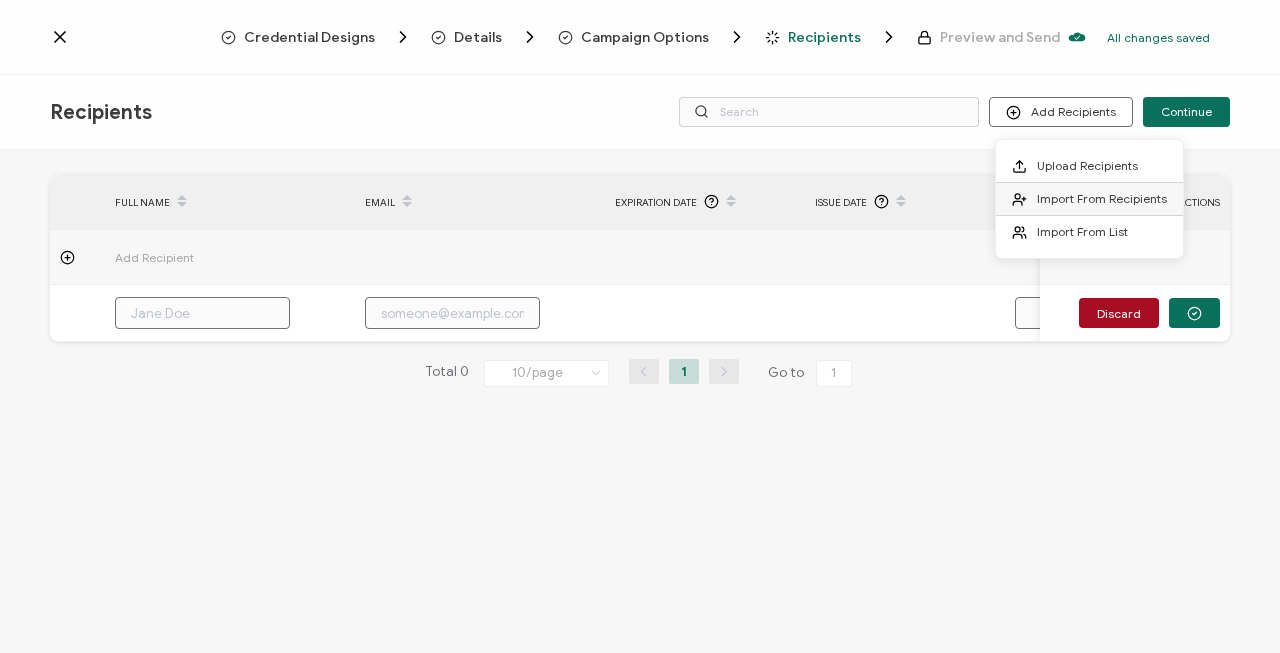 click on "Import From Recipients" at bounding box center (1102, 198) 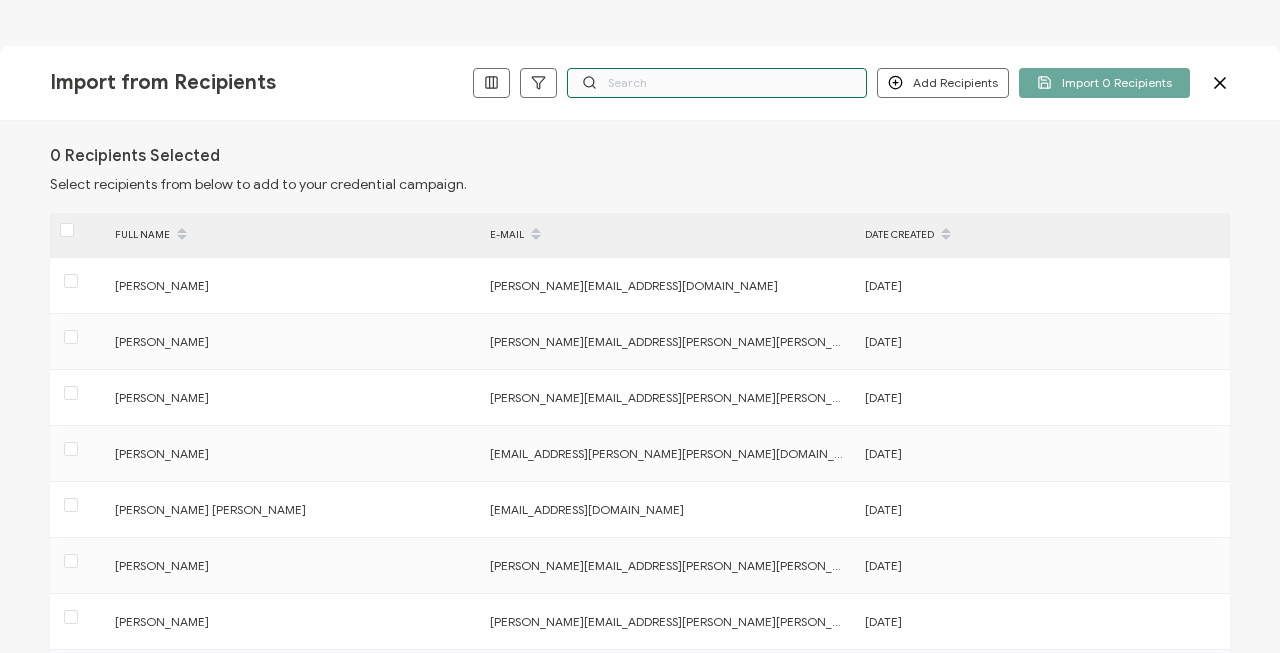 click at bounding box center [717, 83] 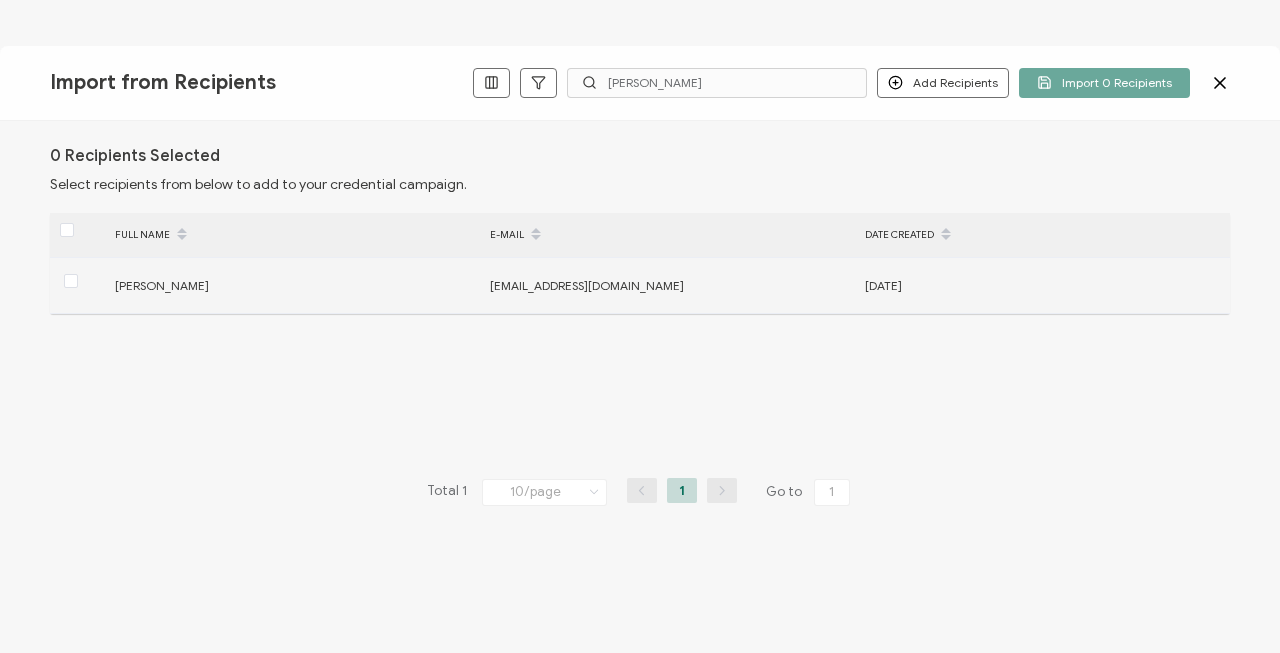 click on "[PERSON_NAME]" at bounding box center [291, 285] 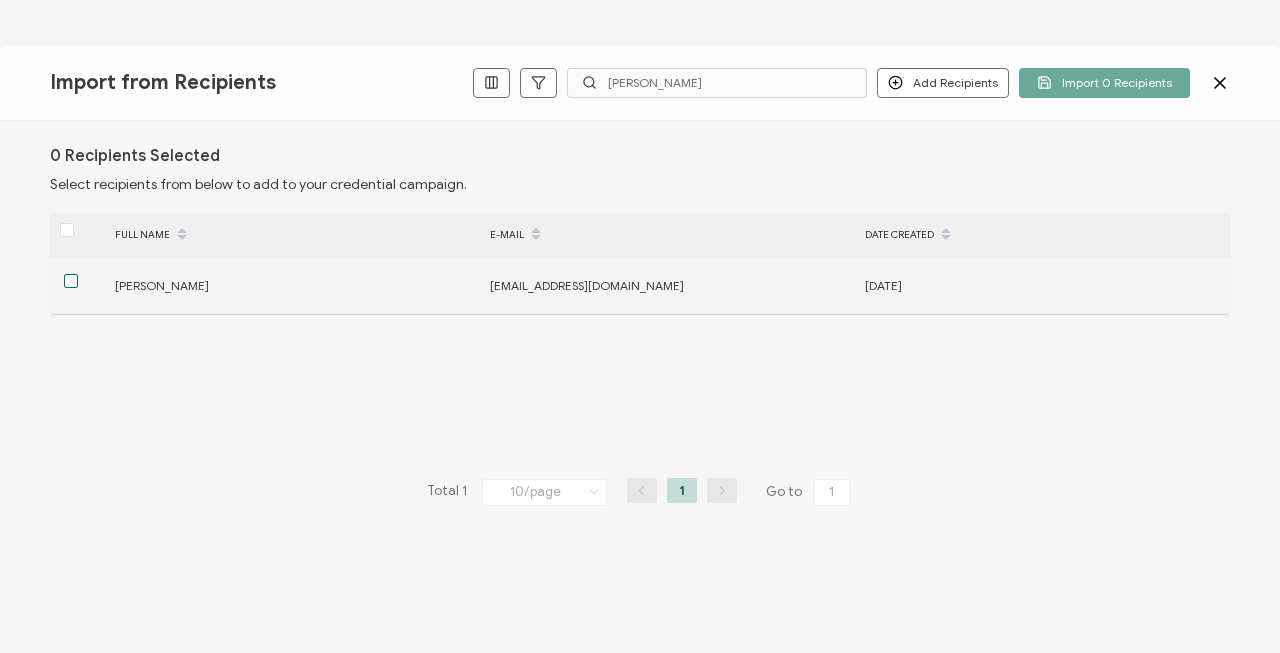 click at bounding box center (71, 281) 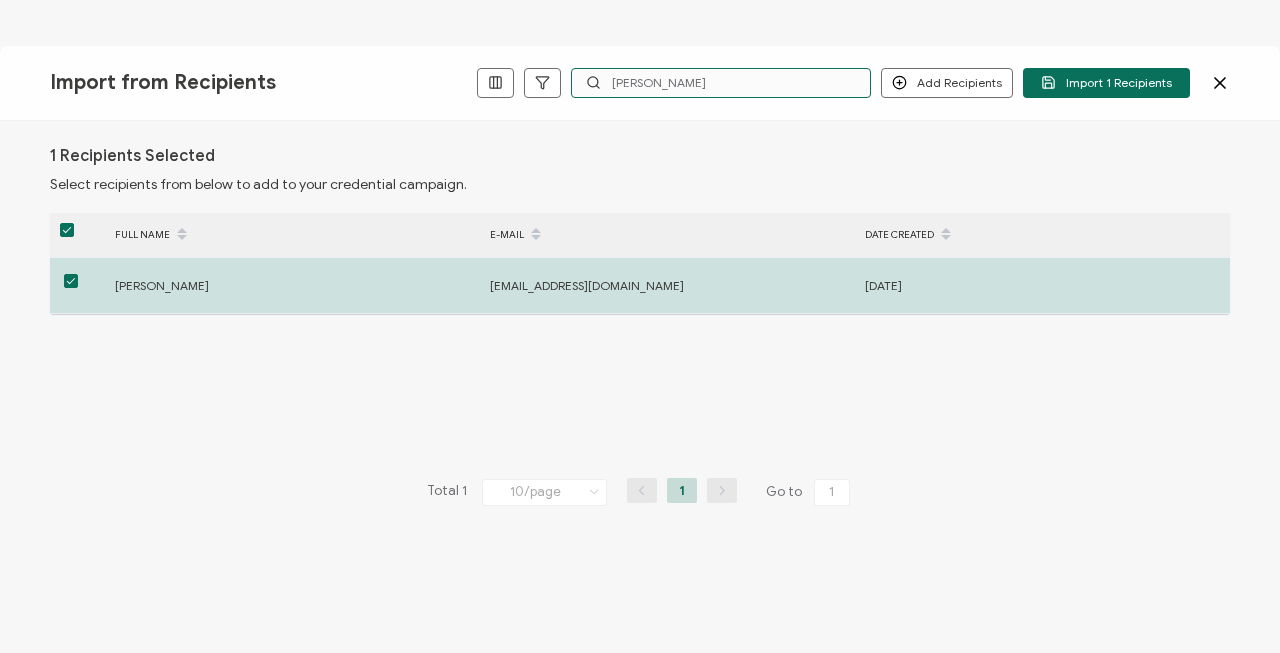 drag, startPoint x: 609, startPoint y: 91, endPoint x: 508, endPoint y: 92, distance: 101.00495 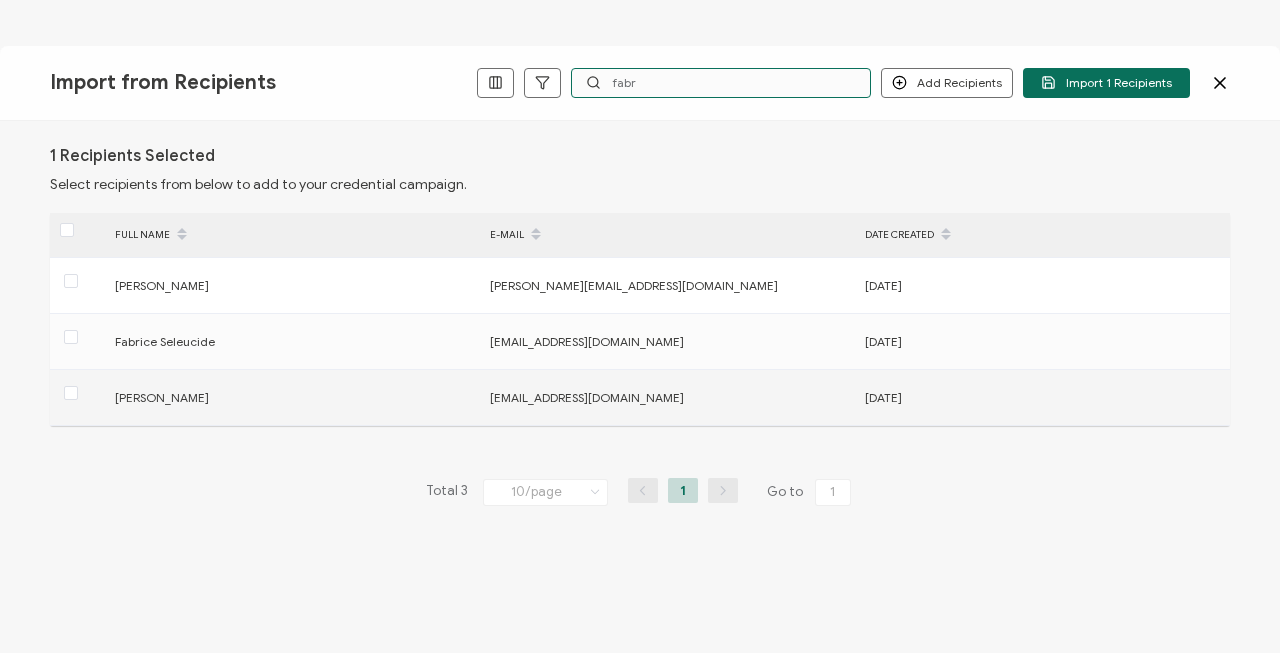 type on "fabr" 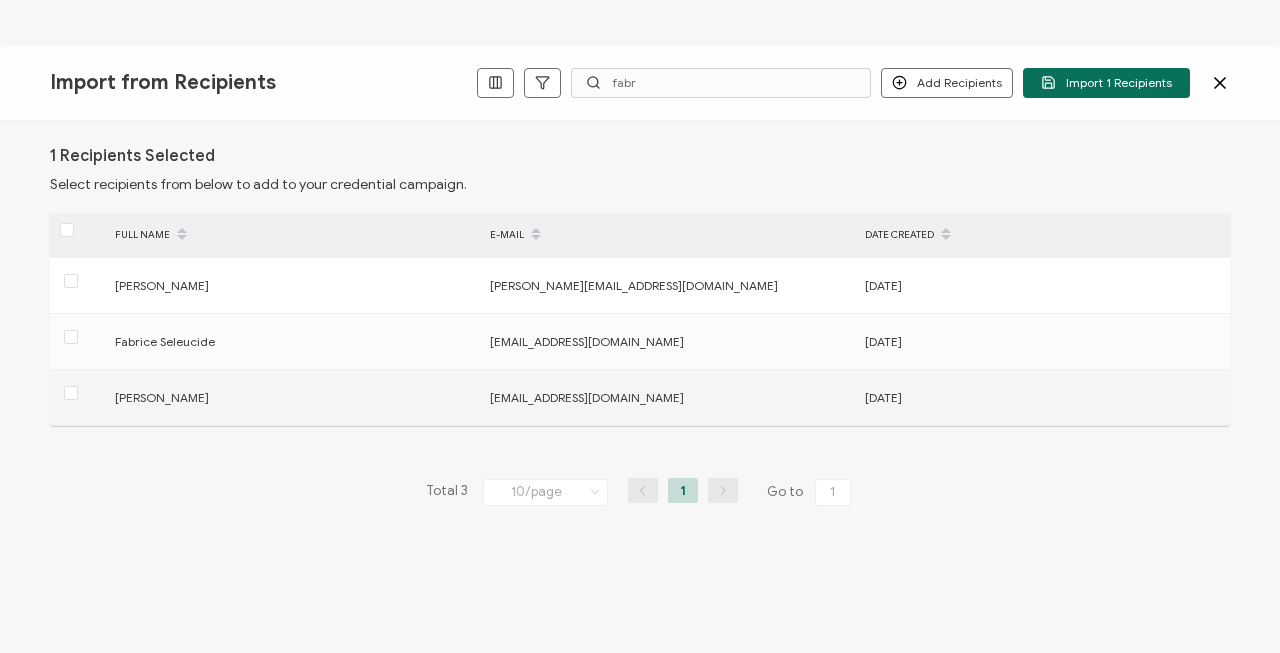 click on "Fabrice Guerrier" at bounding box center (162, 397) 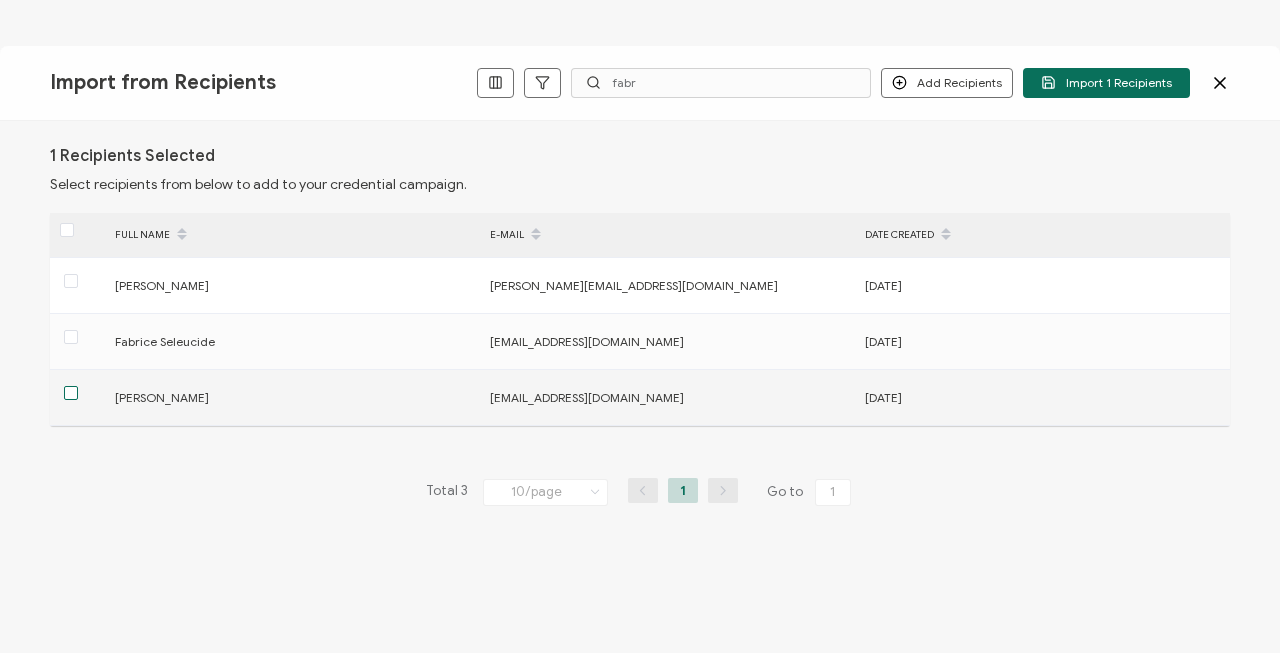 click at bounding box center (71, 393) 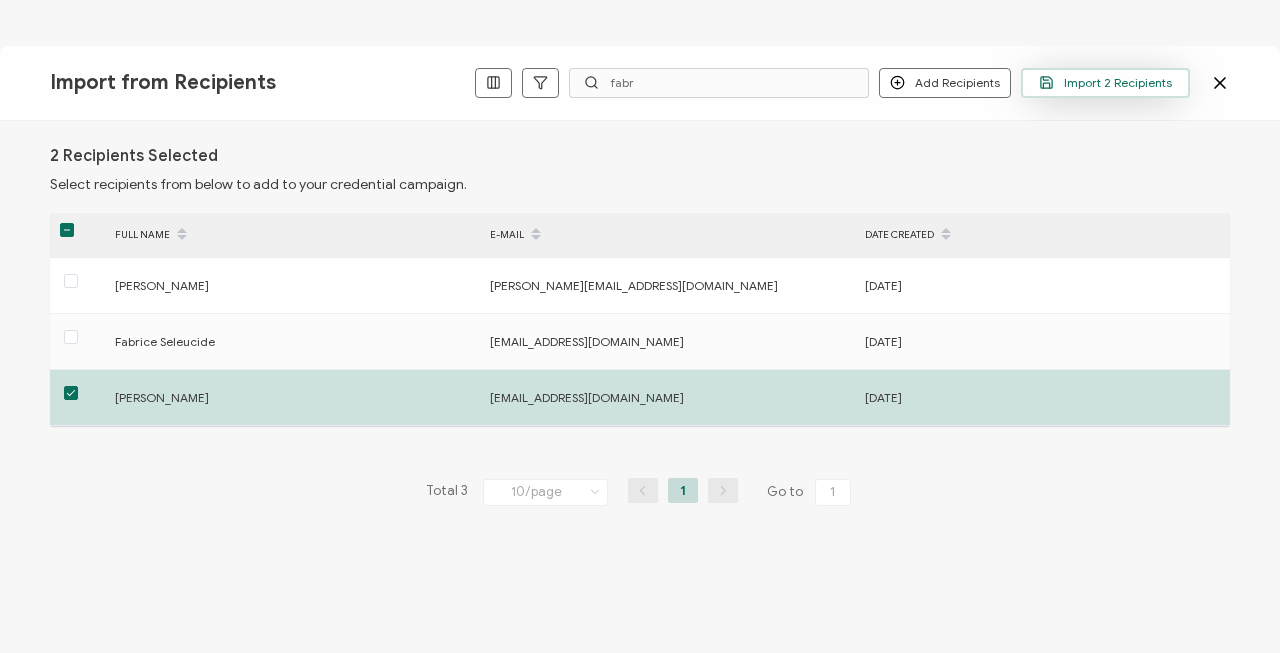 click on "Import 2 Recipients" at bounding box center [1105, 82] 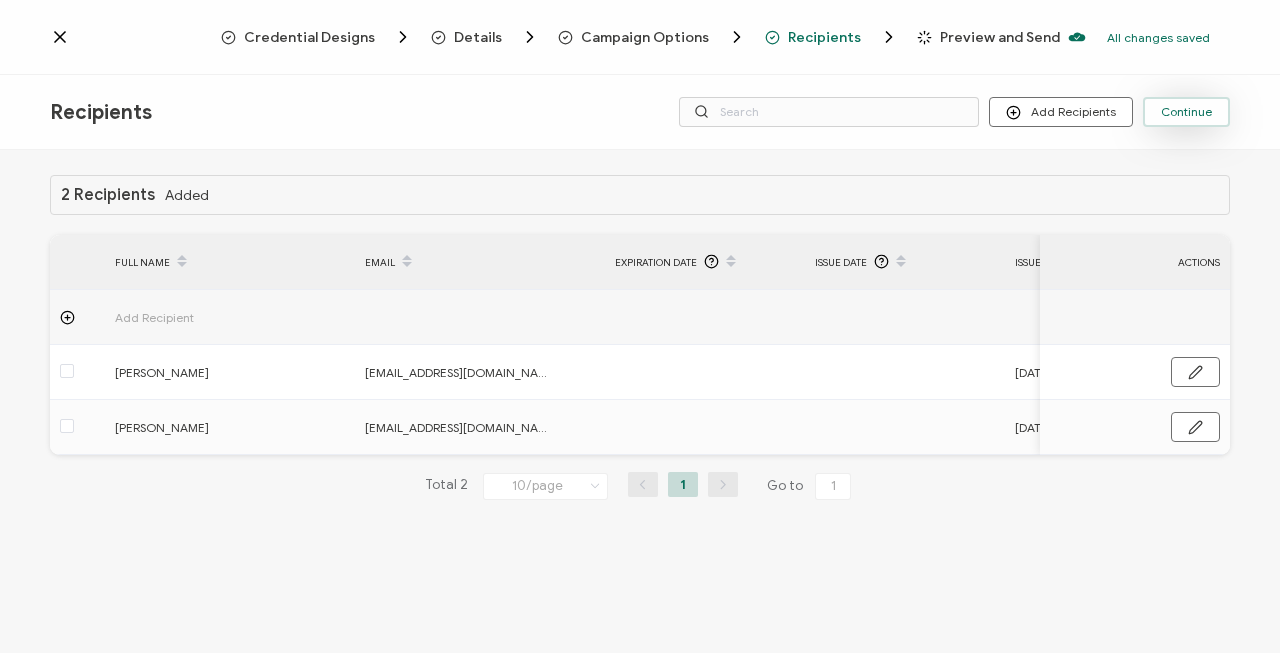 click on "Continue" at bounding box center (1186, 112) 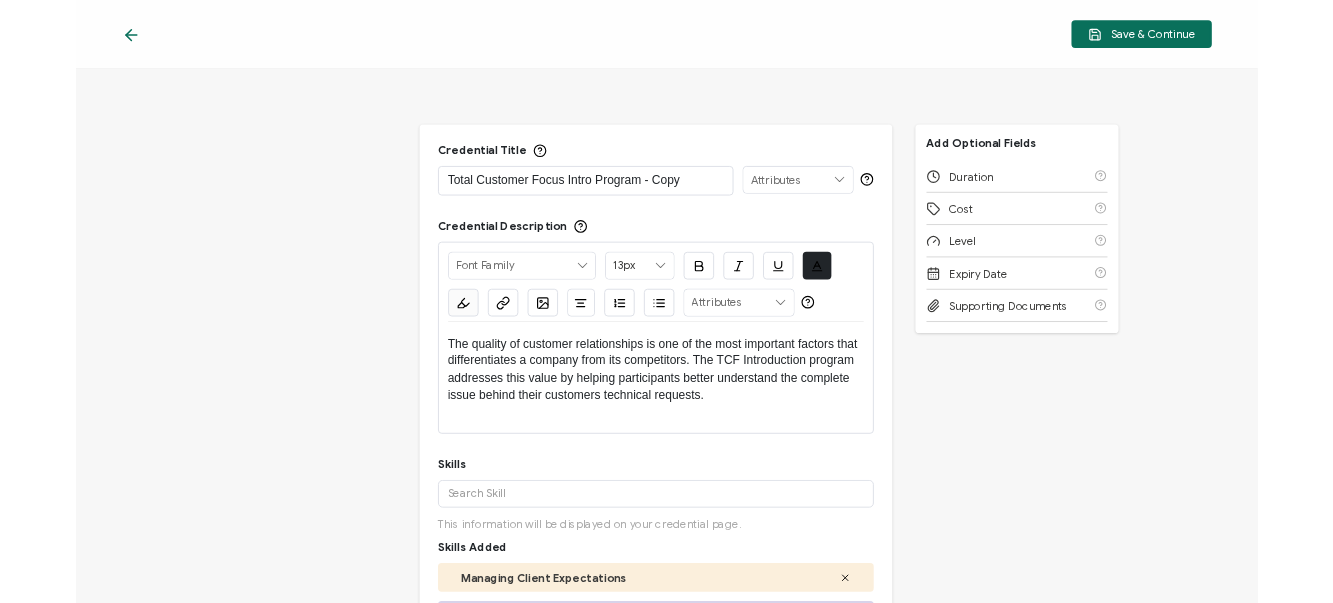 scroll, scrollTop: 0, scrollLeft: 0, axis: both 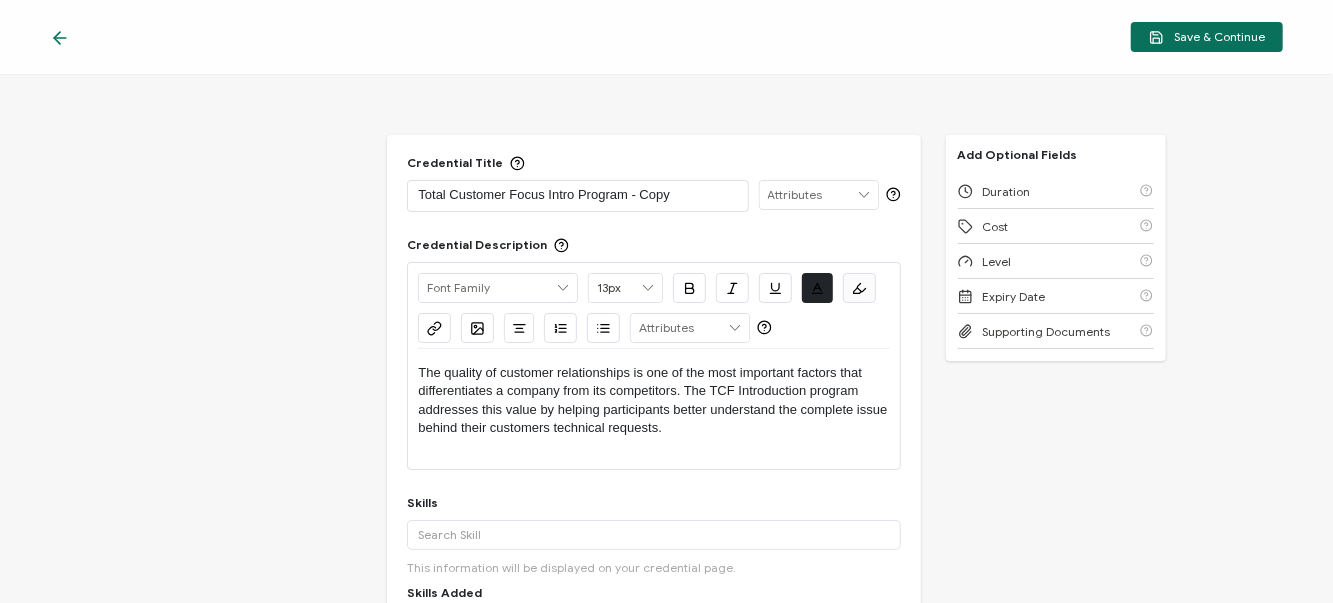click 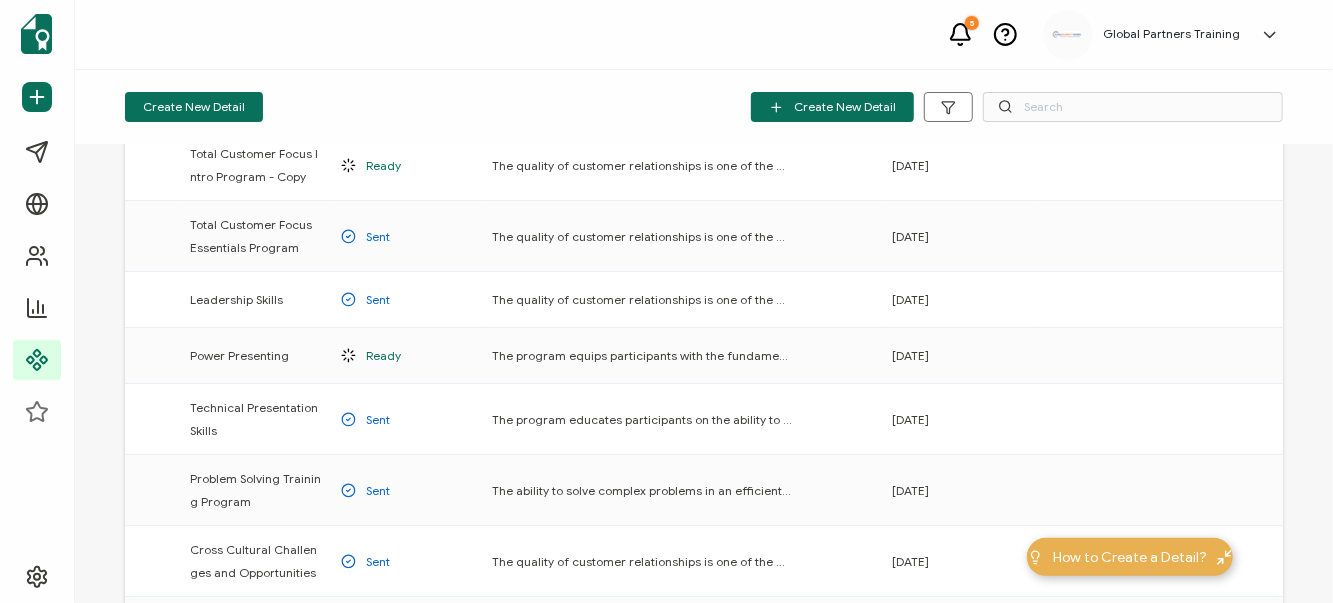scroll, scrollTop: 0, scrollLeft: 0, axis: both 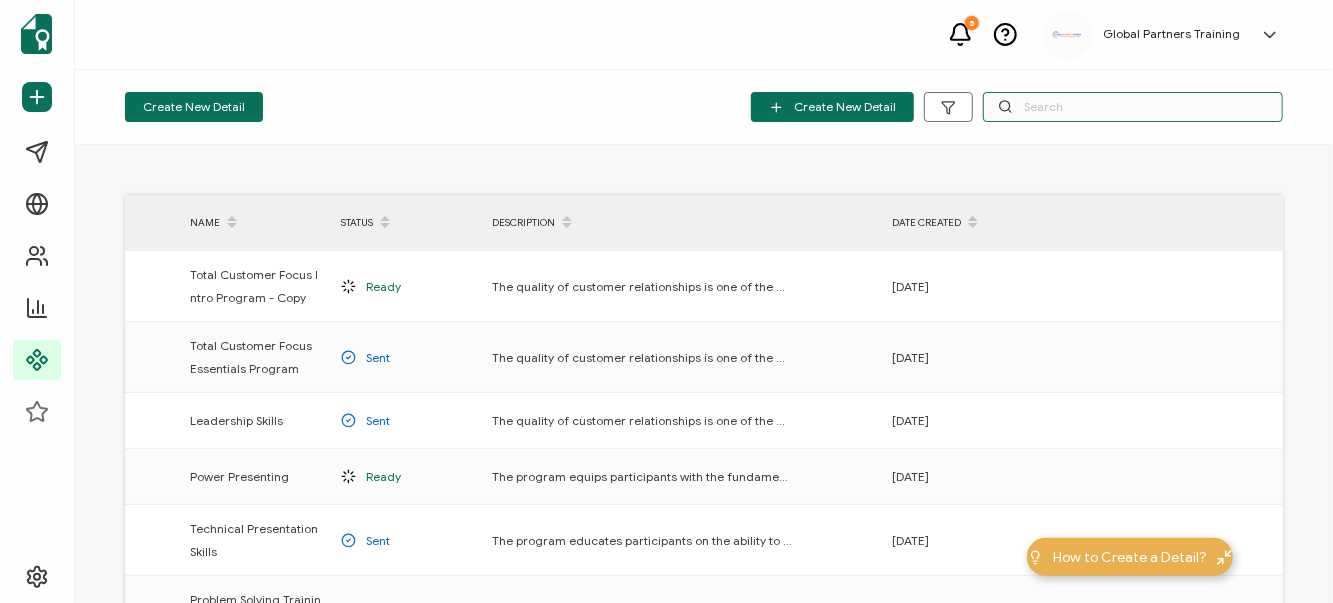 click at bounding box center [1133, 107] 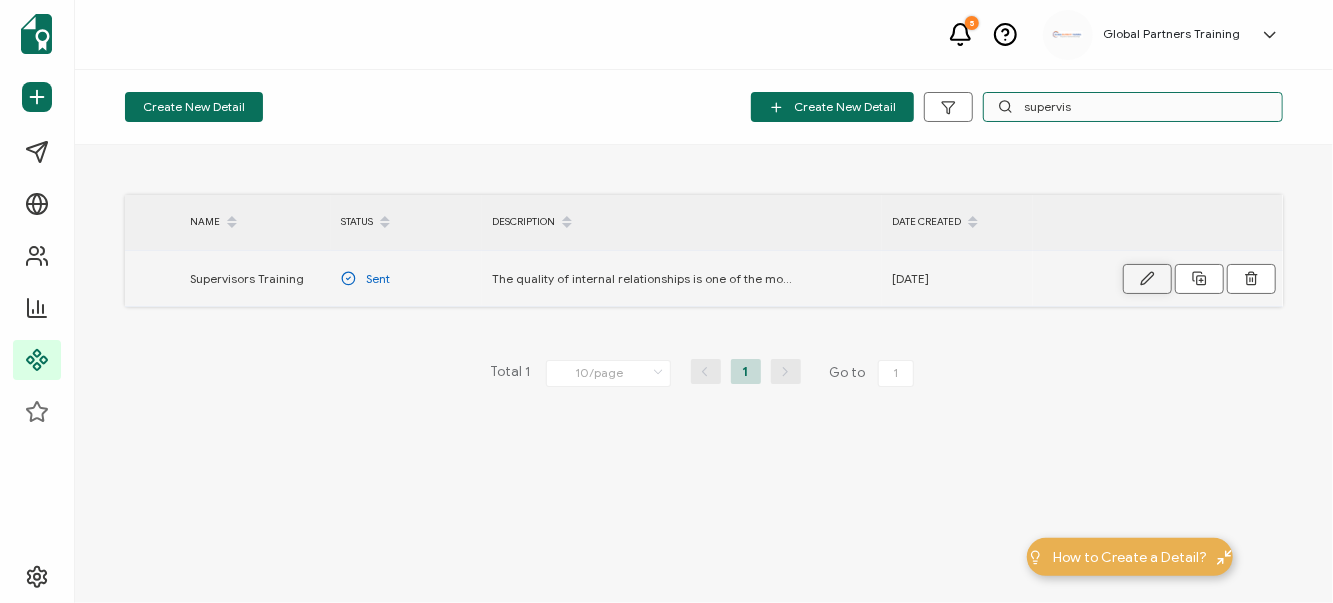 type on "supervis" 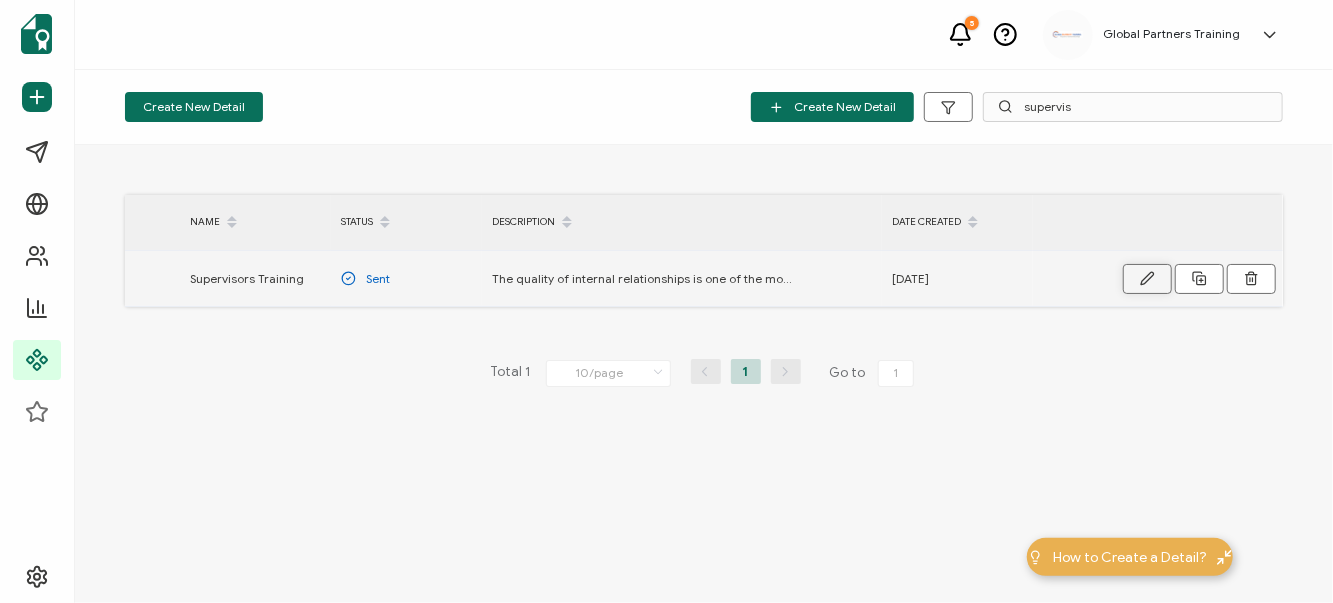 click 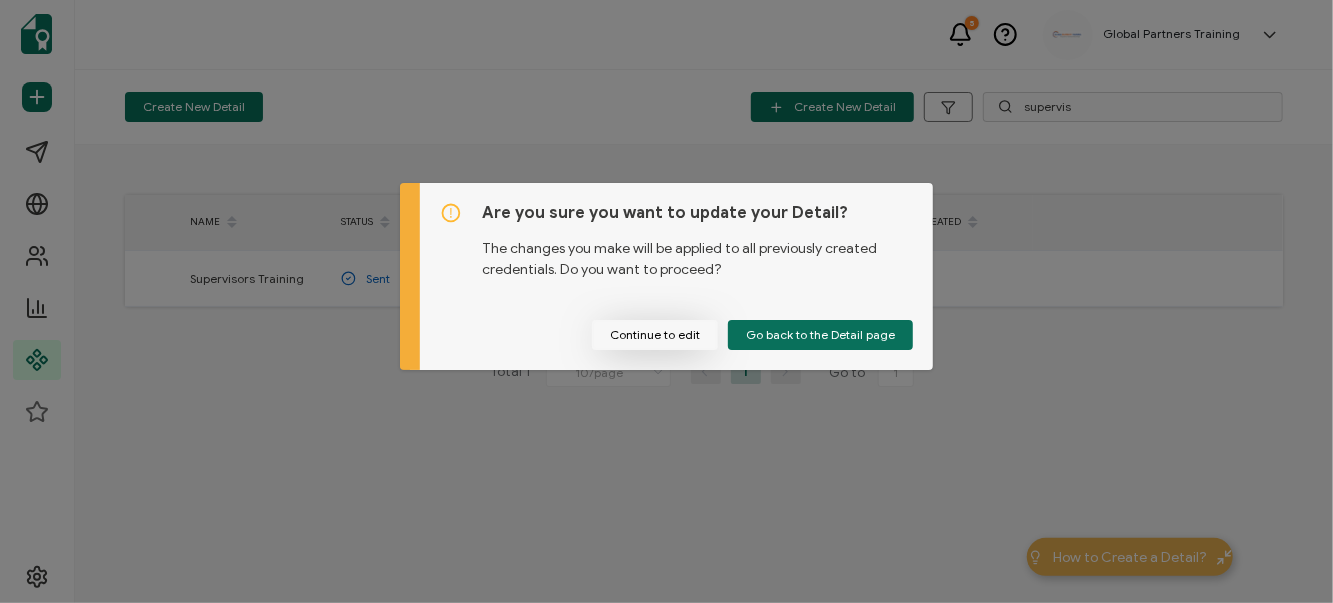 click on "Continue to edit" at bounding box center [655, 335] 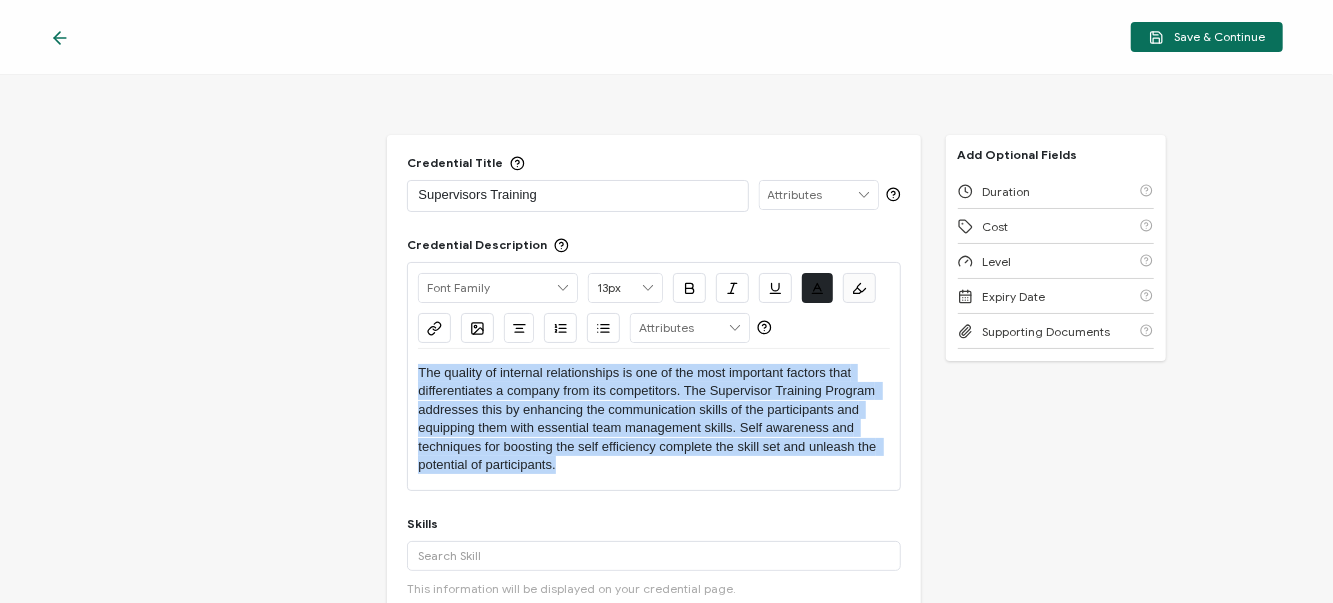 drag, startPoint x: 588, startPoint y: 468, endPoint x: 418, endPoint y: 373, distance: 194.74342 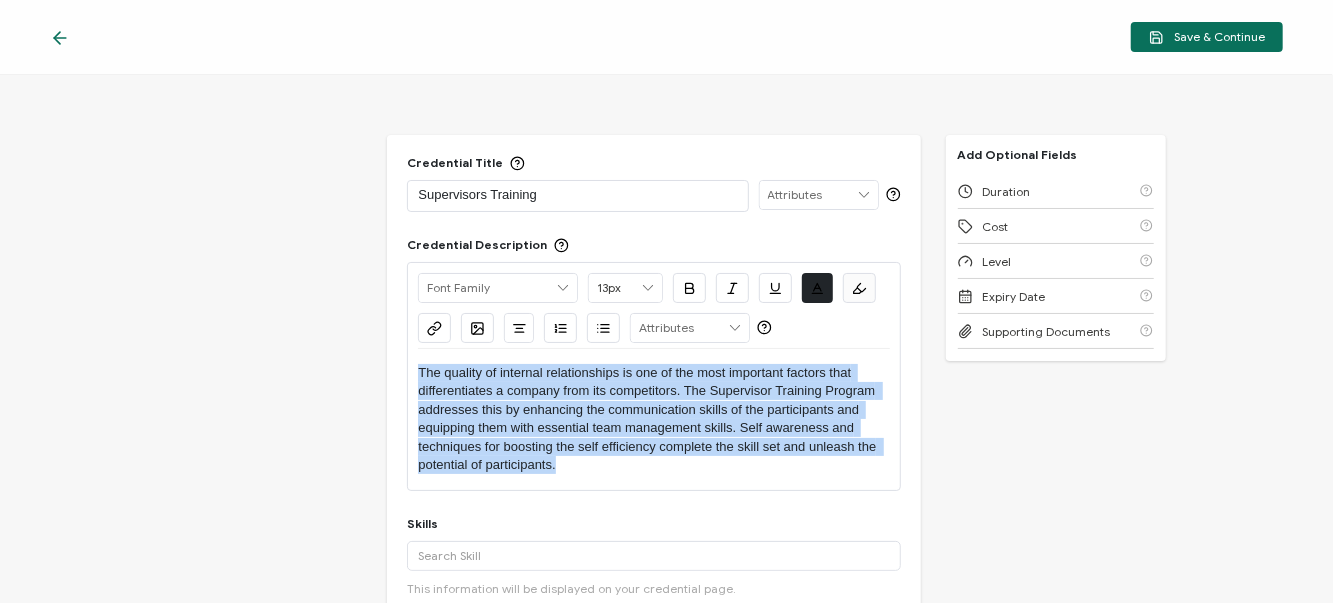 click on "The quality of internal relationships is one of the most important factors that differentiates a company from its competitors. The Supervisor Training Program addresses this by enhancing the communication skills of the participants and equipping them with essential team management skills. Self awareness and techniques for boosting the self efficiency complete the skill set and unleash the potential of participants." at bounding box center (653, 419) 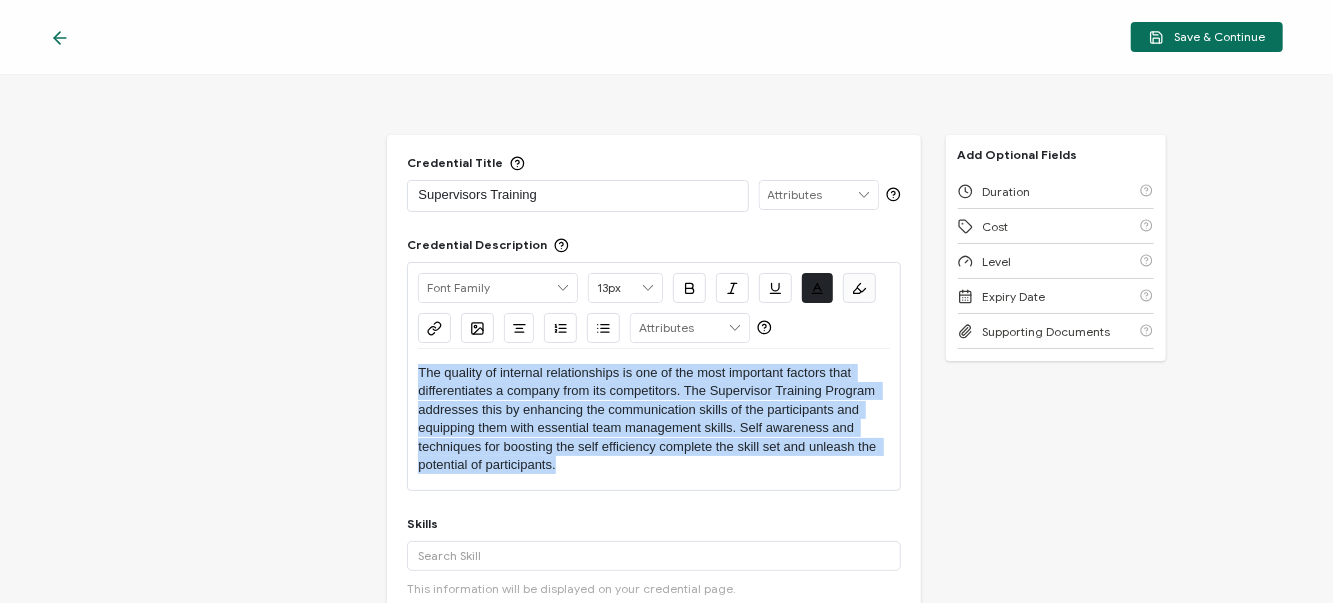copy on "The quality of internal relationships is one of the most important factors that differentiates a company from its competitors. The Supervisor Training Program addresses this by enhancing the communication skills of the participants and equipping them with essential team management skills. Self awareness and techniques for boosting the self efficiency complete the skill set and unleash the potential of participants." 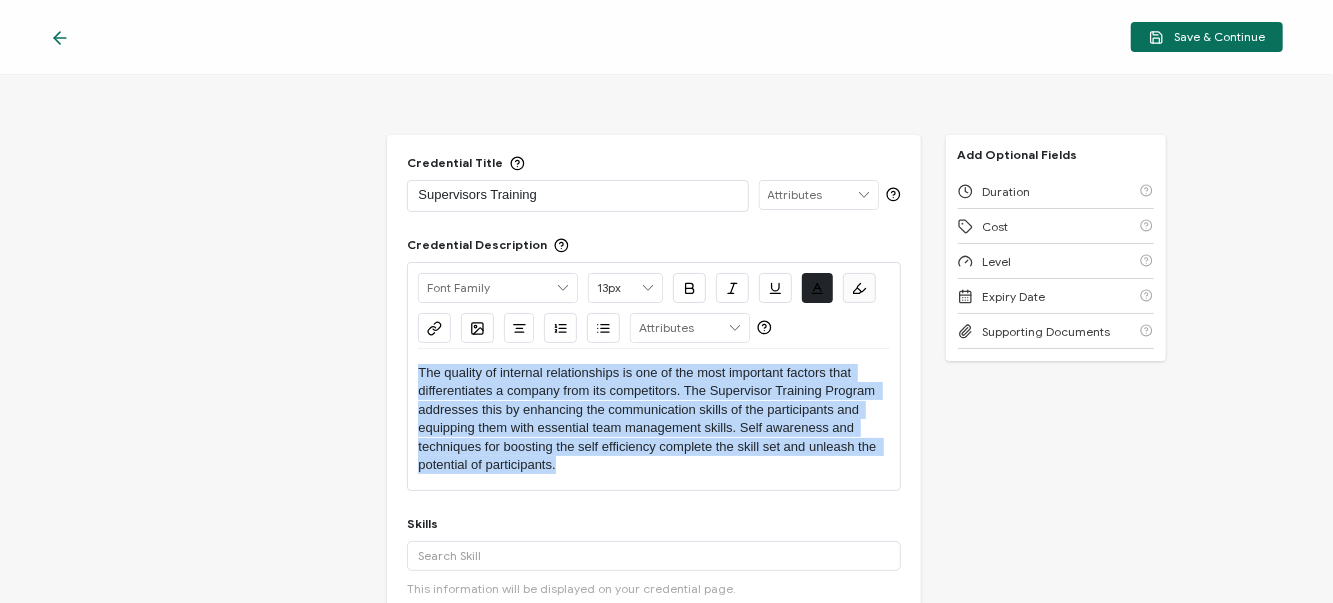 click 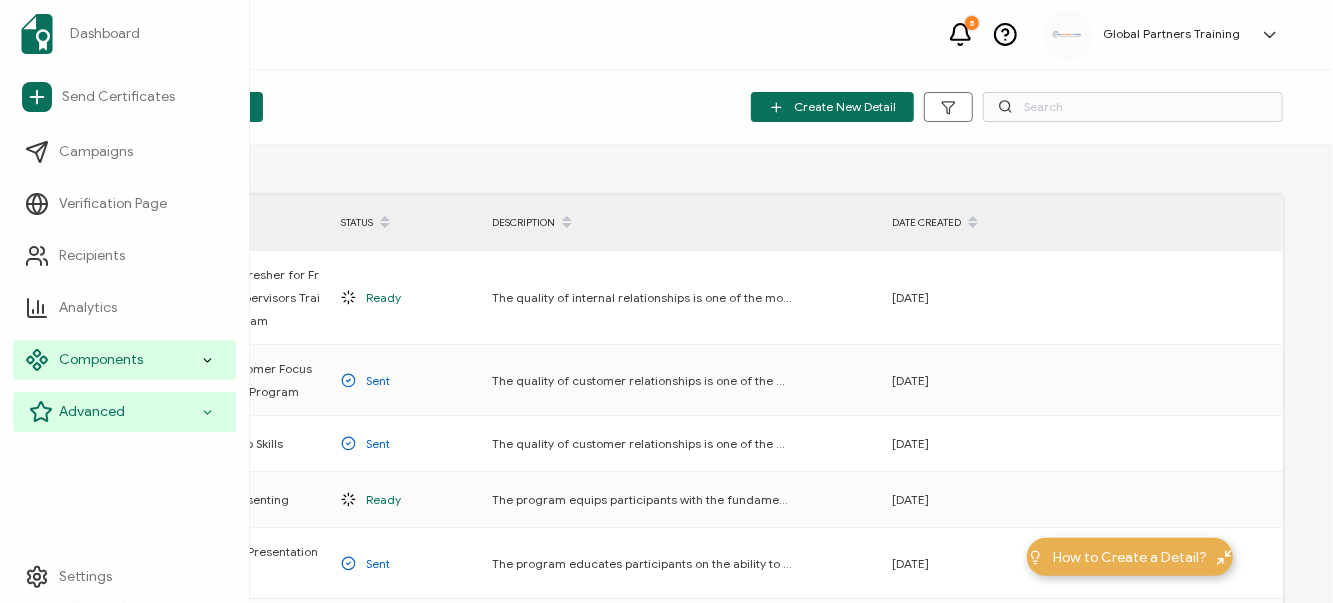 click on "Advanced" at bounding box center (124, 412) 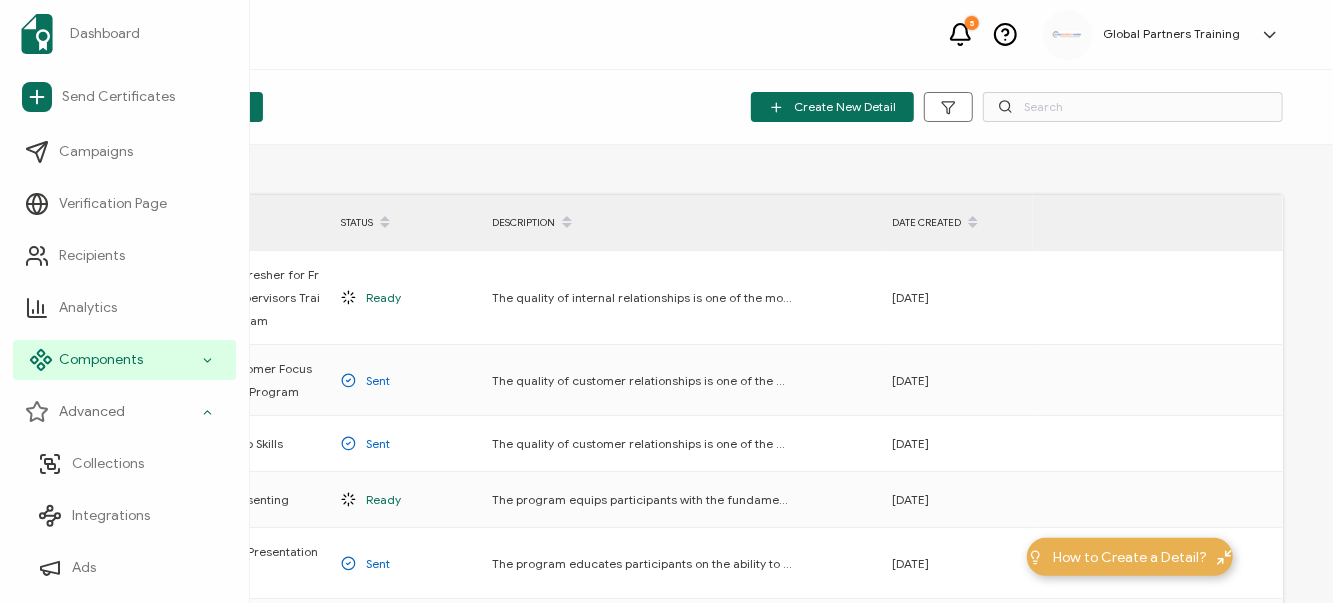 click on "Components" at bounding box center (124, 360) 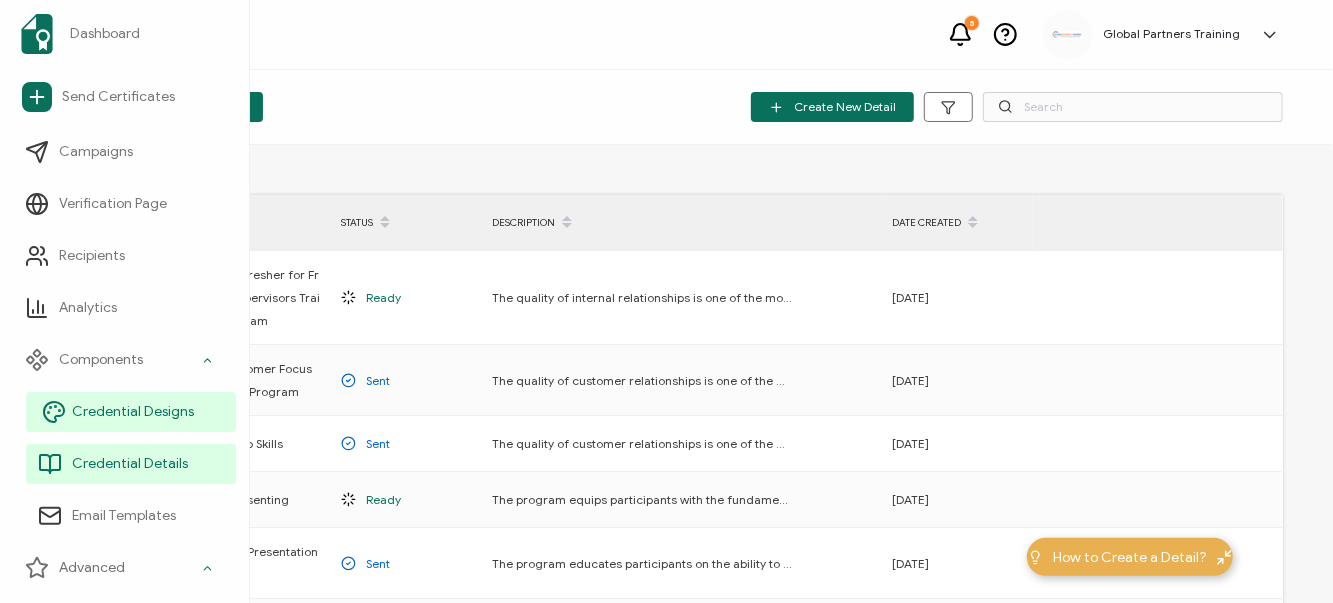 click on "Credential Designs" at bounding box center [131, 412] 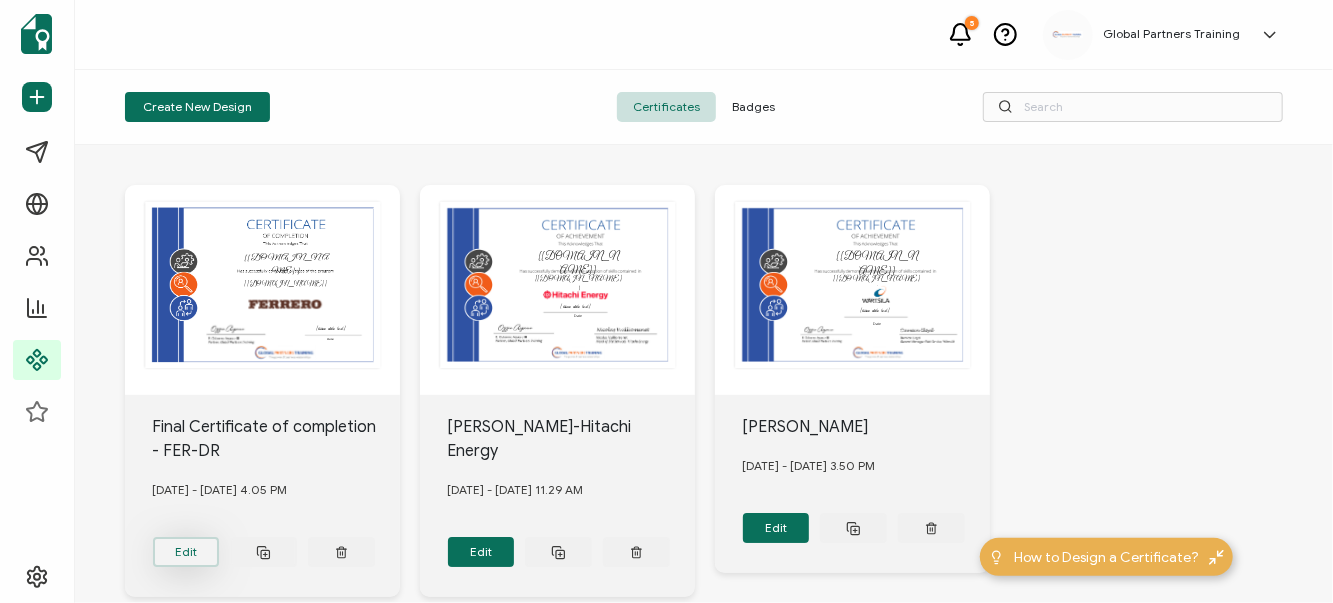 click on "Edit" at bounding box center [186, 552] 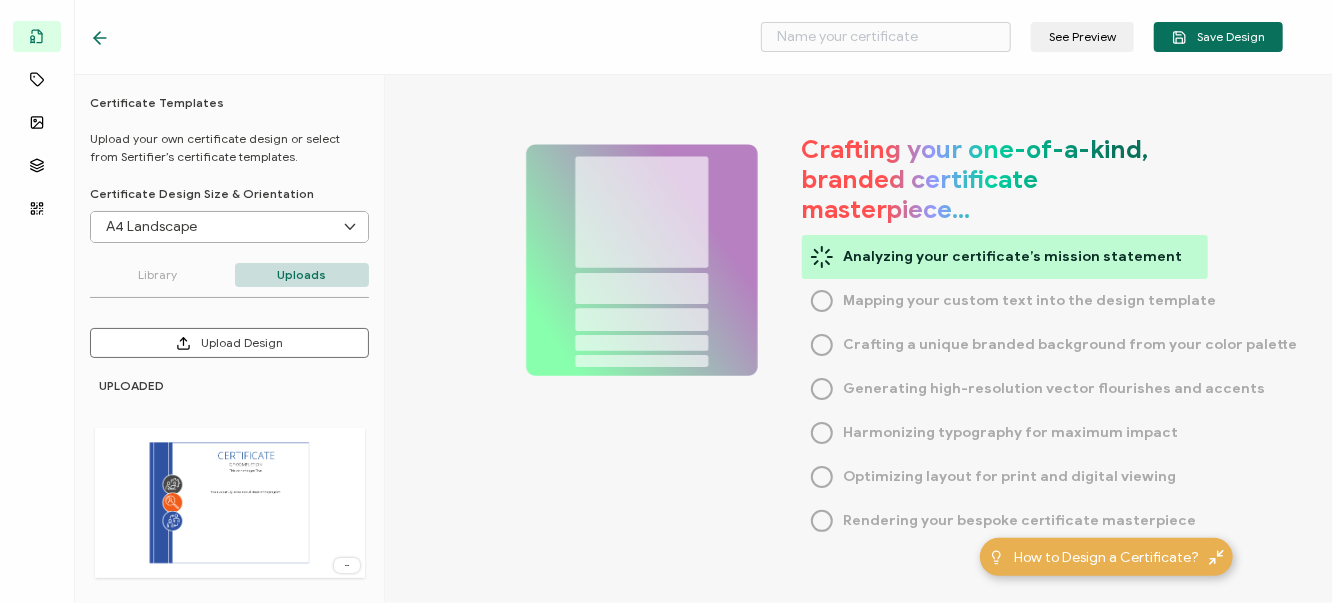 type on "Final Certificate of completion - FER-DR" 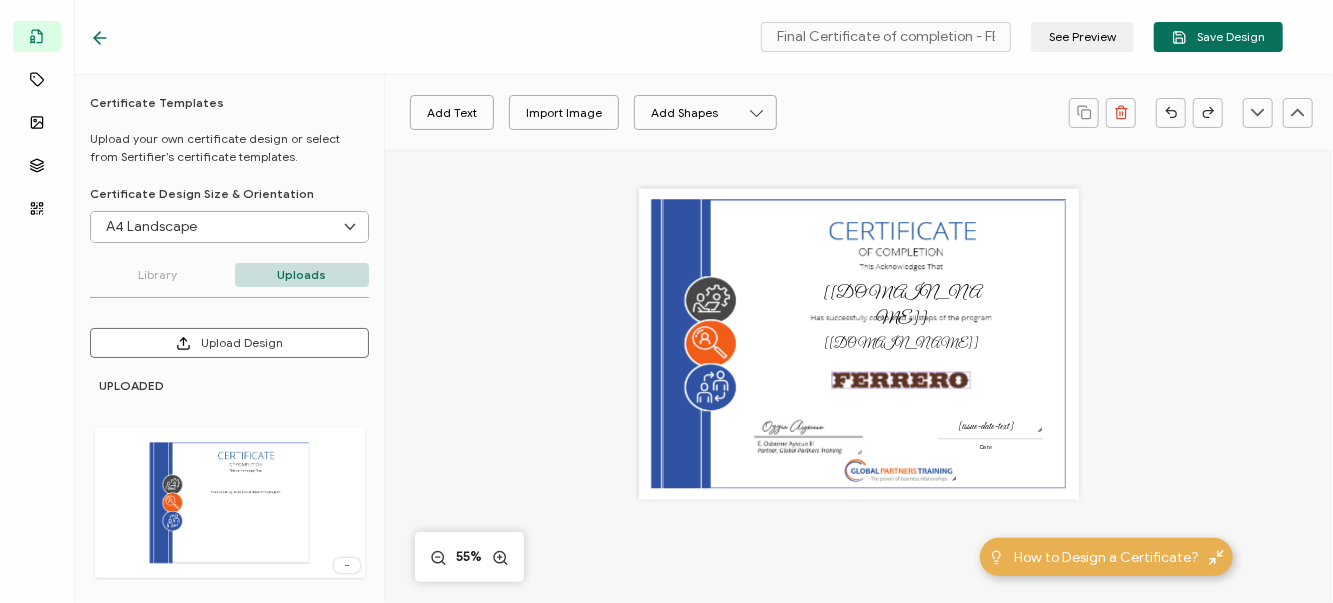 click at bounding box center (902, 380) 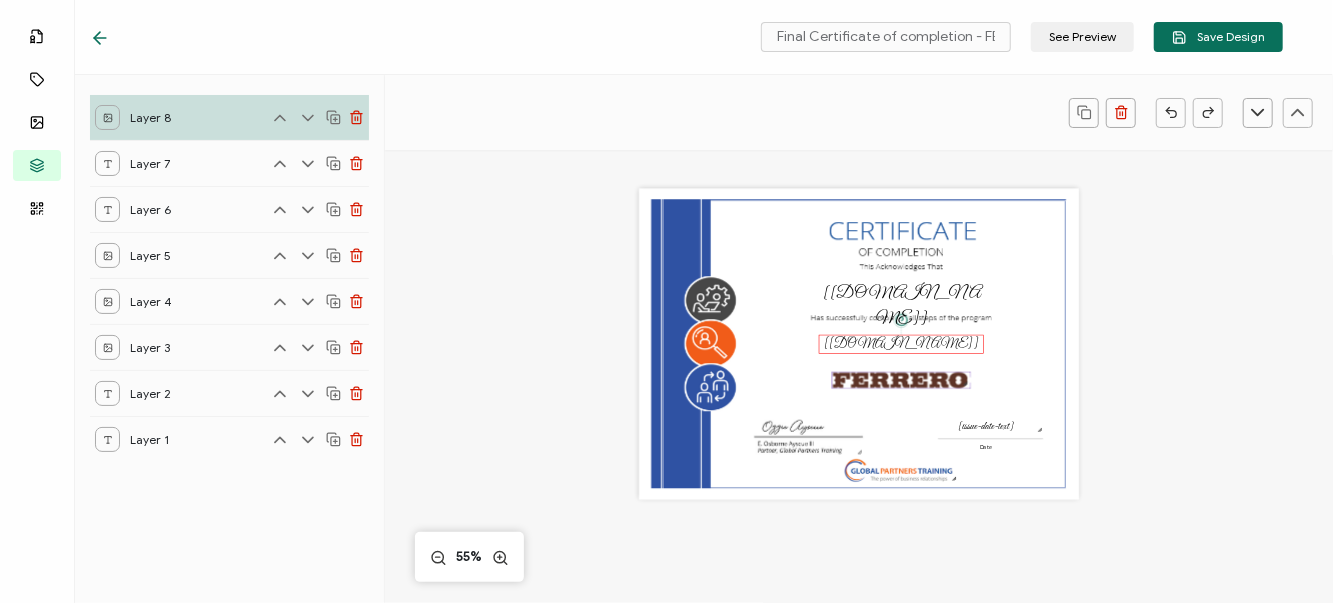 click on "[credential.name]" at bounding box center (901, 343) 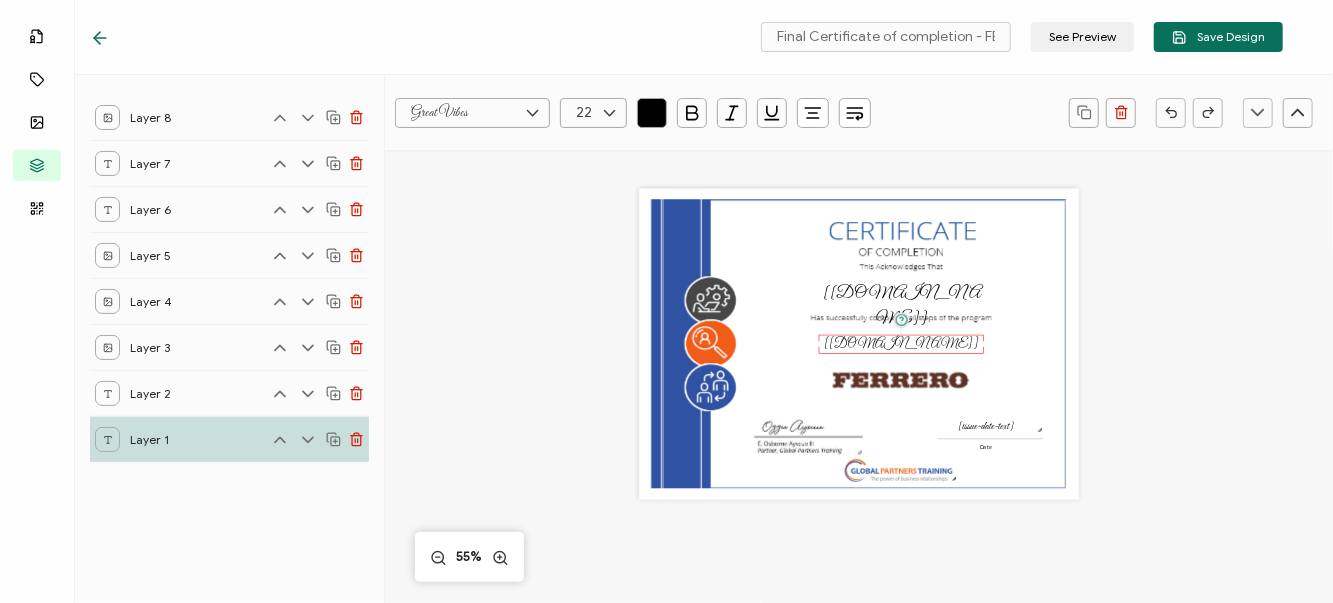 click 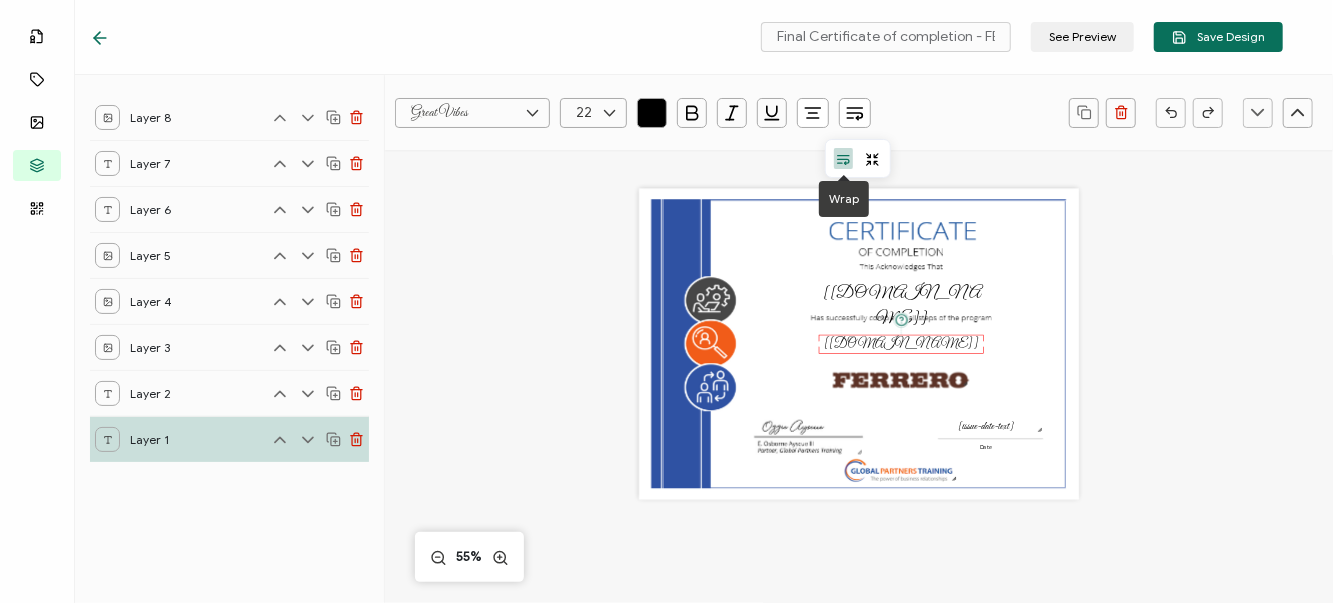 click 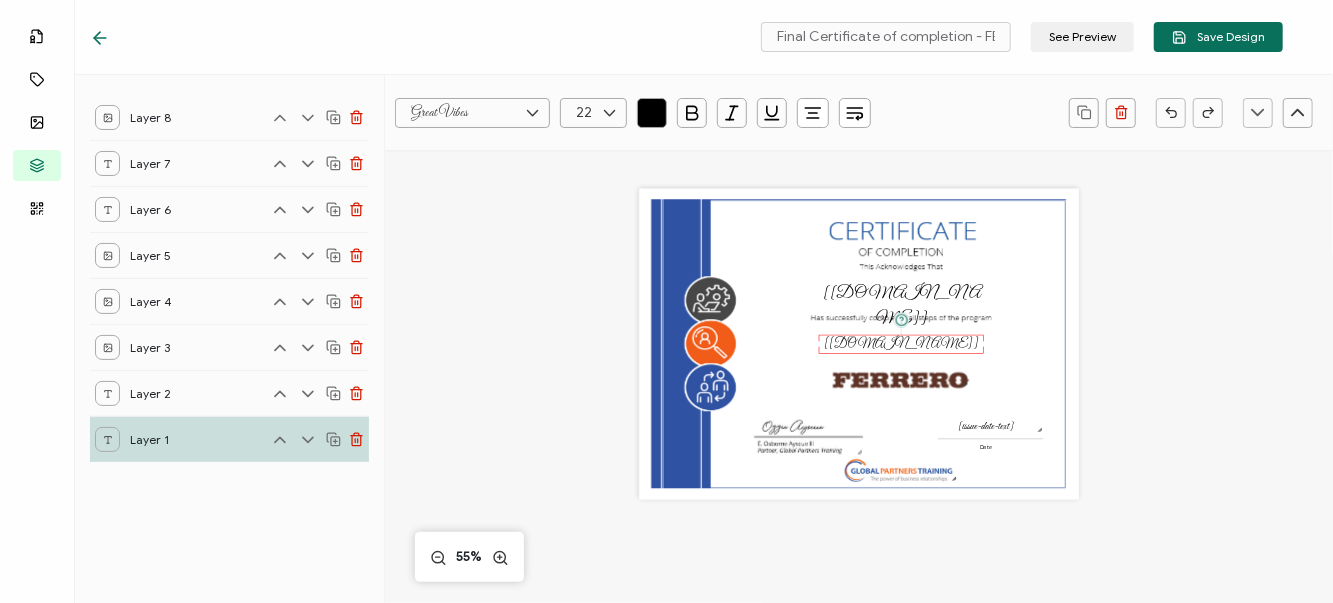 click 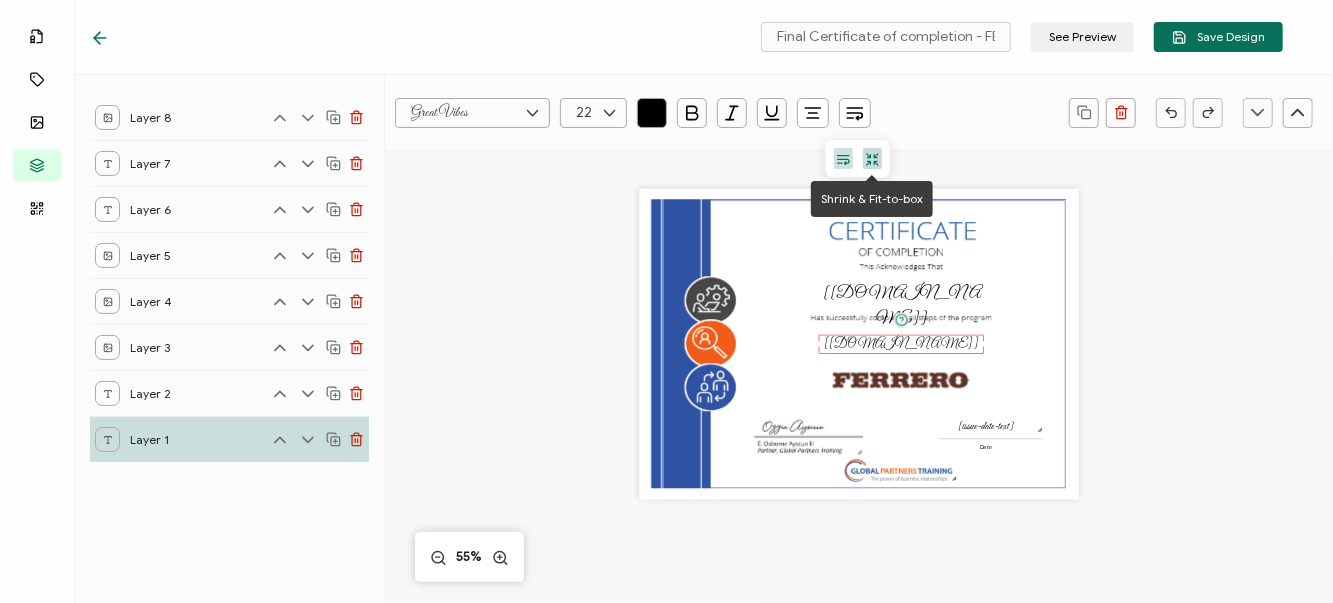 click 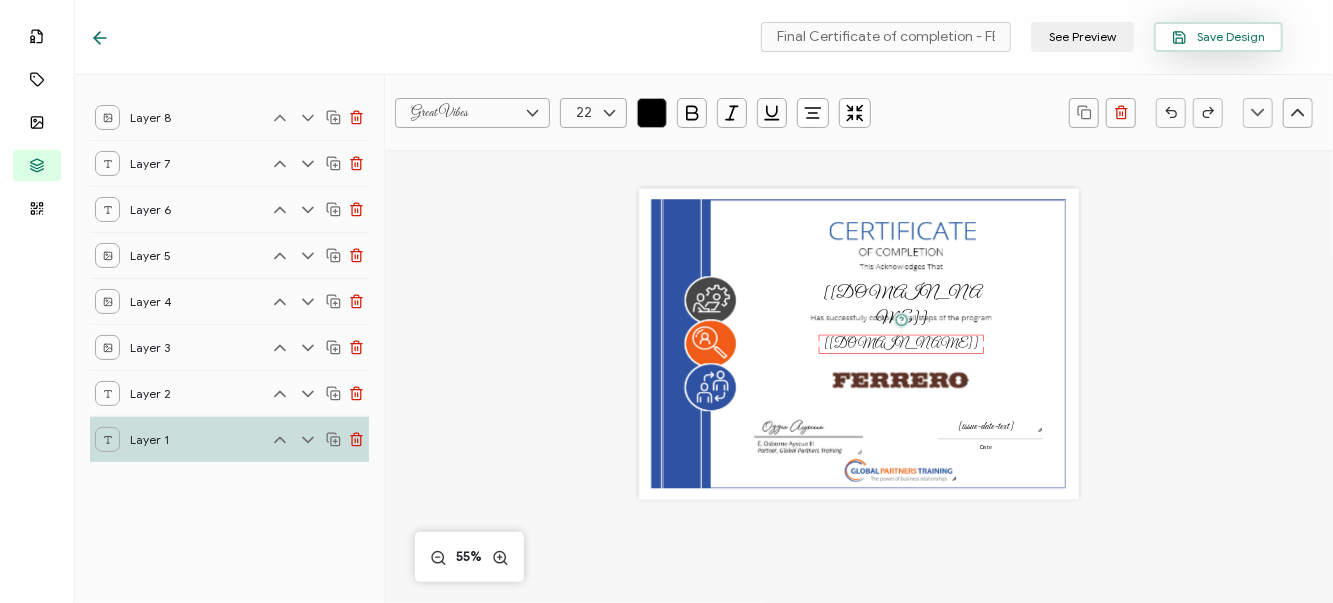 click on "Save Design" at bounding box center [1218, 37] 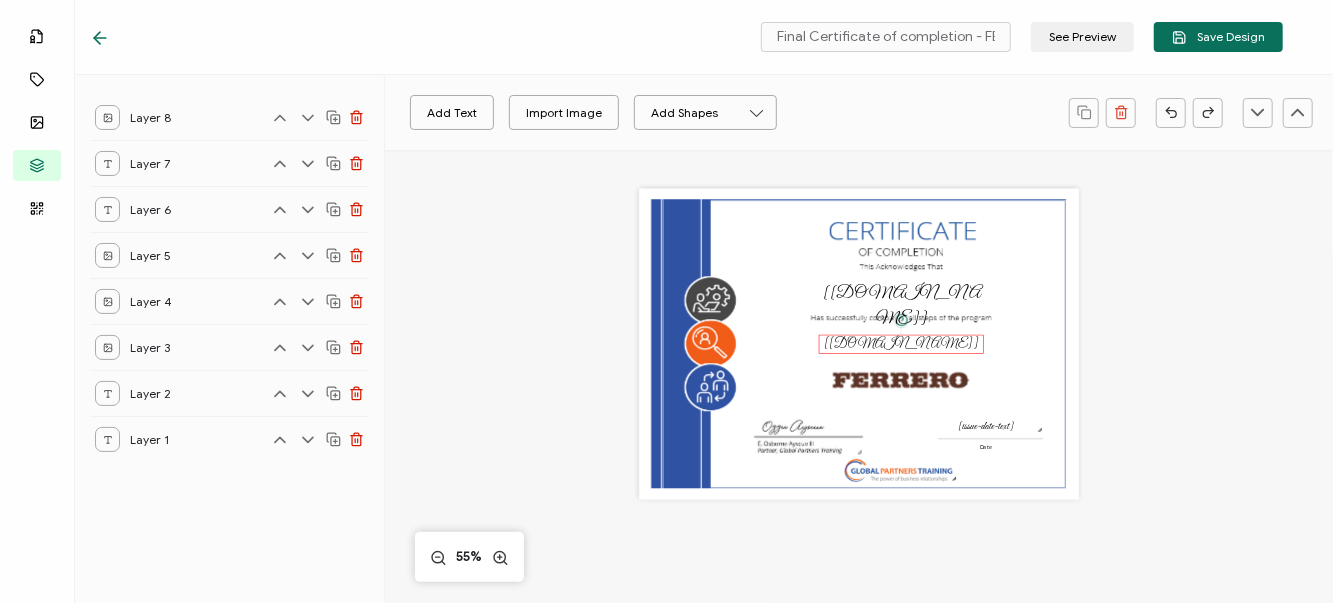 click on "[credential.name]" at bounding box center (901, 343) 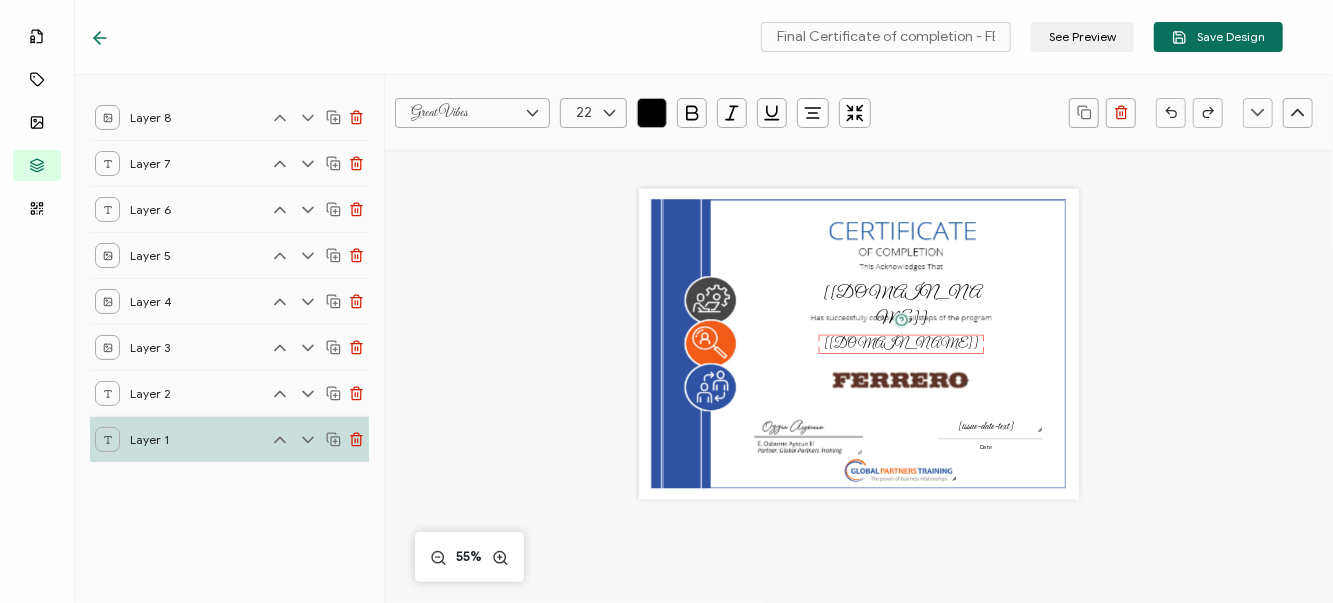 click at bounding box center (609, 113) 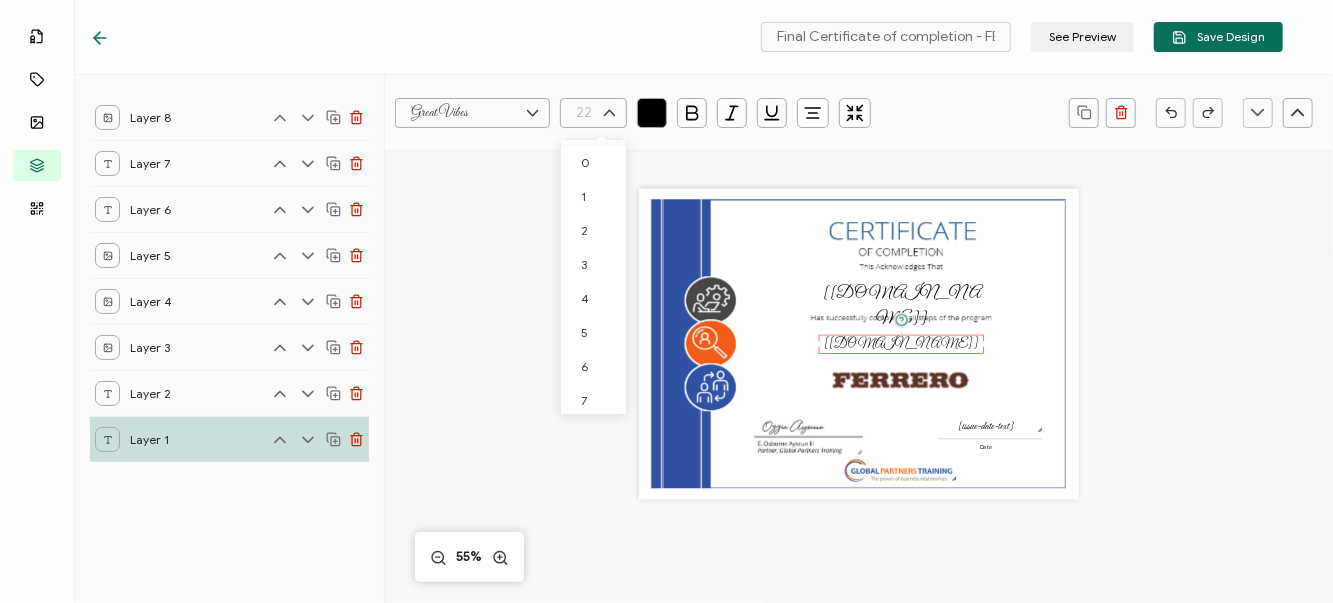 scroll, scrollTop: 514, scrollLeft: 0, axis: vertical 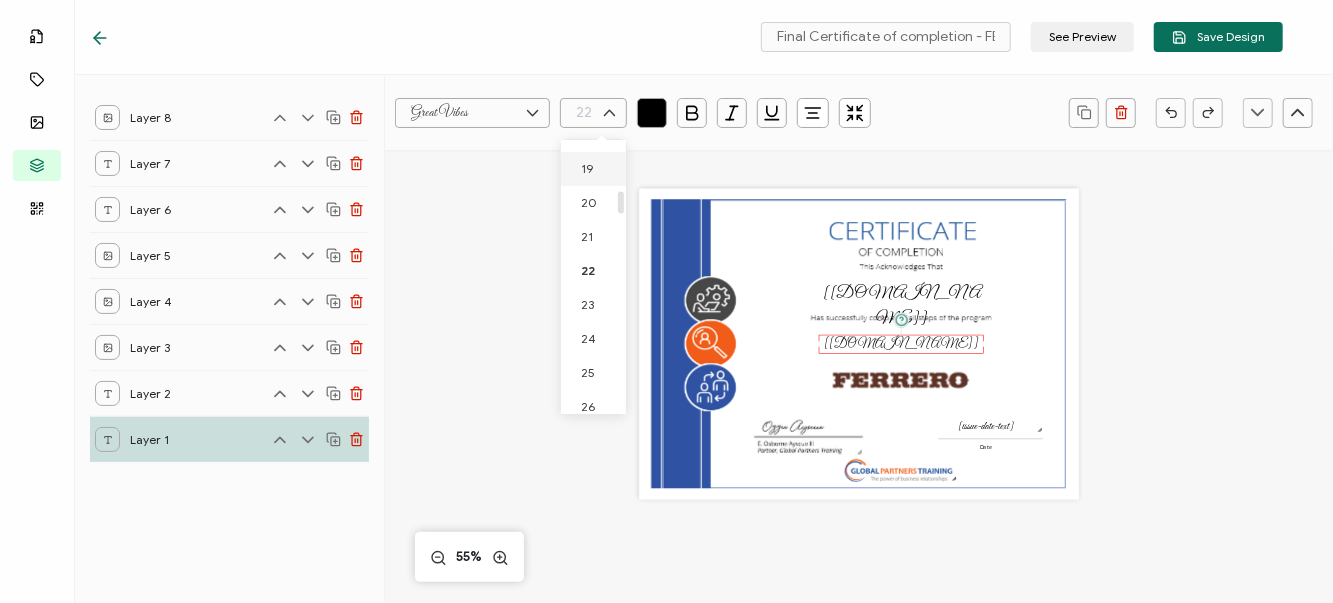 drag, startPoint x: 622, startPoint y: 198, endPoint x: 617, endPoint y: 208, distance: 11.18034 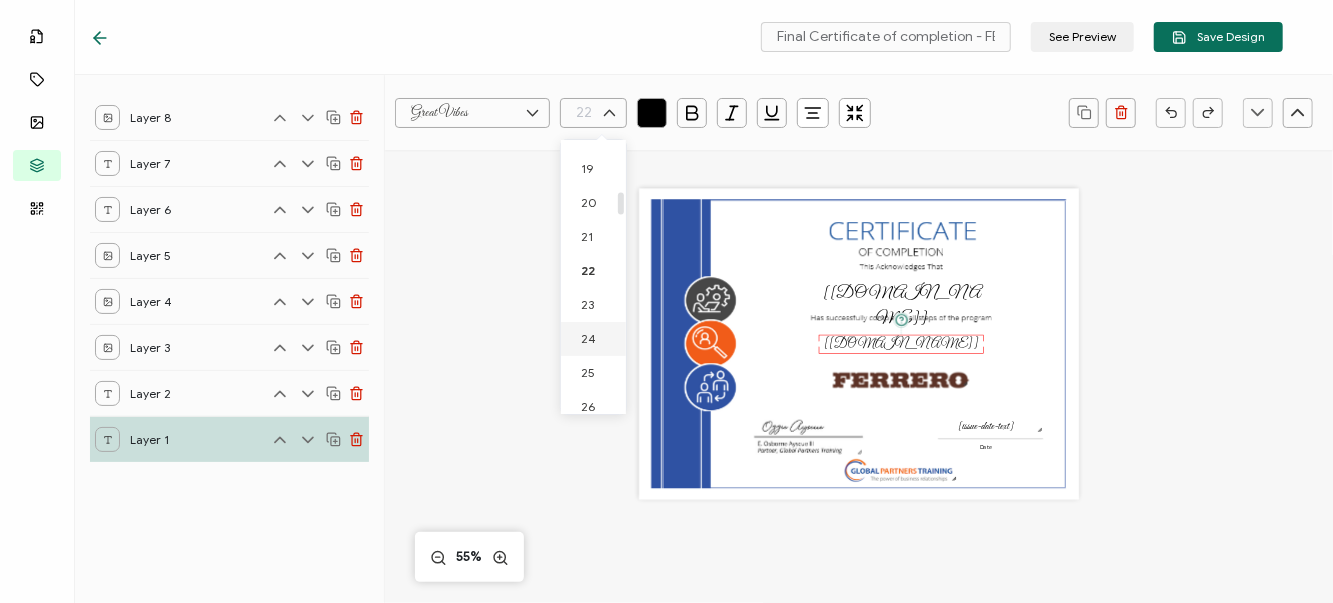 click on "24" at bounding box center (588, 338) 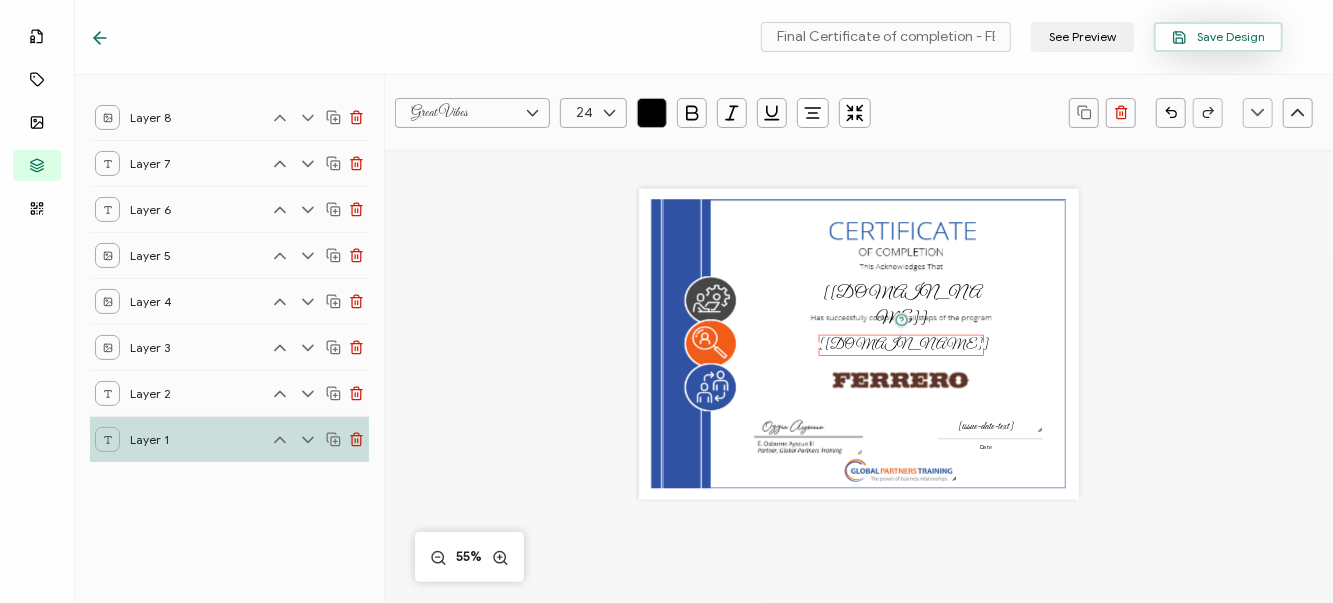 click on "Save Design" at bounding box center (1218, 37) 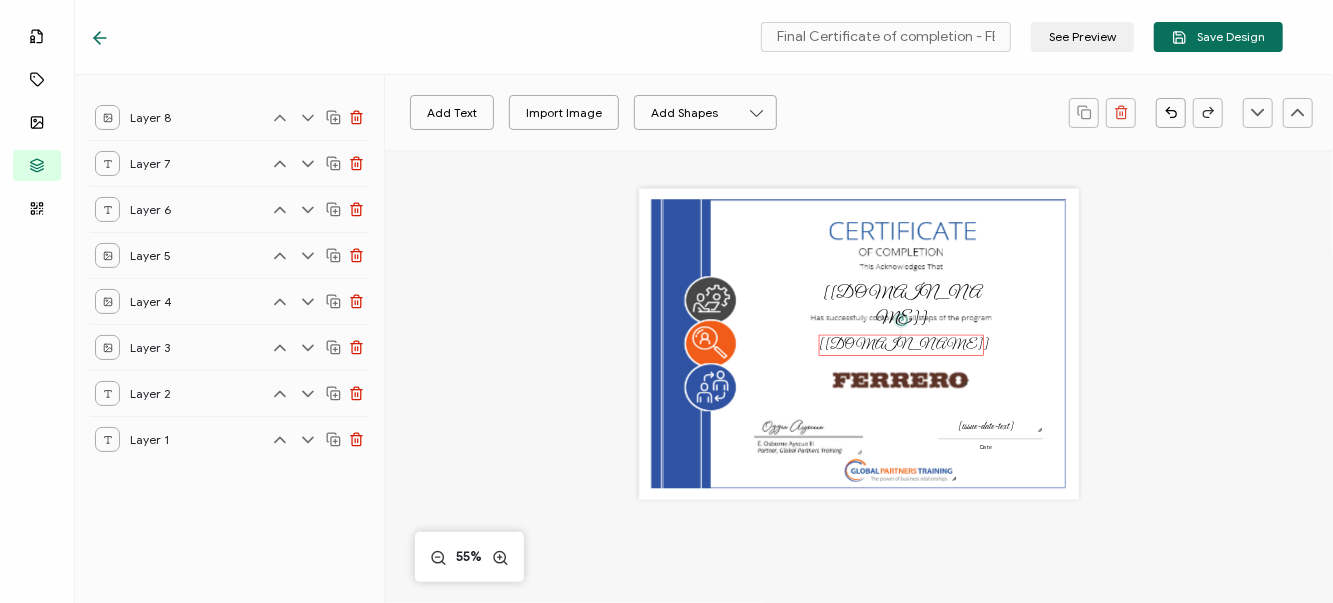 click on "[credential.name]" at bounding box center (903, 345) 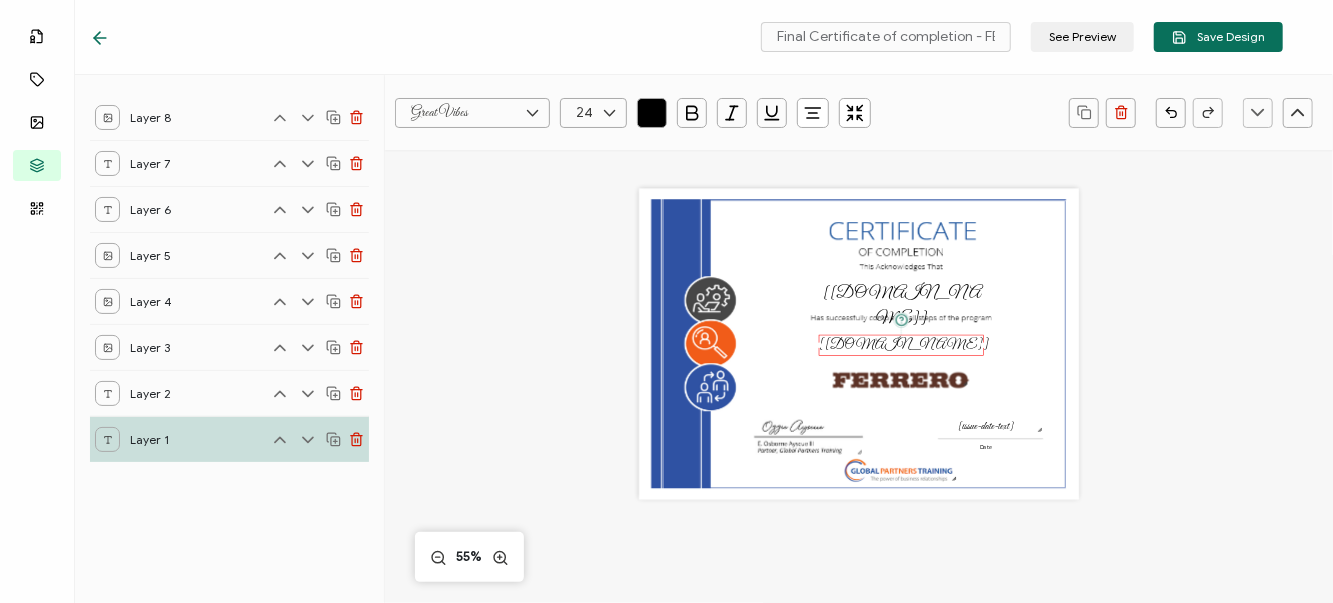 click at bounding box center (609, 113) 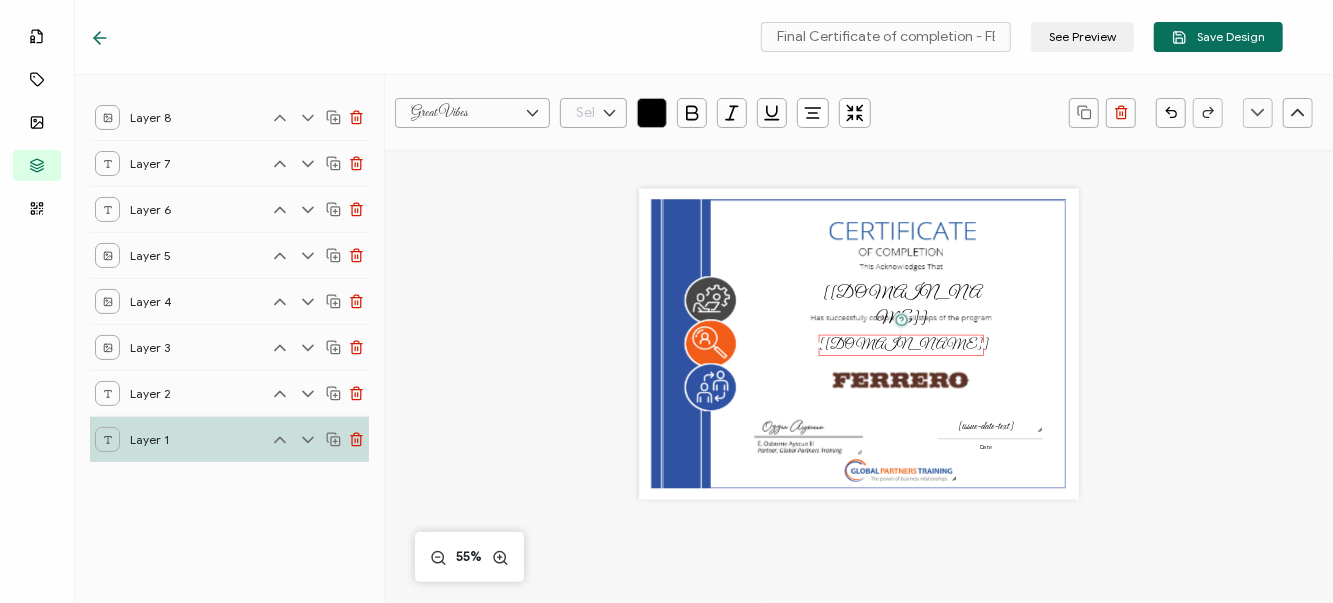 scroll, scrollTop: 582, scrollLeft: 0, axis: vertical 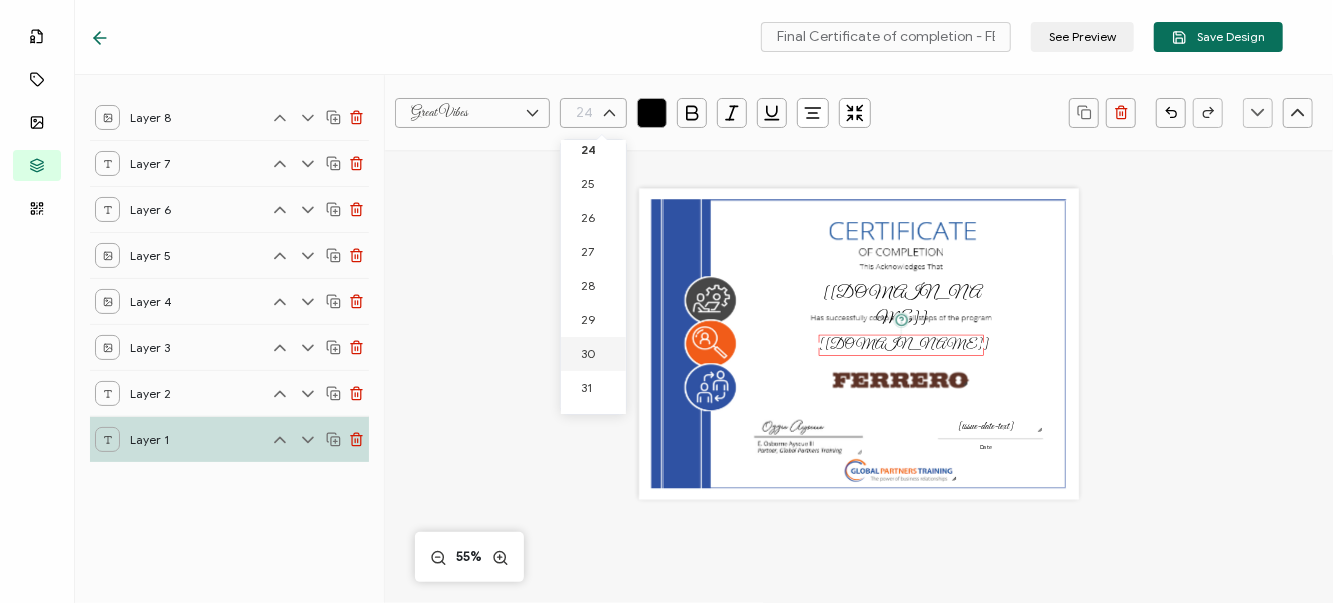 drag, startPoint x: 594, startPoint y: 353, endPoint x: 628, endPoint y: 308, distance: 56.400356 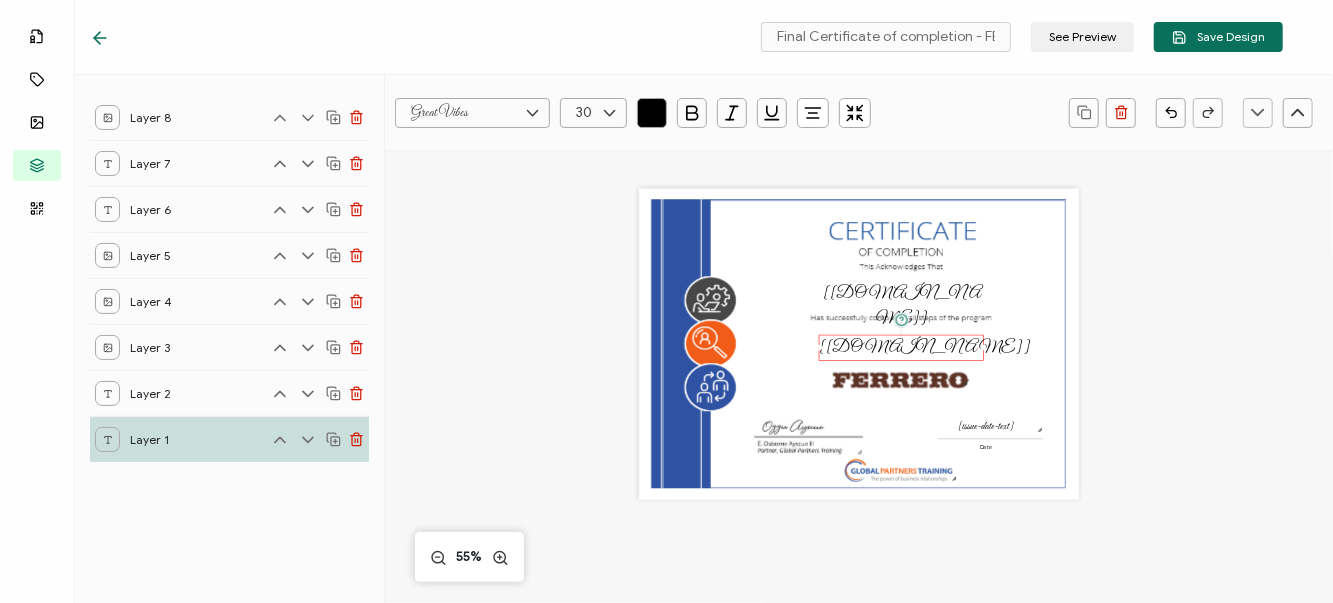 click at bounding box center (609, 113) 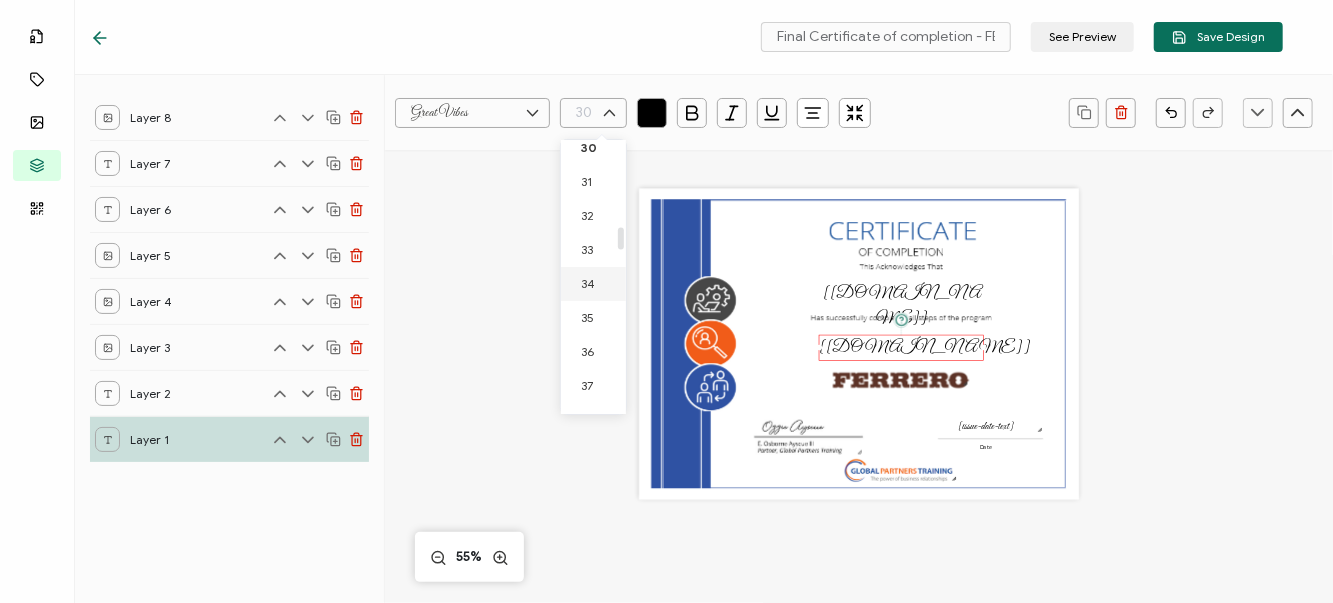 scroll, scrollTop: 1322, scrollLeft: 0, axis: vertical 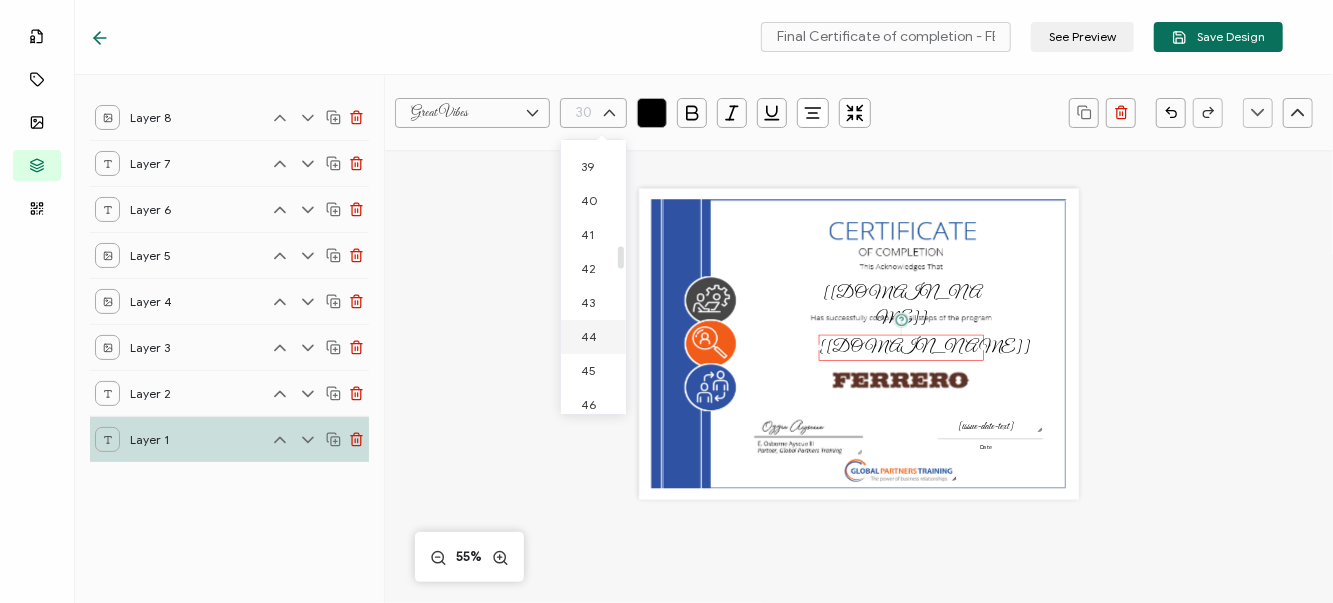 click on "44" at bounding box center [593, 337] 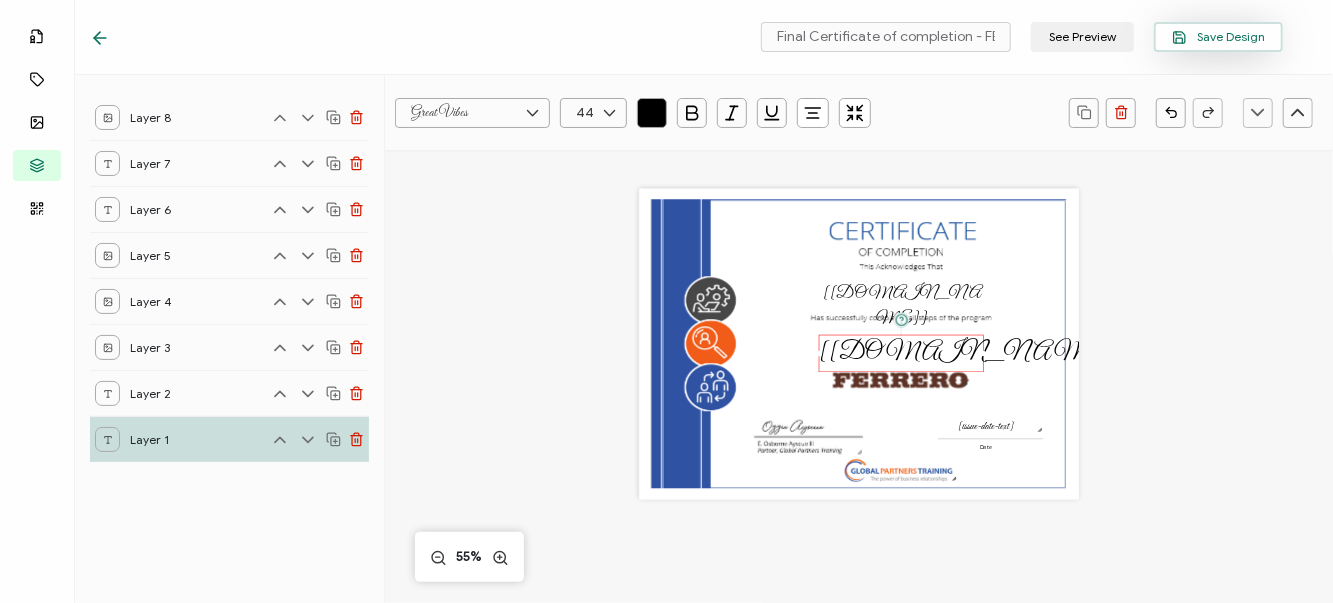 click on "Save Design" at bounding box center (1218, 37) 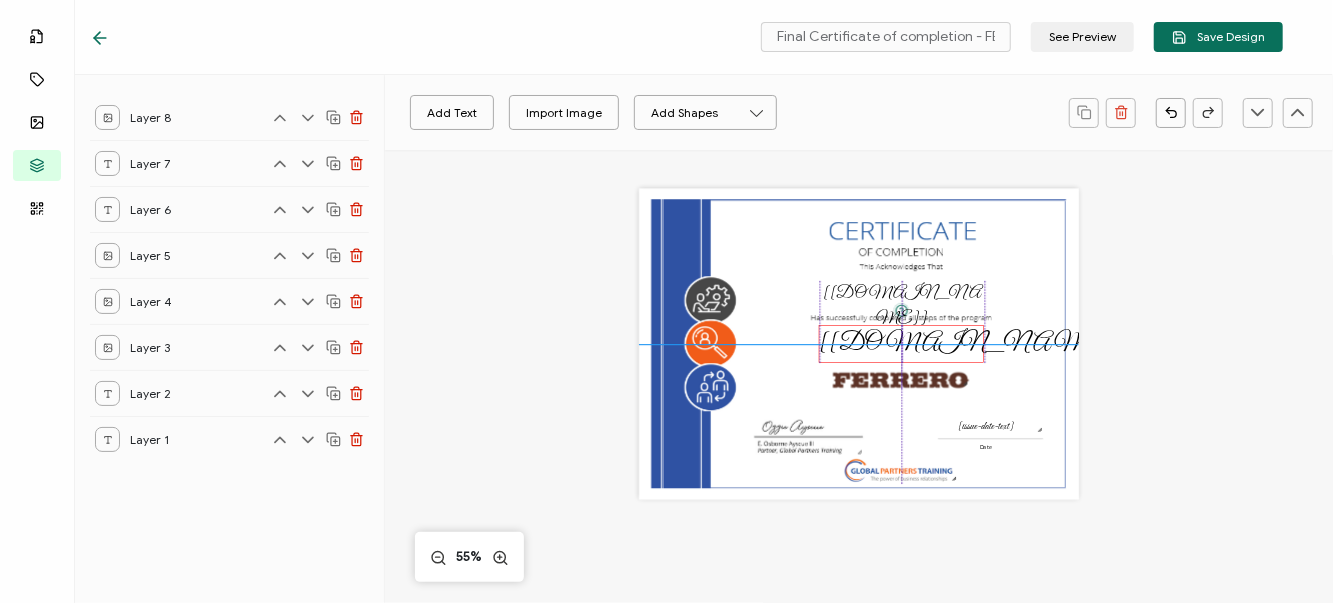 click on "[credential.name]" at bounding box center (974, 344) 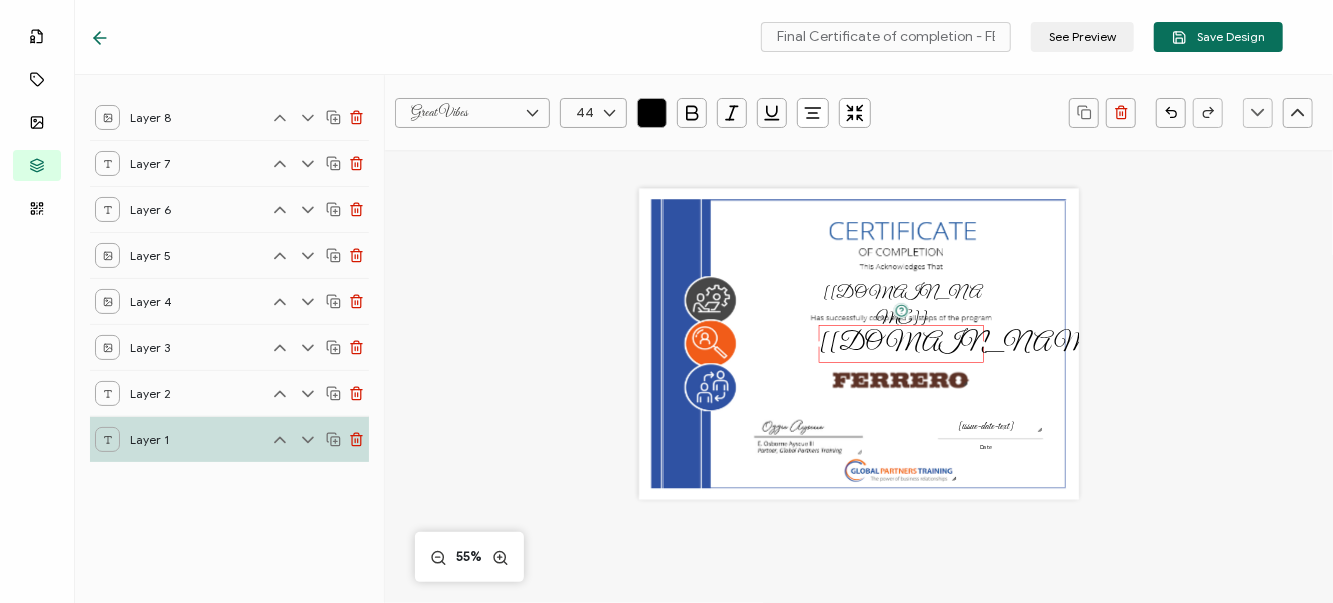 type 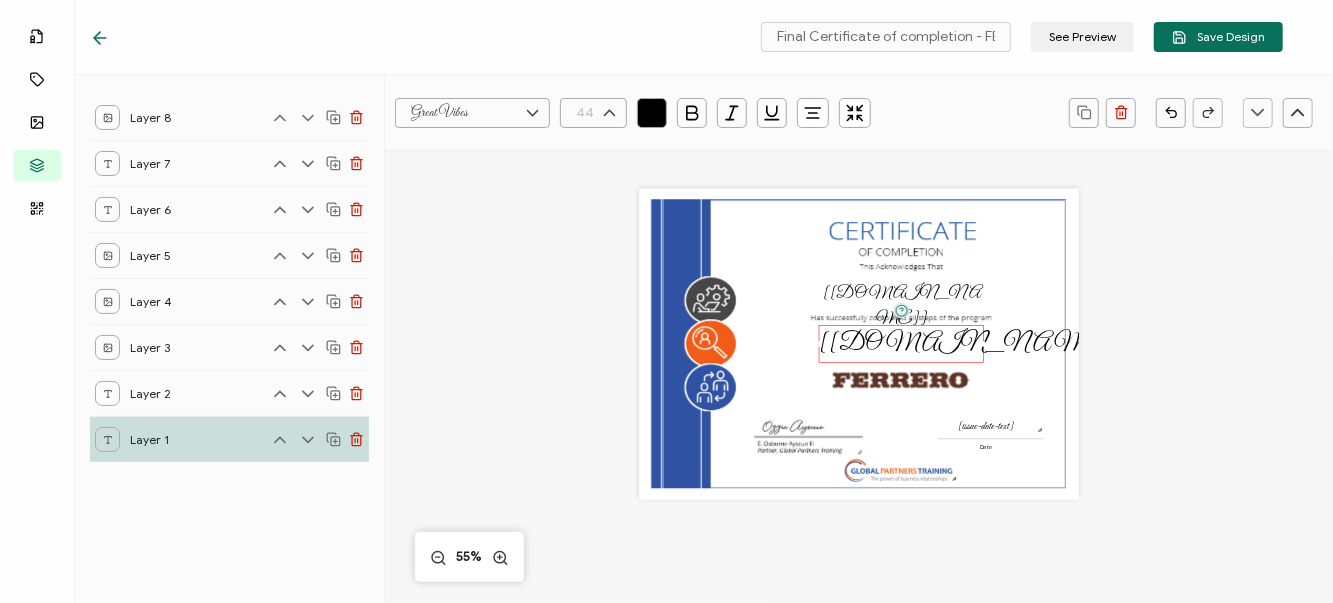 click at bounding box center [593, 113] 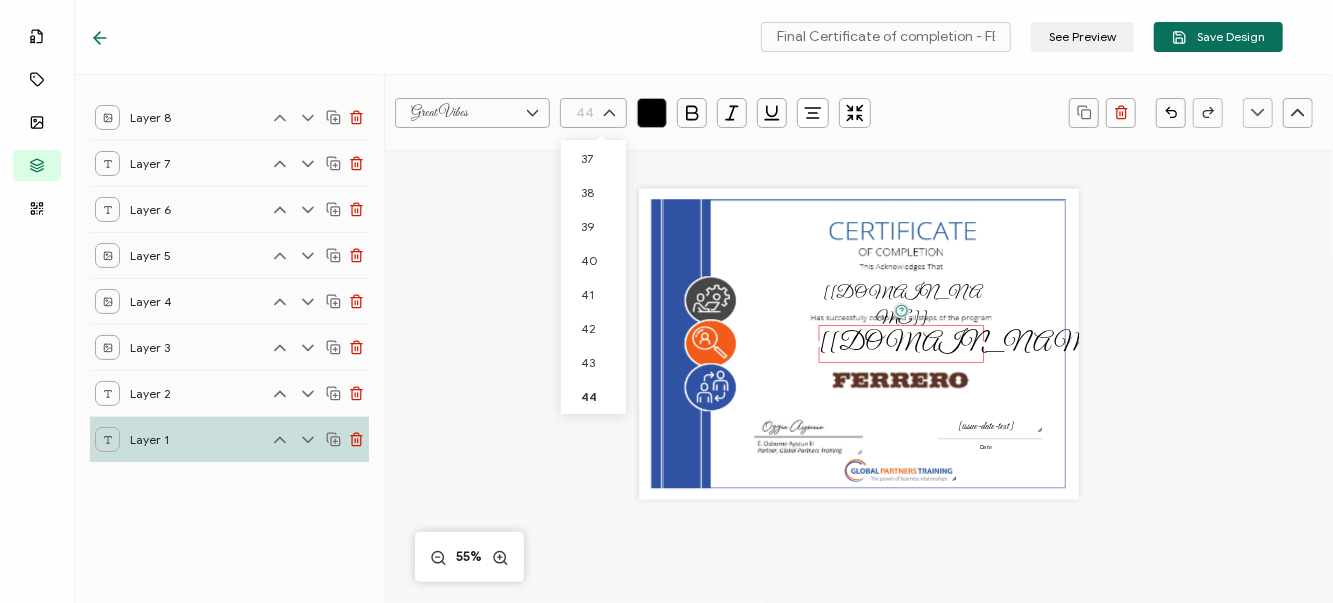 click on "Final Certificate of completion - FER-DR
See Preview
Save Design" at bounding box center (686, 37) 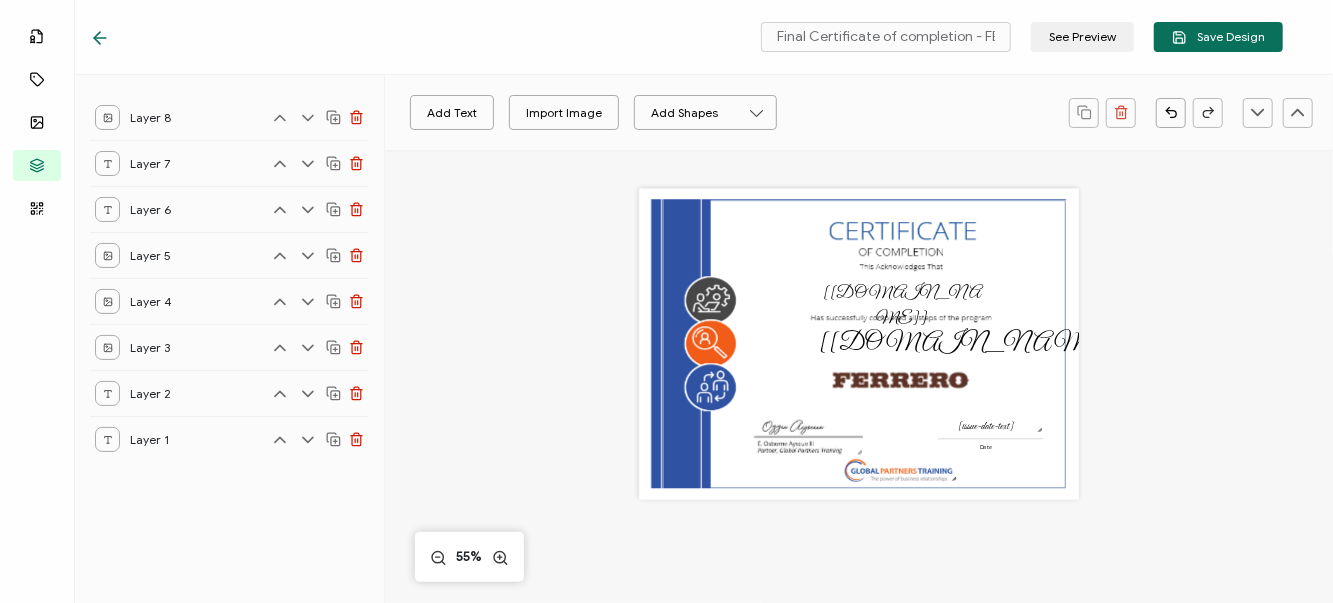 click 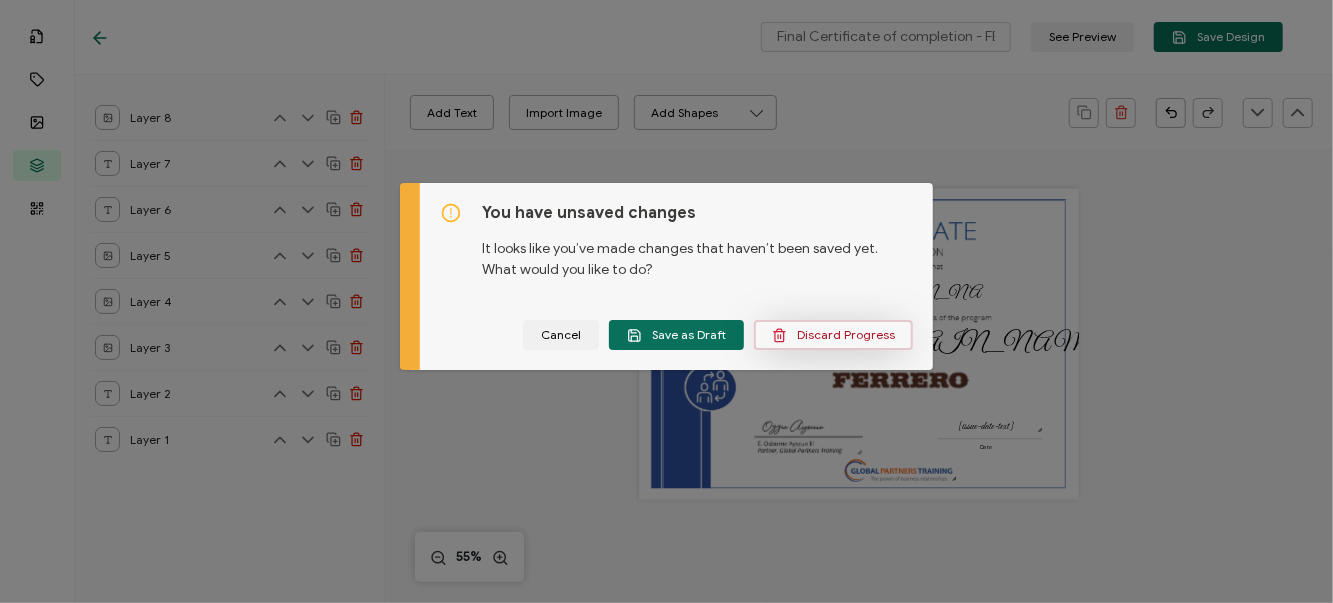 click on "Discard Progress" at bounding box center [833, 335] 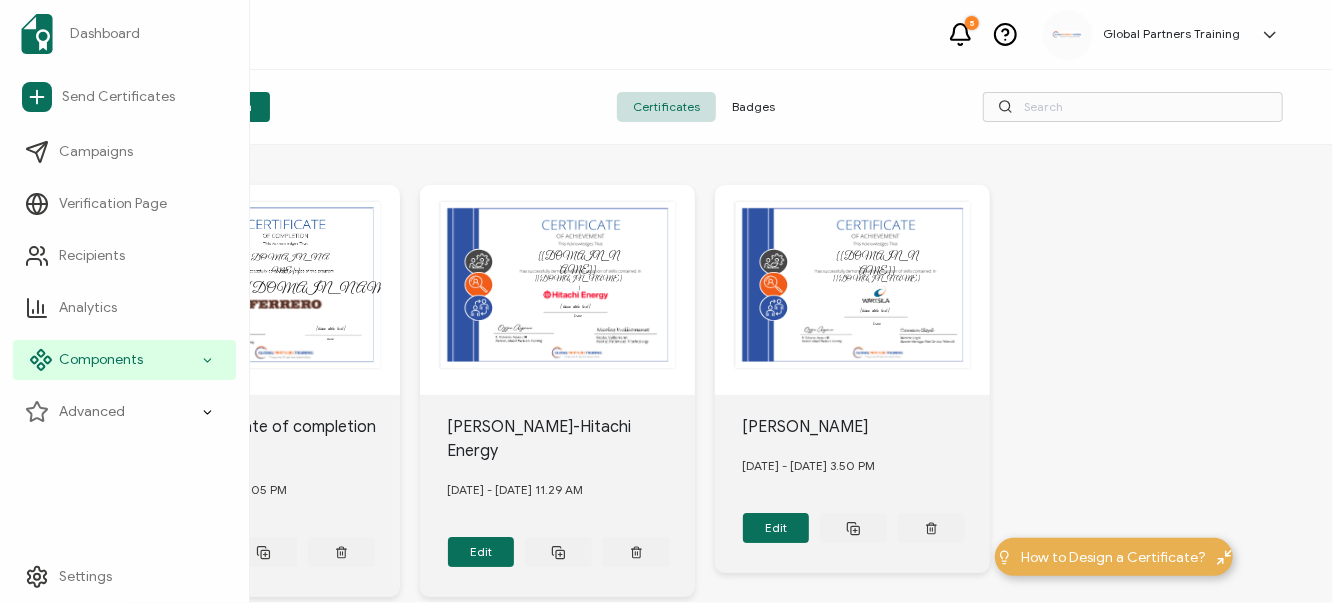click 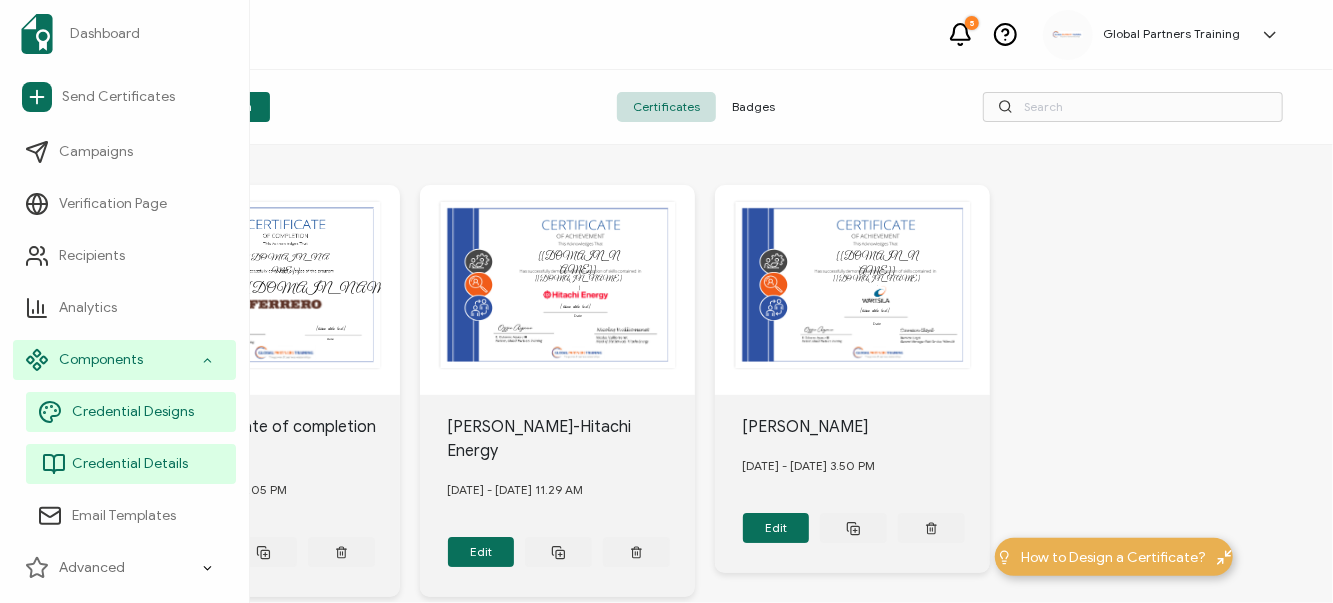 click on "Credential Details" at bounding box center [130, 464] 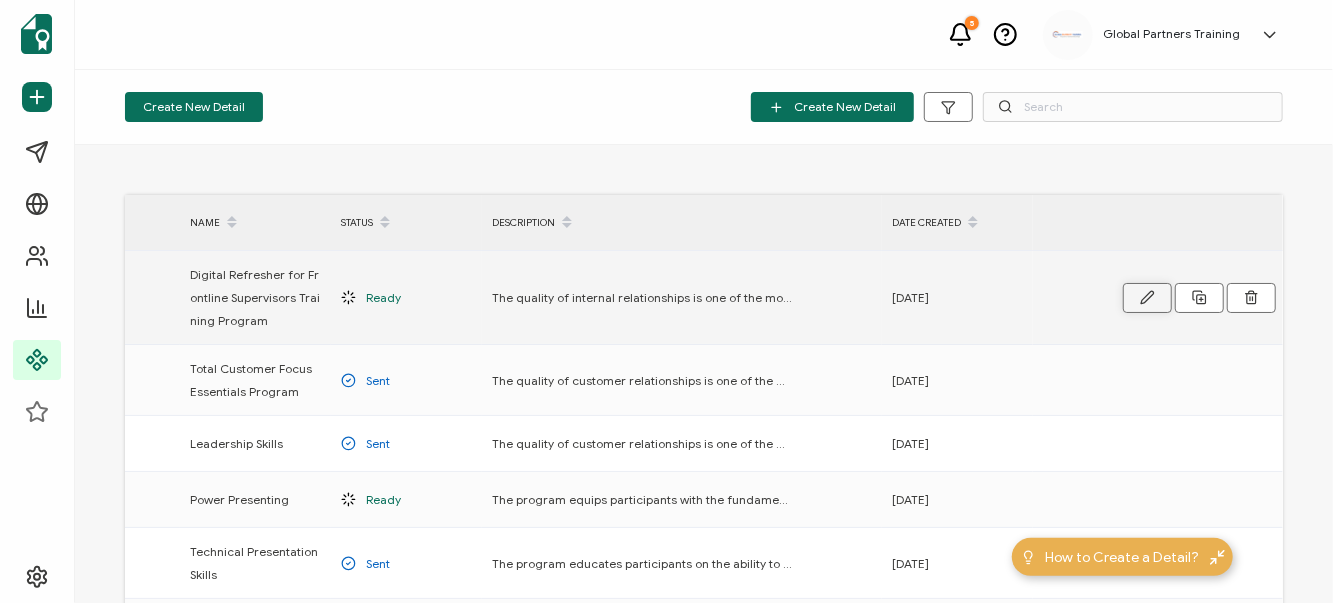 click 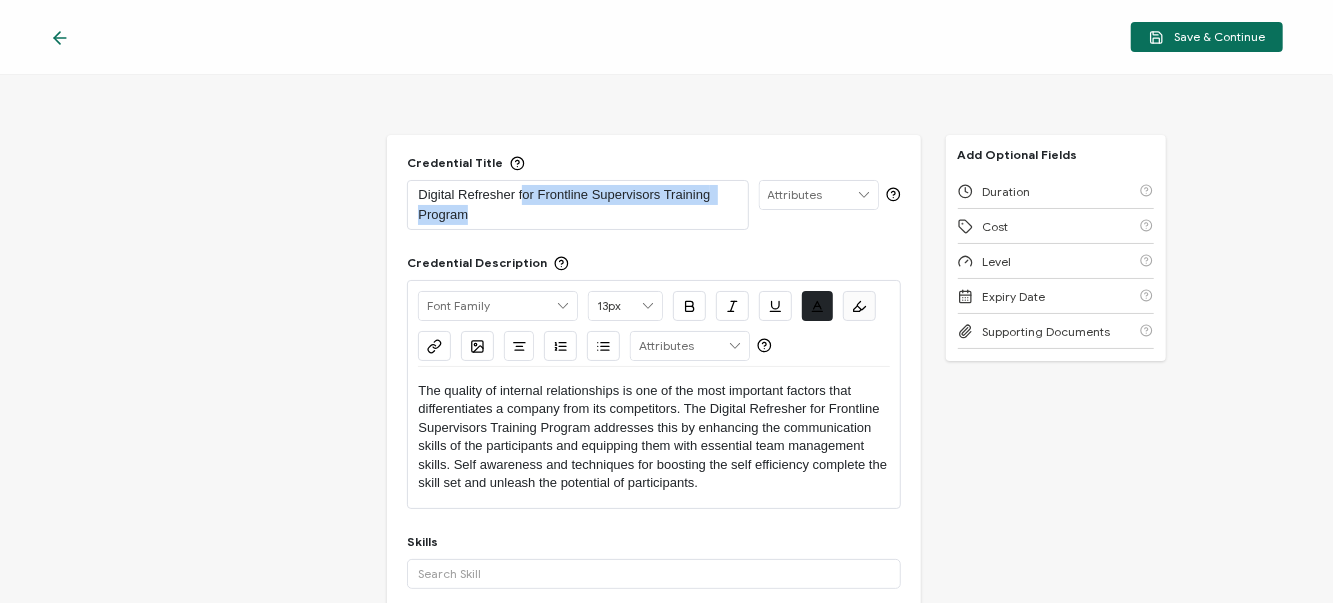 drag, startPoint x: 500, startPoint y: 208, endPoint x: 526, endPoint y: 194, distance: 29.529646 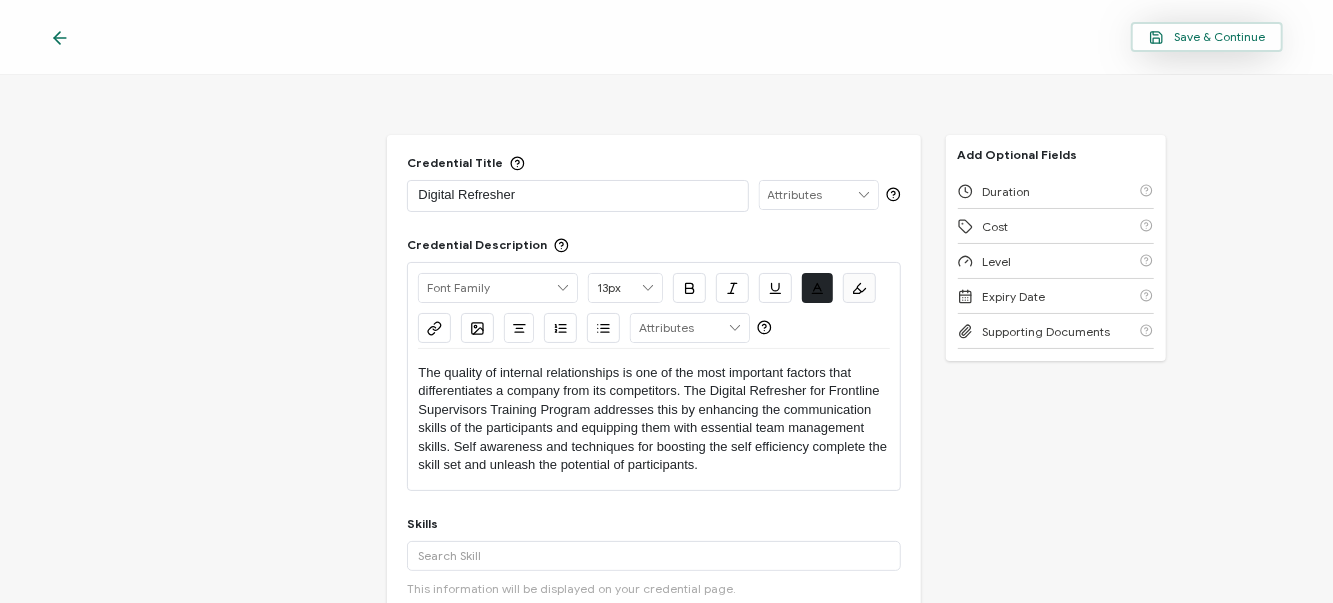click on "Save & Continue" at bounding box center (1207, 37) 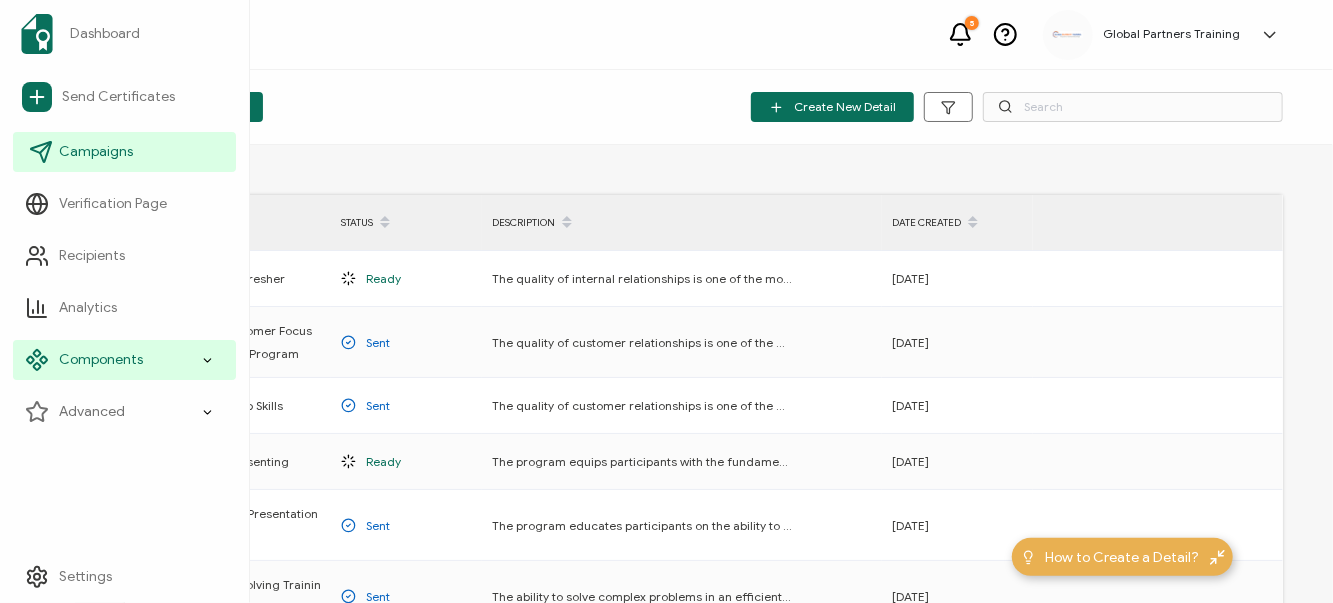 click on "Campaigns" at bounding box center [124, 152] 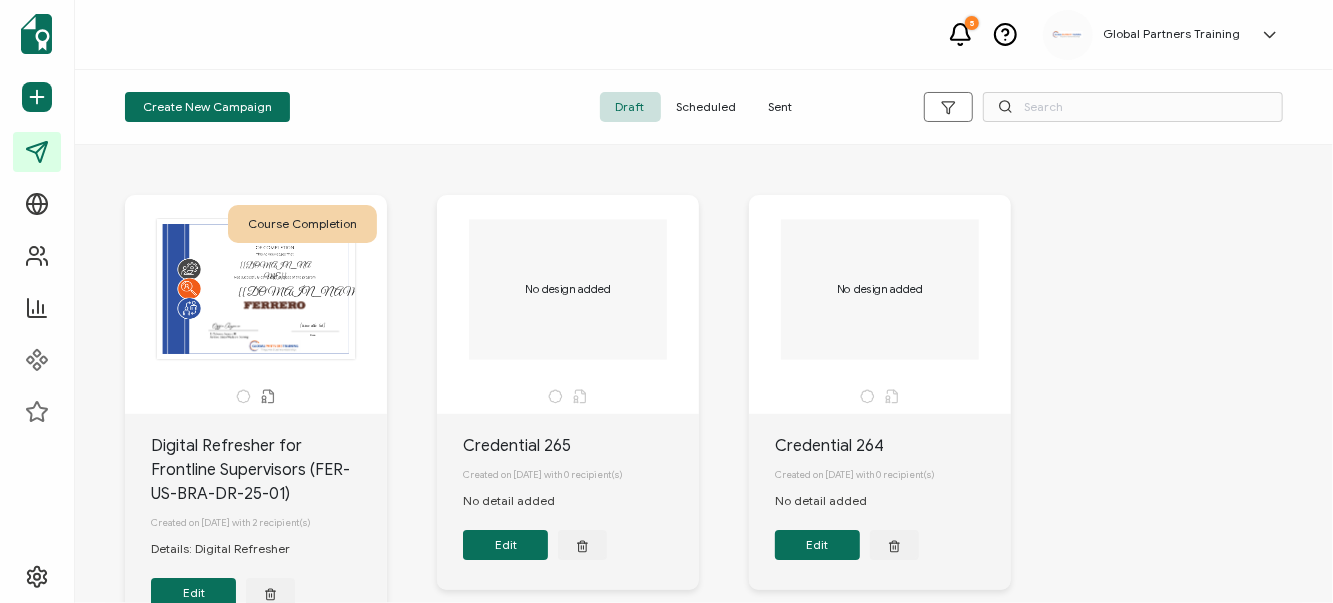 click on "Edit" at bounding box center [193, 593] 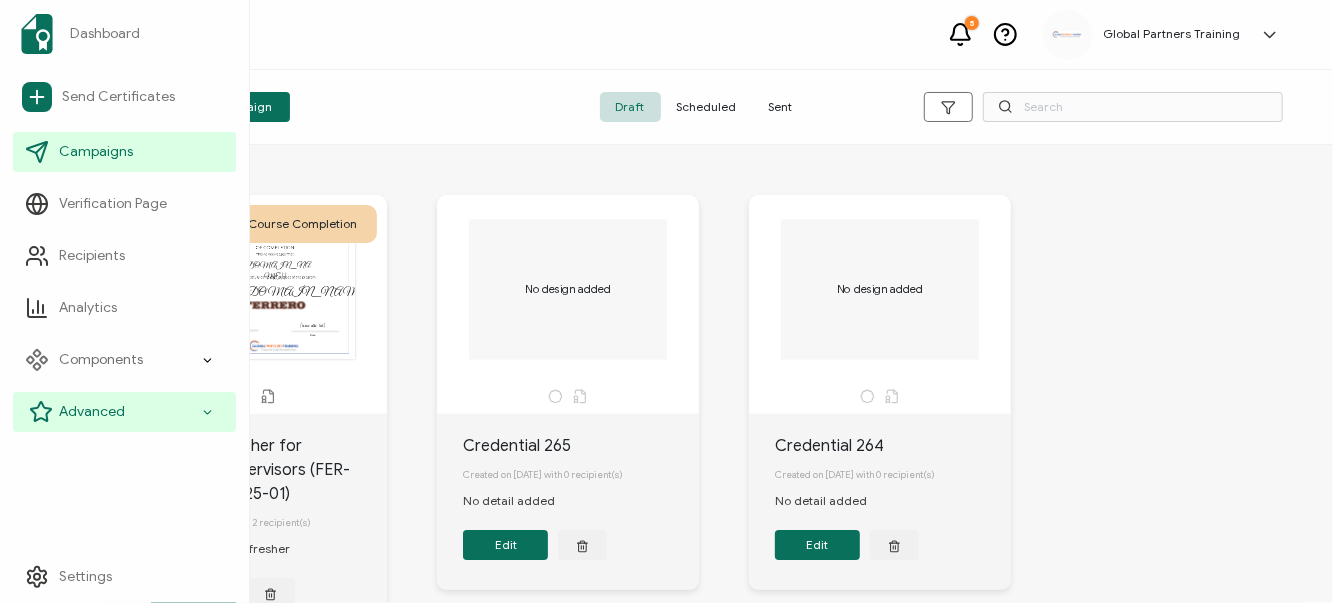 click on "Advanced" at bounding box center [124, 412] 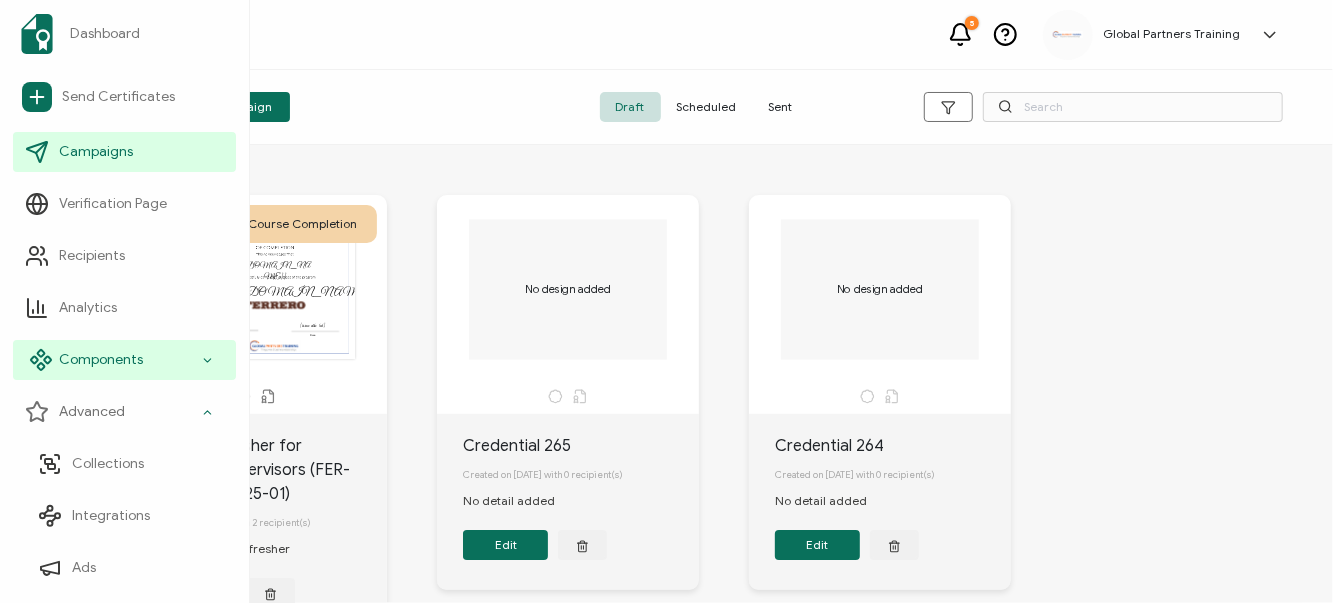 click on "Components" at bounding box center [124, 360] 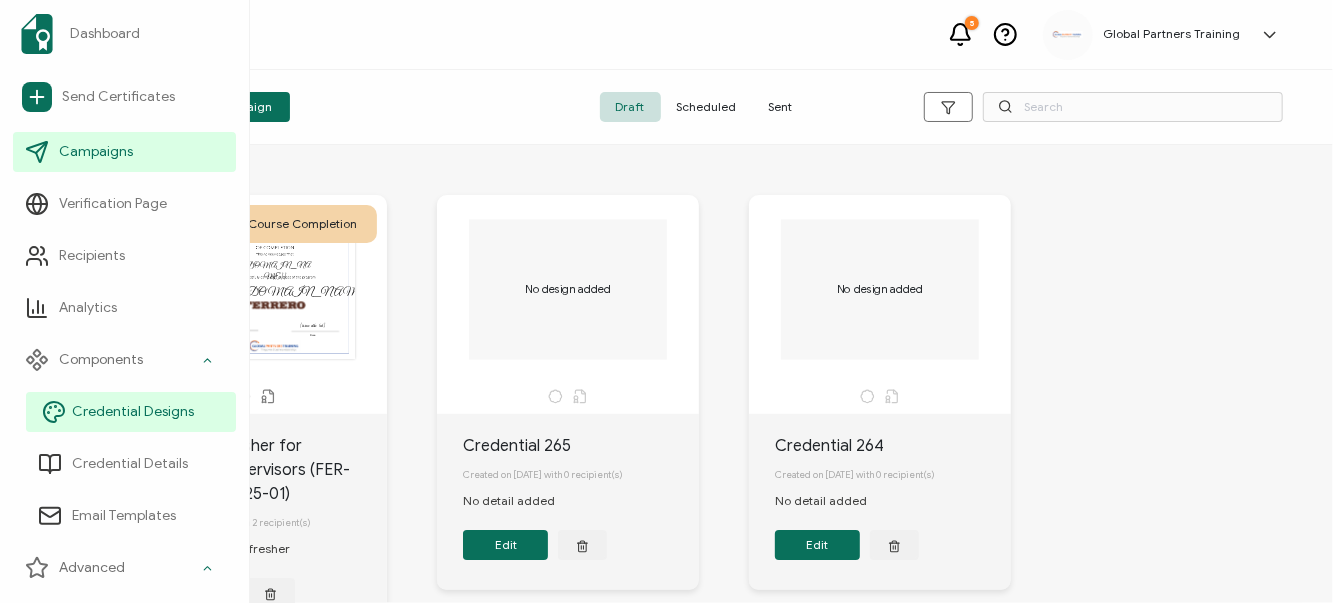 click on "Credential Designs" at bounding box center (131, 412) 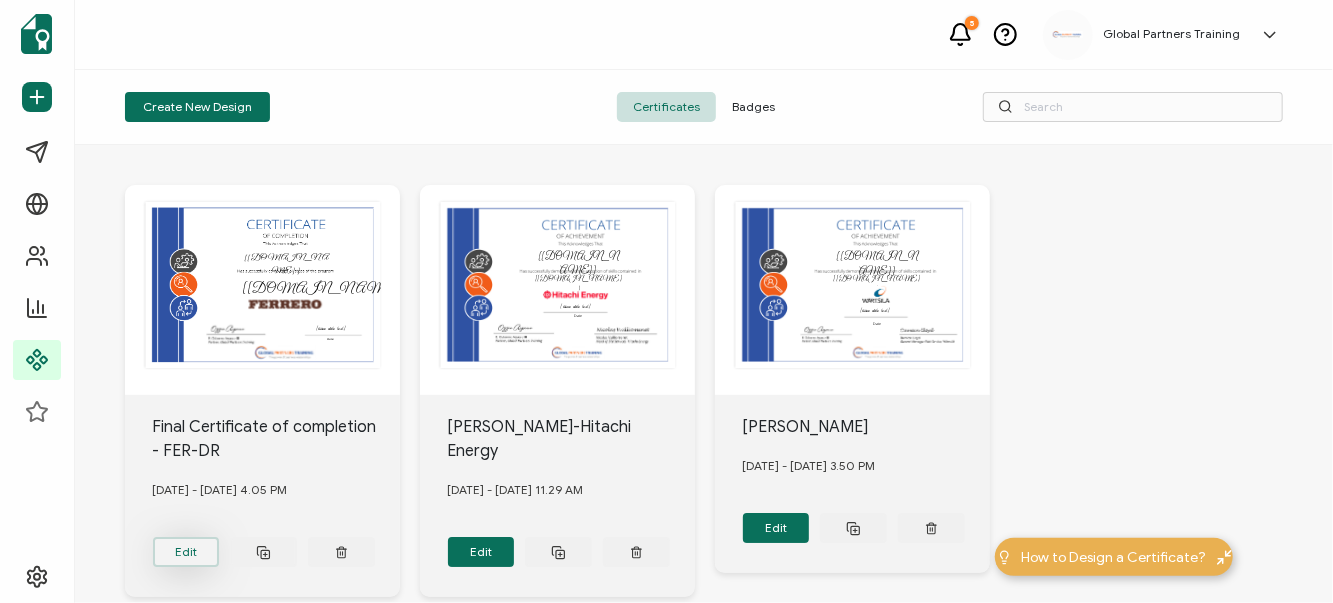 click on "Edit" at bounding box center [186, 552] 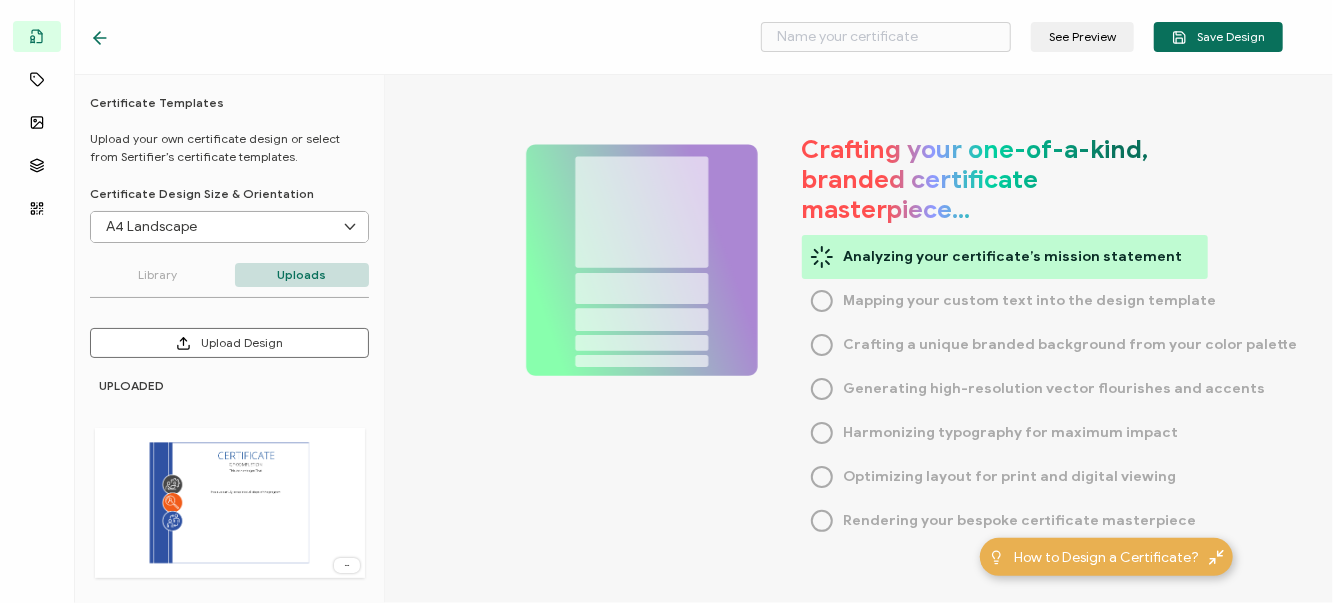 type on "Final Certificate of completion - FER-DR" 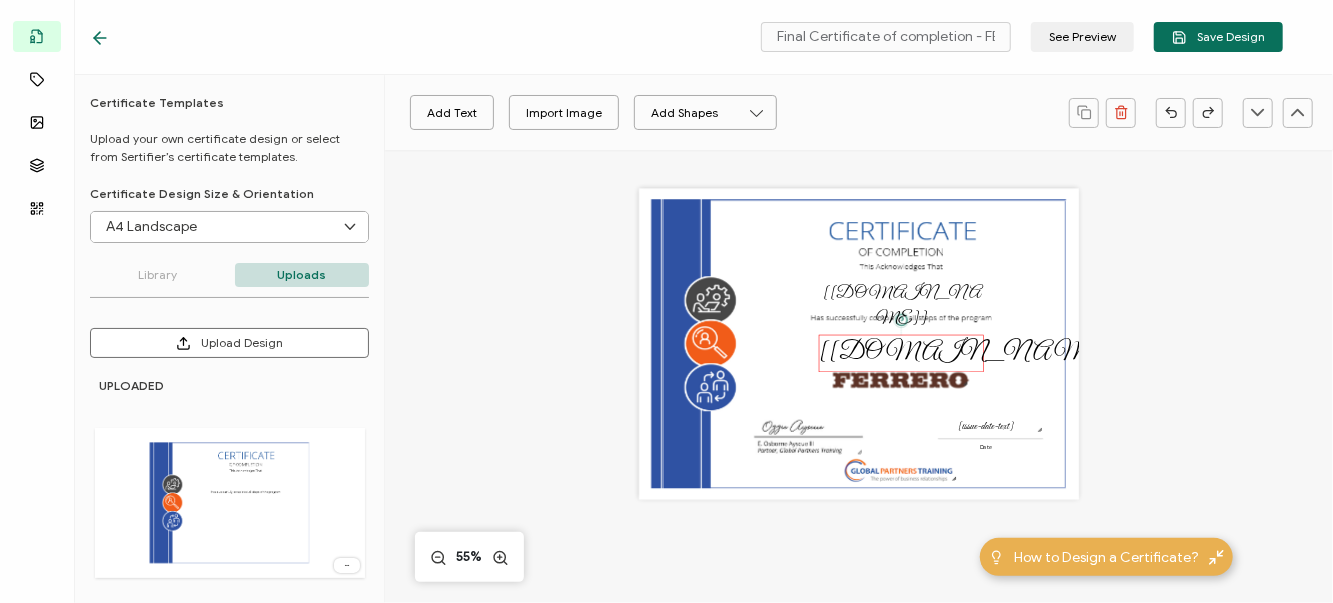 click on "[credential.name]" at bounding box center (974, 353) 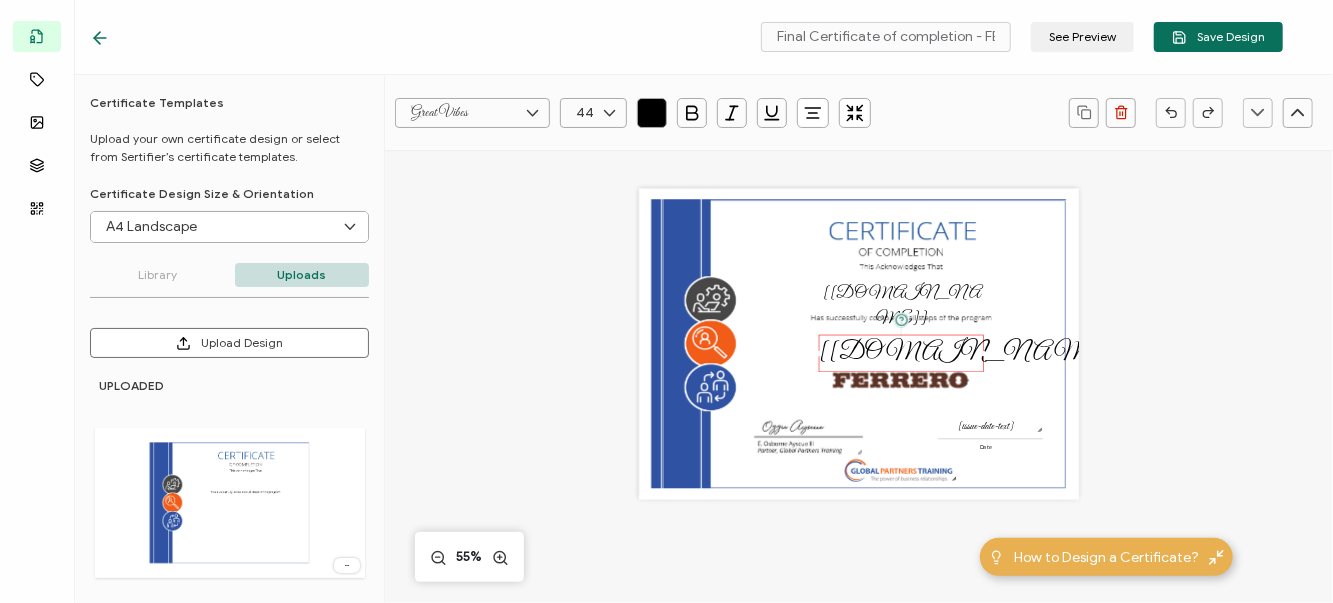 click at bounding box center (609, 113) 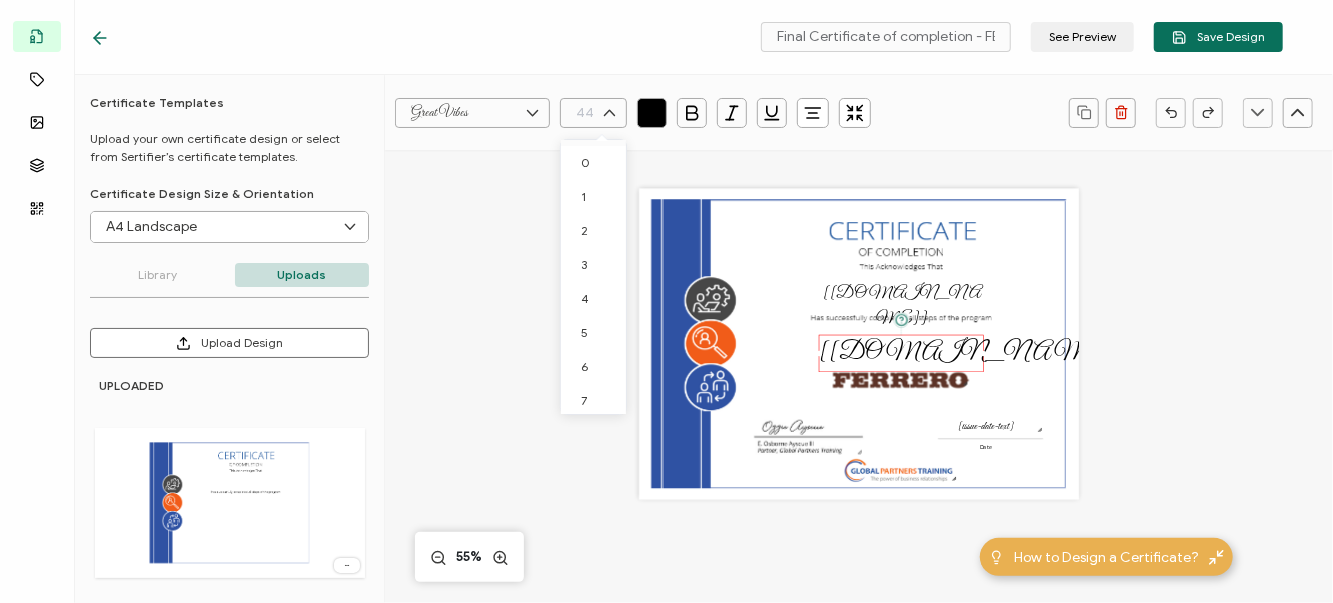 scroll, scrollTop: 1262, scrollLeft: 0, axis: vertical 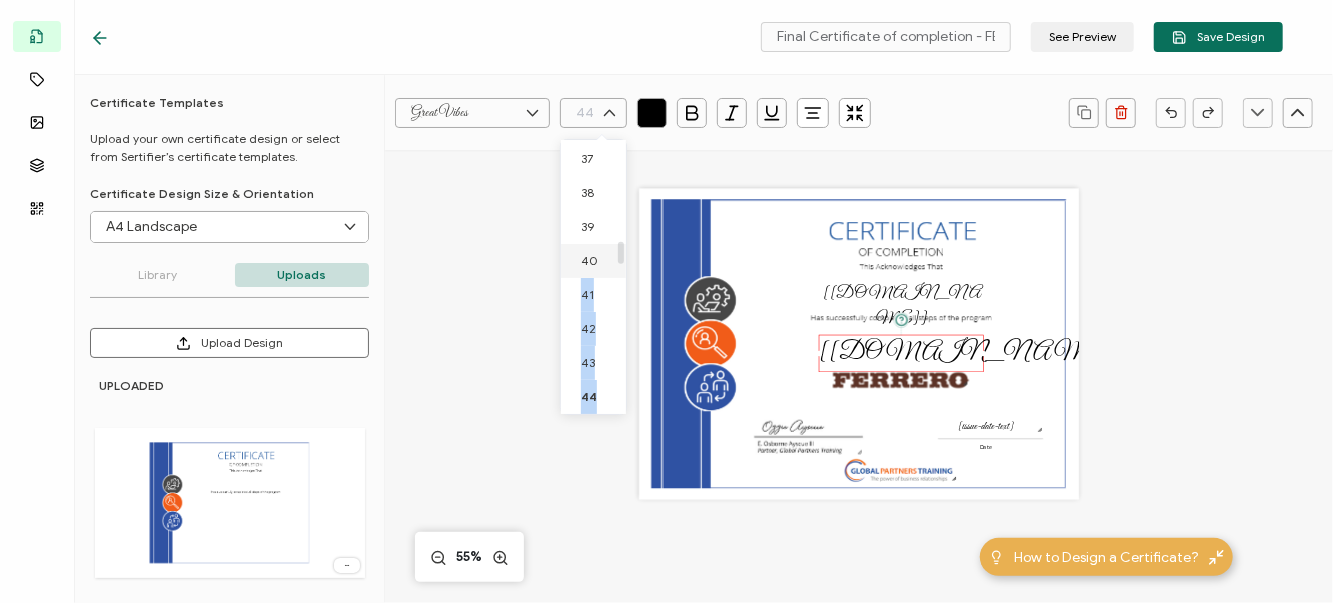 drag, startPoint x: 618, startPoint y: 252, endPoint x: 620, endPoint y: 238, distance: 14.142136 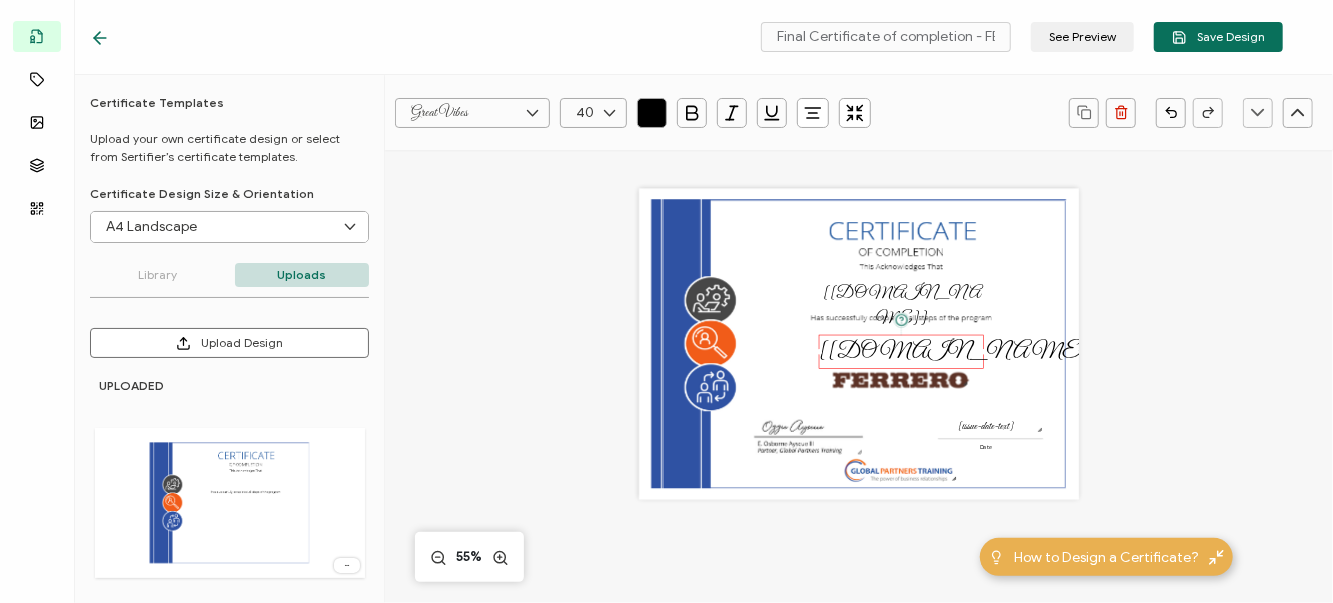 click at bounding box center [609, 113] 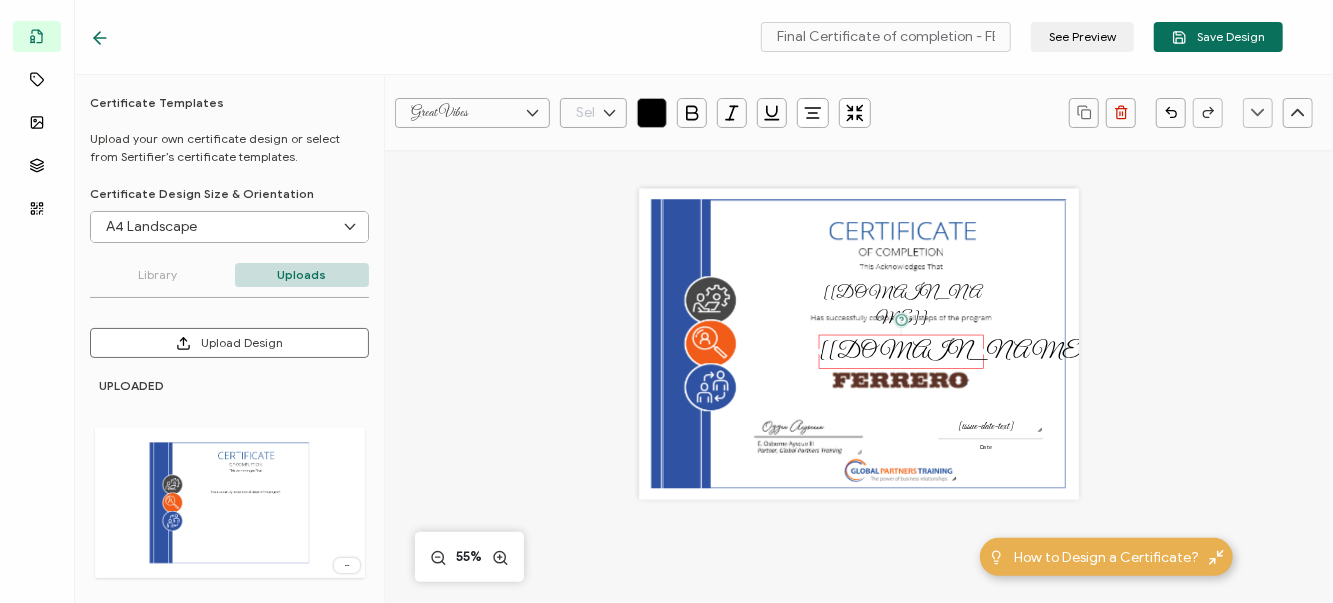 scroll, scrollTop: 1262, scrollLeft: 0, axis: vertical 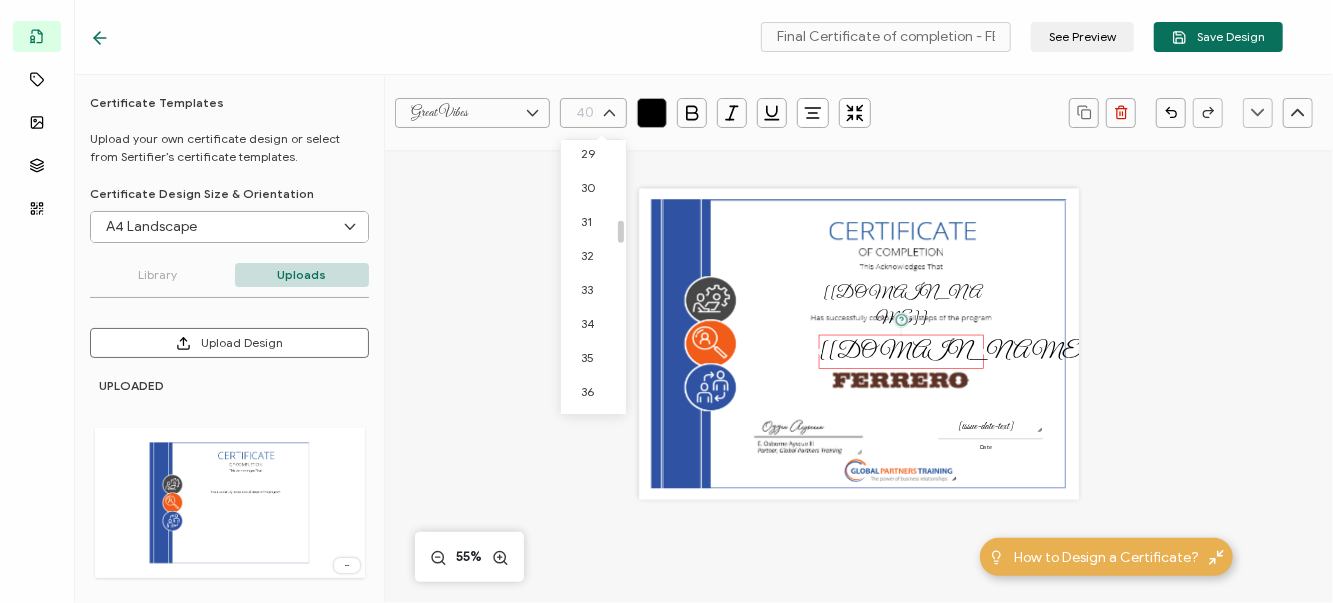 drag, startPoint x: 621, startPoint y: 253, endPoint x: 621, endPoint y: 232, distance: 21 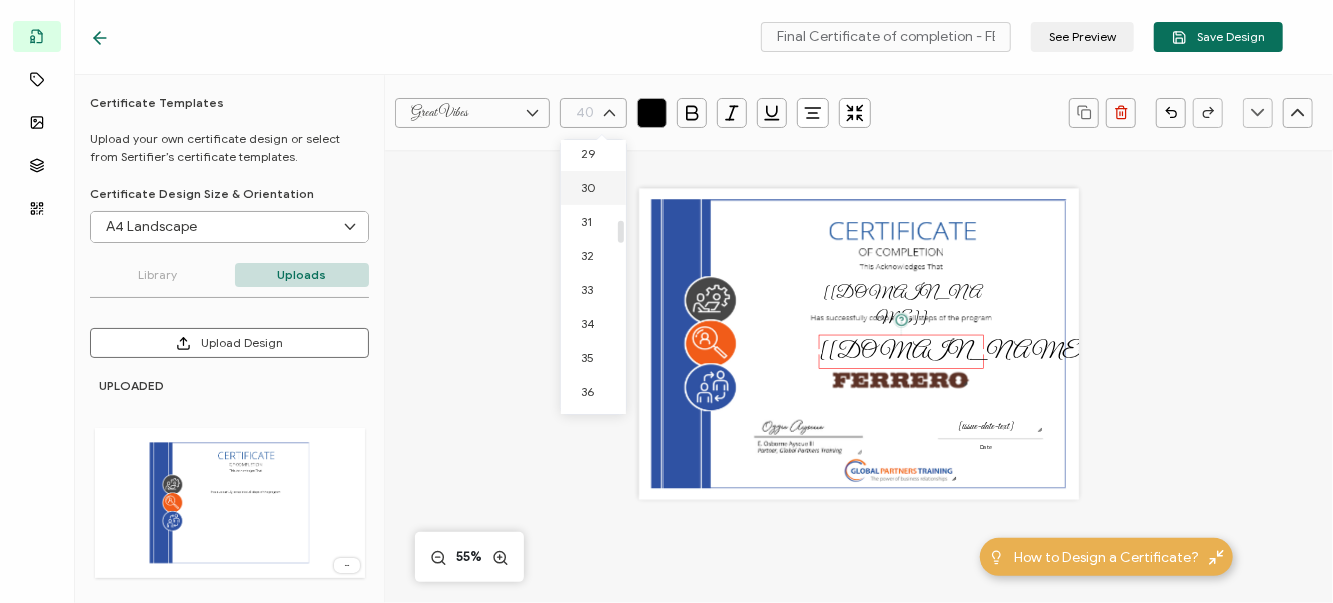 click on "30" at bounding box center [588, 187] 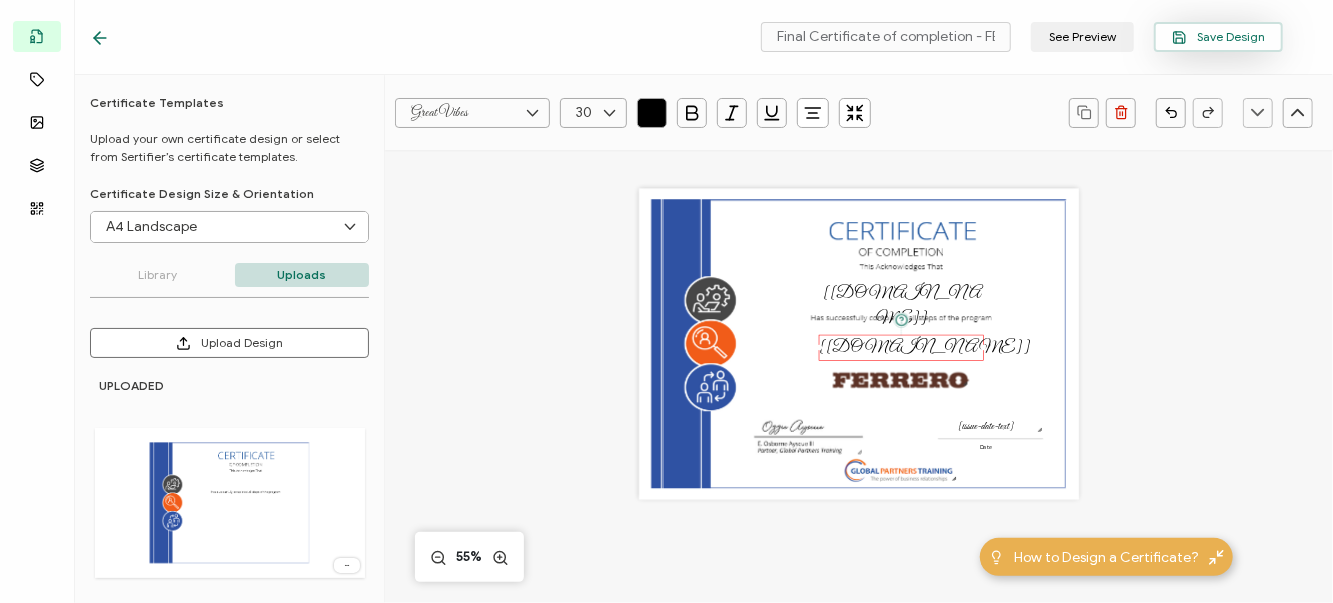 click on "Save Design" at bounding box center [1218, 37] 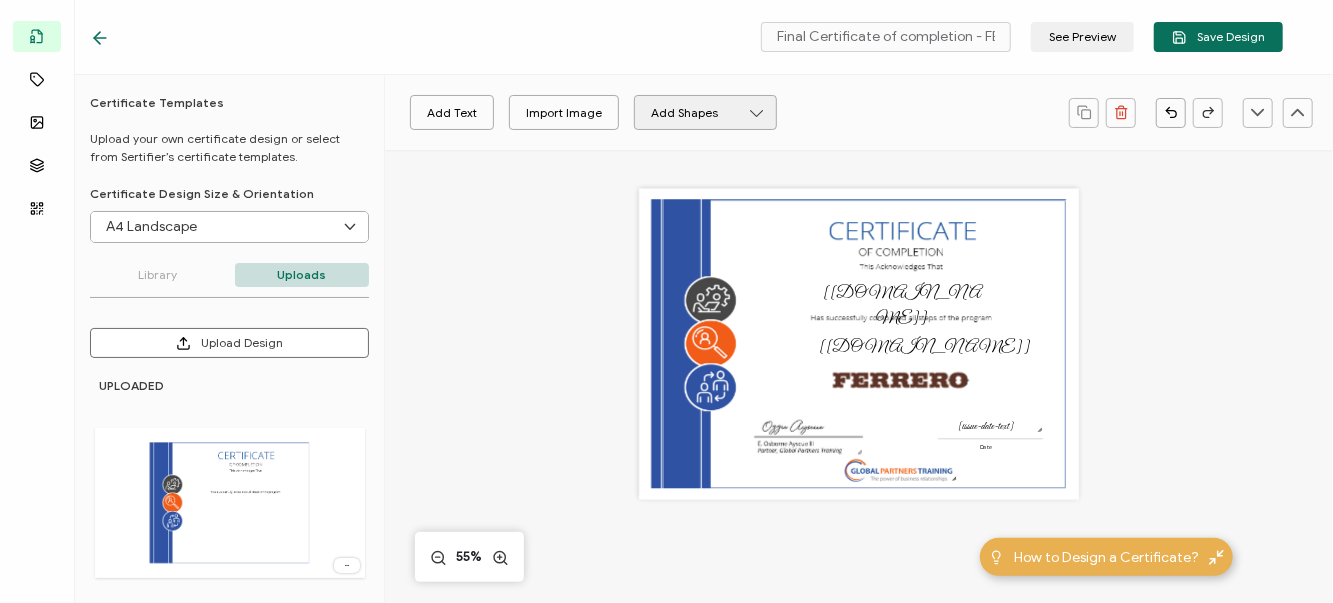 click on "Add Shapes" at bounding box center (705, 112) 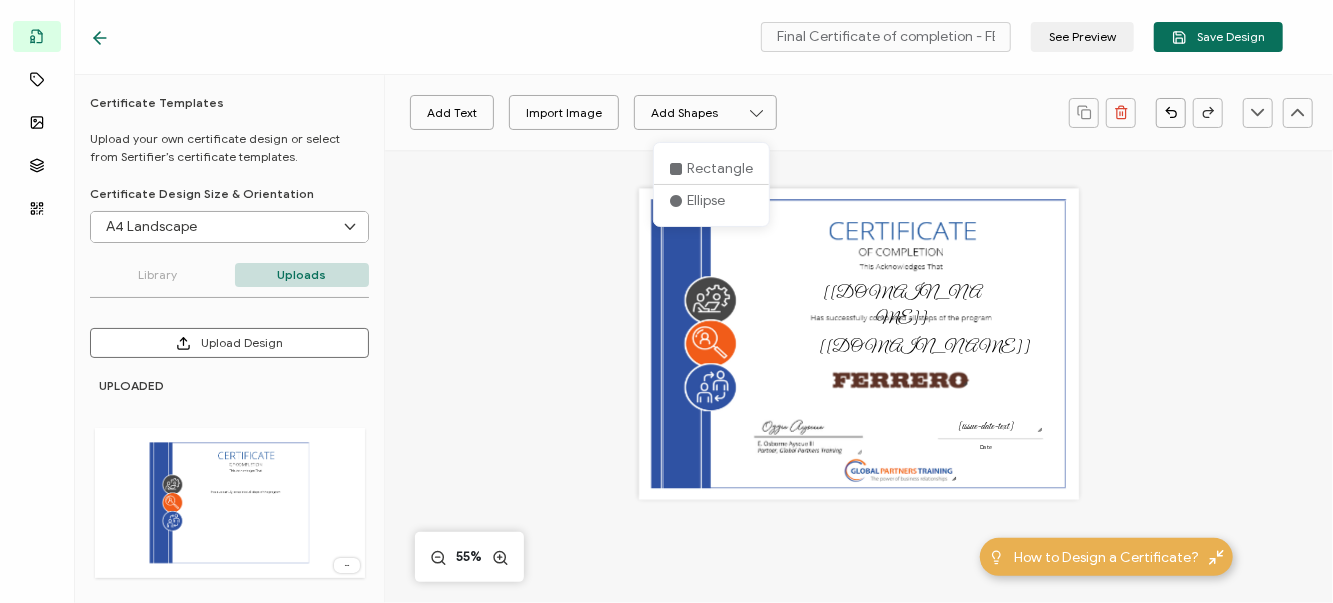 click on "Final Certificate of completion - FER-DR
See Preview
Save Design" at bounding box center [686, 37] 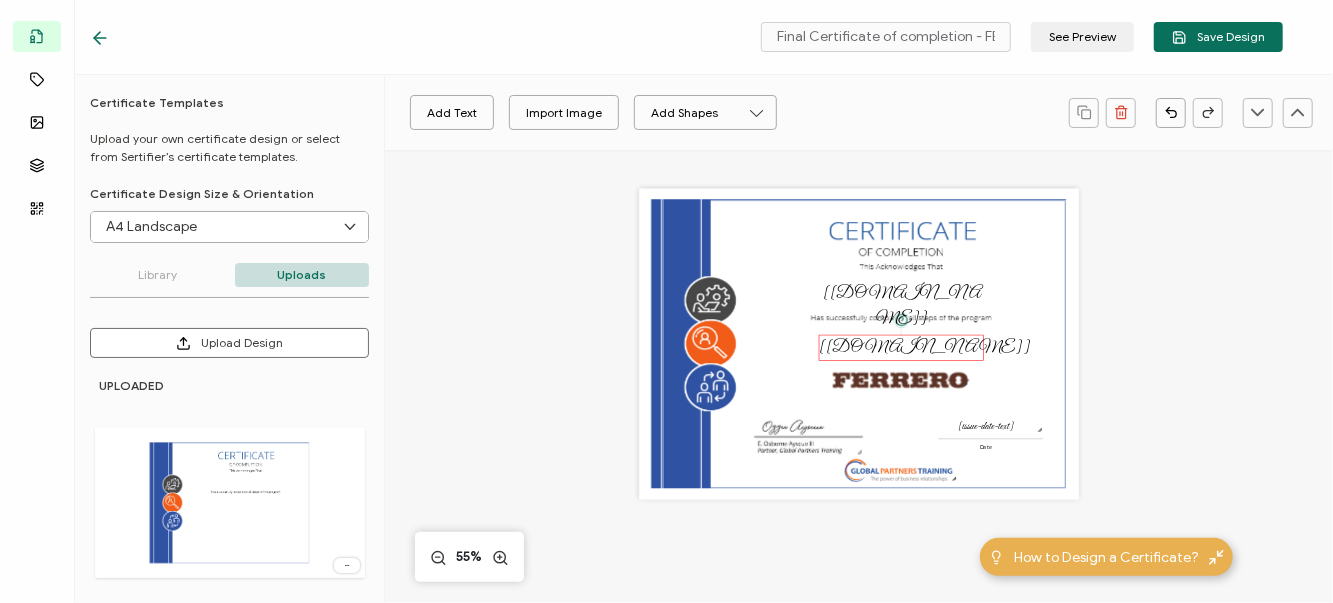 click on "[credential.name]" at bounding box center [924, 347] 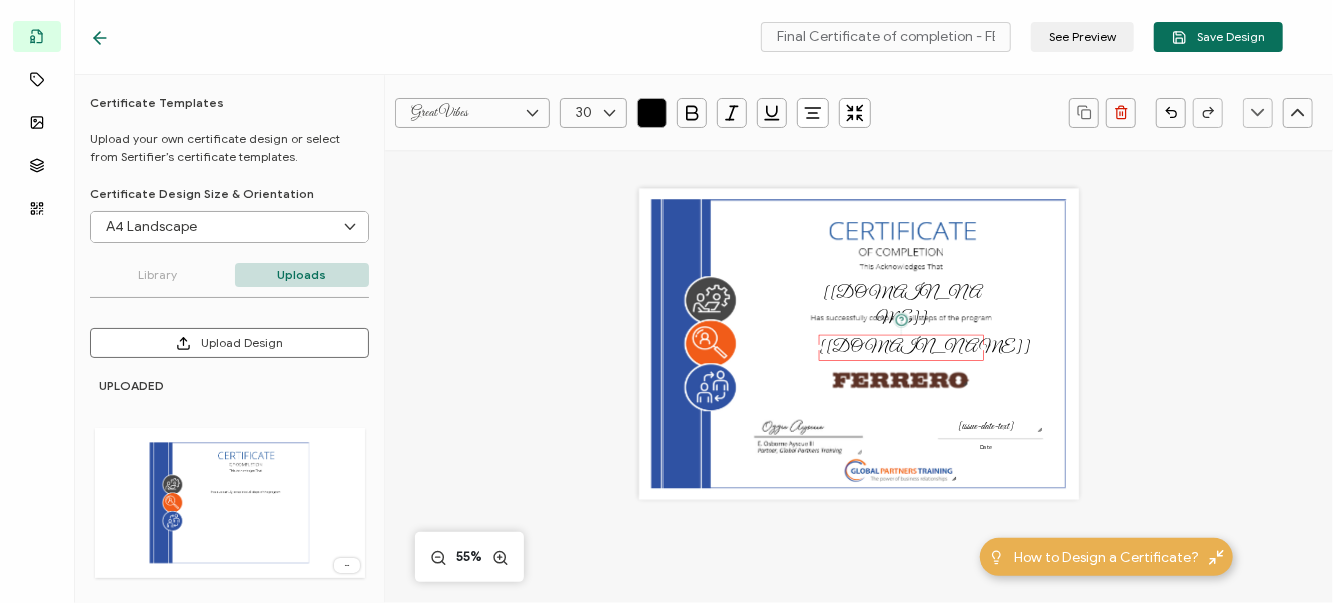 click at bounding box center [609, 113] 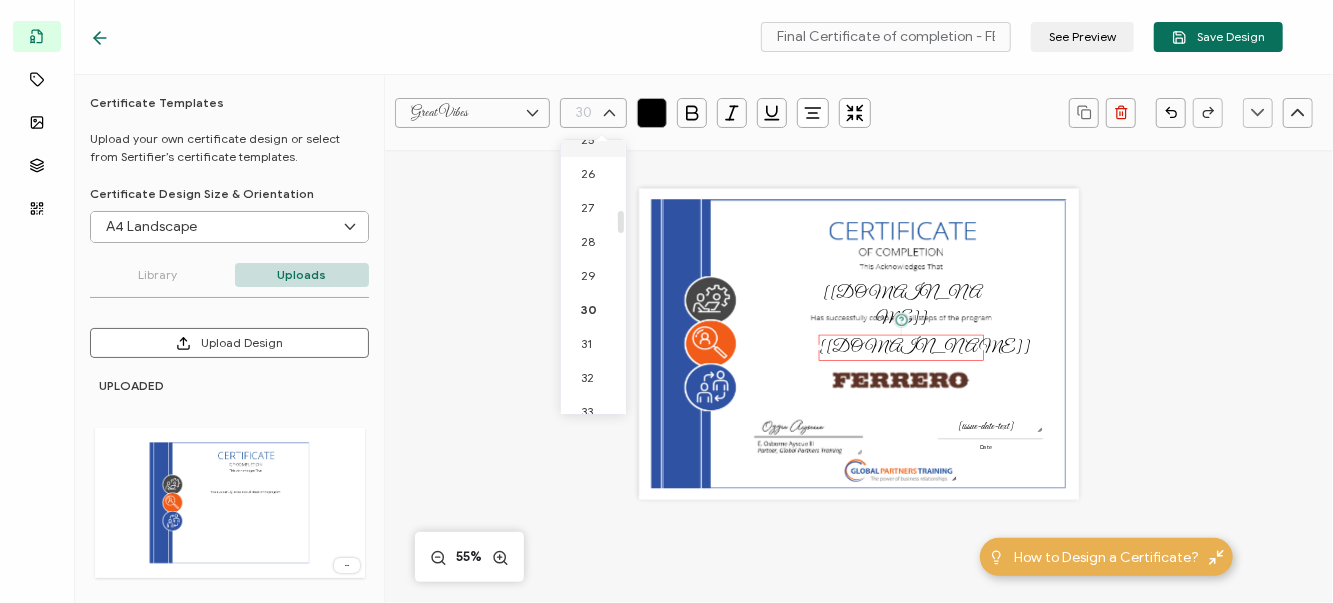 scroll, scrollTop: 937, scrollLeft: 0, axis: vertical 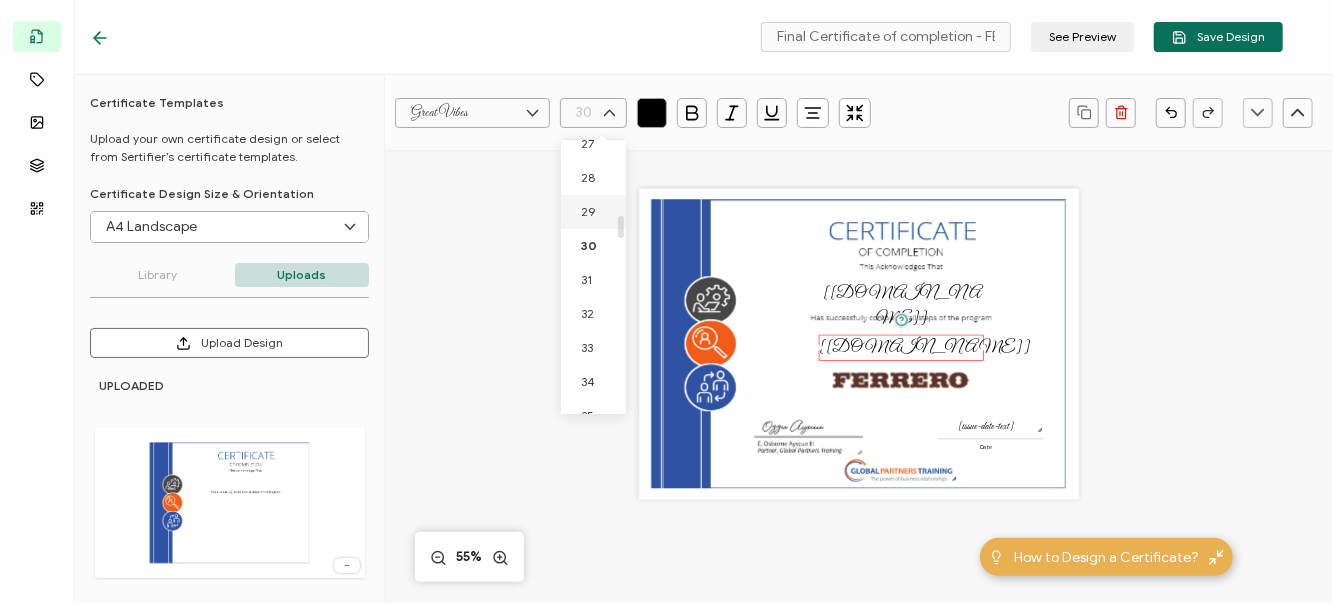 drag, startPoint x: 623, startPoint y: 216, endPoint x: 618, endPoint y: 228, distance: 13 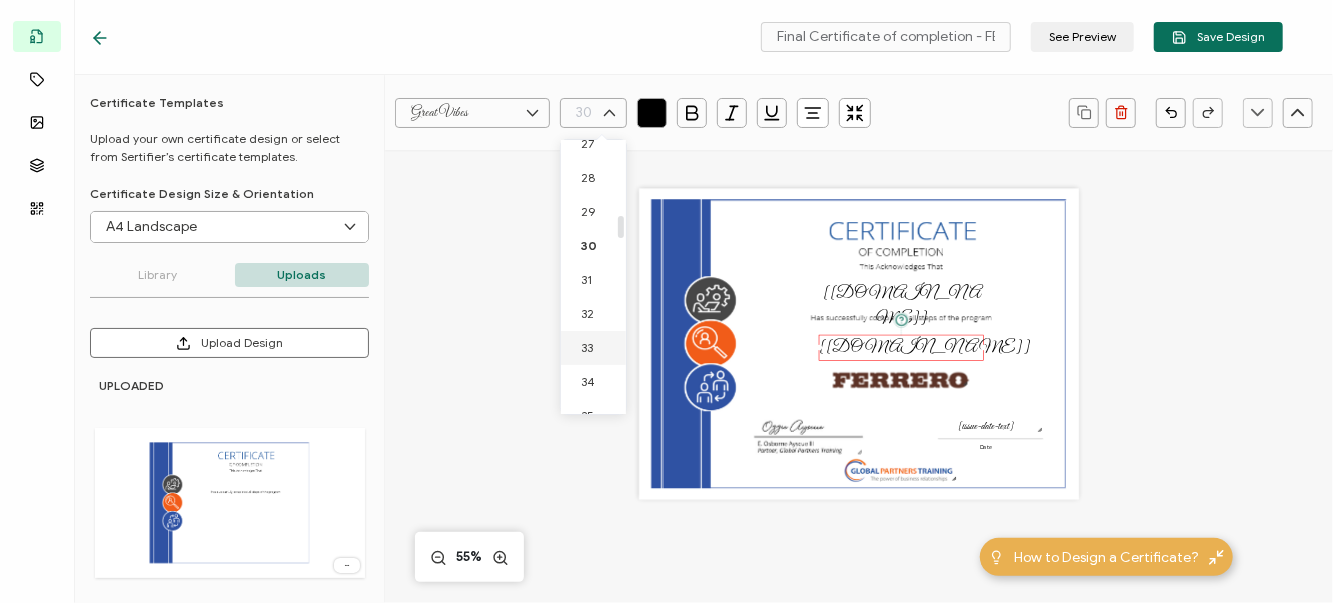 click on "33" at bounding box center [587, 347] 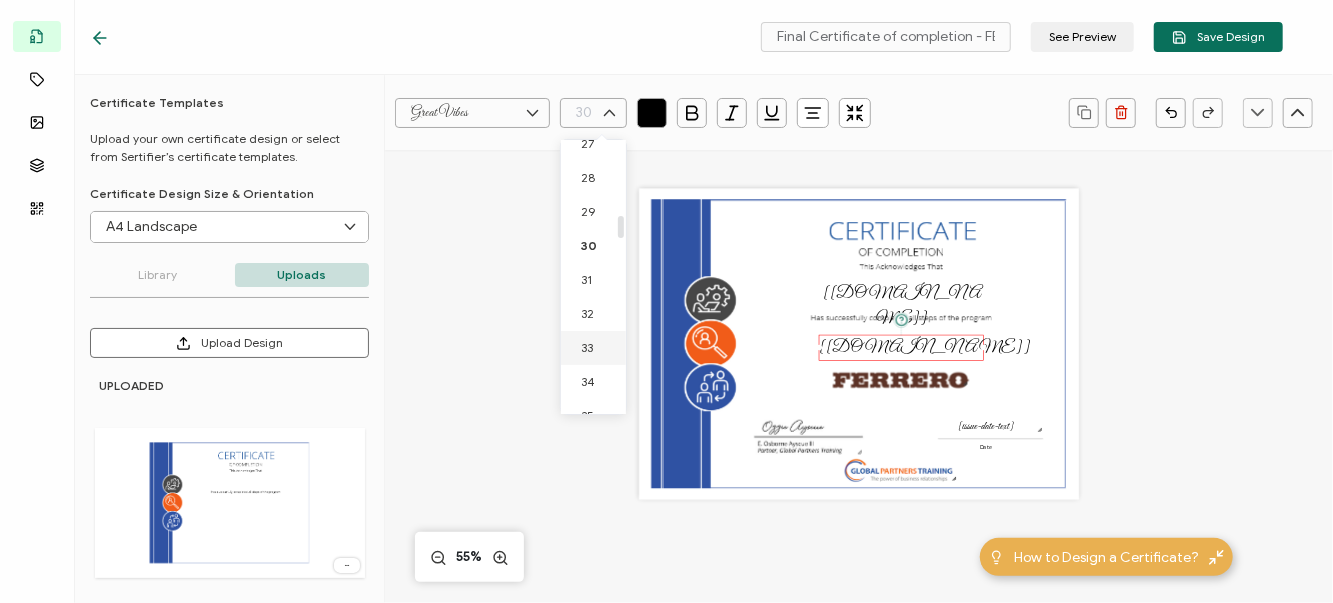 type on "33" 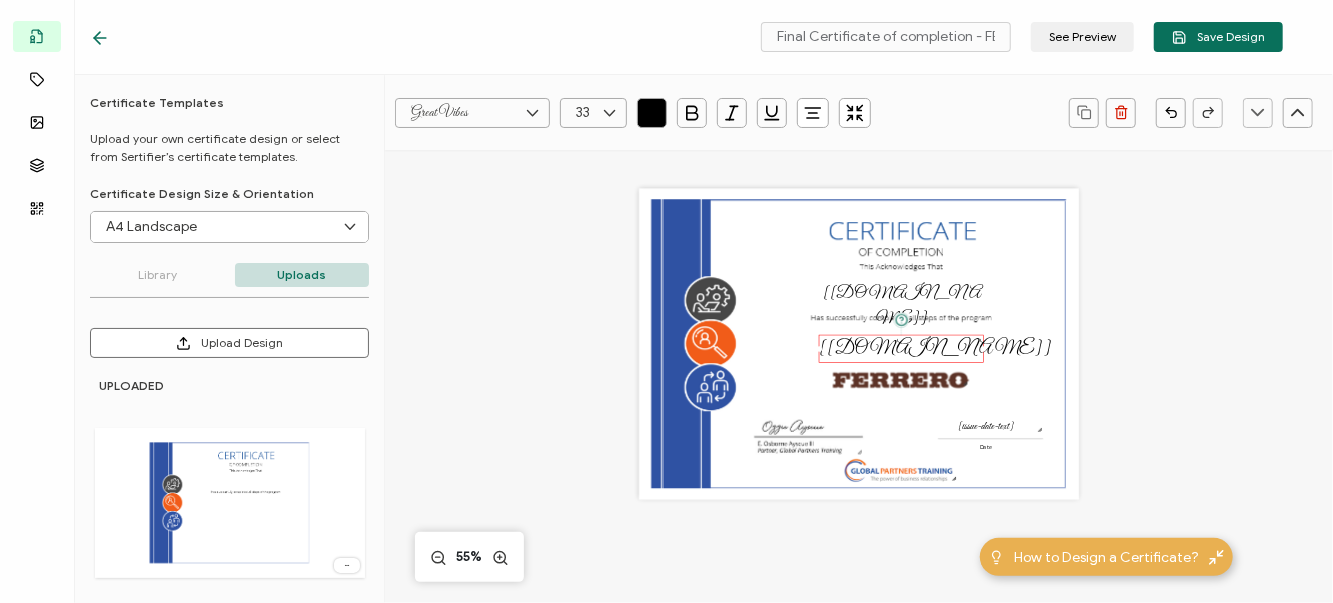 click at bounding box center [609, 113] 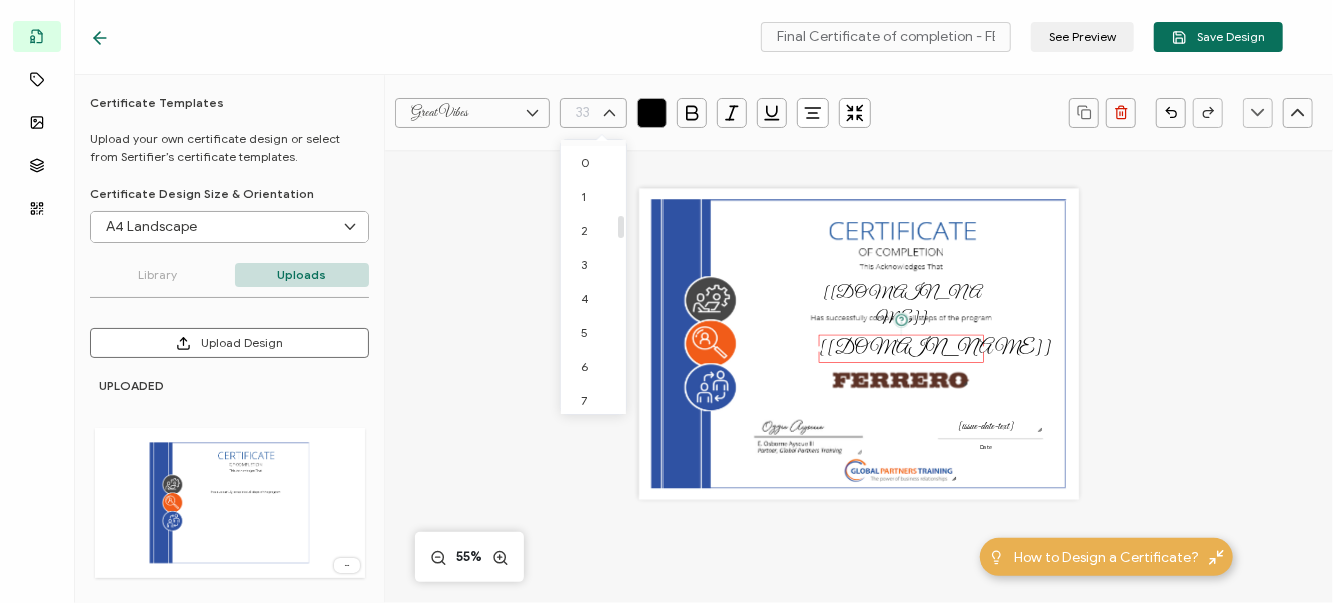 scroll, scrollTop: 937, scrollLeft: 0, axis: vertical 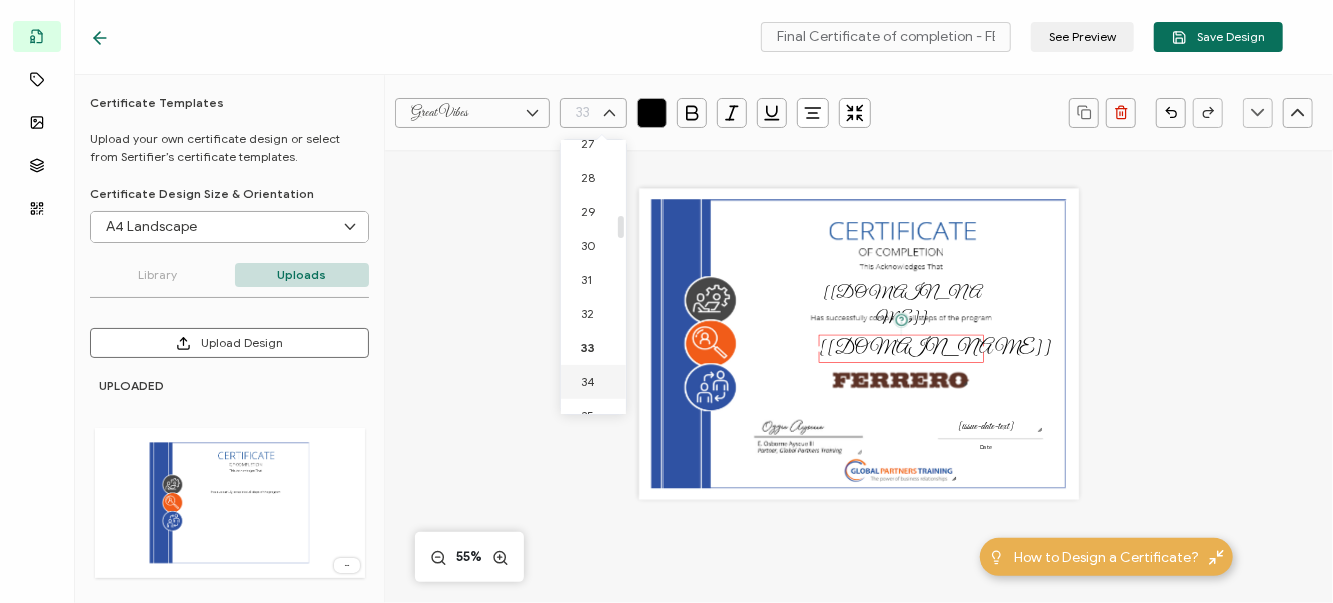 click on "34" at bounding box center (588, 381) 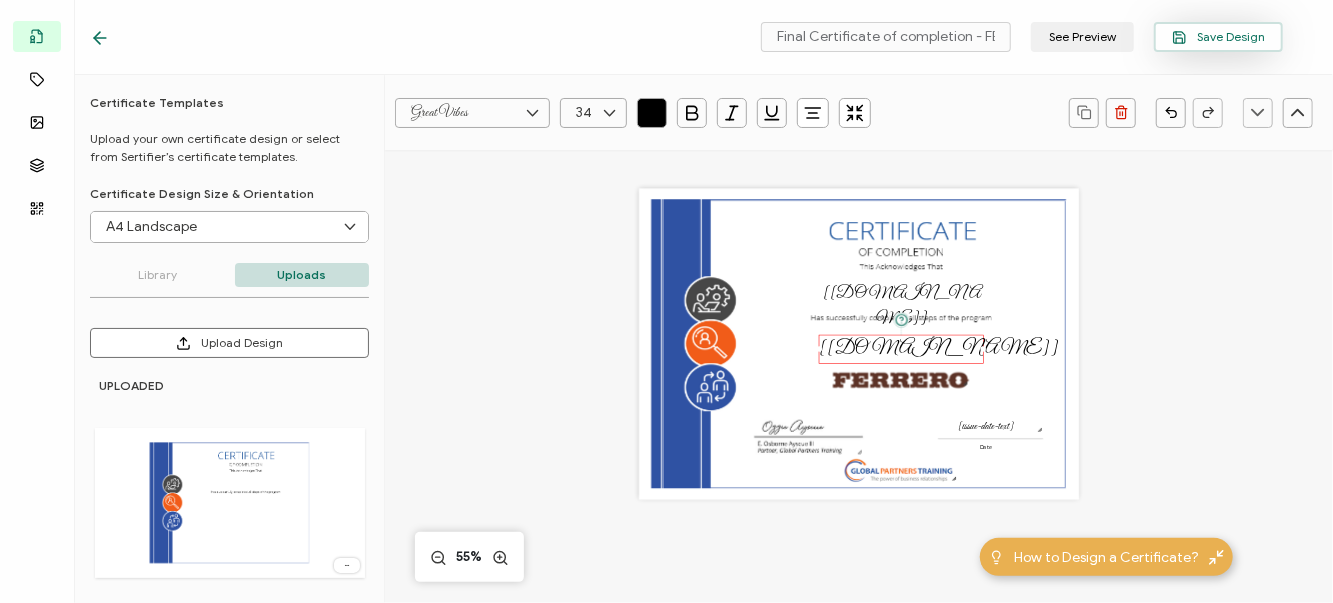 click on "Save Design" at bounding box center [1218, 37] 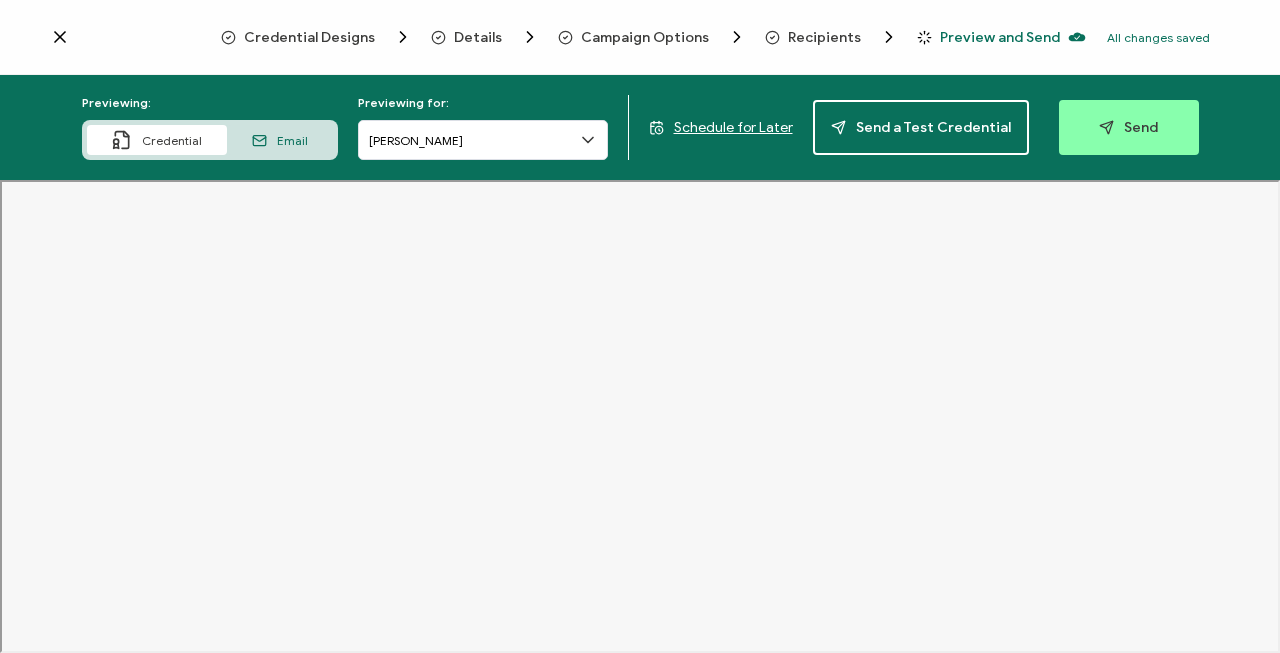 scroll, scrollTop: 0, scrollLeft: 0, axis: both 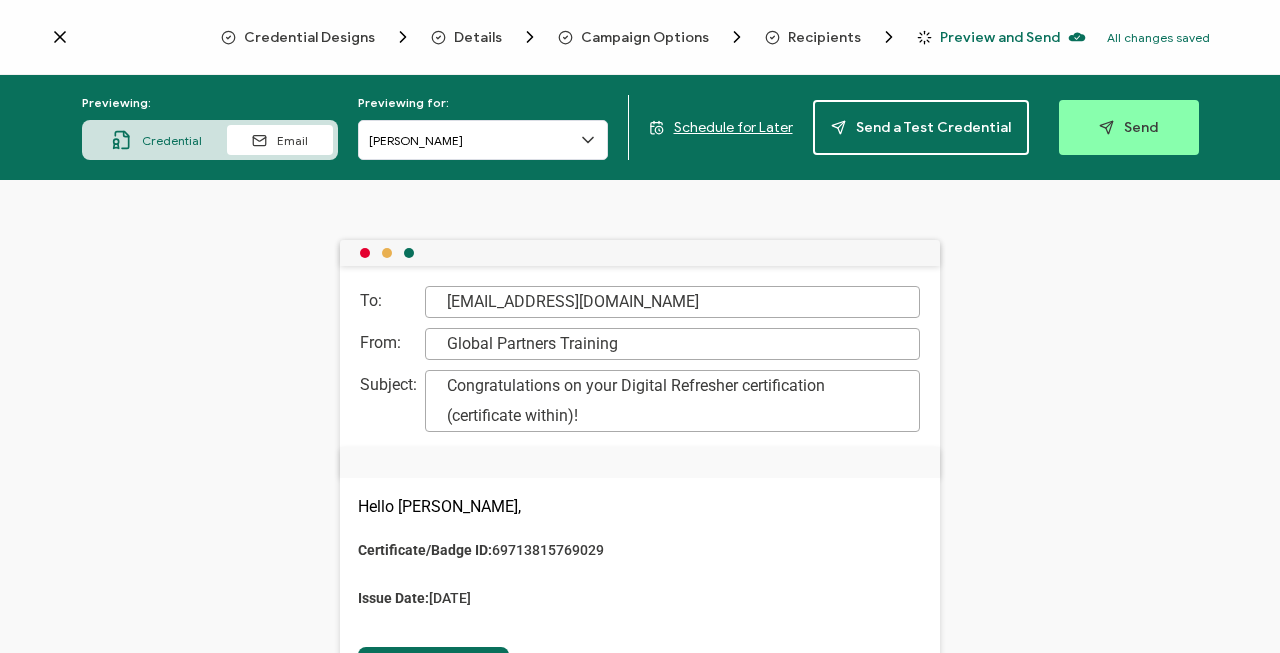 click on "Credential" at bounding box center [157, 140] 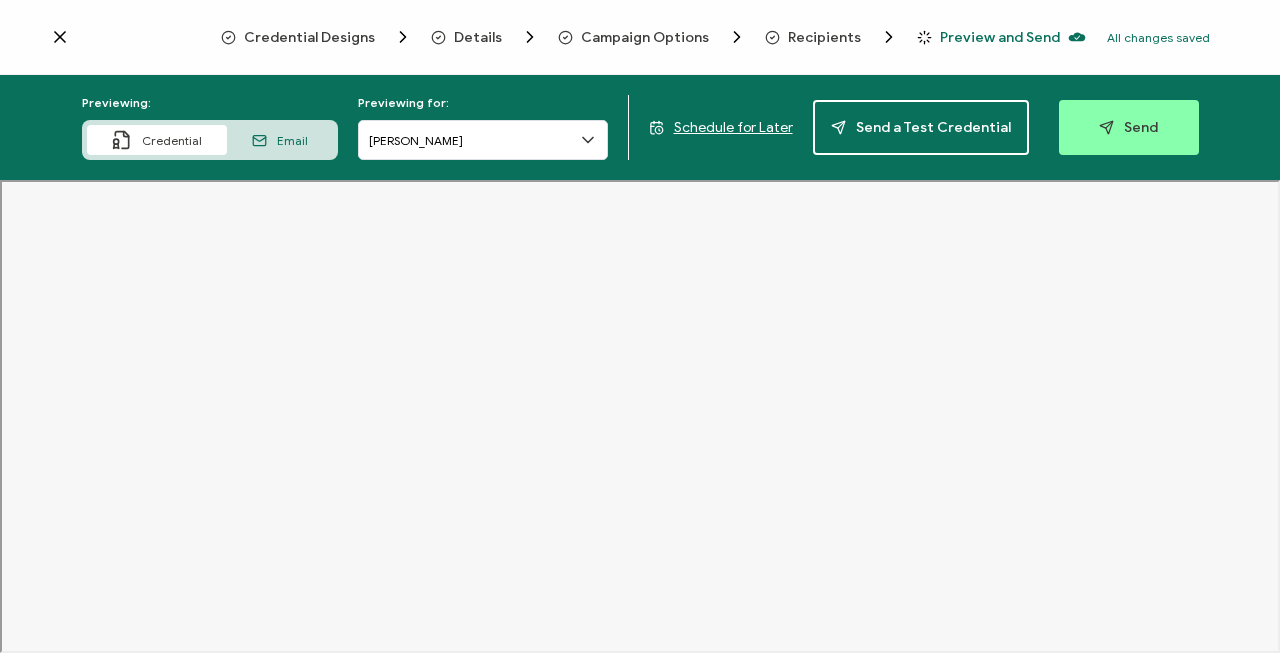 click on "Credential Designs       Details       Campaign Options       Recipients       Preview and Send
All changes saved
We save your content automatically as you keep working.
Changes are saved automatically. Any credentials sent from this campaign will update automatically. To undo modifications, re-edit the relevant element.
All changes saved
Last saved on [DATE] 04:22 PM" at bounding box center (640, 37) 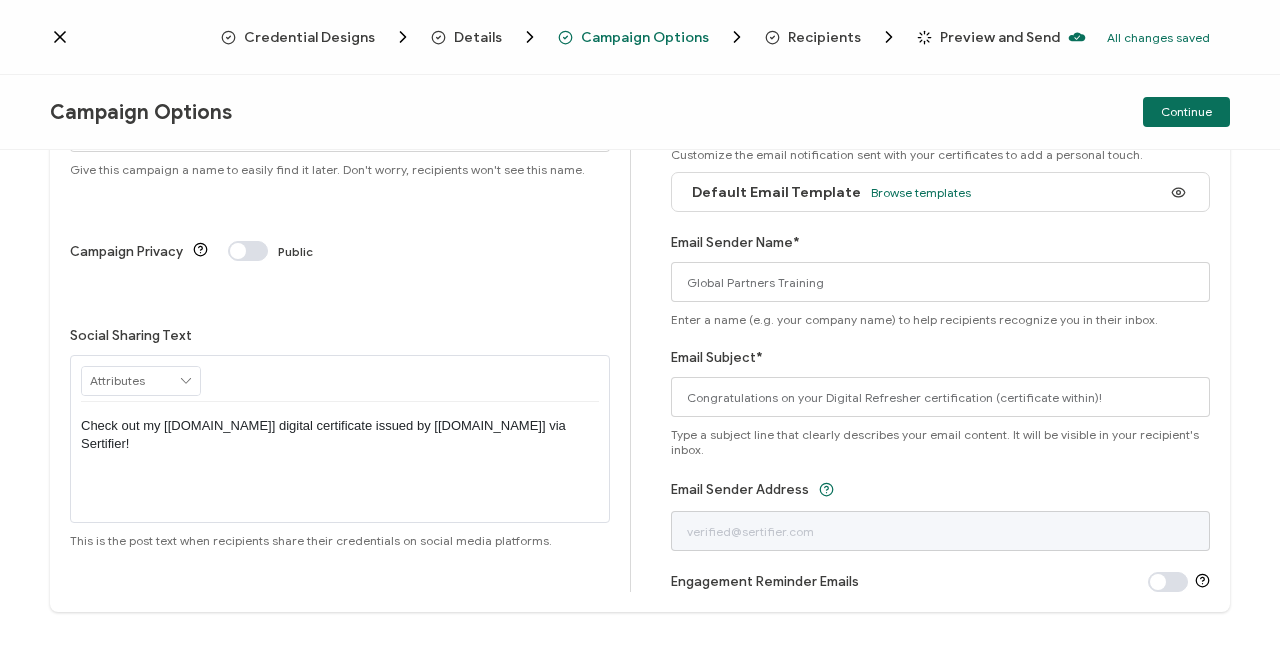 scroll, scrollTop: 132, scrollLeft: 0, axis: vertical 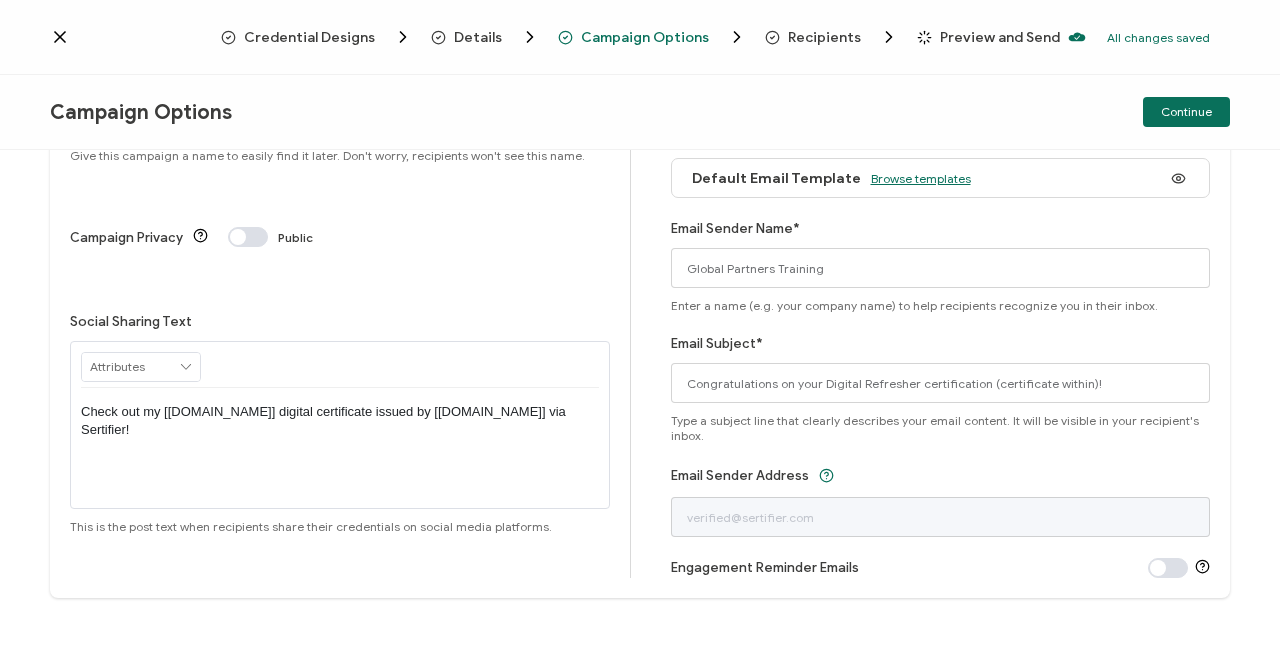 click on "Browse templates" at bounding box center [921, 178] 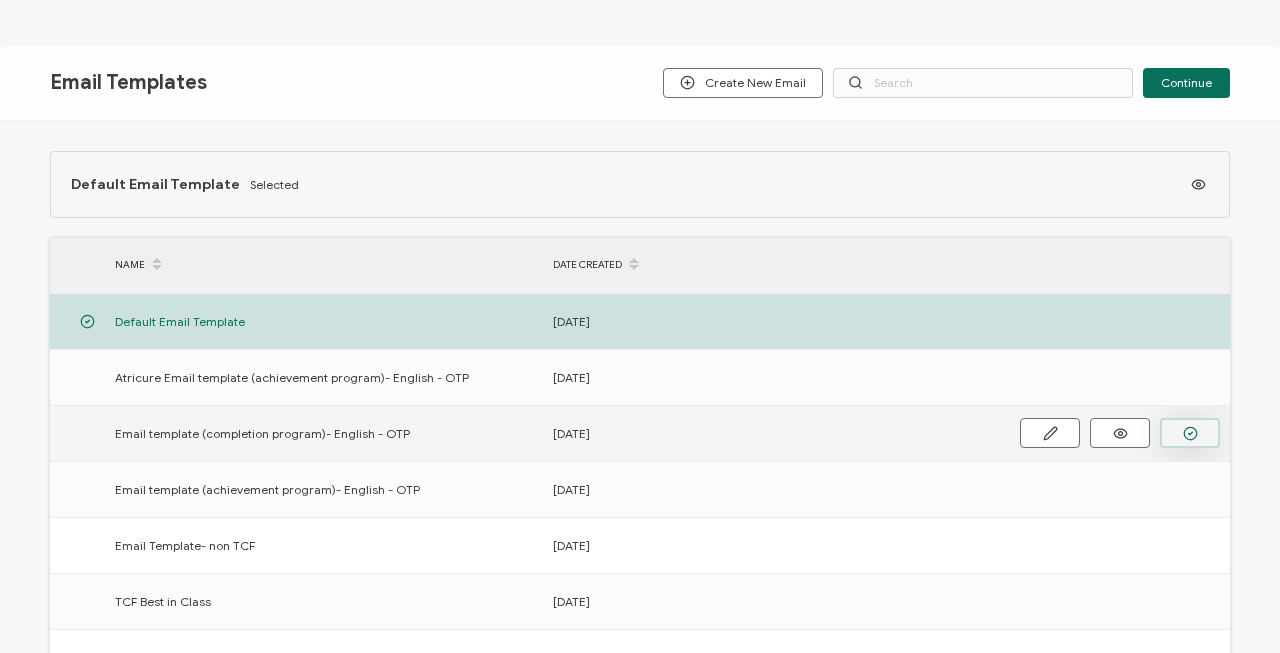 click 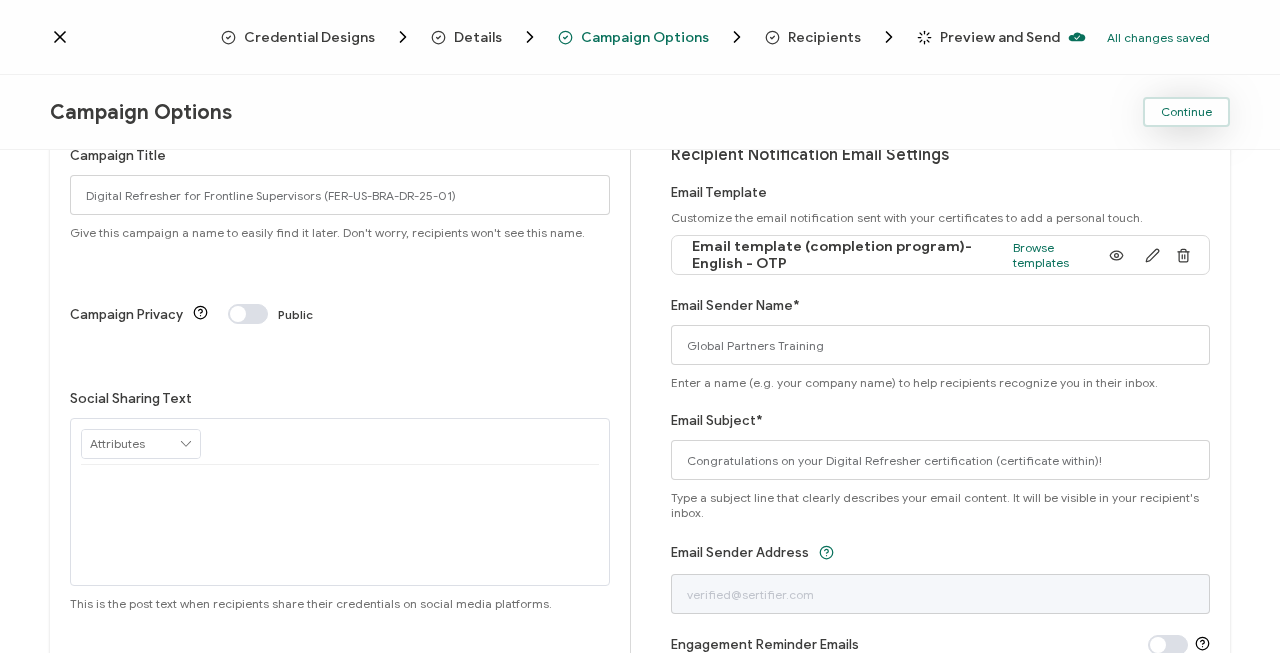 scroll, scrollTop: 55, scrollLeft: 0, axis: vertical 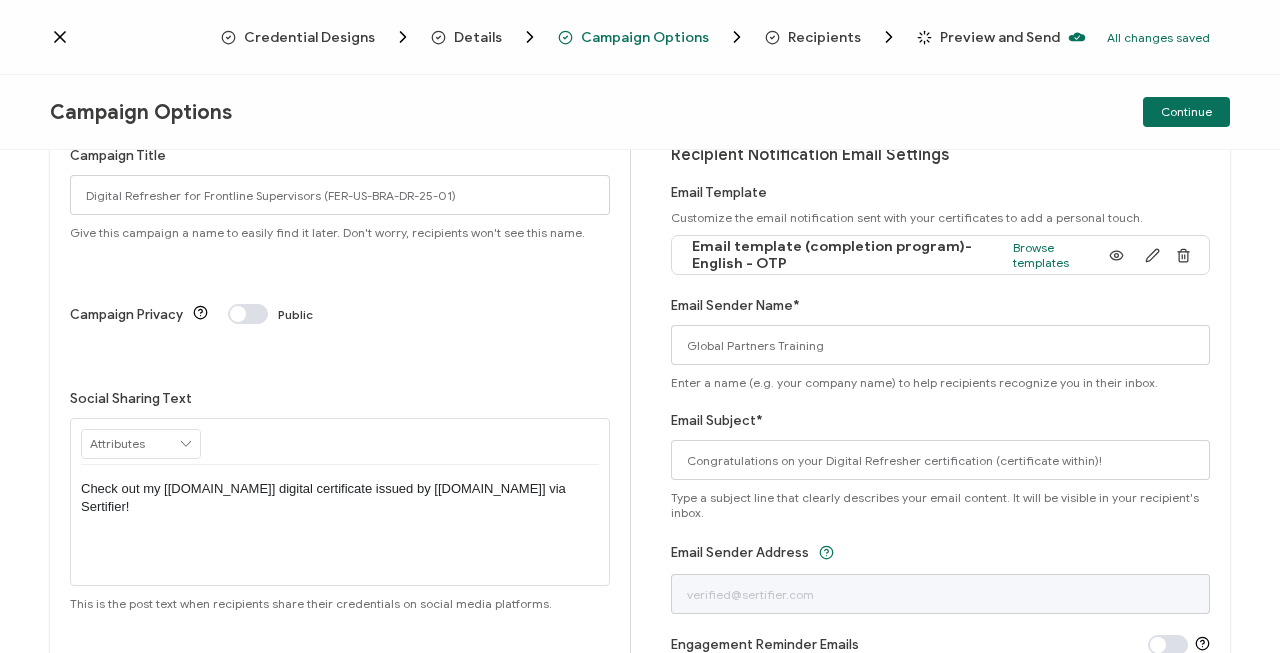 drag, startPoint x: 1175, startPoint y: 115, endPoint x: 1147, endPoint y: 122, distance: 28.86174 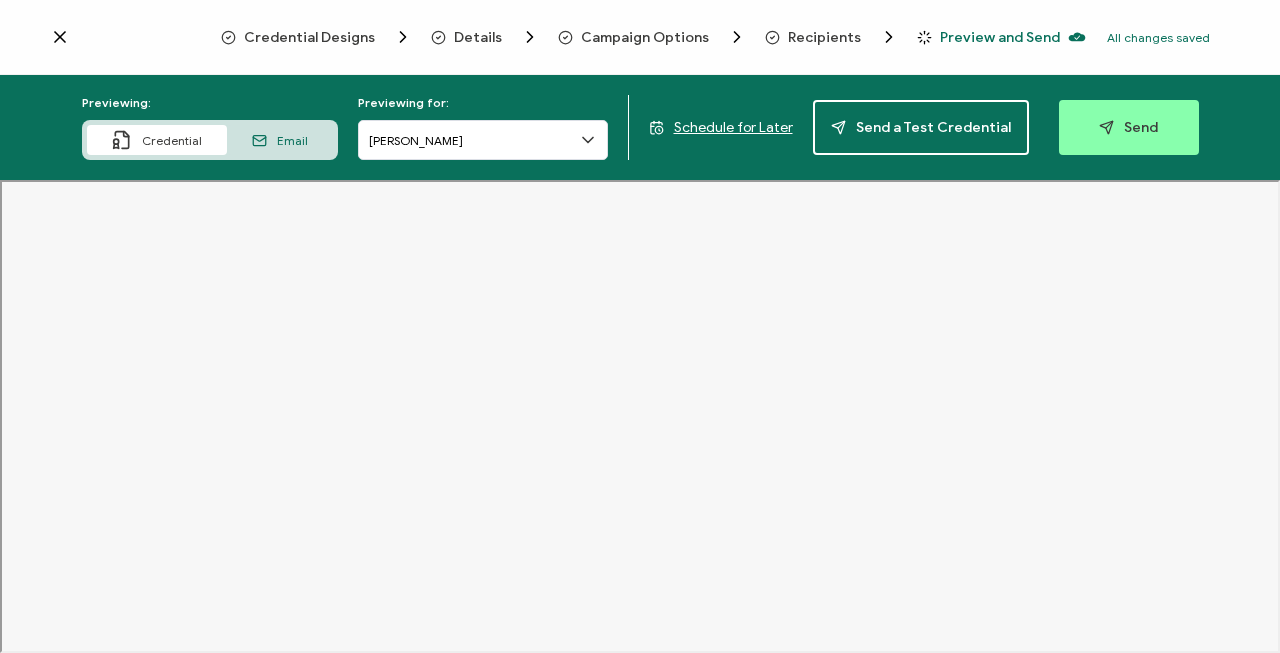 click 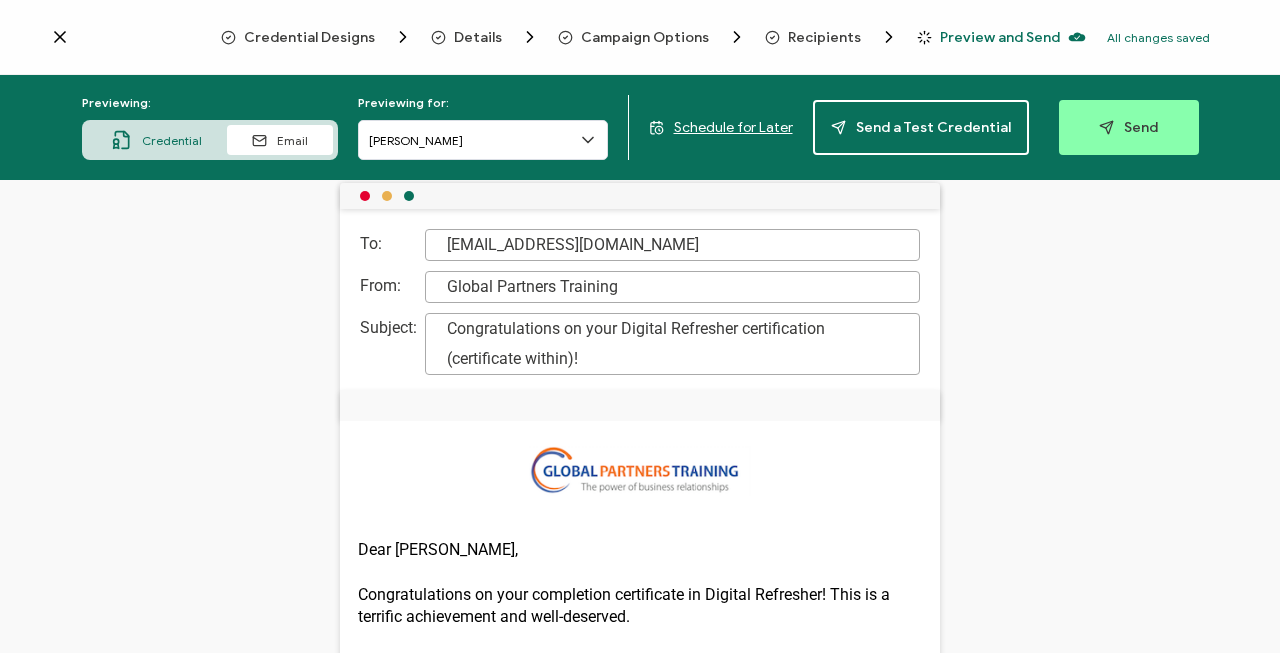 scroll, scrollTop: 0, scrollLeft: 0, axis: both 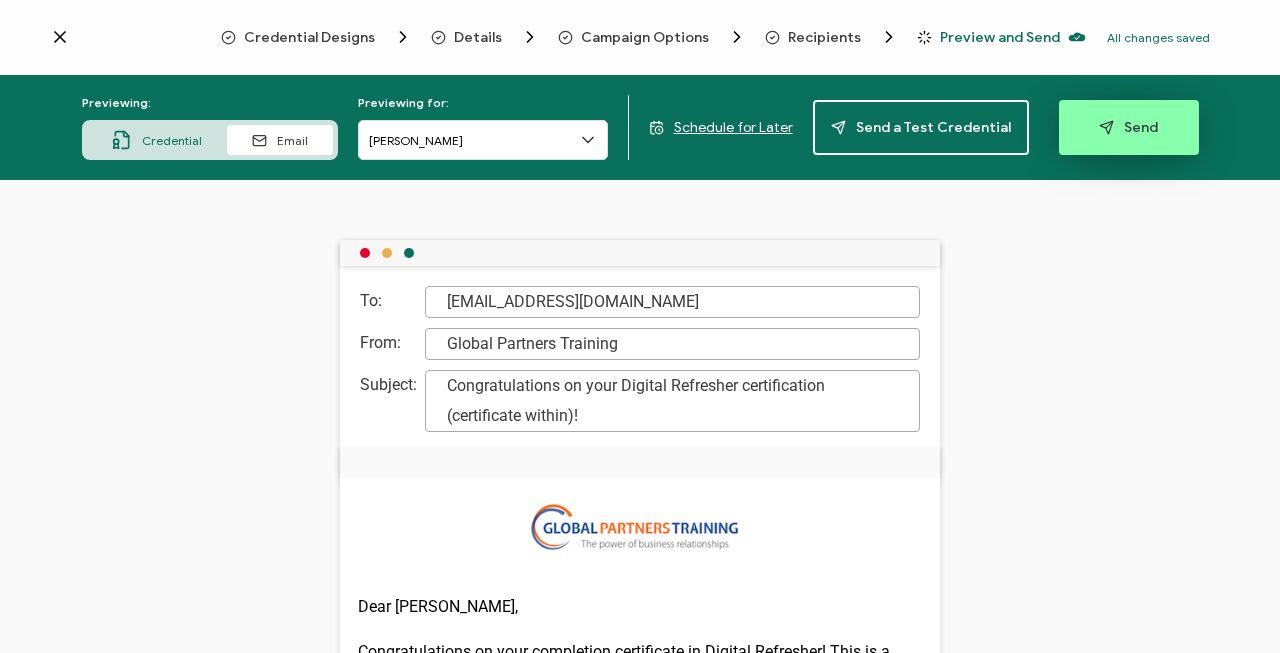 click 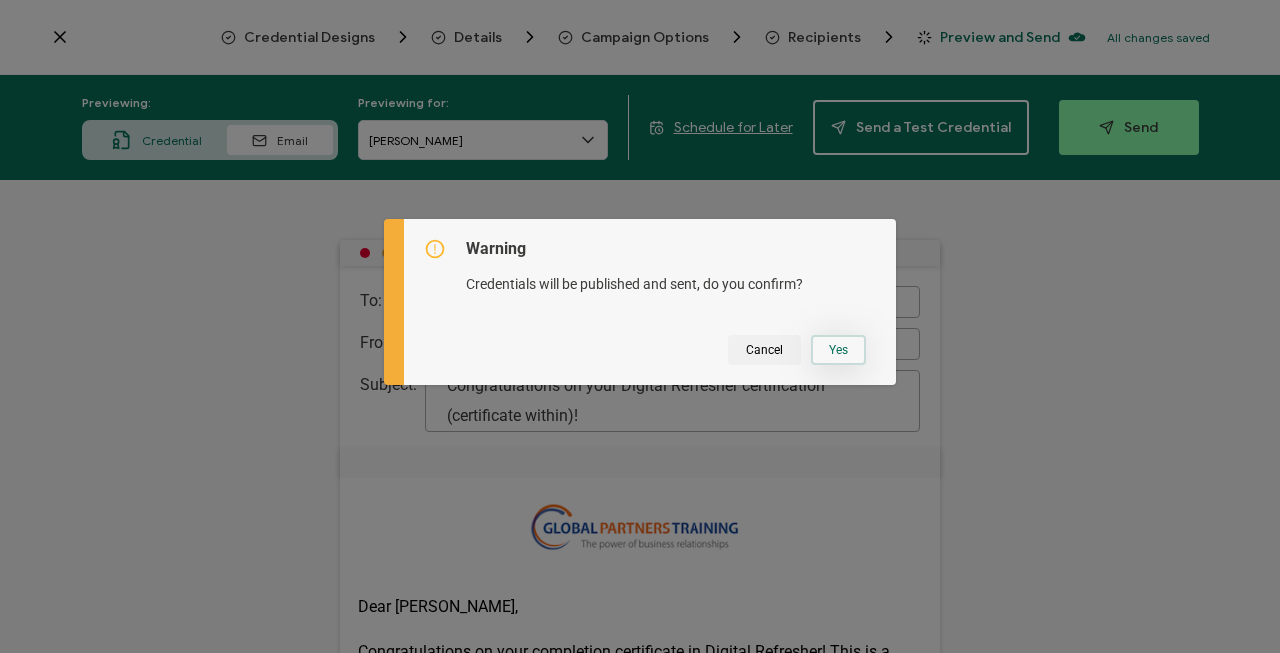 click on "Yes" at bounding box center [838, 350] 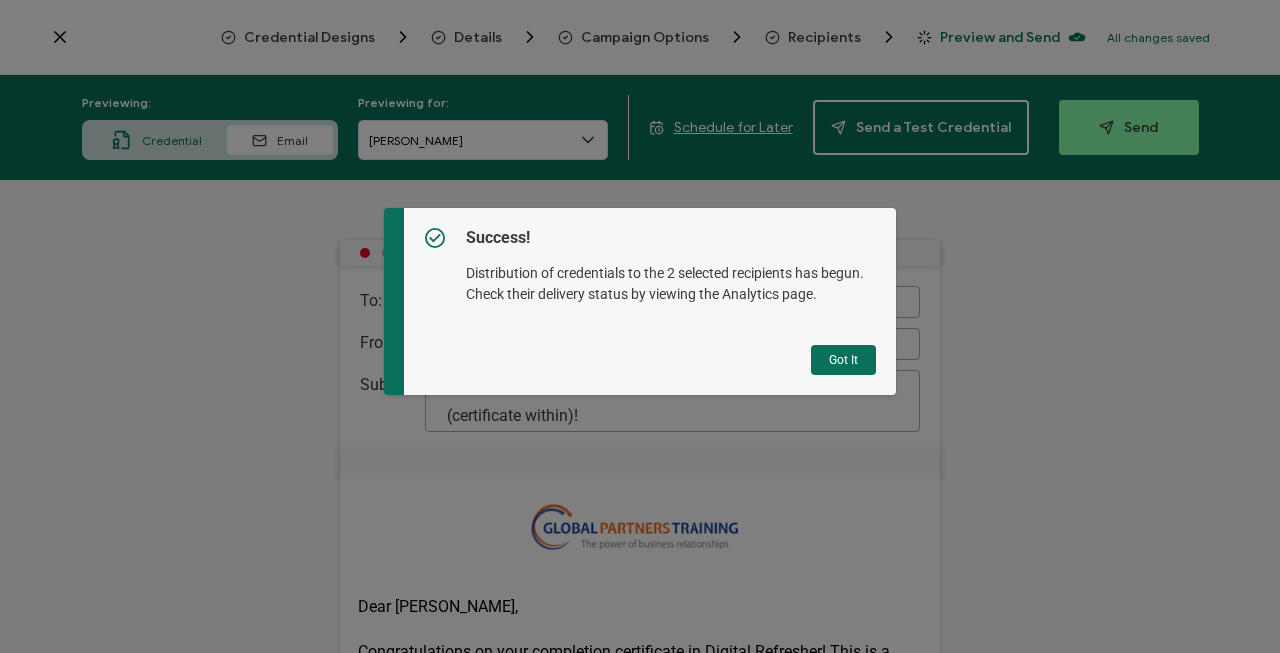 click on "Got It" at bounding box center [843, 360] 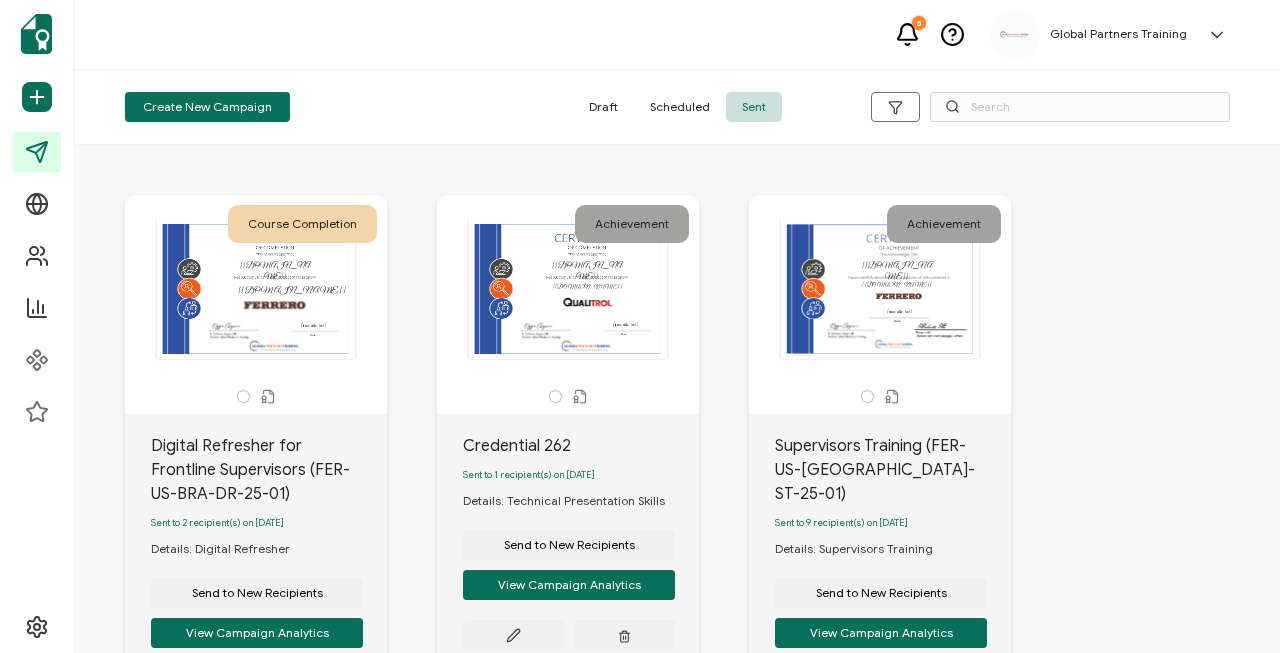 scroll, scrollTop: 469, scrollLeft: 0, axis: vertical 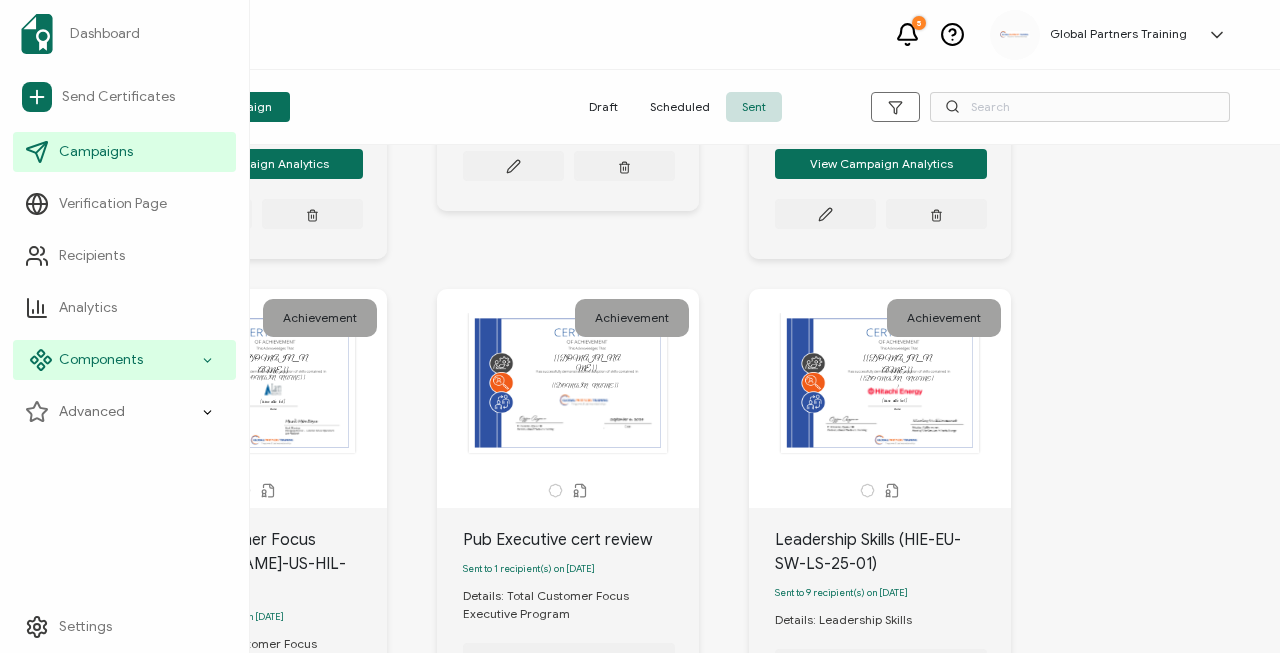 click 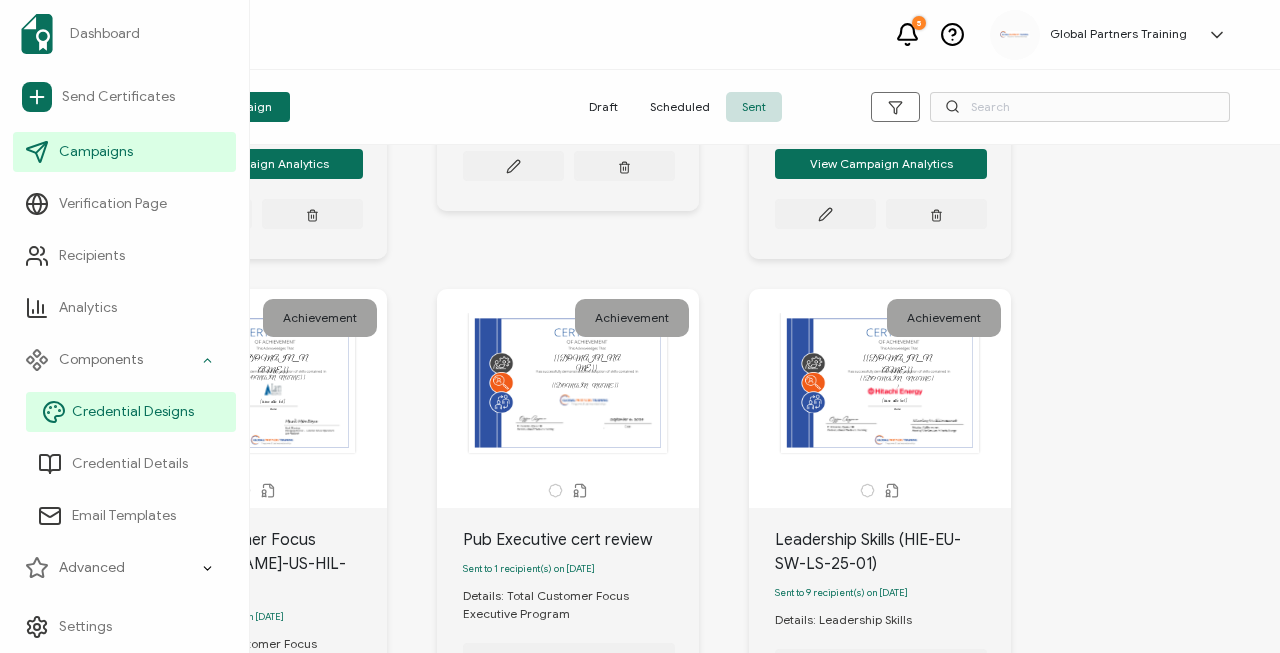 click on "Credential Designs" at bounding box center [131, 412] 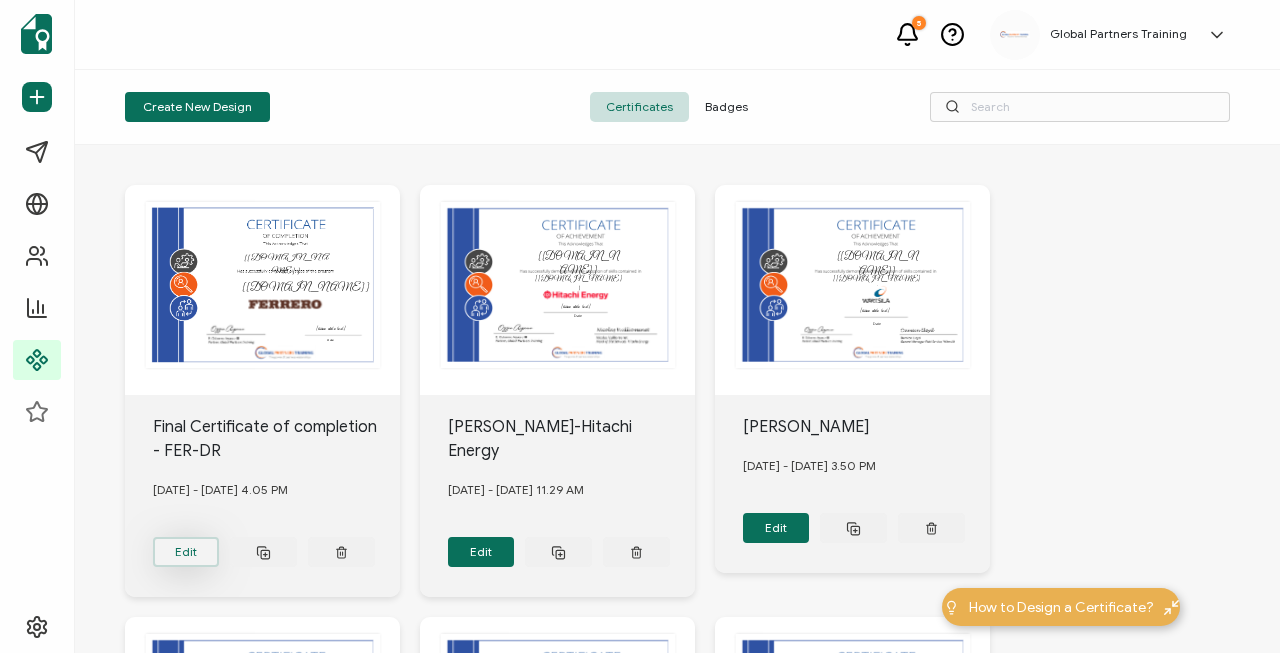 click on "Edit" at bounding box center (186, 552) 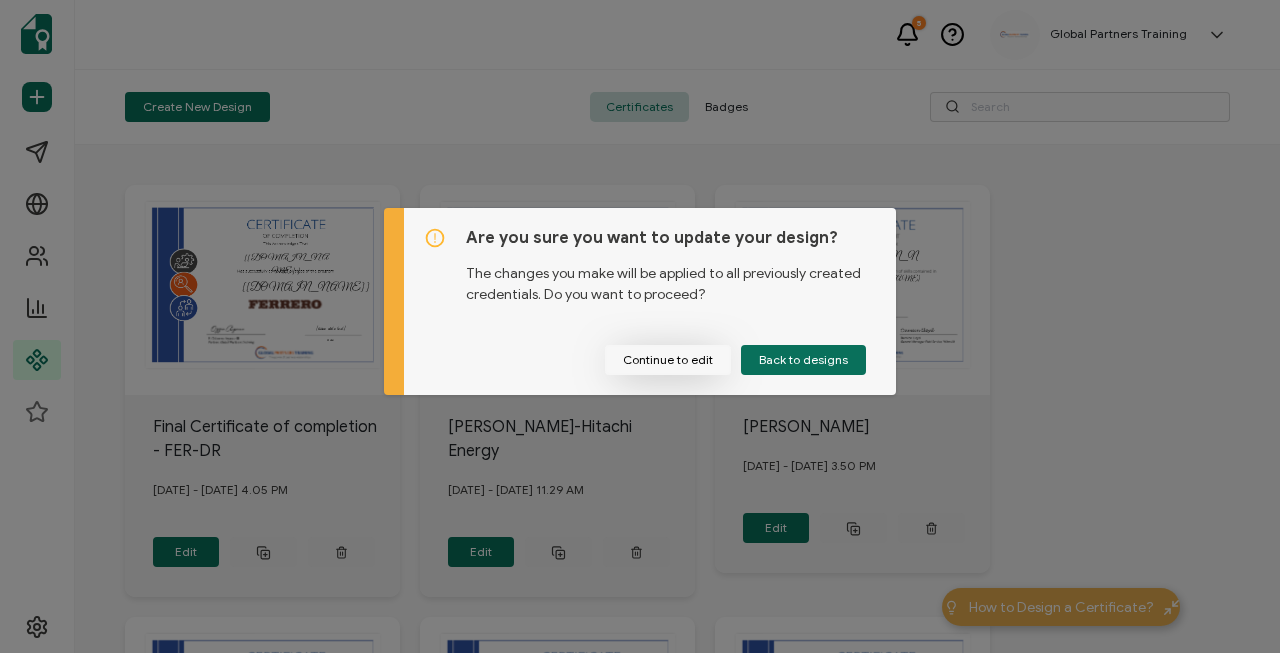 click on "Continue to edit" at bounding box center [668, 360] 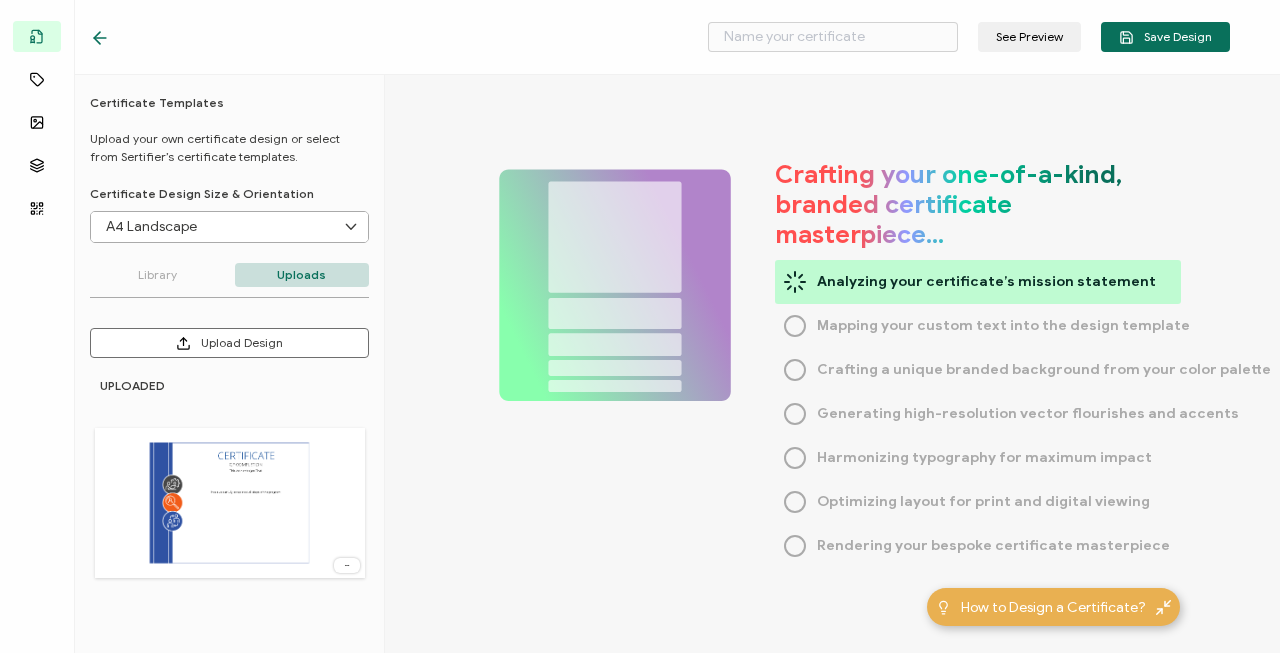 type on "Final Certificate of completion - FER-DR" 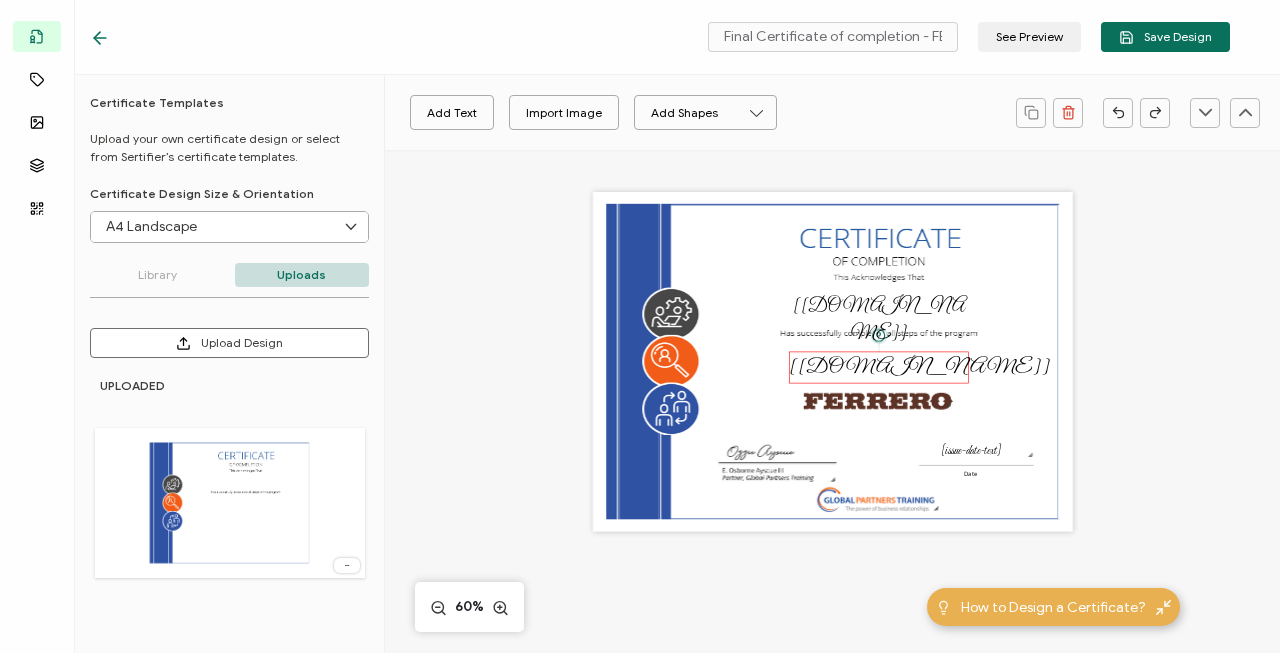 click on "[credential.name]" at bounding box center (919, 367) 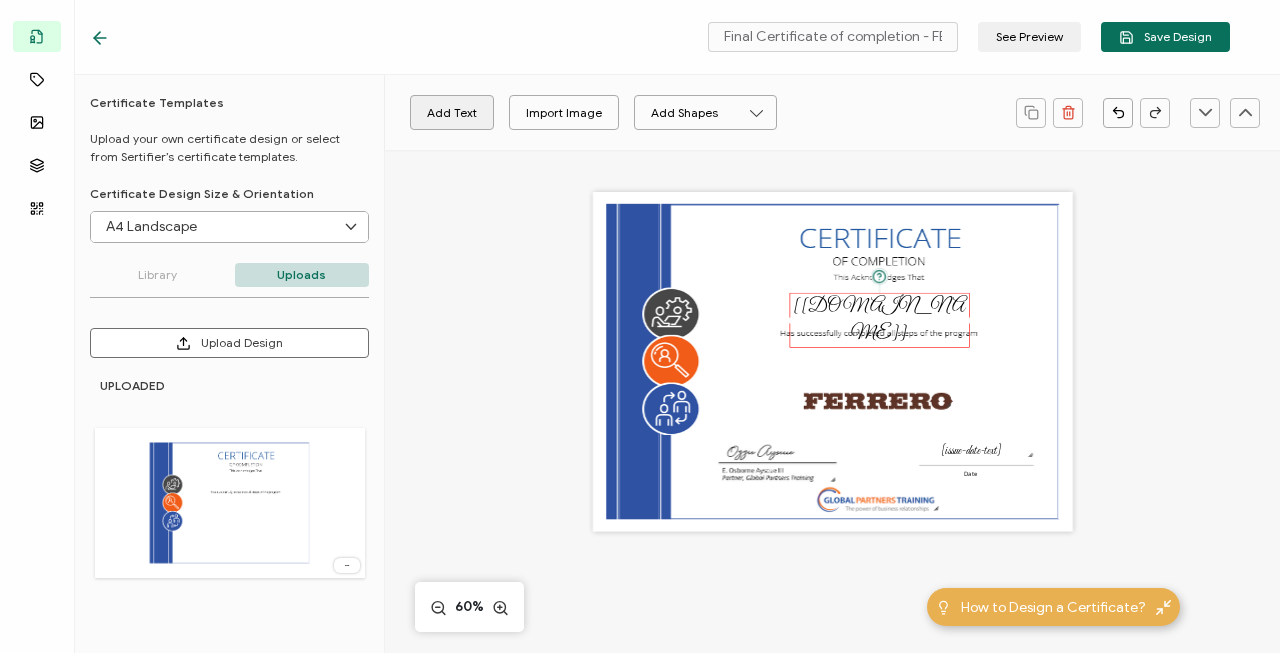 click on "Add Text" at bounding box center [452, 112] 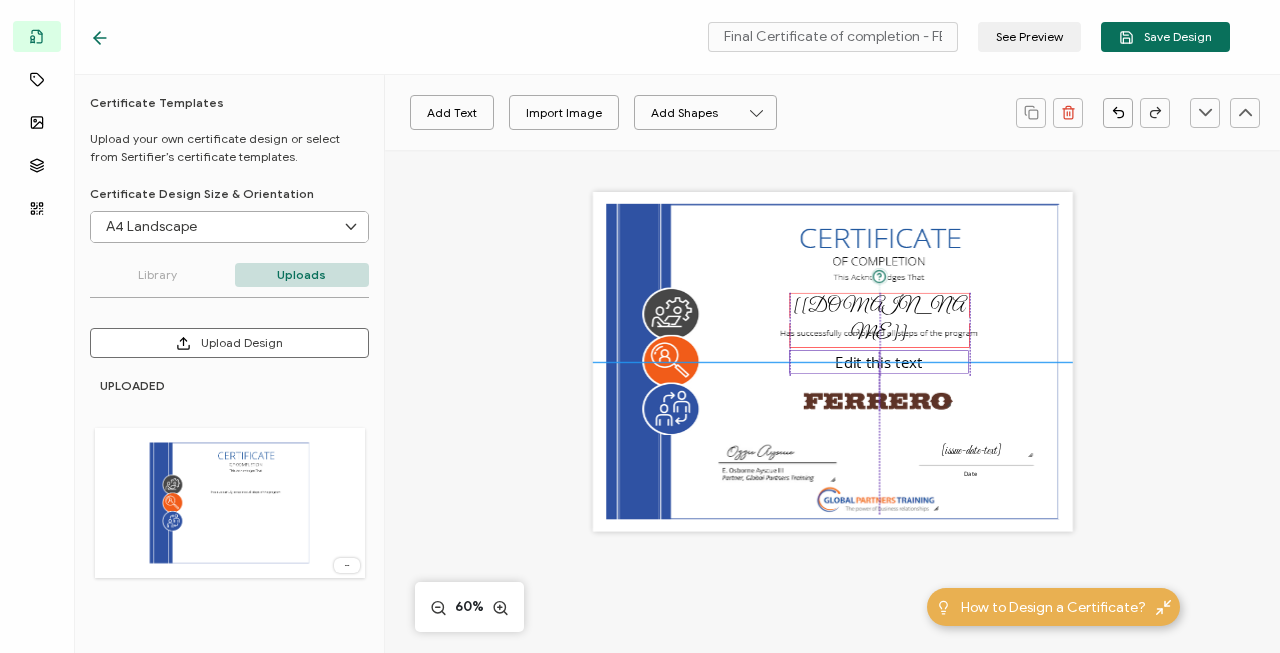 drag, startPoint x: 823, startPoint y: 365, endPoint x: 869, endPoint y: 367, distance: 46.043457 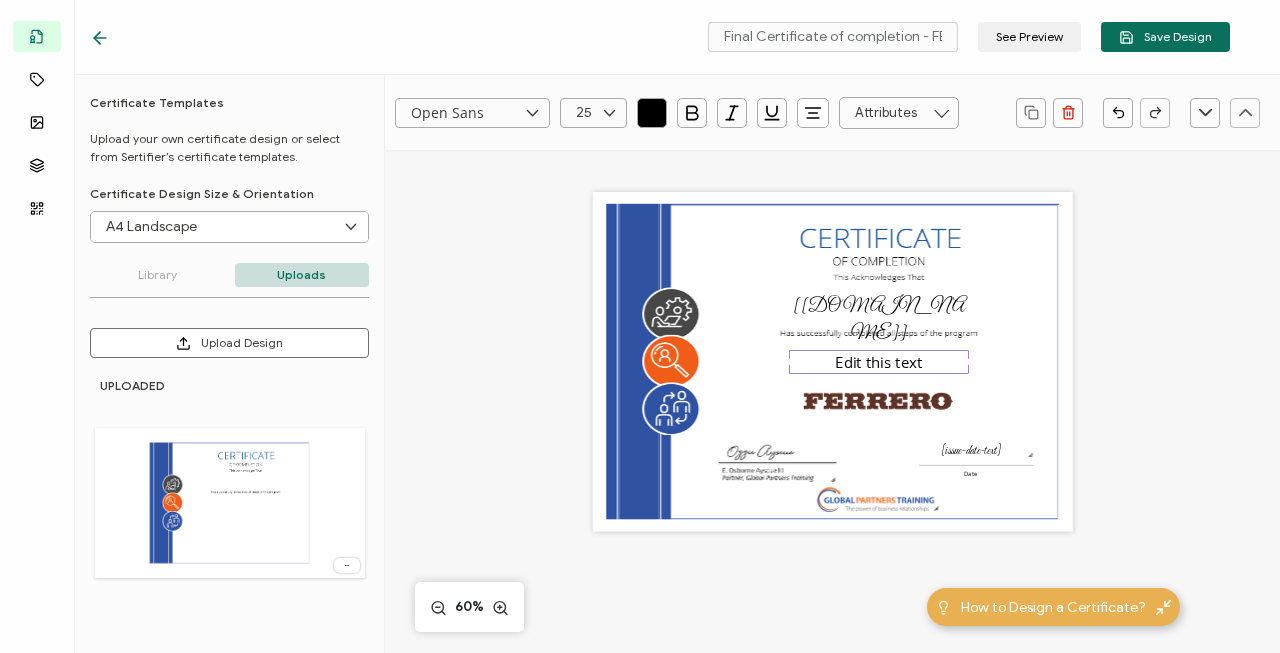click on "Edit this text" at bounding box center [878, 361] 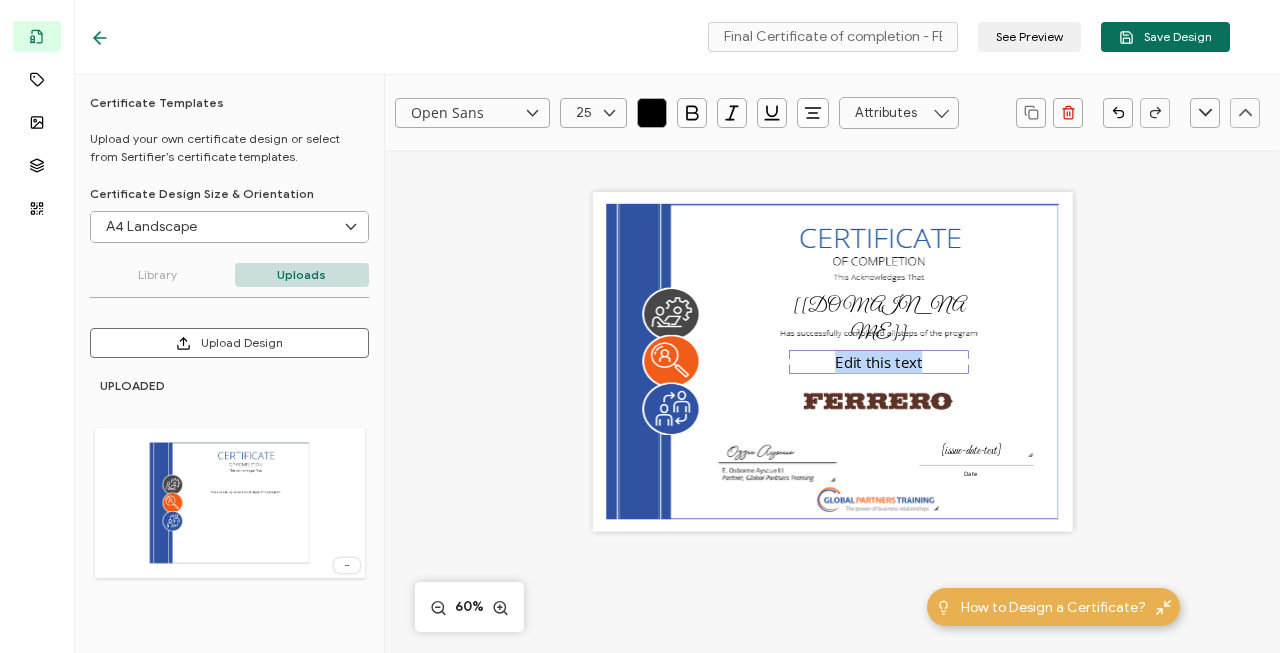 drag, startPoint x: 921, startPoint y: 363, endPoint x: 833, endPoint y: 364, distance: 88.005684 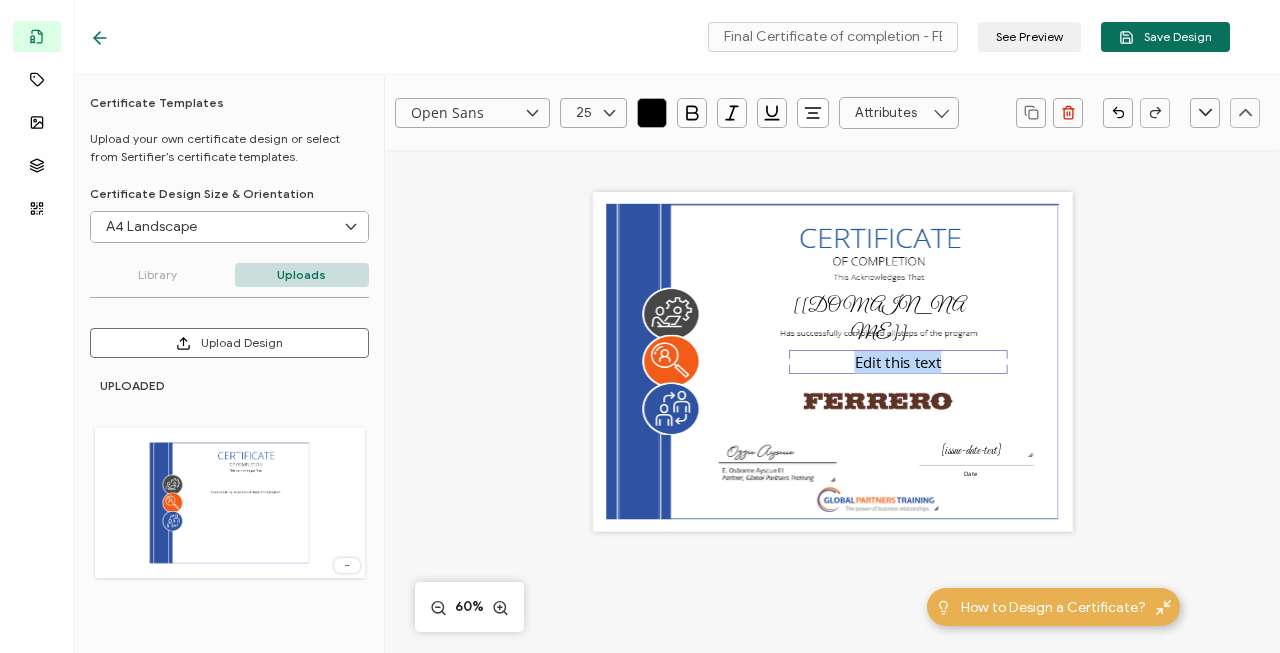 drag, startPoint x: 969, startPoint y: 362, endPoint x: 1035, endPoint y: 363, distance: 66.007576 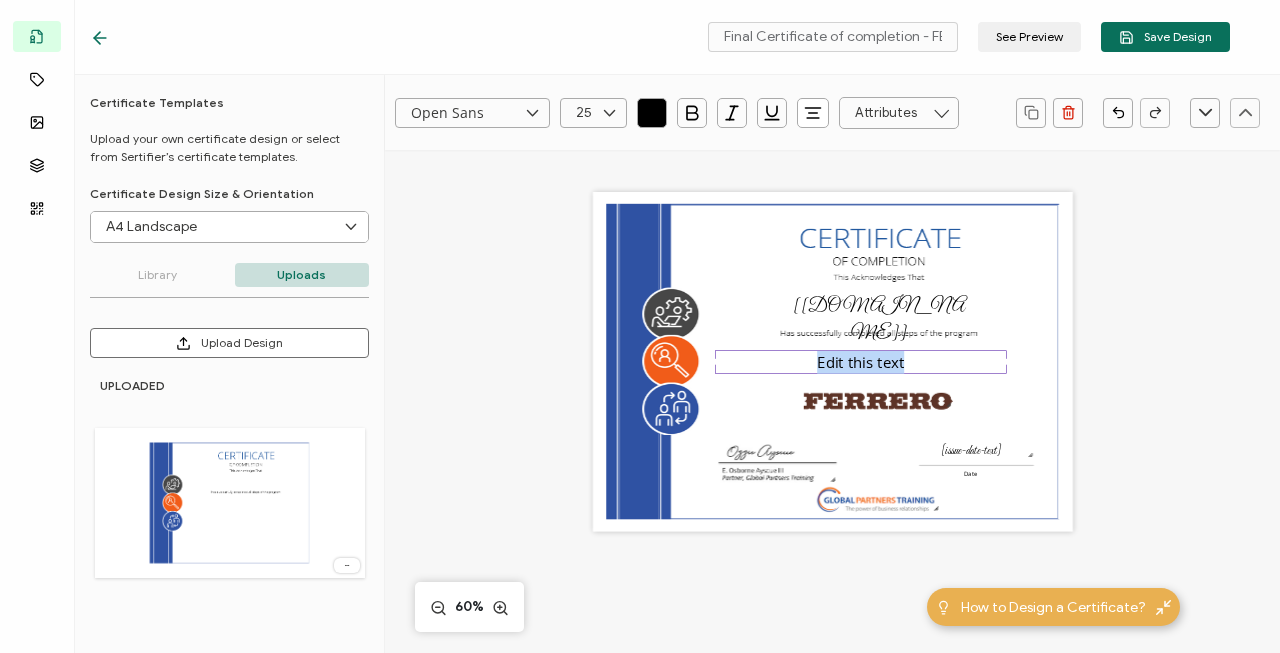 drag, startPoint x: 791, startPoint y: 361, endPoint x: 666, endPoint y: 359, distance: 125.016 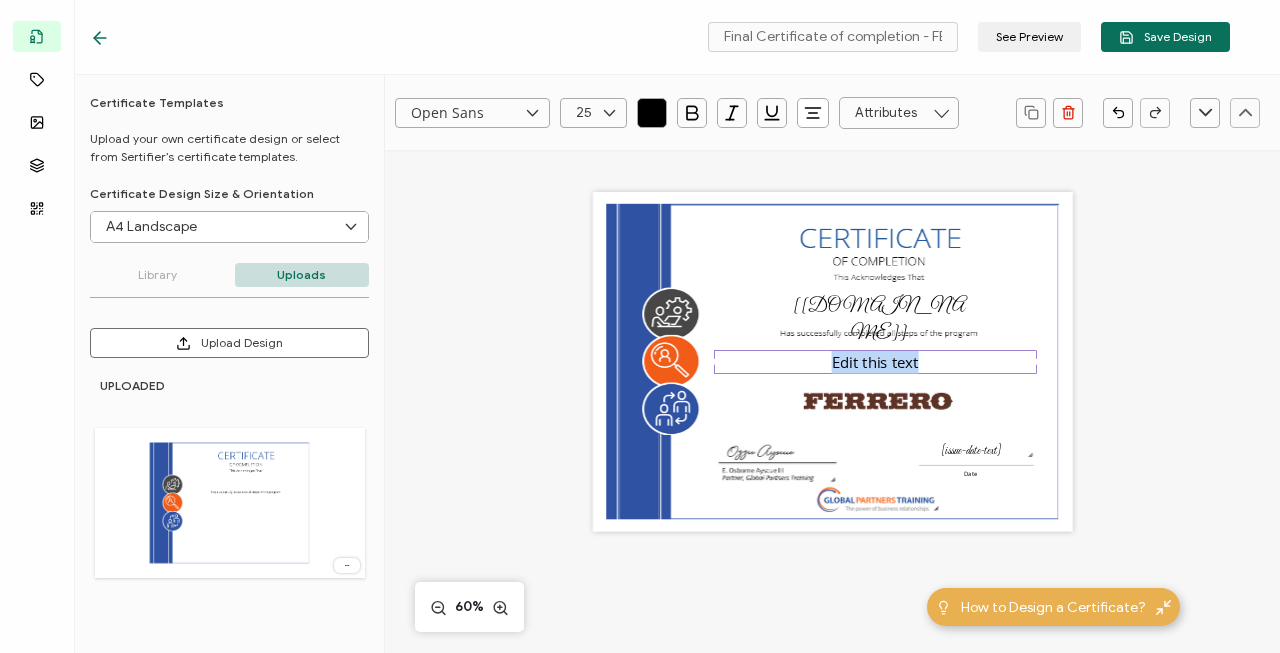 drag, startPoint x: 1007, startPoint y: 363, endPoint x: 1058, endPoint y: 363, distance: 51 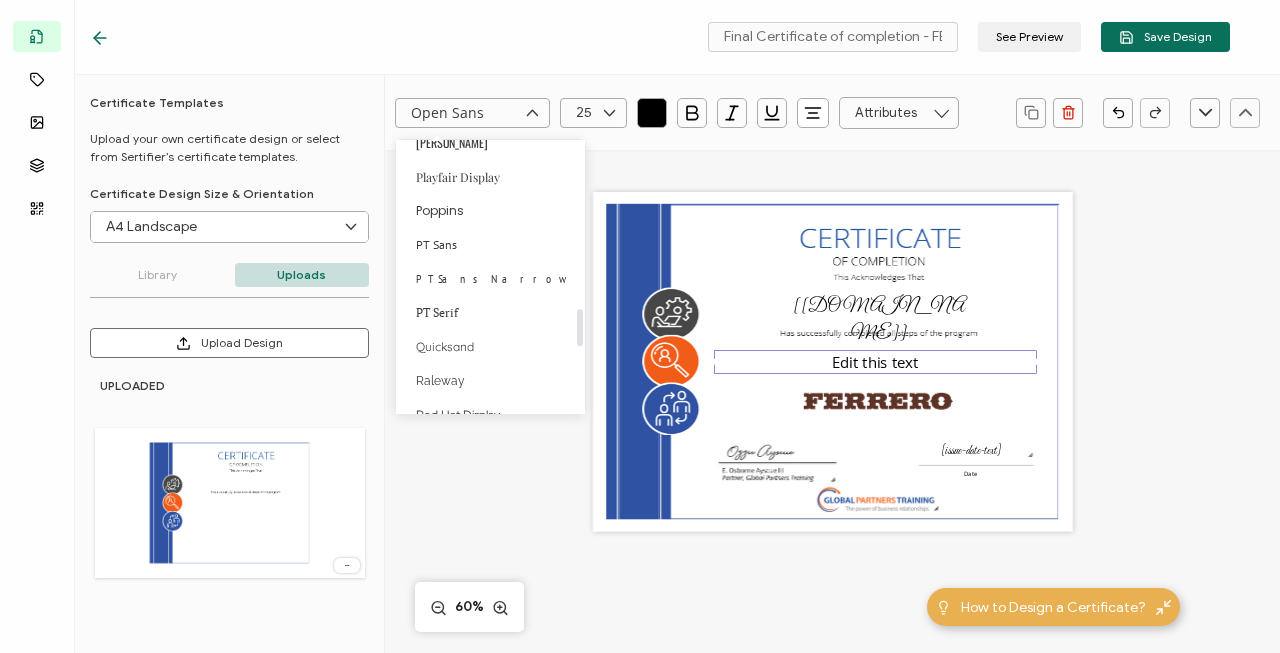 scroll, scrollTop: 1251, scrollLeft: 0, axis: vertical 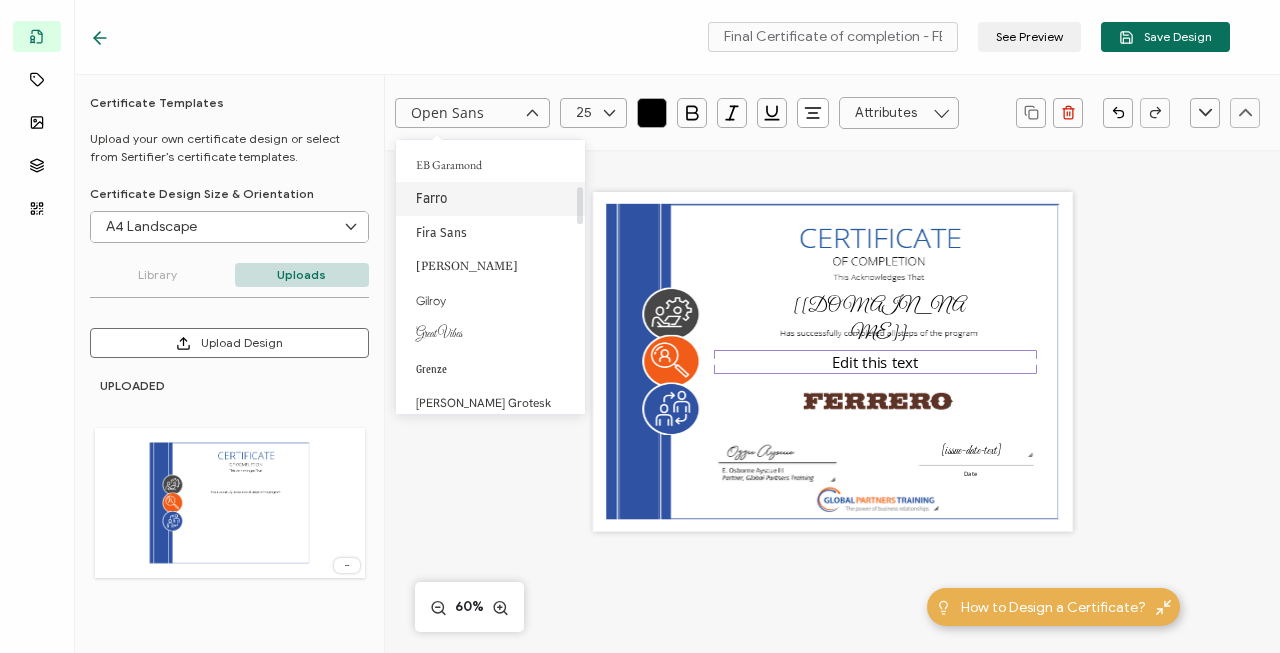 drag, startPoint x: 546, startPoint y: 328, endPoint x: 540, endPoint y: 206, distance: 122.14745 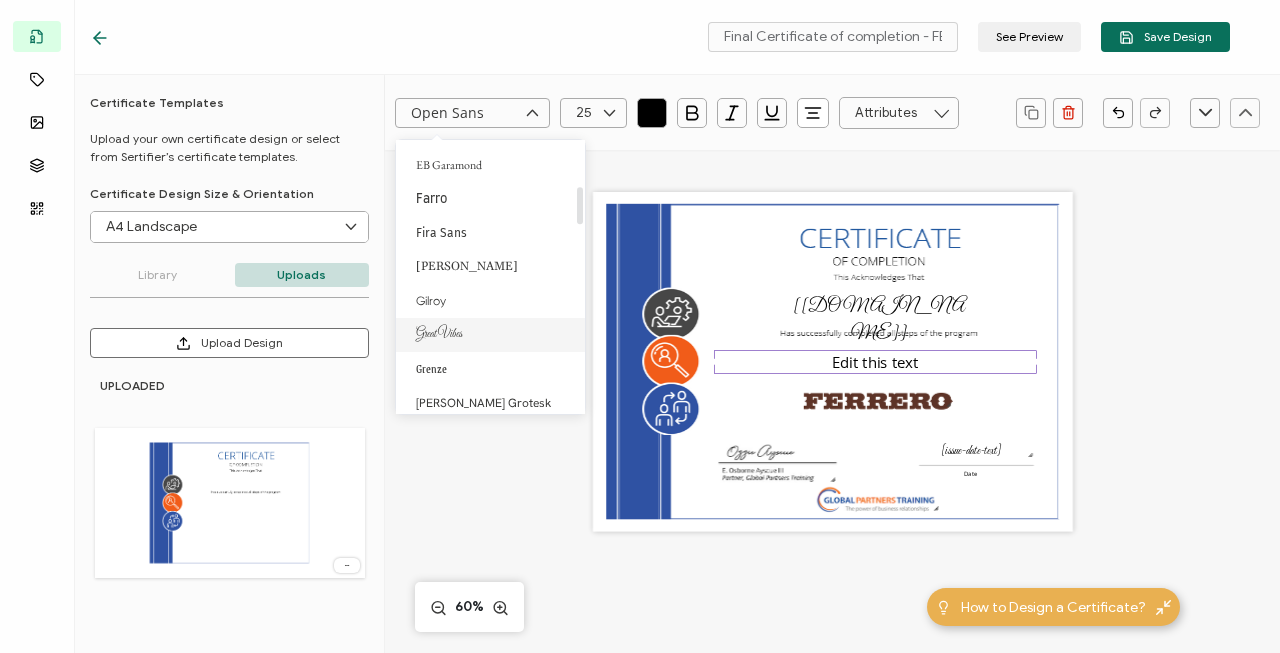 click on "Great Vibes" at bounding box center (490, 335) 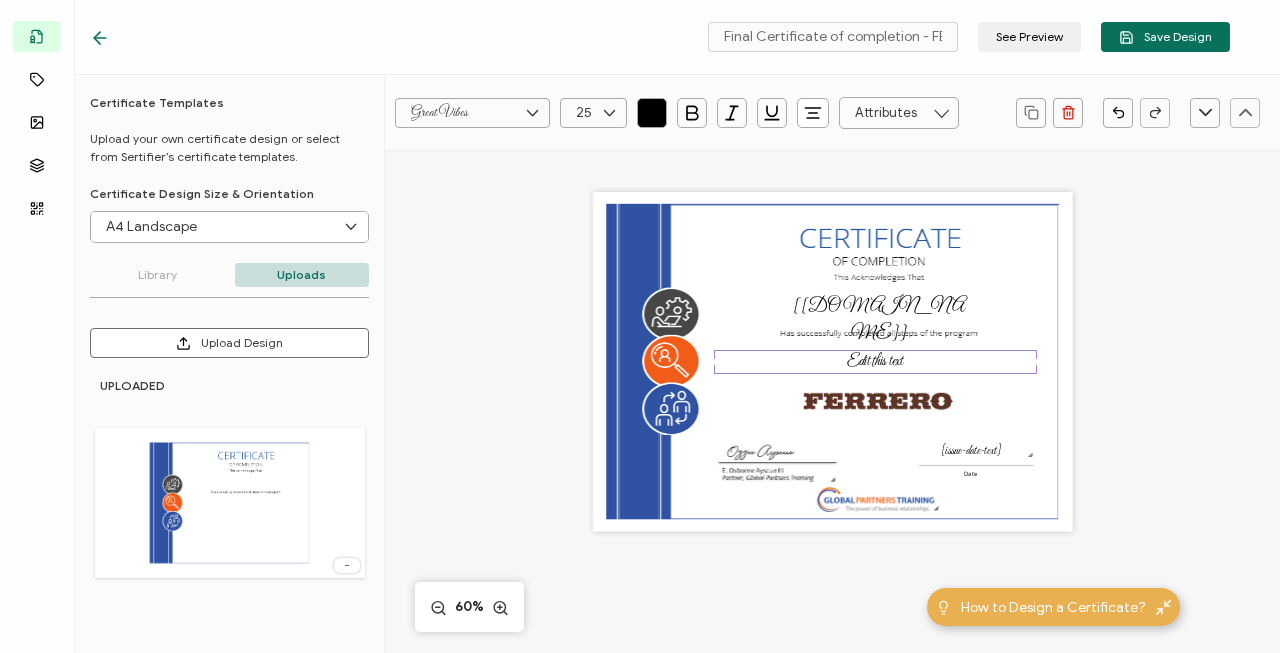 click on "Edit this text" at bounding box center [875, 362] 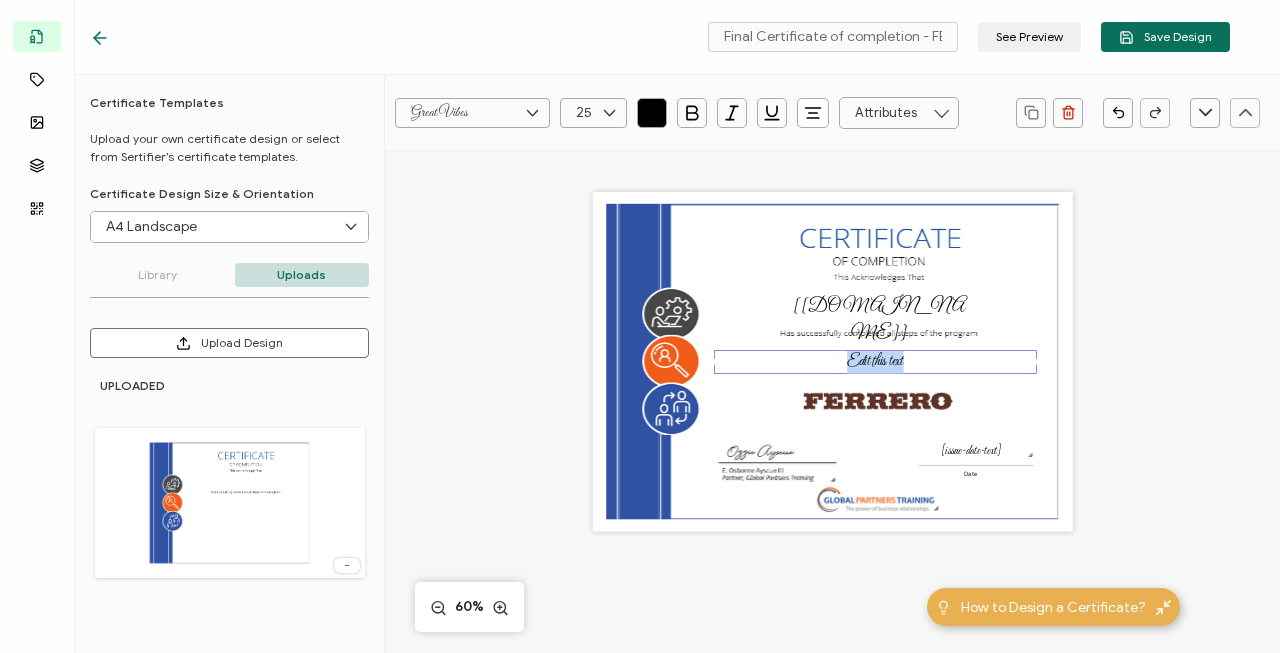 drag, startPoint x: 849, startPoint y: 360, endPoint x: 924, endPoint y: 356, distance: 75.10659 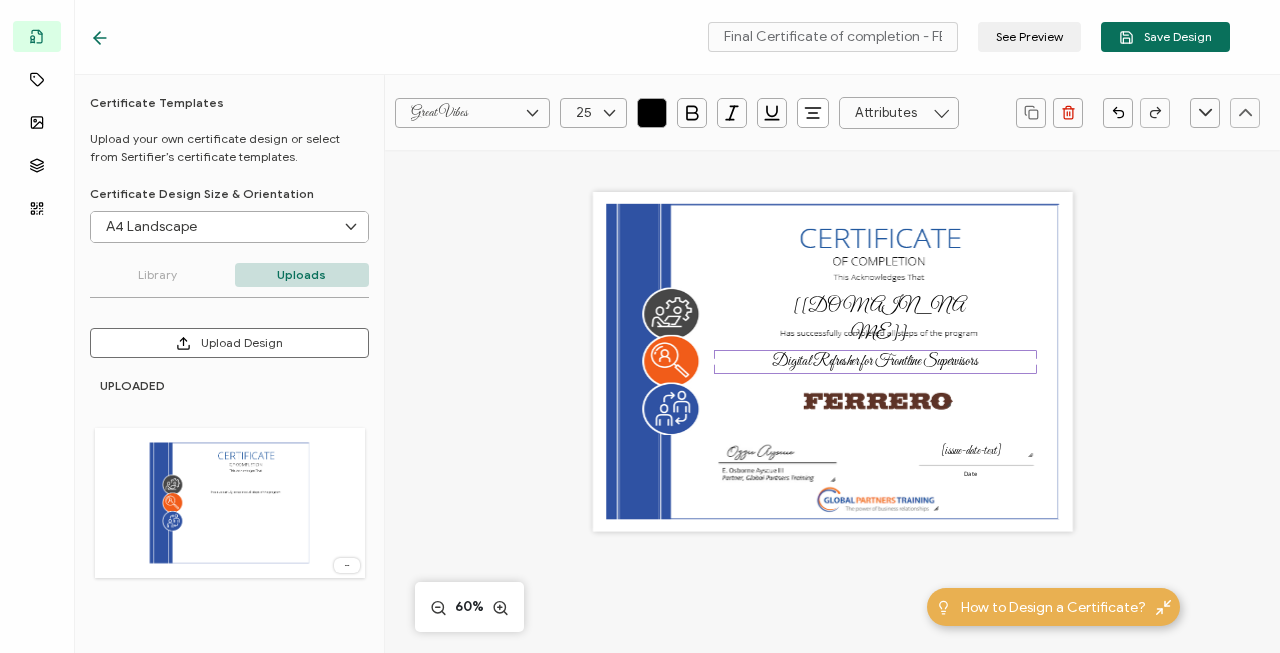 click on "The recipient’s full name, which will be automatically filled based on the information uploaded when adding recipients or lists.   [recipient.name]                           [issue-date-text]         Date               Digital Refresher for Frontline Supervisors" at bounding box center [833, 362] 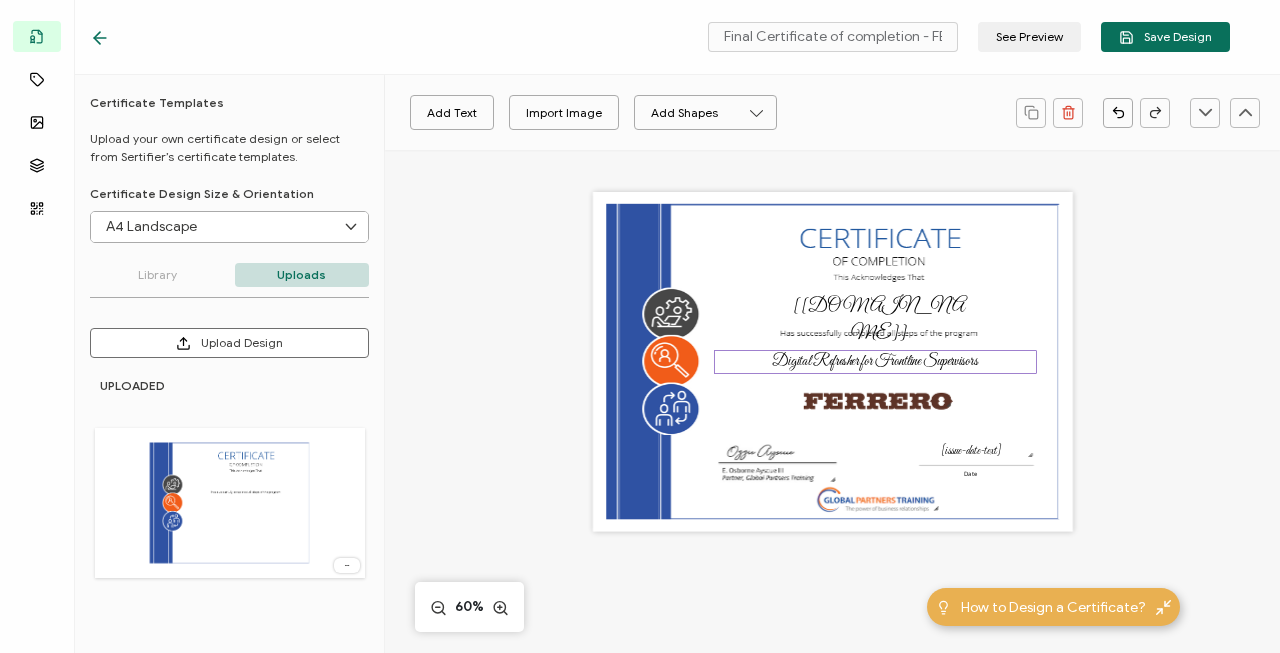 click on "Digital Refresher for Frontline Supervisors" at bounding box center [875, 362] 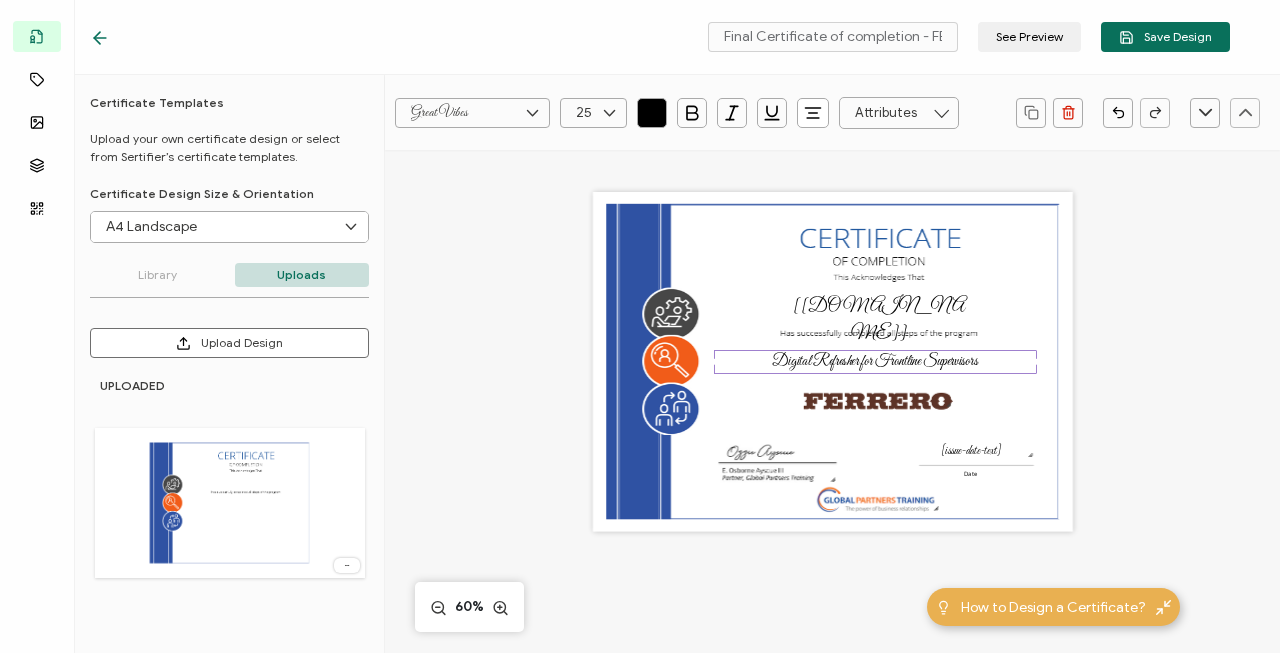 click on "The recipient’s full name, which will be automatically filled based on the information uploaded when adding recipients or lists.   [recipient.name]                           [issue-date-text]         Date               Digital Refresher for Frontline Supervisors" at bounding box center (833, 362) 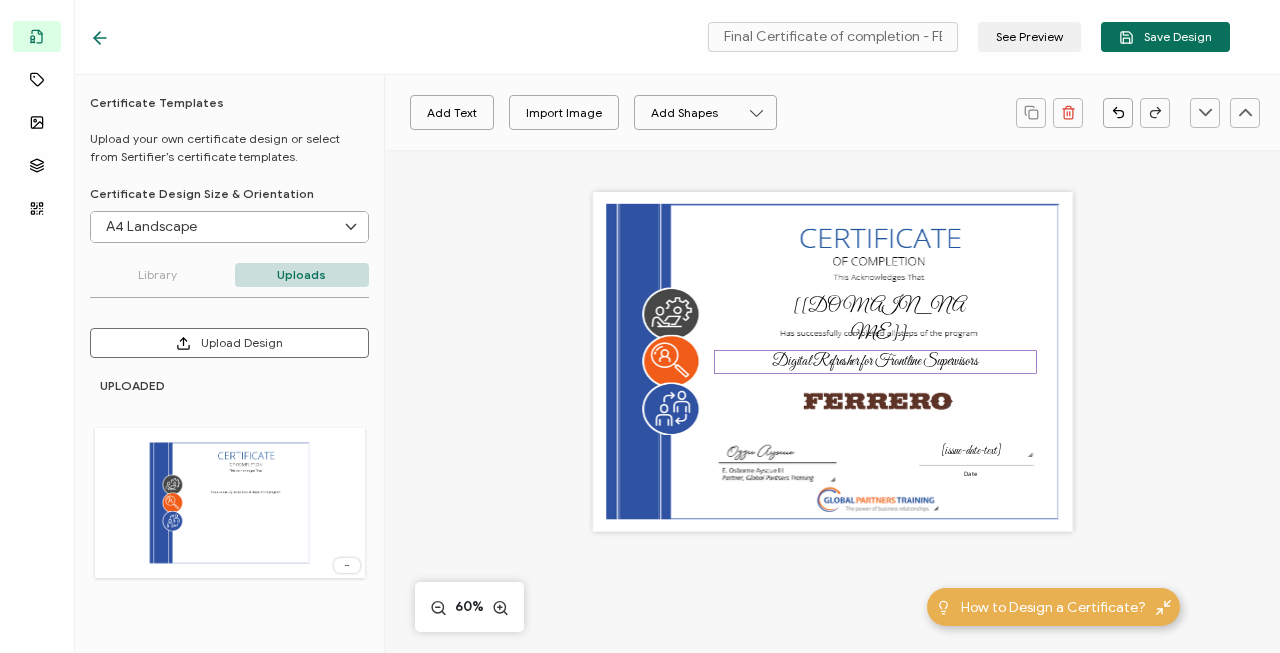 click on "Digital Refresher for Frontline Supervisors" at bounding box center (875, 362) 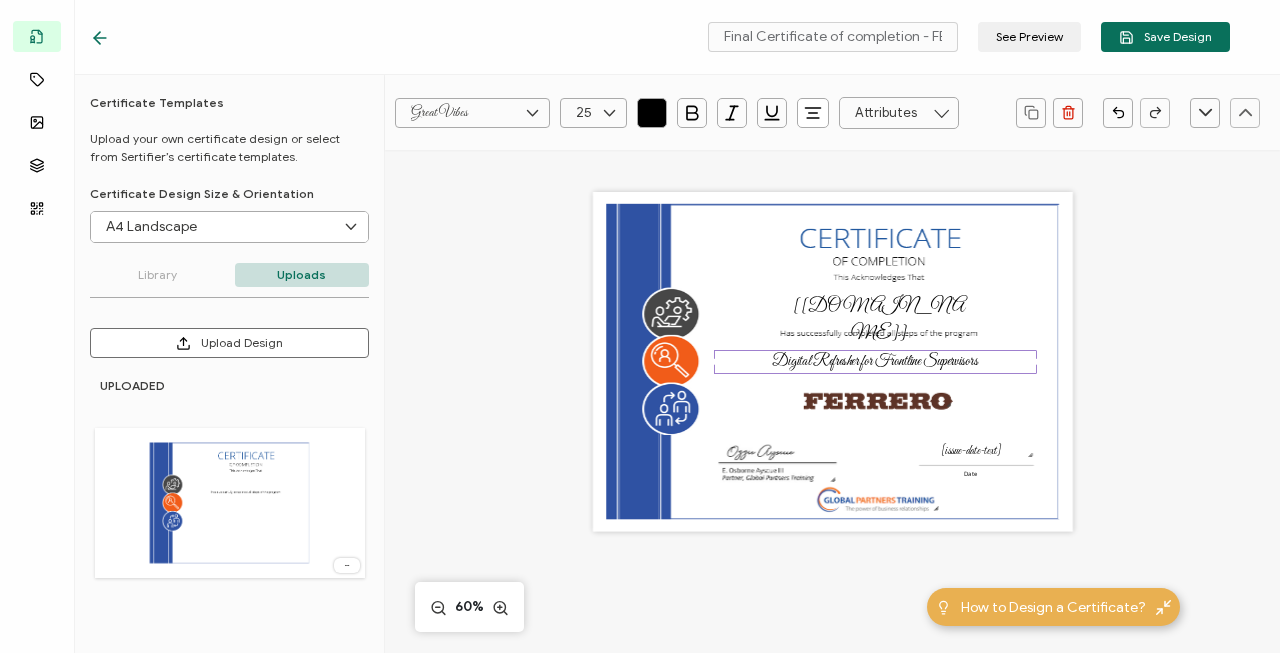 click at bounding box center (609, 113) 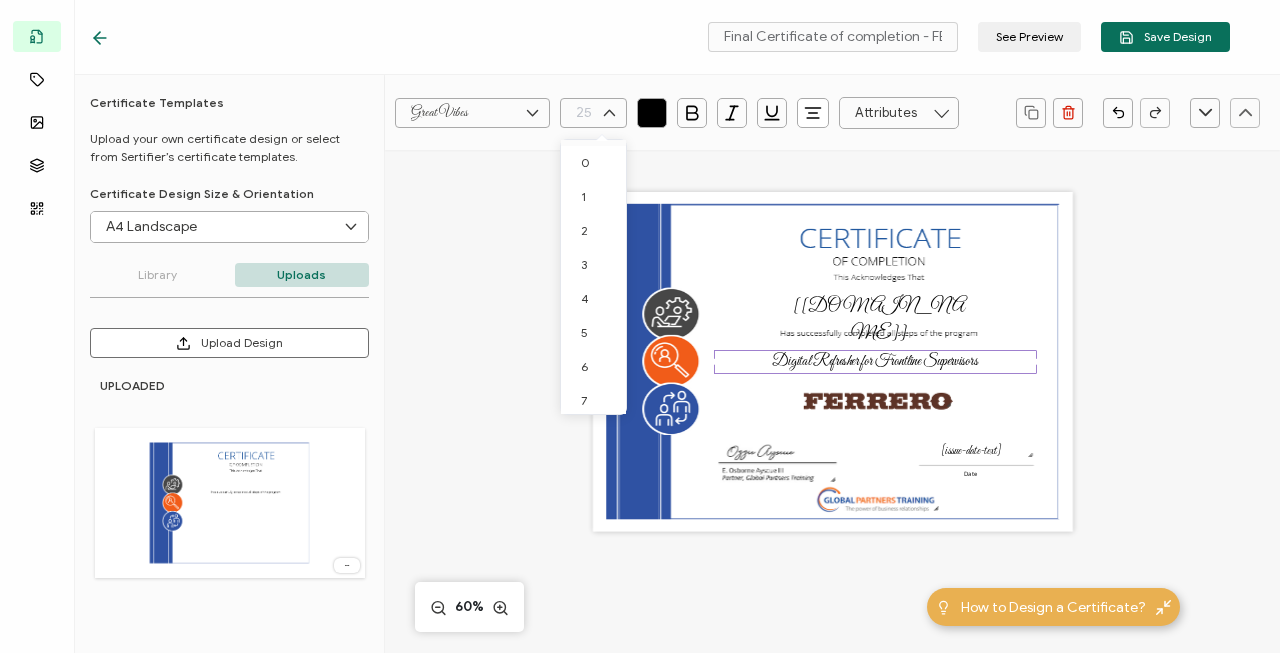 scroll, scrollTop: 616, scrollLeft: 0, axis: vertical 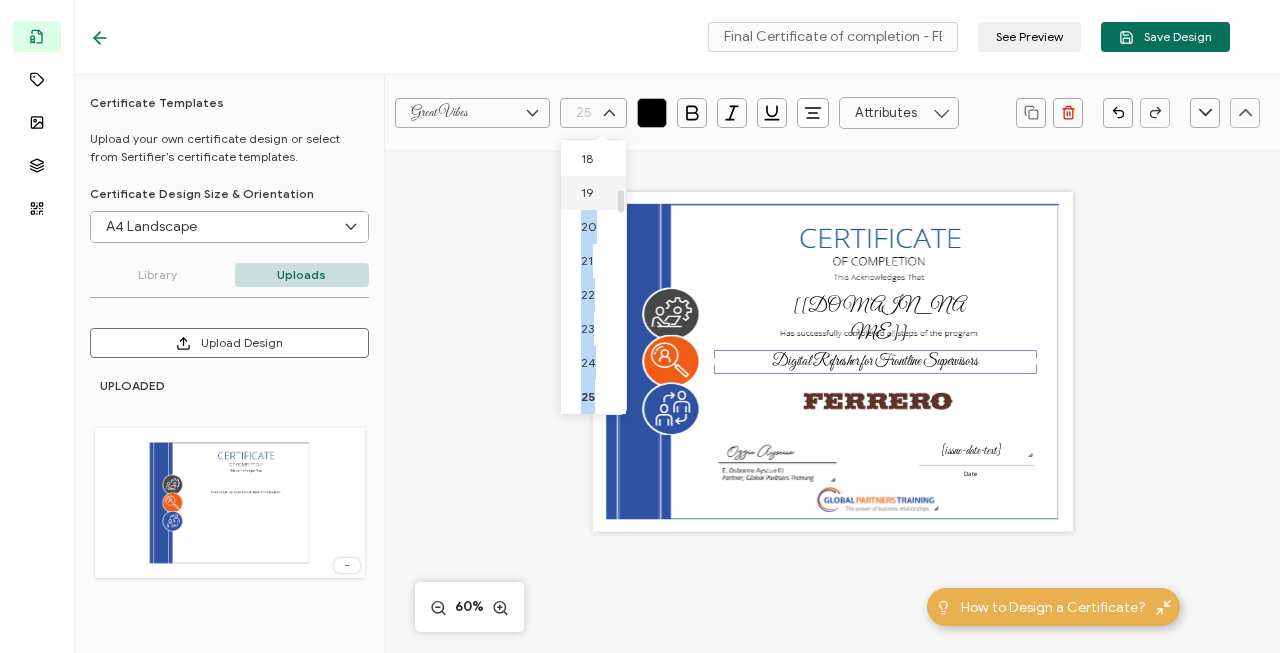click on "19" at bounding box center [593, 193] 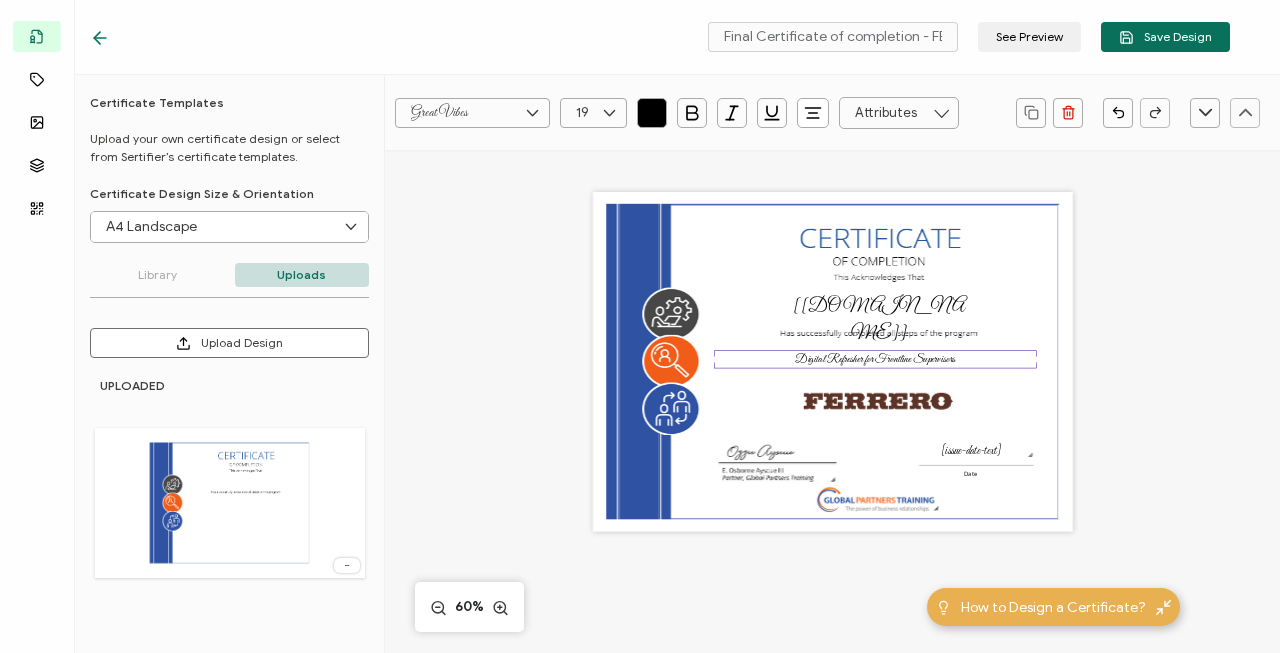 click at bounding box center (609, 113) 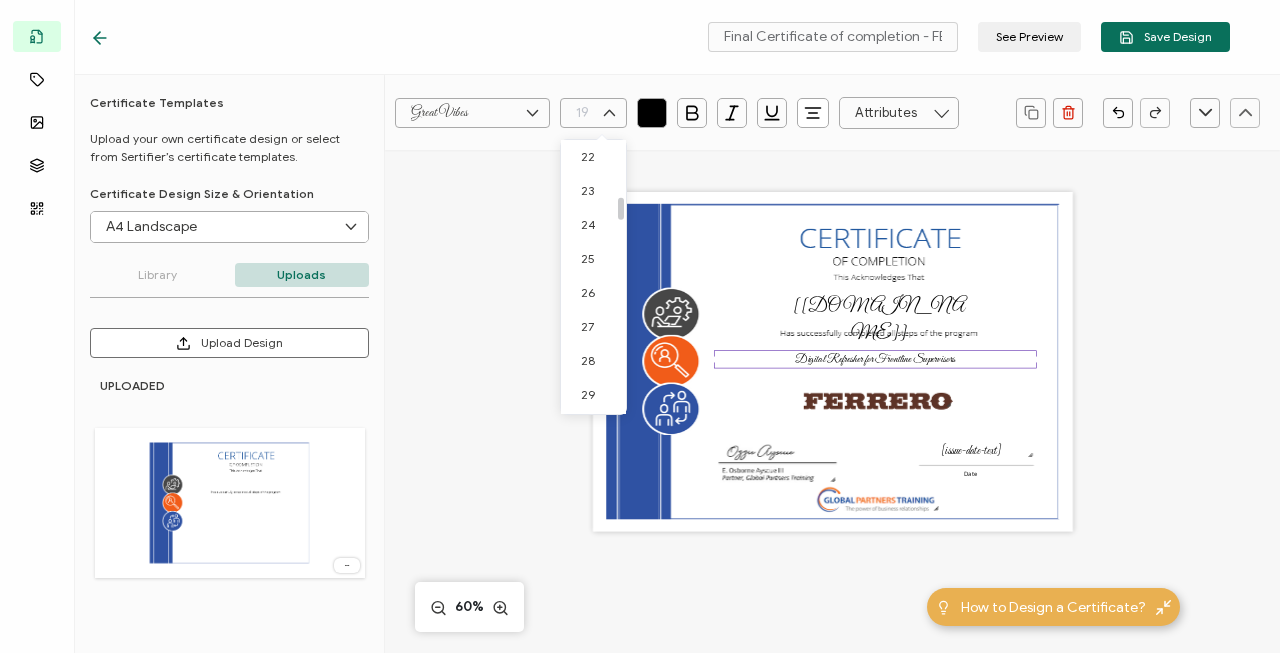 scroll, scrollTop: 792, scrollLeft: 0, axis: vertical 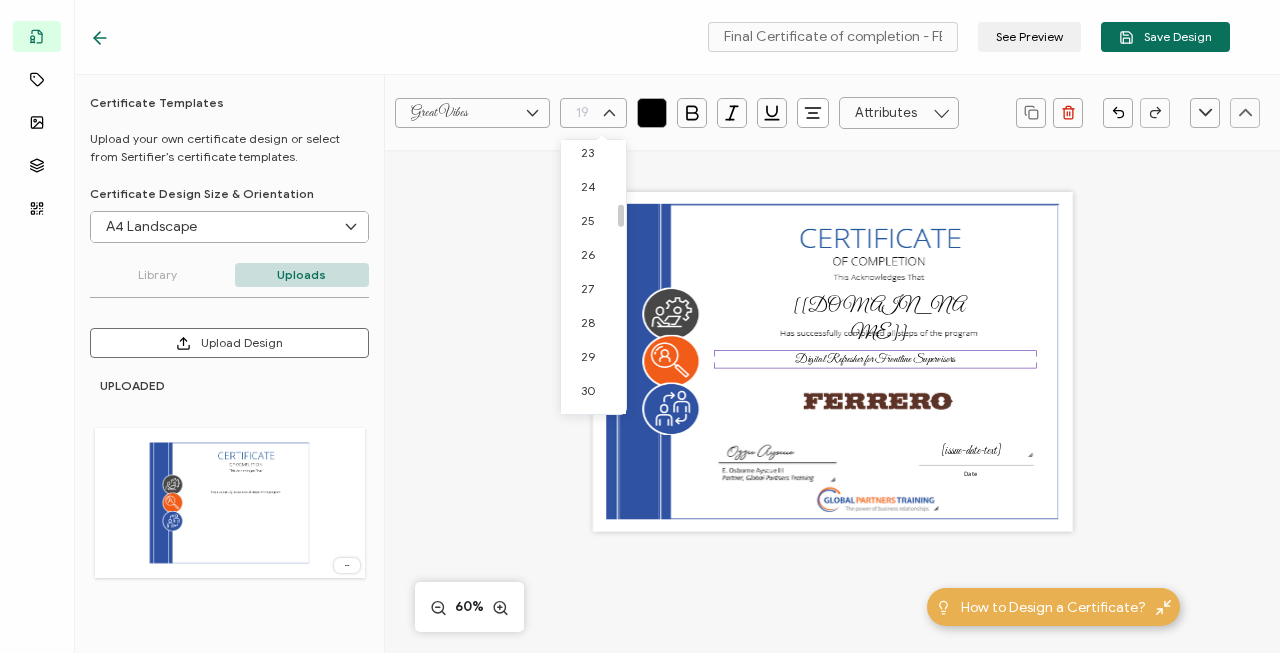 drag, startPoint x: 623, startPoint y: 199, endPoint x: 619, endPoint y: 213, distance: 14.56022 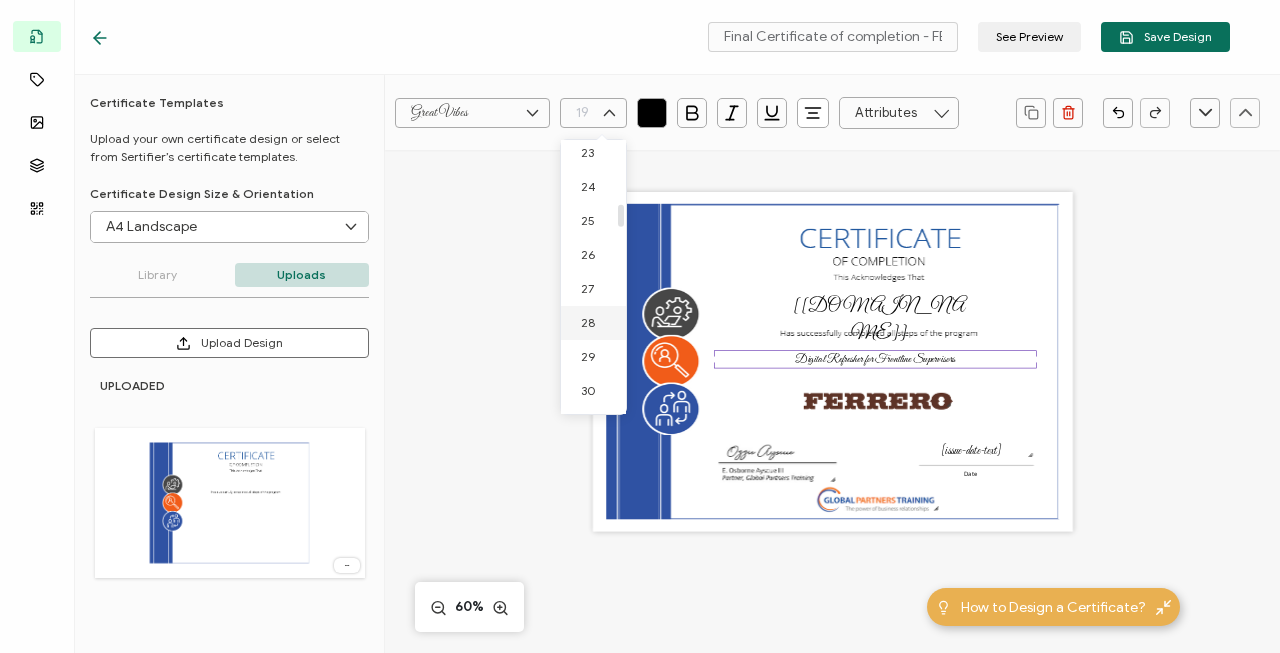 click on "28" at bounding box center [588, 322] 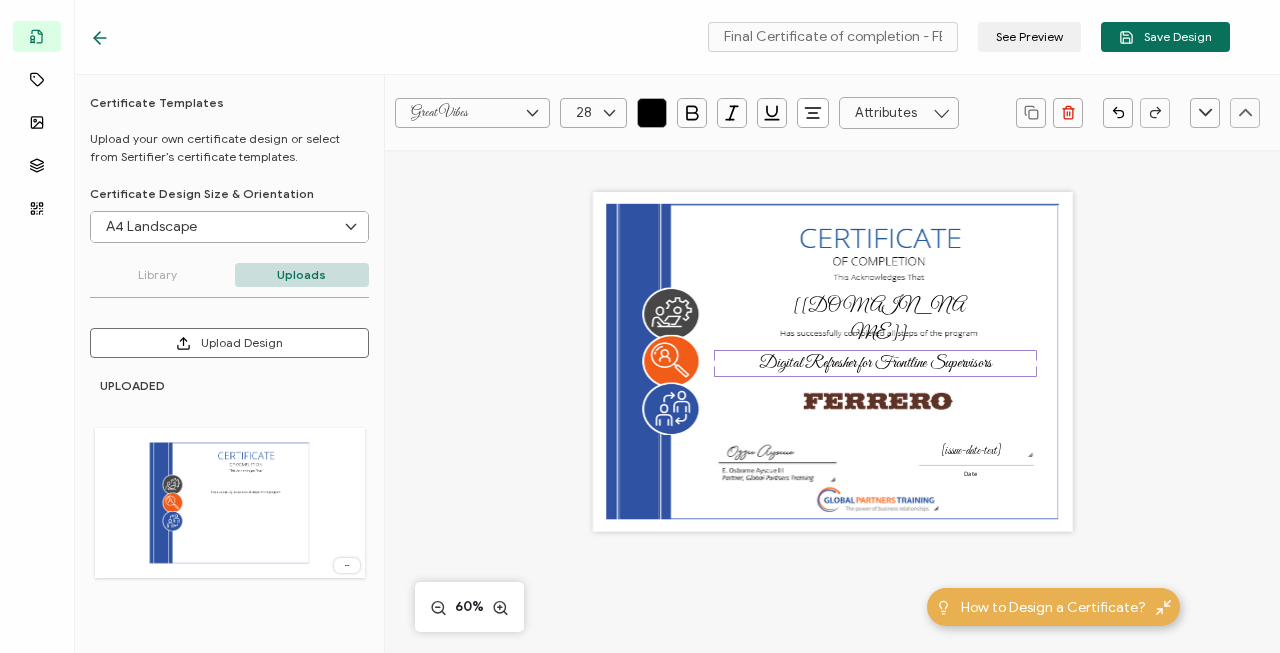 click on "The recipient’s full name, which will be automatically filled based on the information uploaded when adding recipients or lists.   [recipient.name]                           [issue-date-text]         Date               Digital Refresher for Frontline Supervisors" at bounding box center (833, 362) 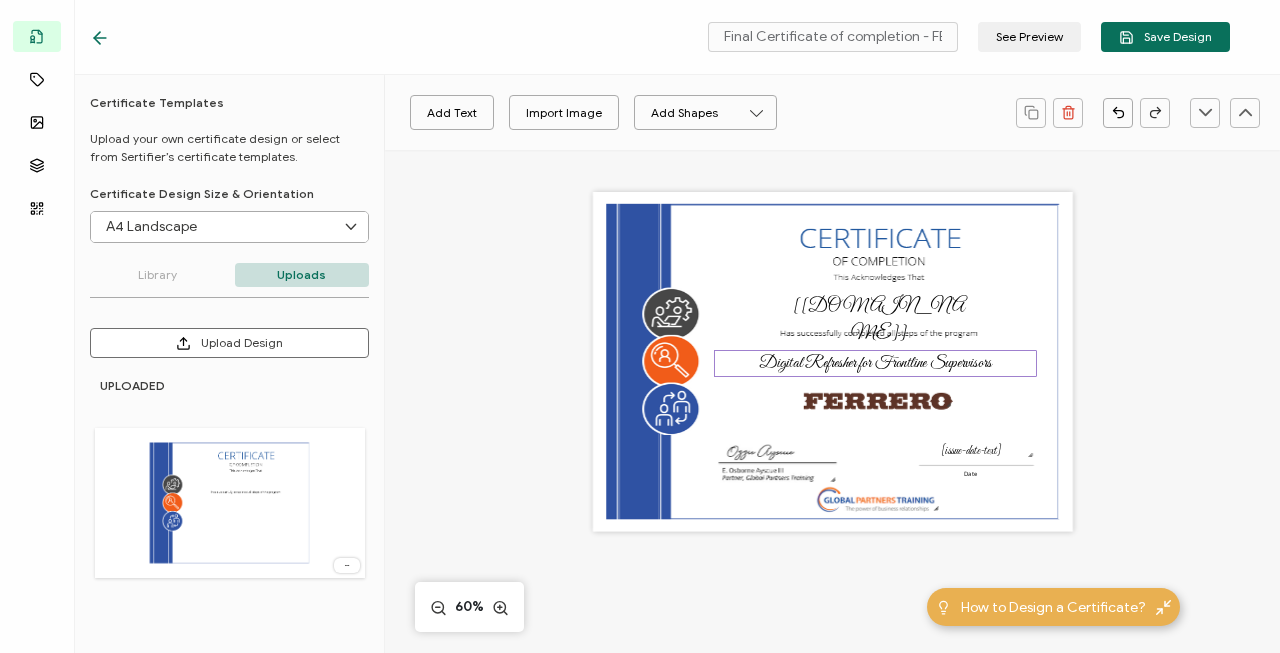 click on "Digital Refresher for Frontline Supervisors" at bounding box center (875, 363) 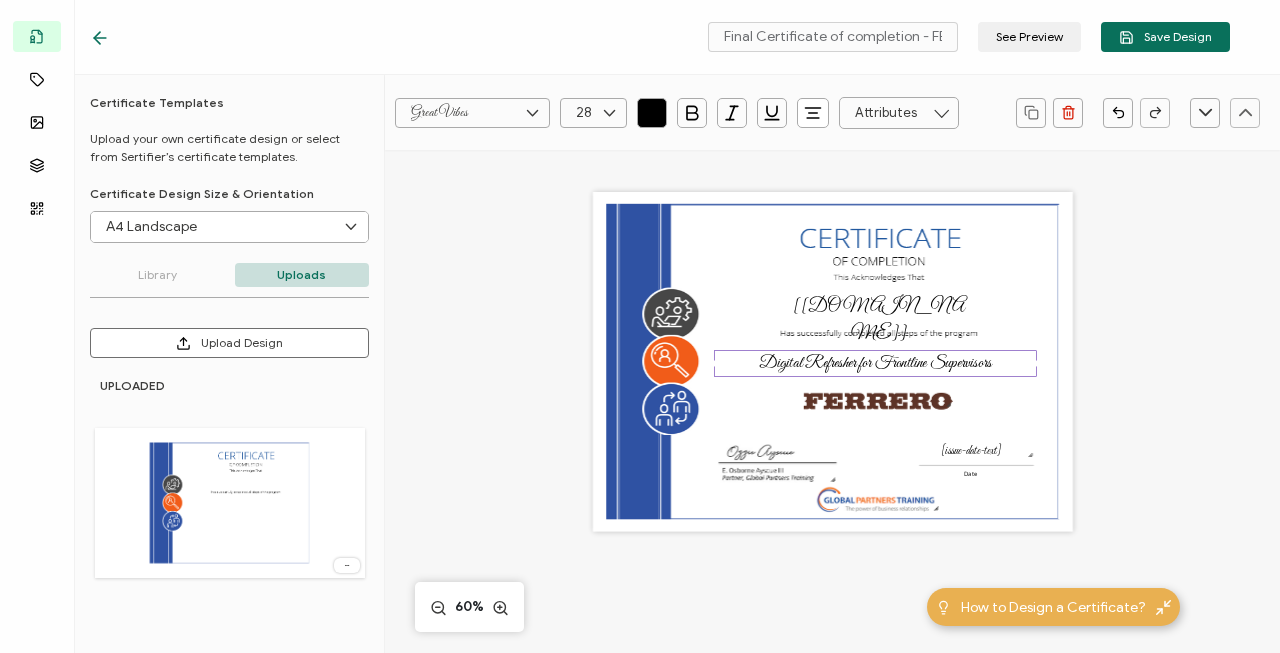 click at bounding box center (609, 113) 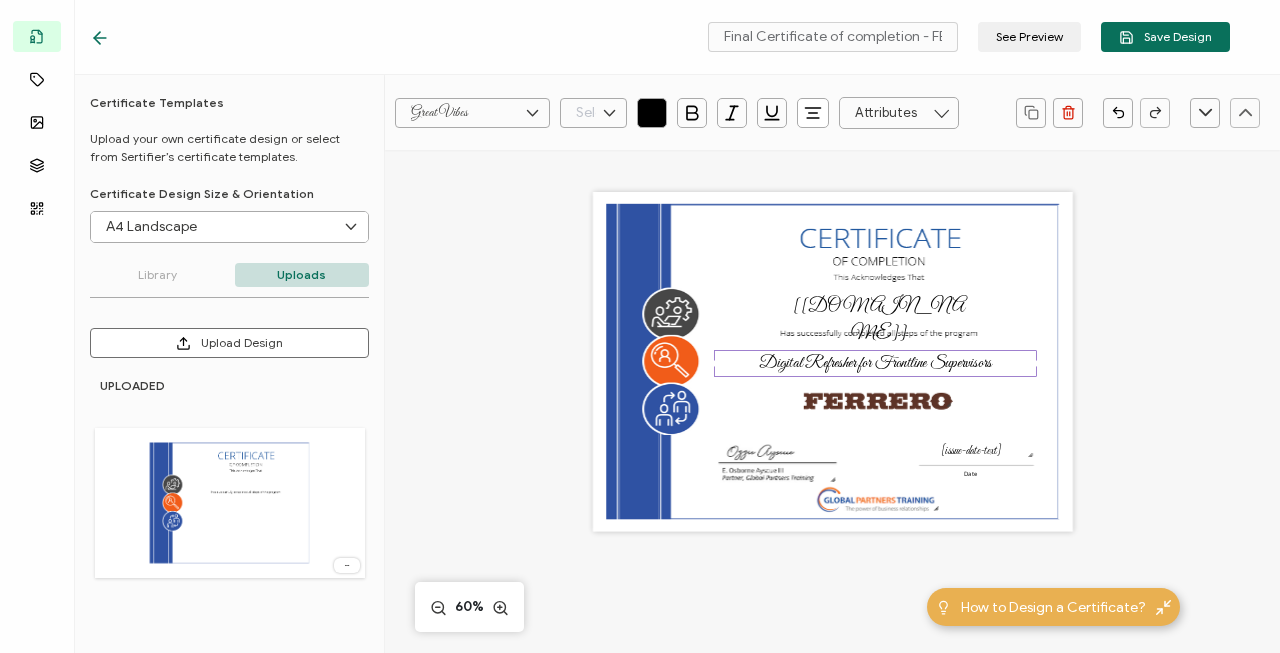 scroll, scrollTop: 792, scrollLeft: 0, axis: vertical 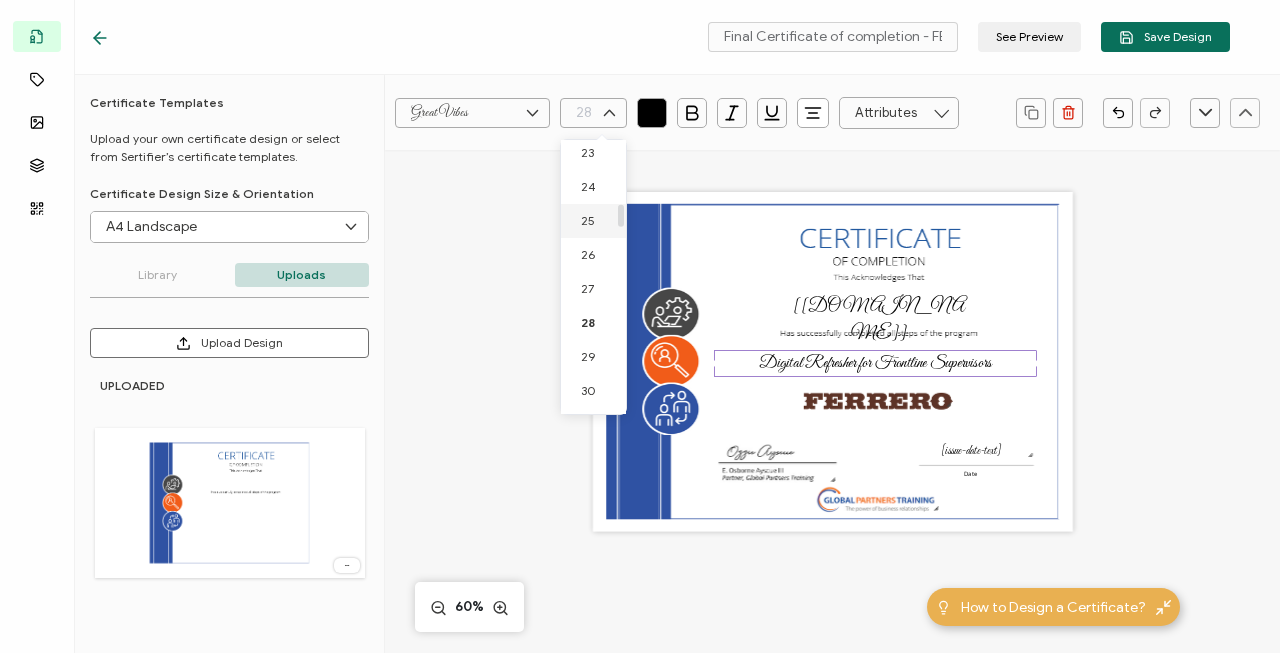 drag, startPoint x: 625, startPoint y: 217, endPoint x: 625, endPoint y: 229, distance: 12 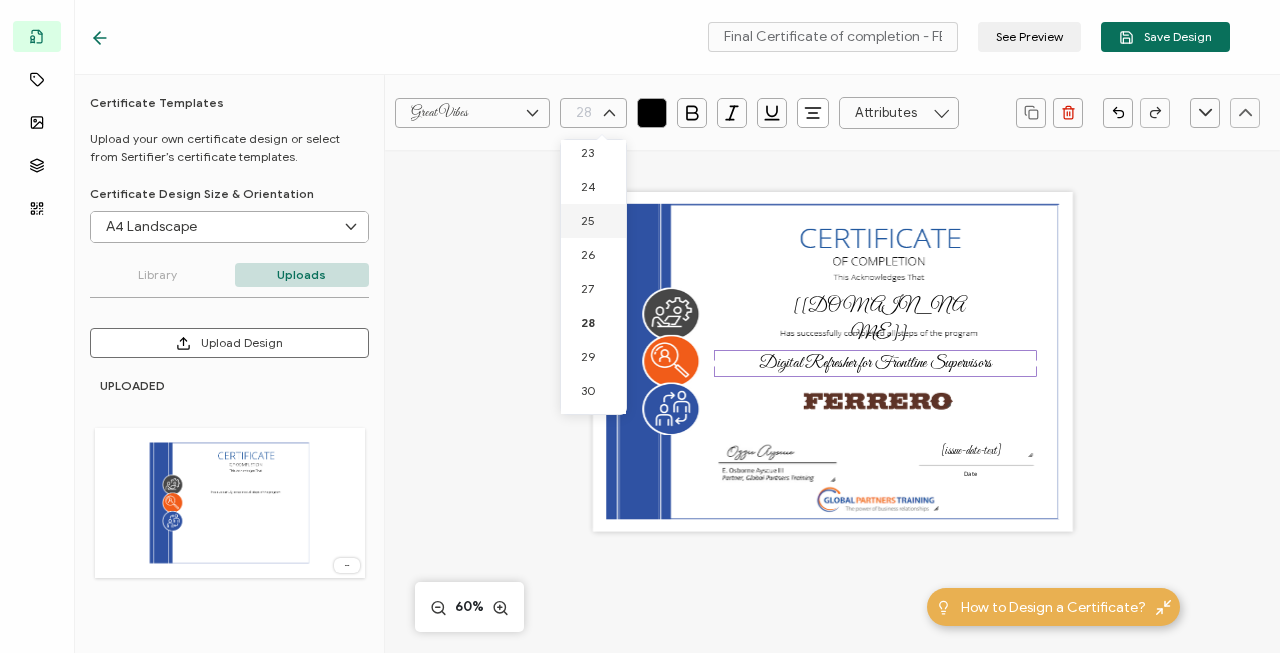 type on "25" 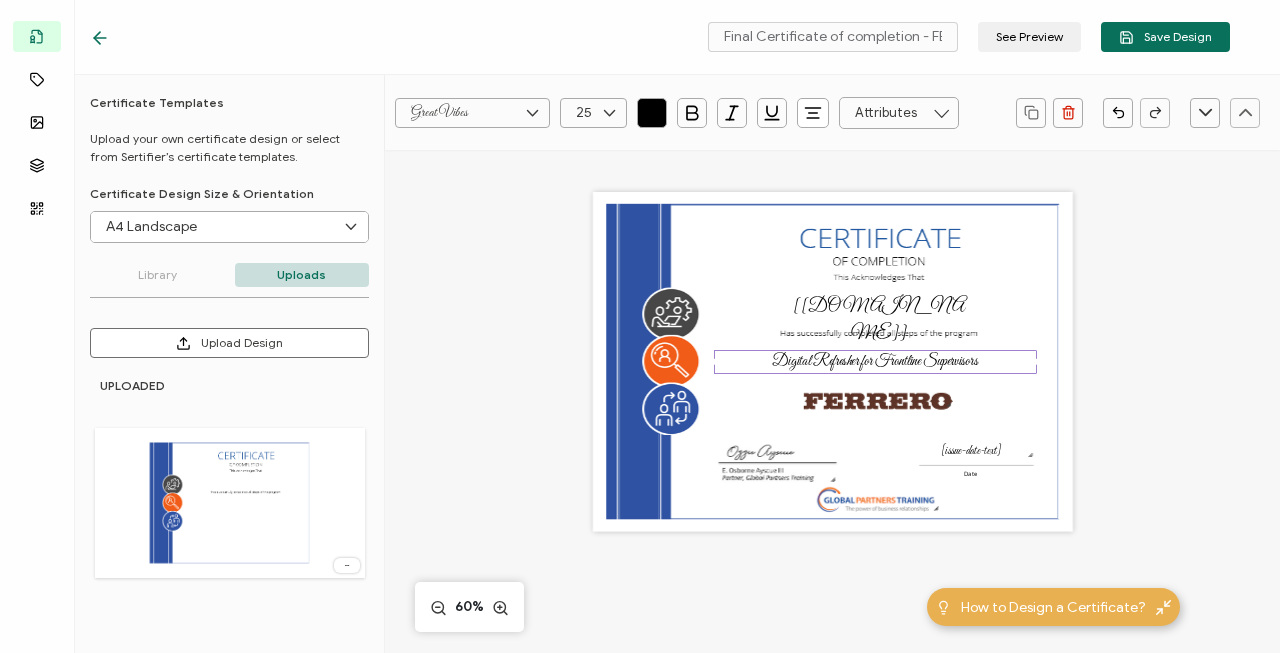 click at bounding box center [609, 113] 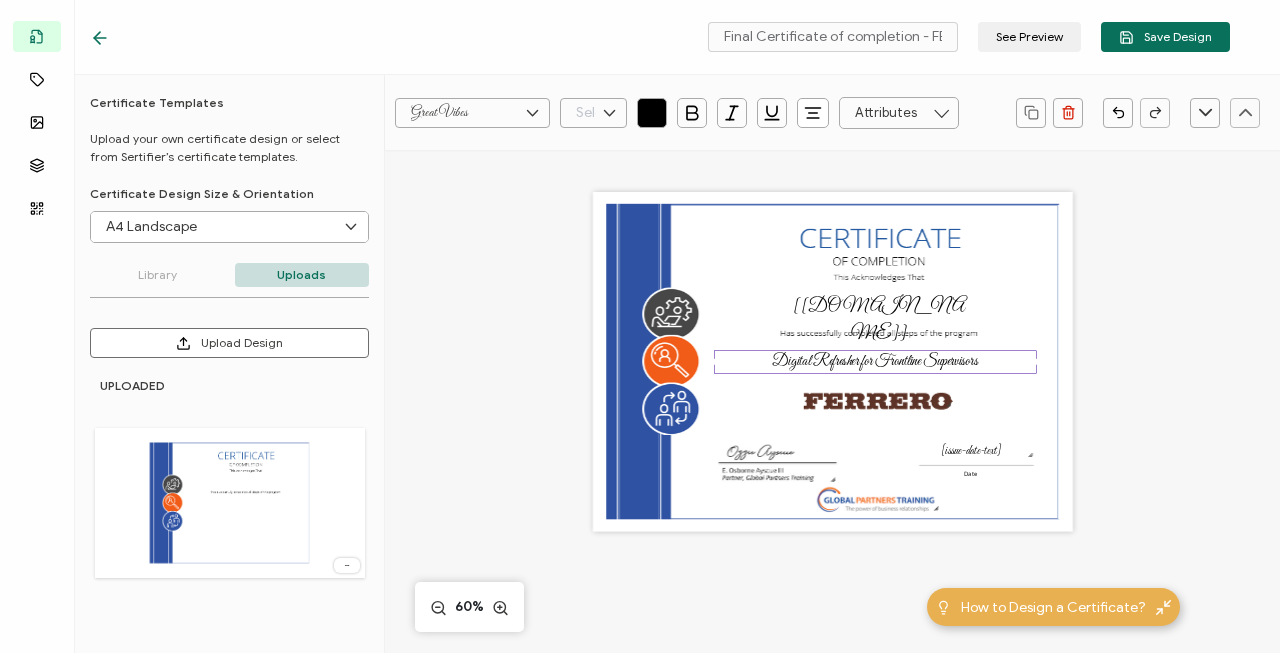 scroll, scrollTop: 792, scrollLeft: 0, axis: vertical 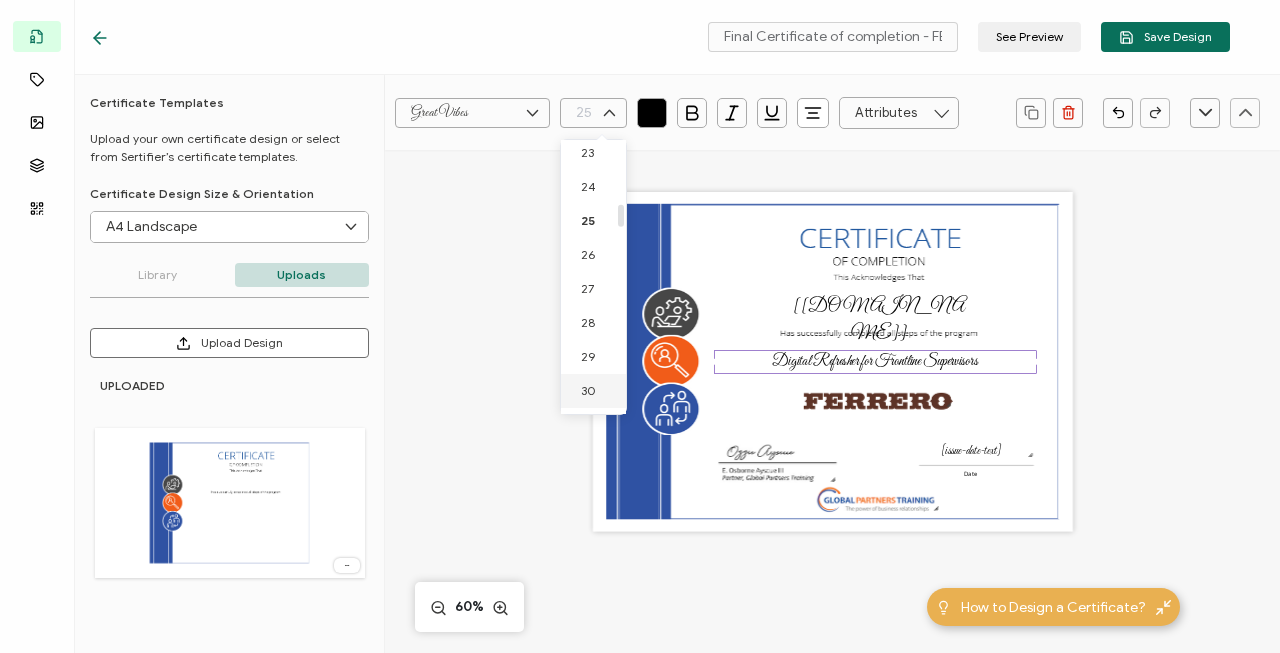 click on "30" at bounding box center [588, 390] 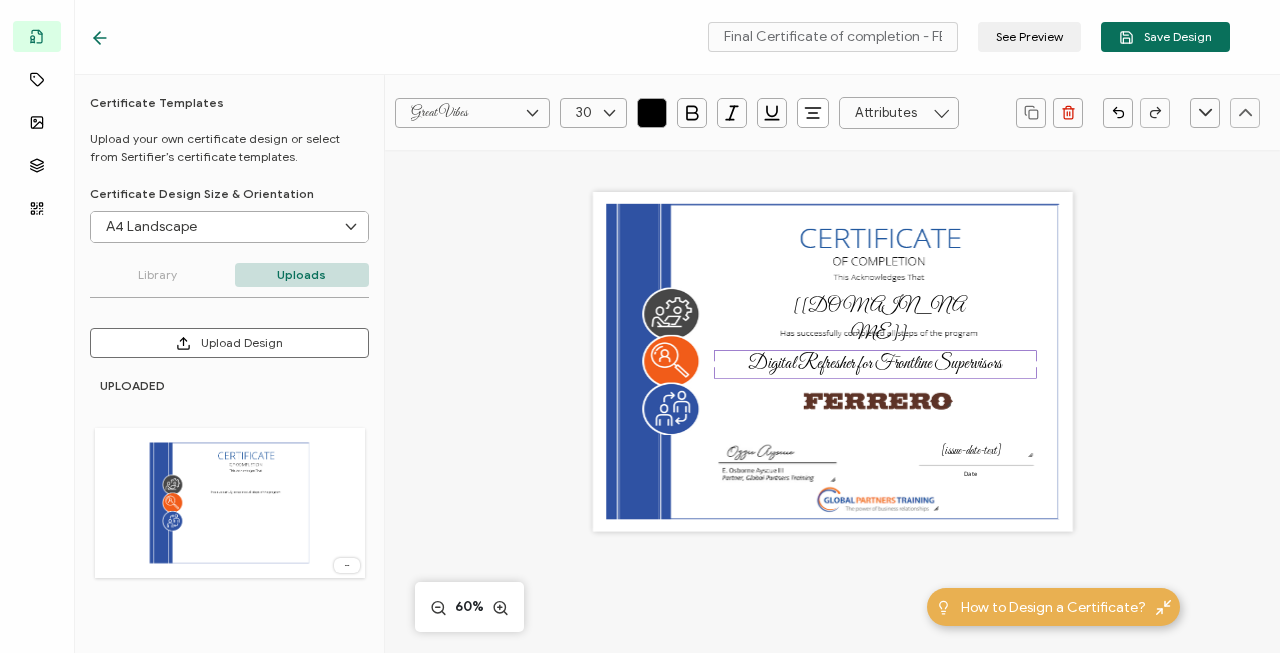 click on "Great Vibes Alright Sans Amita Archivo Black Arial Arimo Blinker Caveat Charm Charmonman Cinzel EB Garamond Farro Fira Sans Gelasio Gilroy Great Vibes Grenze Hanken Grotesk Inconsolata Josefin Sans Kolektif House Kufam Lato Libre Caslon Text Lora Lugrasimo Markazi Text Merienda Merriweather Montserrat Muli Noto Sans Noto Serif Nunito Open Sans Open Sans Condensed Orbitron Oswald Playfair Display Poppins PT Sans PT Sans Narrow PT Serif Quicksand Raleway Red Hat Display Roboto Roboto Condensed Roboto Slab Rubik Slabo 27px Source Sans Pro Spartan Tajawal Titillium Web Ubuntu UnifrakturCook UnifrakturMaguntia Work Sans   30                                             RECIPIENT
Recipient Name
Recipient E-Mail
CREDENTIAL
Credential ID
Issue Date
Credential Name
ISSUER" at bounding box center [832, 538] 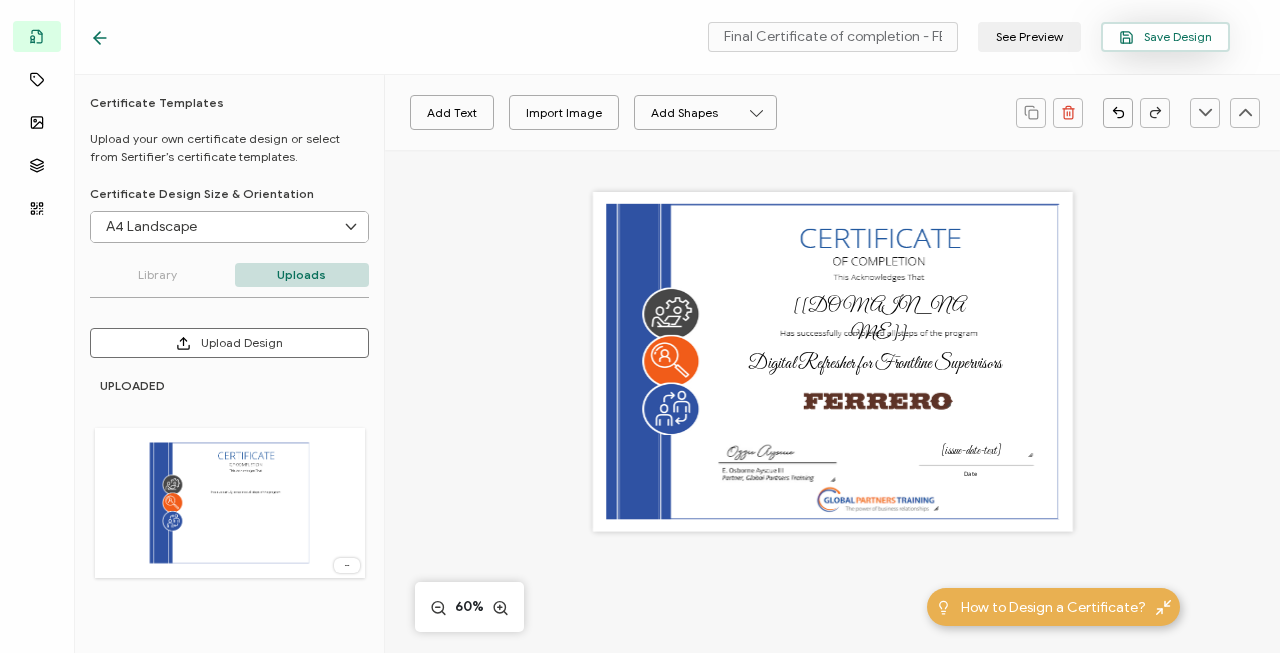click on "Save Design" at bounding box center [1165, 37] 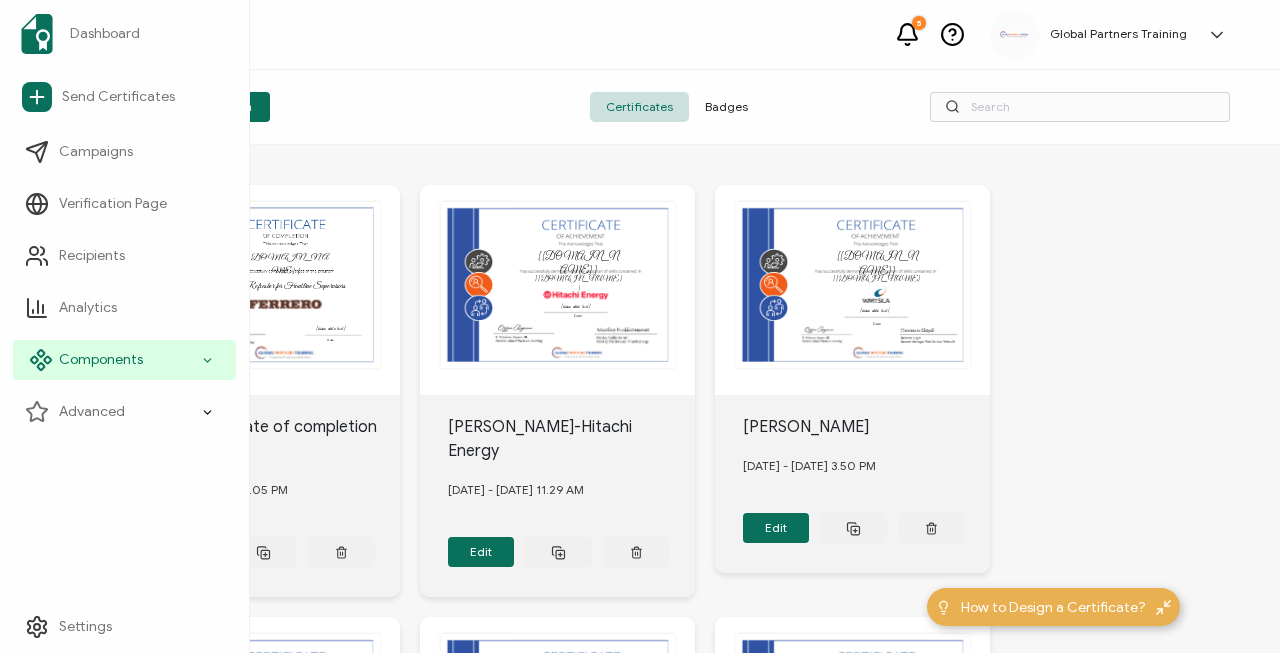click 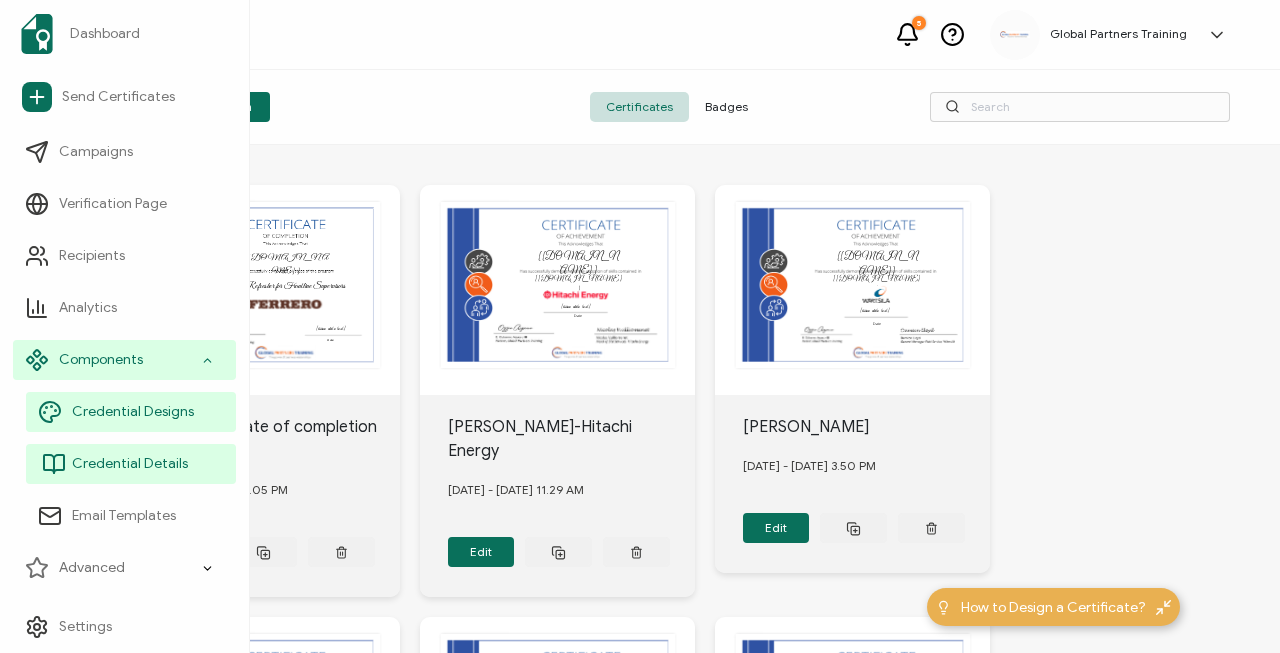 click on "Credential Details" at bounding box center [131, 464] 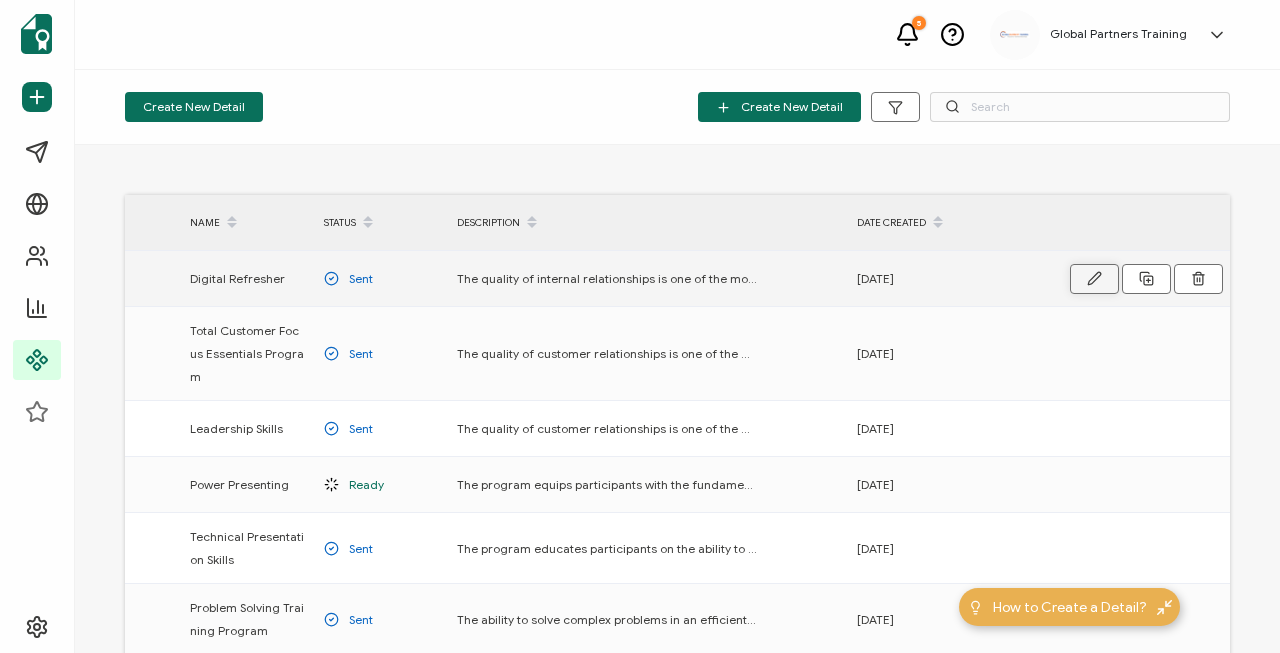 click at bounding box center [1094, 279] 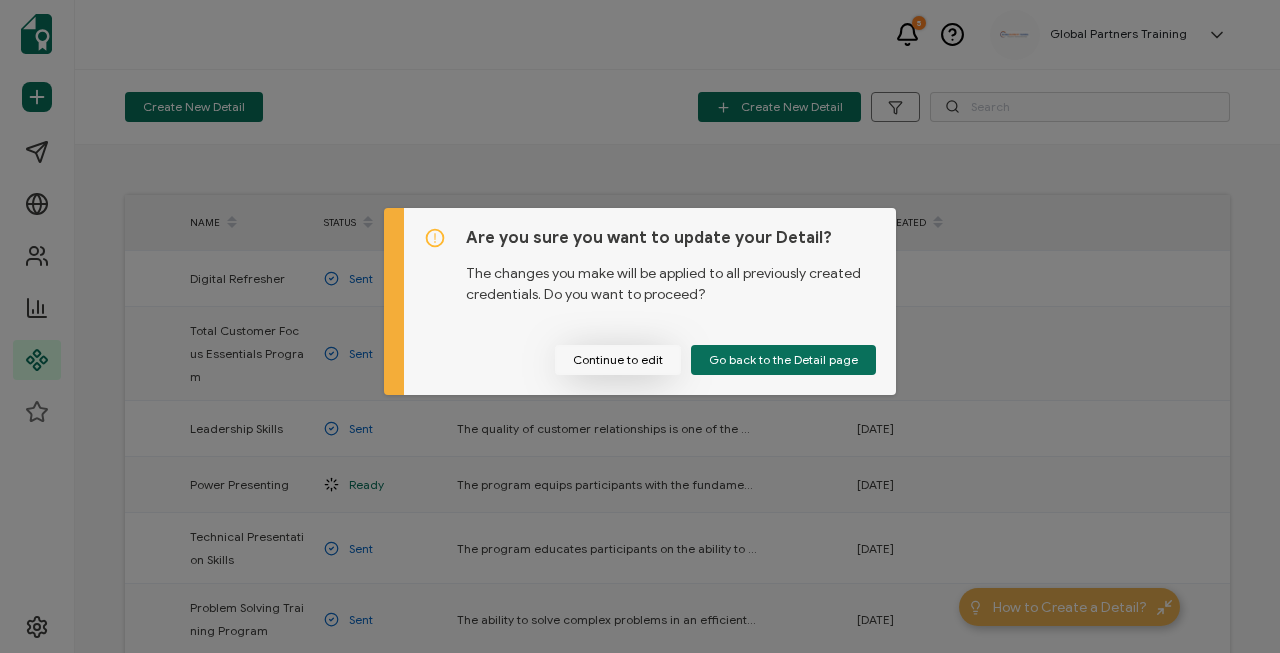 click on "Continue to edit" at bounding box center [618, 360] 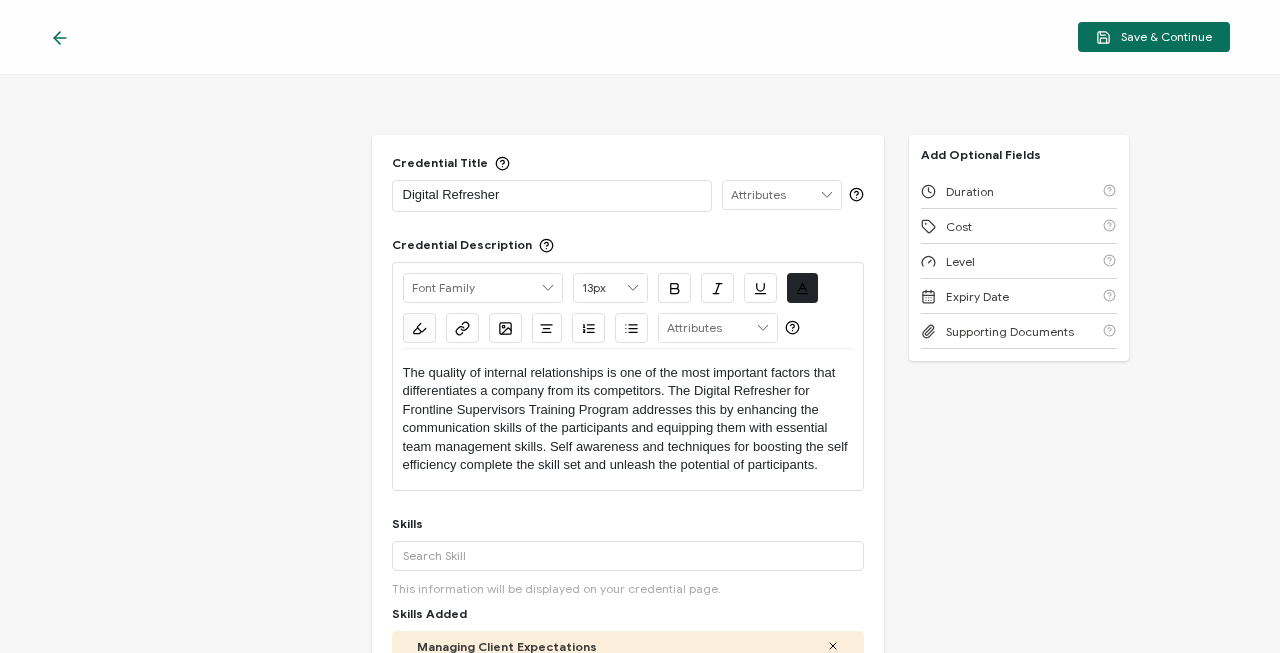 click on "Digital Refresher" at bounding box center (552, 195) 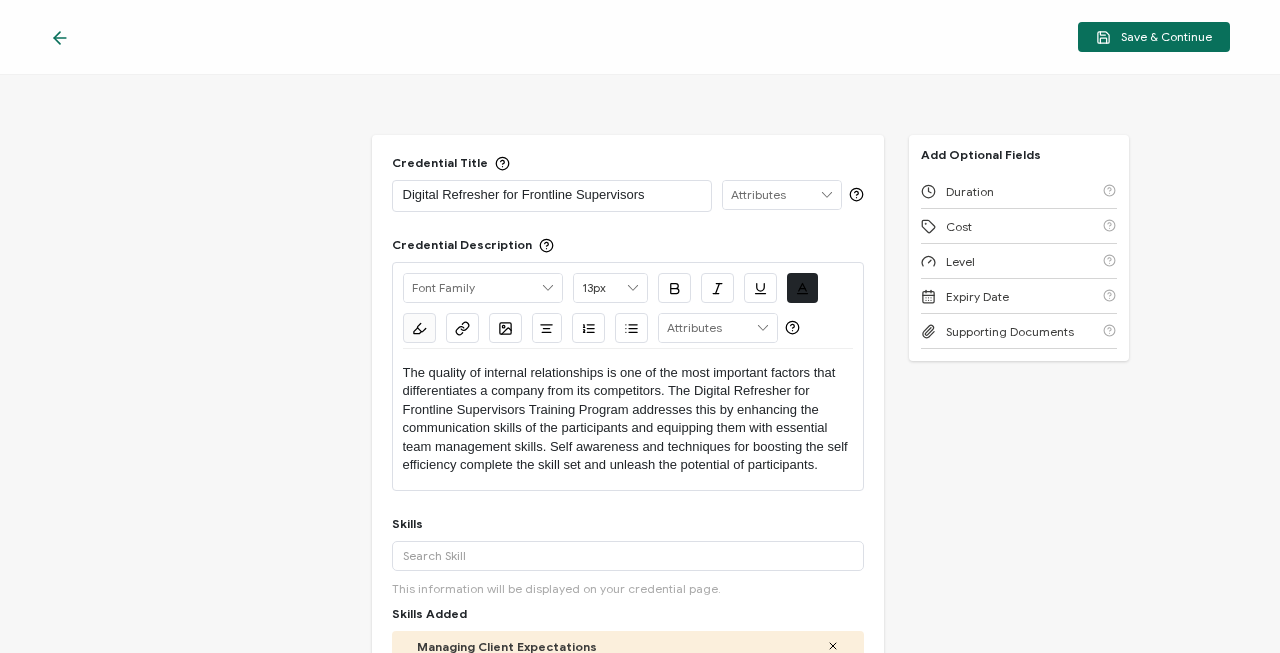 drag, startPoint x: 1141, startPoint y: 41, endPoint x: 879, endPoint y: 113, distance: 271.71307 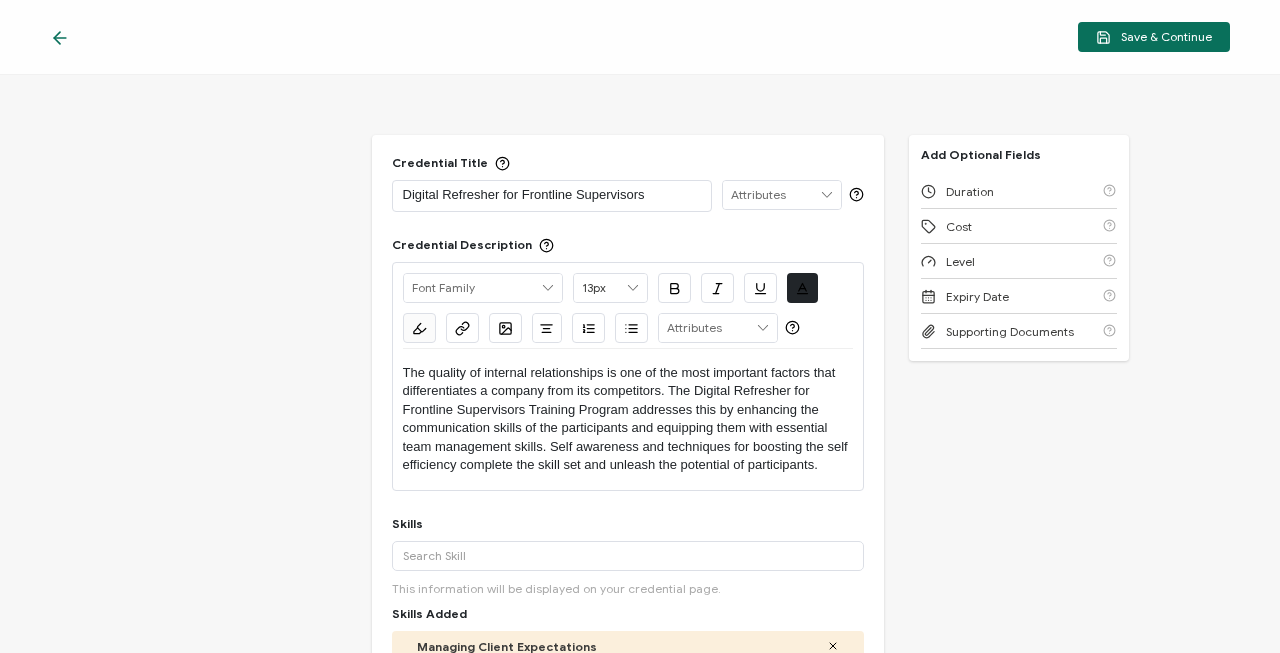 click on "Save & Continue
Credential Title
Digital Refresher for Frontline Supervisors   ISSUER
Issuer Name
Credential Description
Alright Sans Amita Archivo Black Arial Arimo Blinker Caveat Charm Charmonman Cinzel EB Garamond Farro Fira Sans Gelasio Gilroy Great Vibes Grenze Hanken Grotesk Inconsolata Josefin Sans Kolektif House Kufam Lato Libre Caslon Text Lora Lugrasimo Markazi Text Merienda Merriweather Montserrat Muli Noto Sans Noto Serif Nunito Open Sans Open Sans Condensed Orbitron Oswald Playfair Display Poppins PT Sans PT Sans Narrow PT Serif Quicksand Raleway Red Hat Display Roboto Roboto Condensed Roboto Slab Rubik Slabo 27px Source Sans Pro Spartan Tajawal Titillium Web Ubuntu UnifrakturCook UnifrakturMaguntia Work Sans   13px 11px 12px 13px 14px 15px 16px 17px 18px 19px 20px" at bounding box center (640, 326) 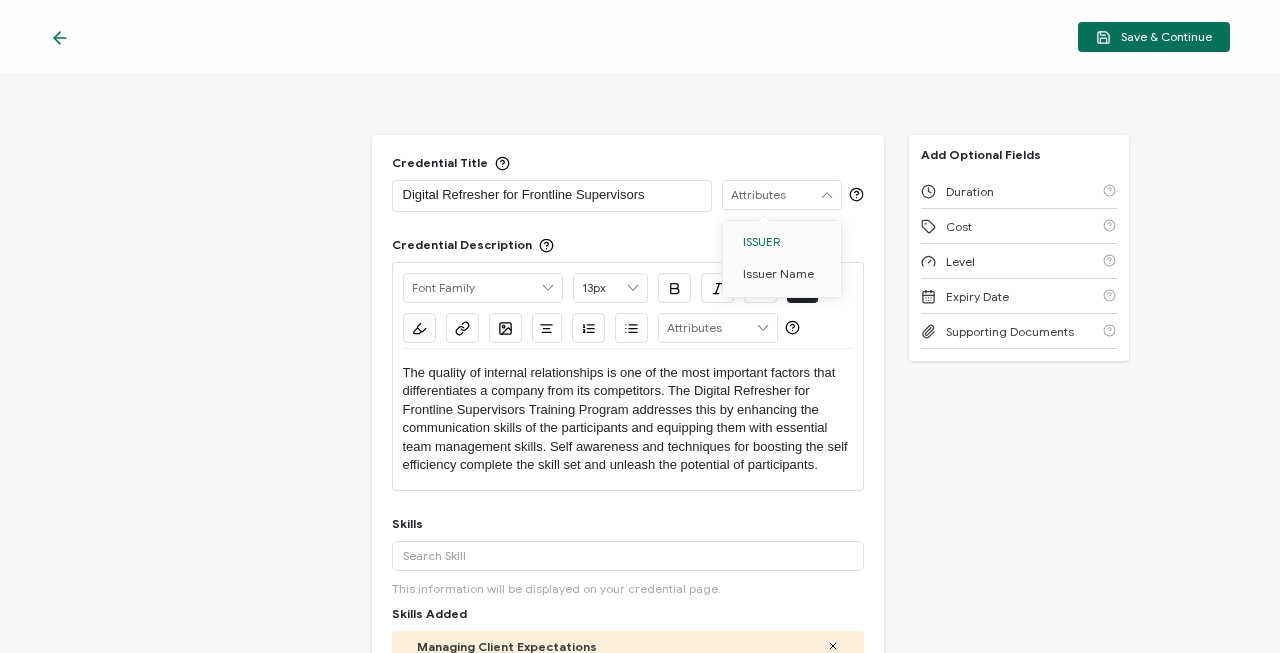 click at bounding box center (782, 195) 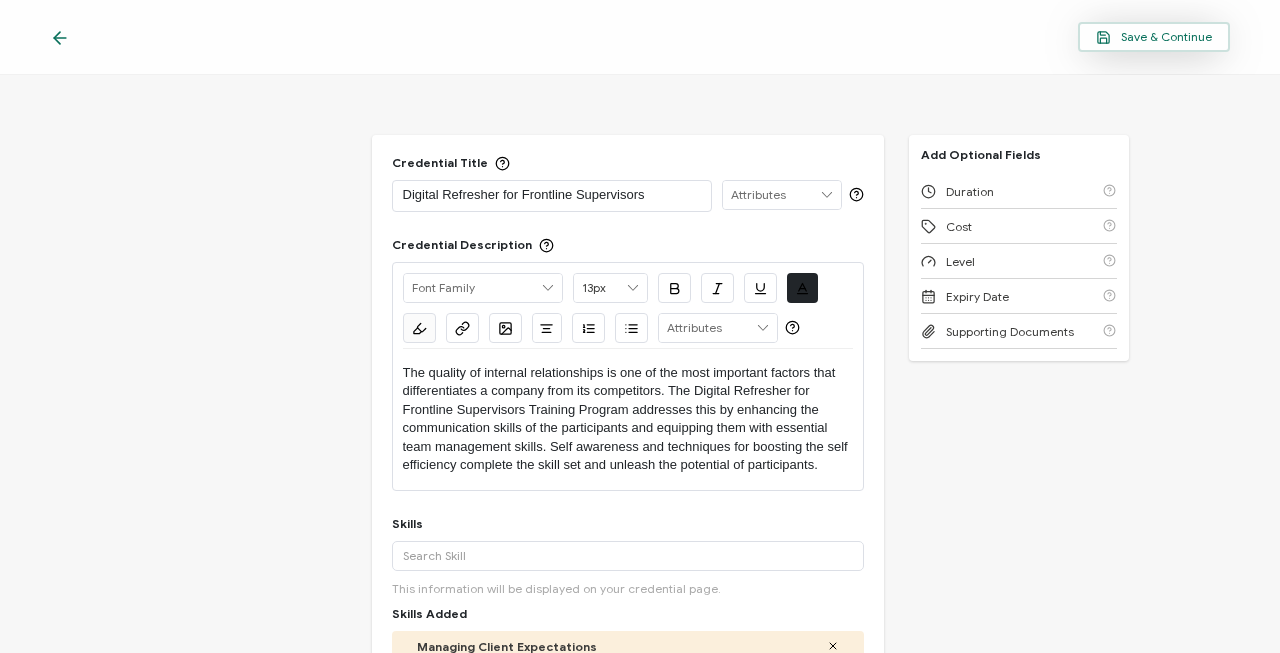 click on "Save & Continue" at bounding box center [1154, 37] 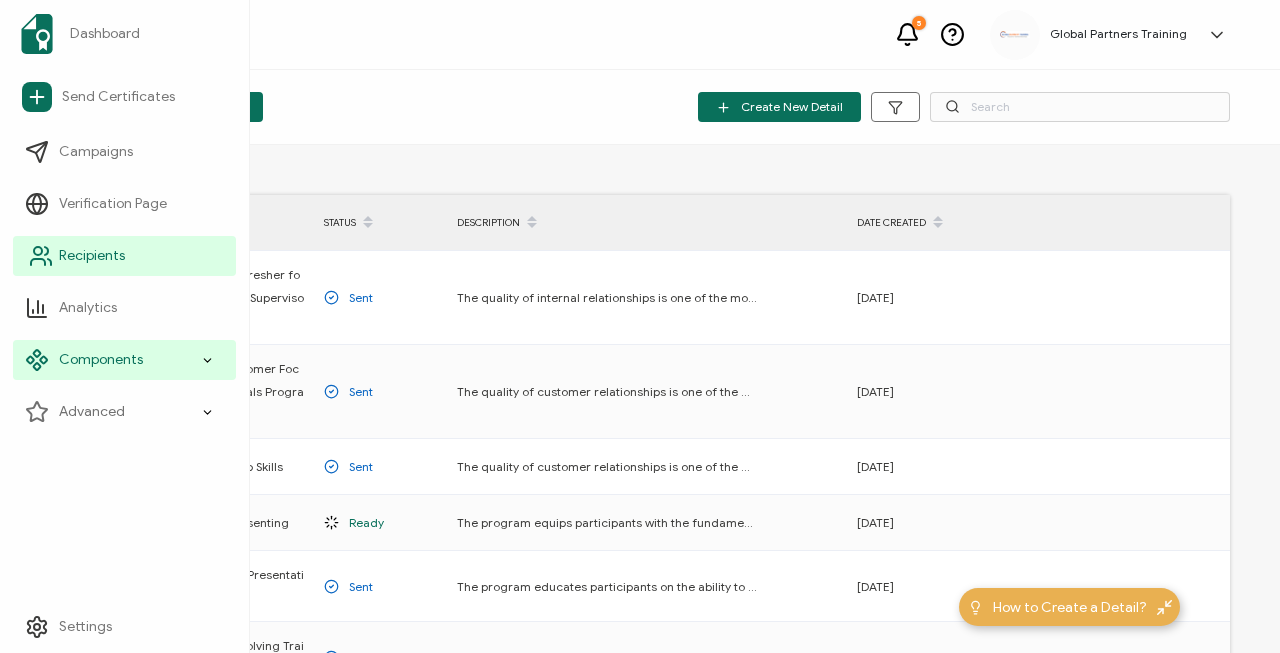 click 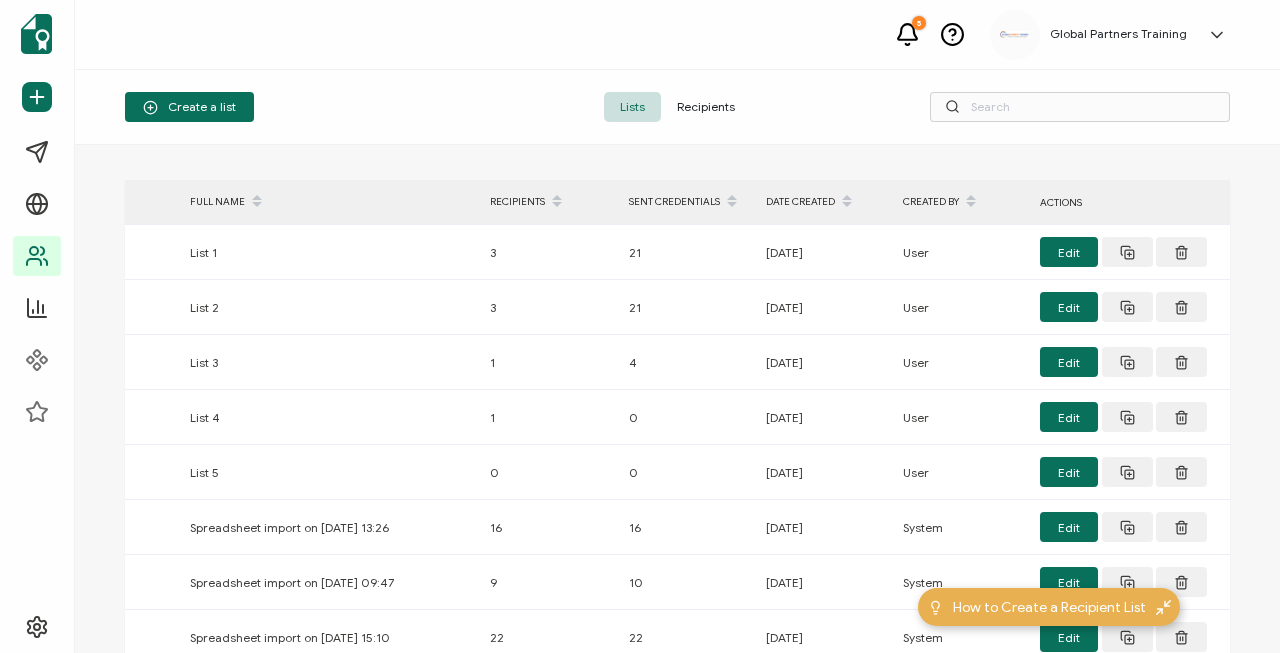 click on "Recipients" at bounding box center (706, 107) 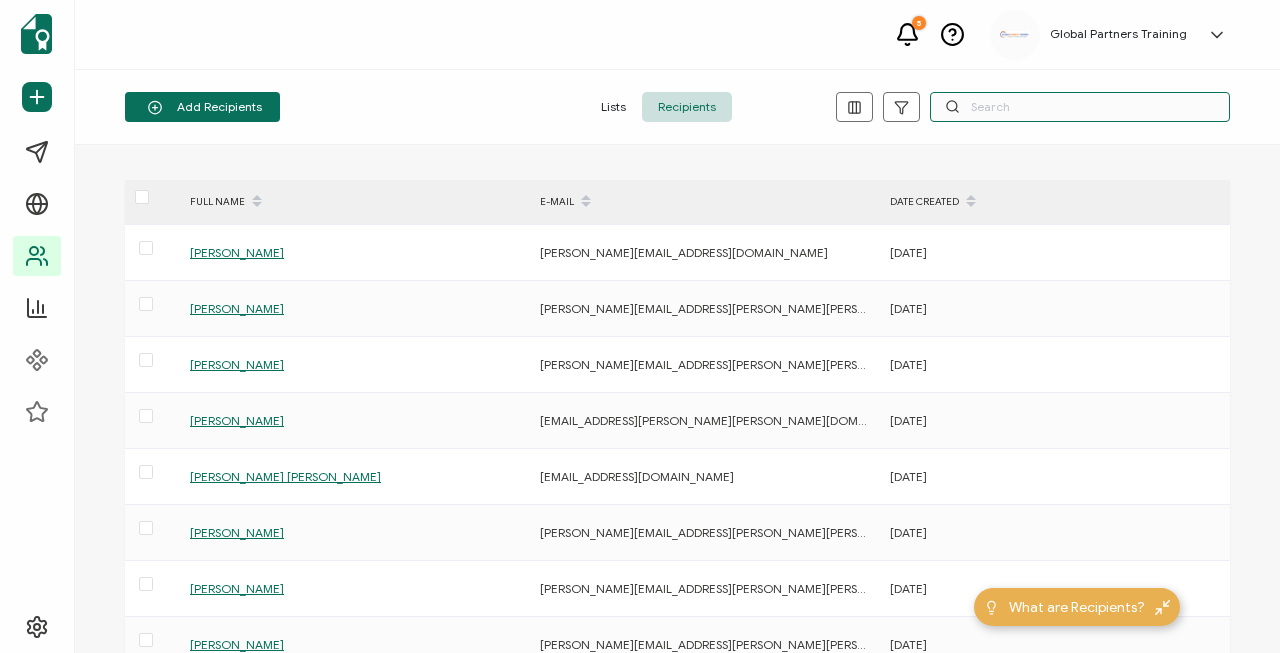 click at bounding box center (1080, 107) 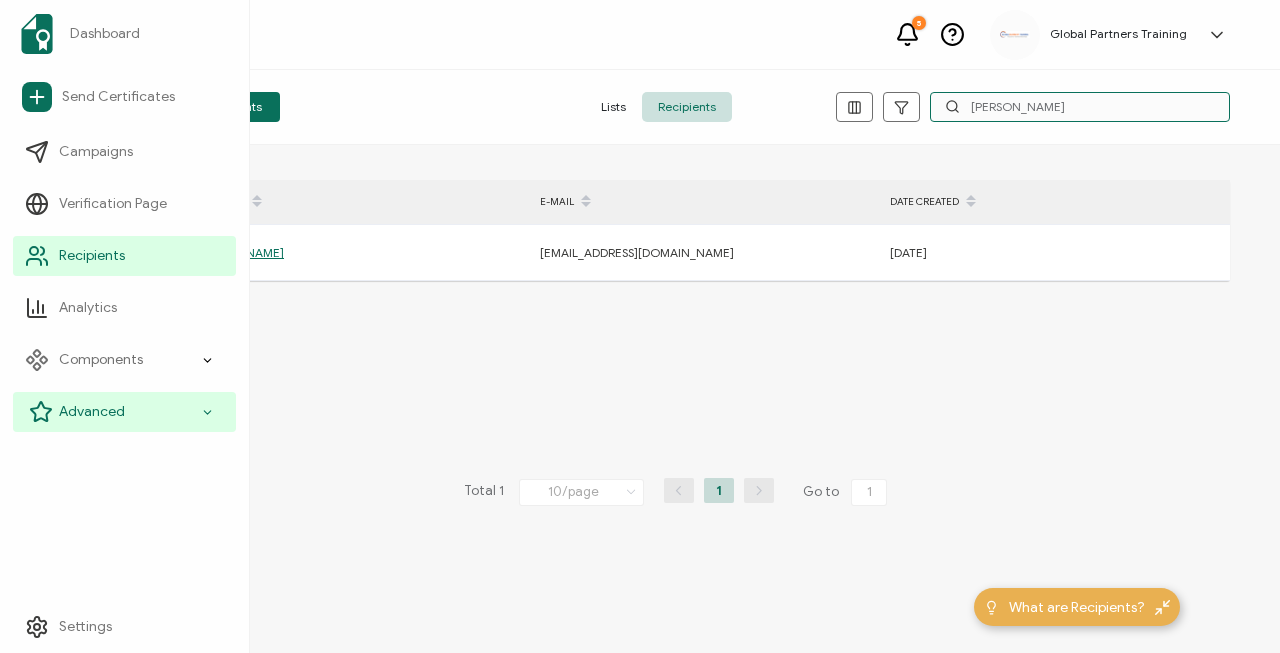 type on "alicia" 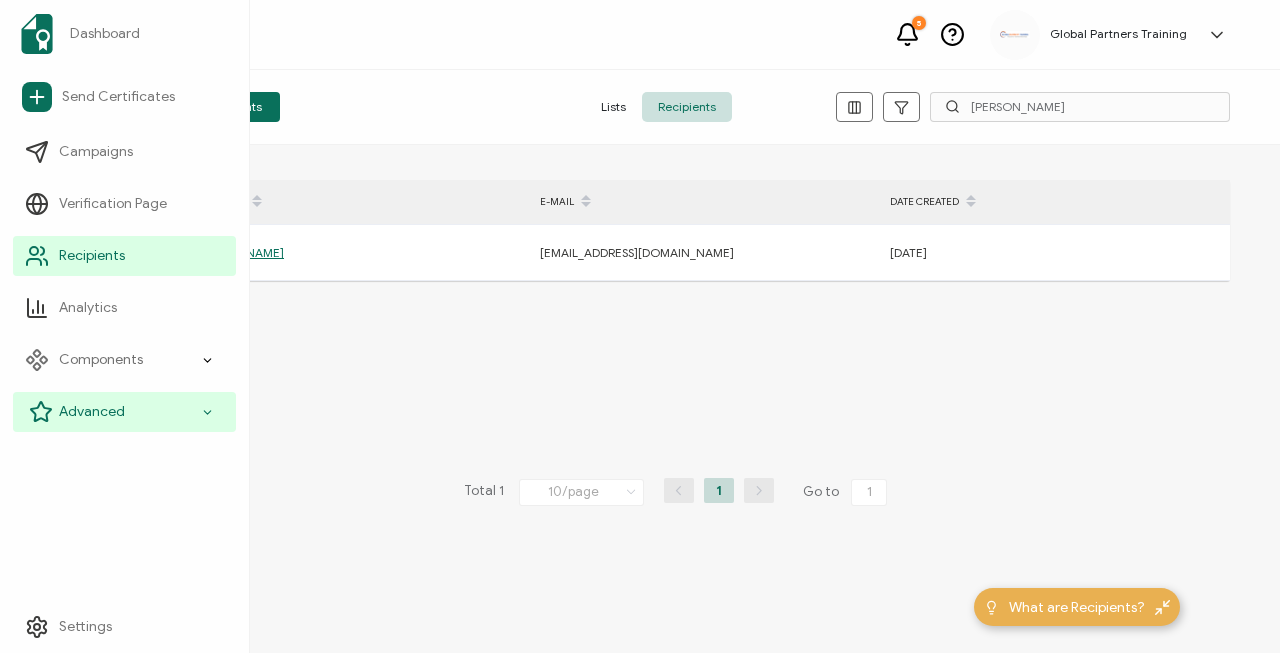 click on "Advanced" at bounding box center (92, 412) 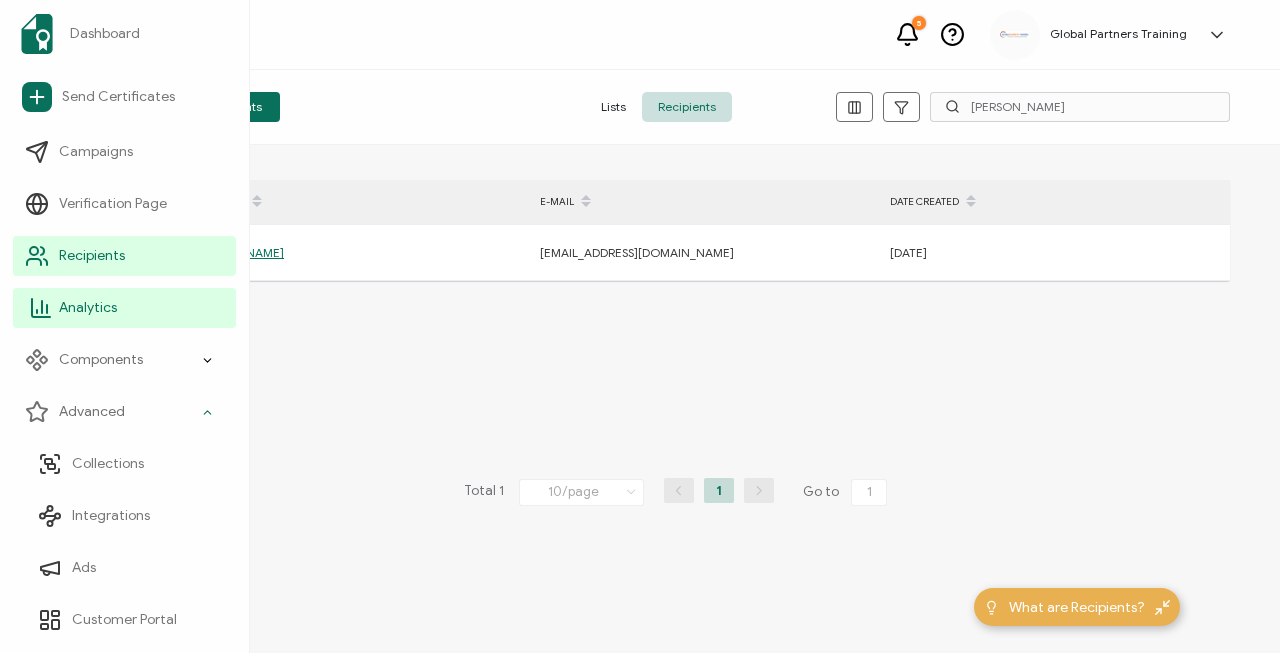 click on "Analytics" at bounding box center [124, 308] 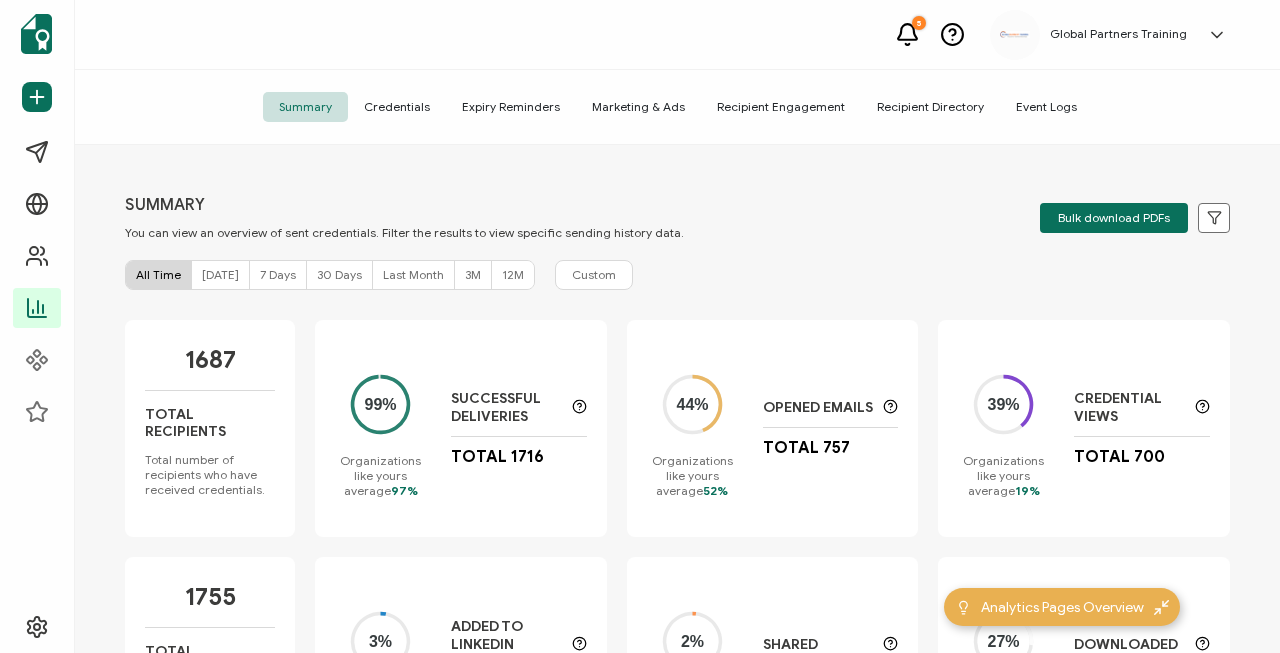 click on "Today" at bounding box center [221, 275] 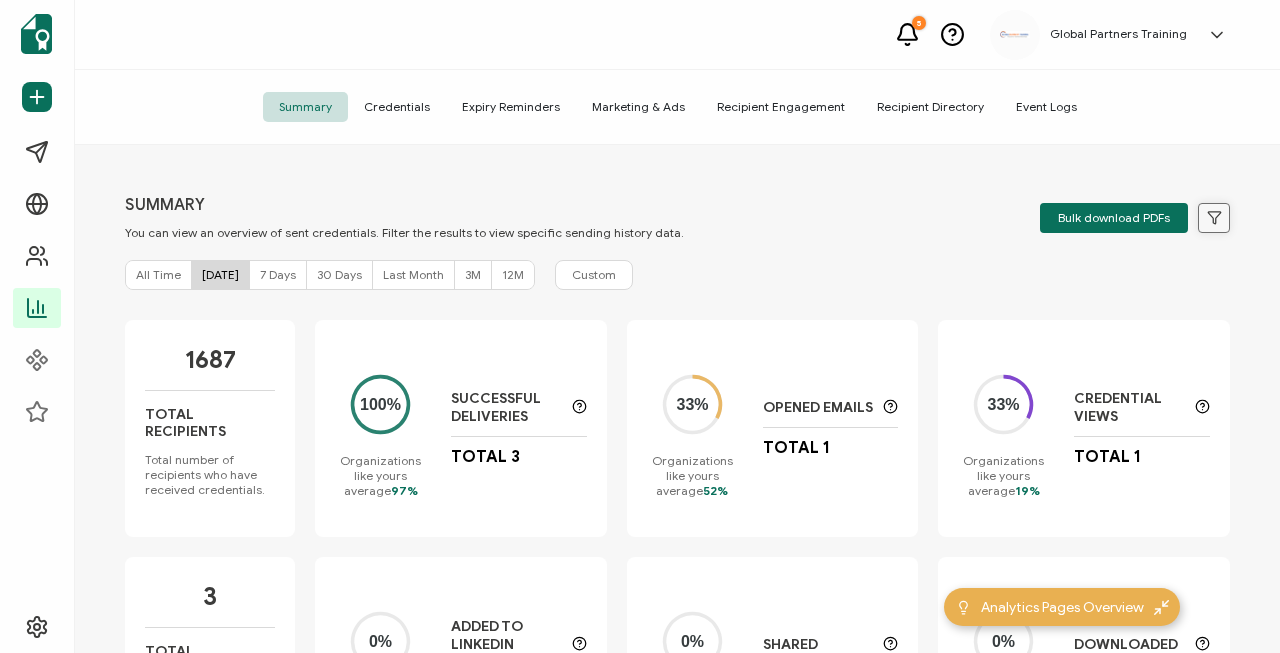 click 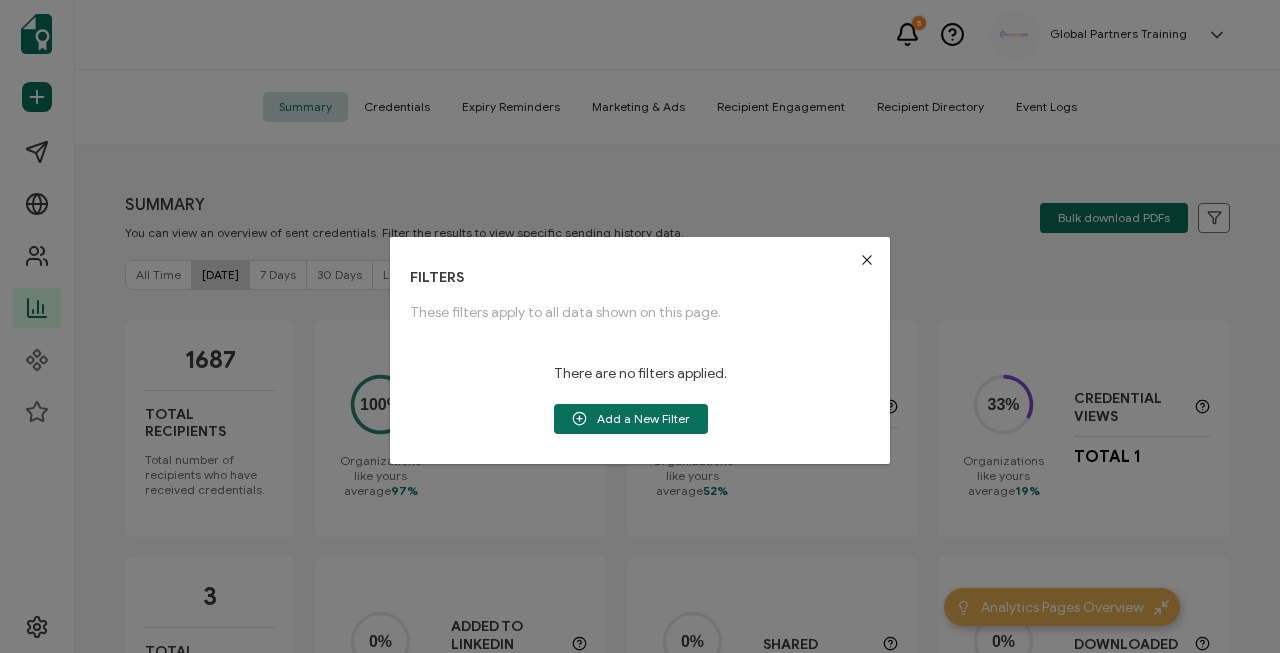 click at bounding box center [867, 260] 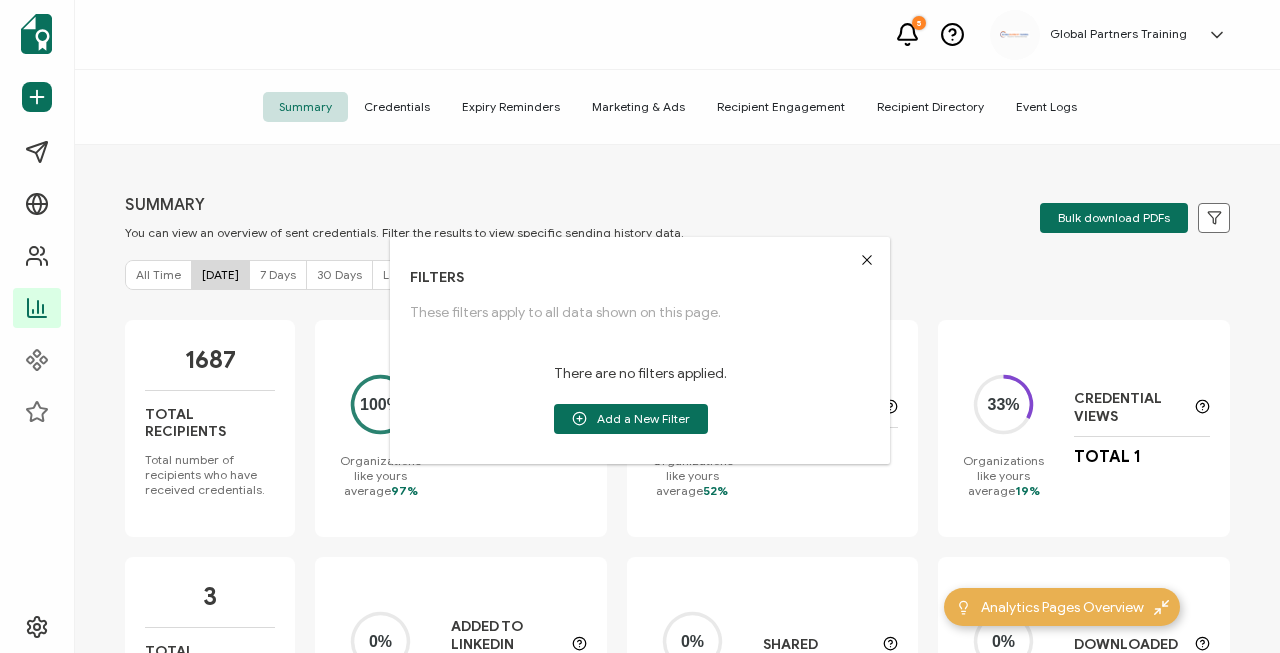 click on "5
Global Partners Training
Alicia Hurd
ahurd@gptts.com
ID:
00740354
Global Partners Training
Create Organization
Organization Settings
Log Out
Complete Your Journey         Complete your organization profile       View analytics page
Customize credential website       Customize issuer profile
Start your subscription           Complete your organization profile       View analytics page
Customize credential website" at bounding box center (640, 326) 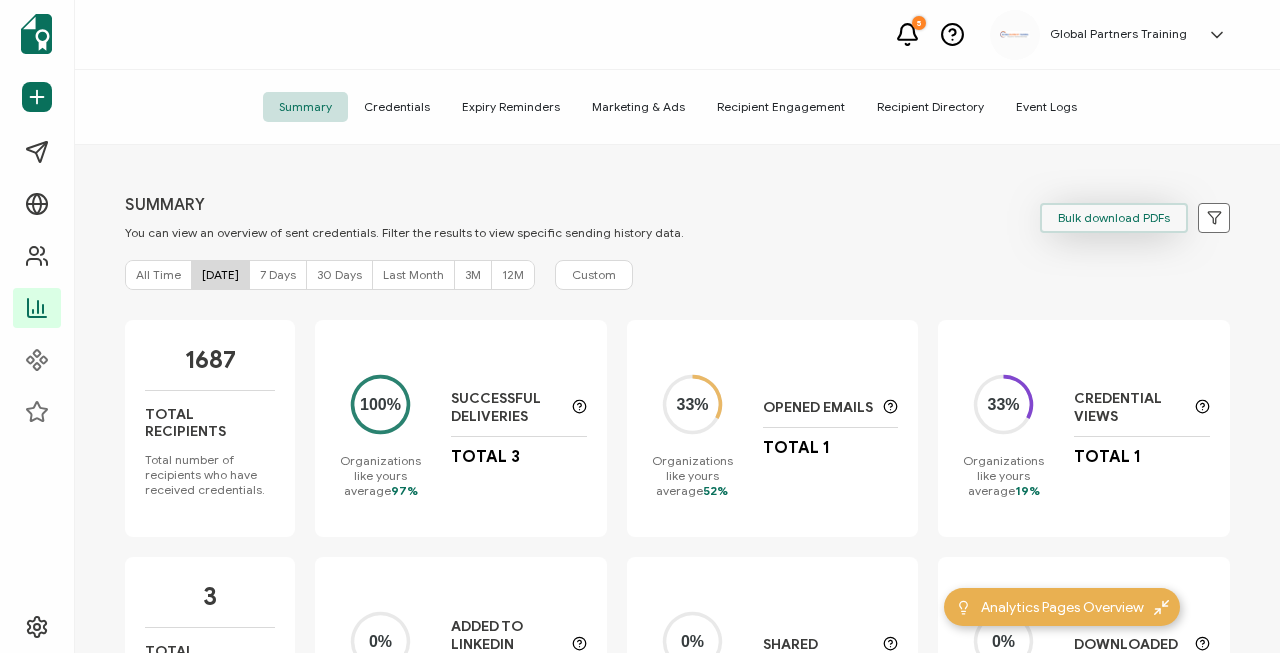 click on "Bulk download PDFs" at bounding box center [1114, 218] 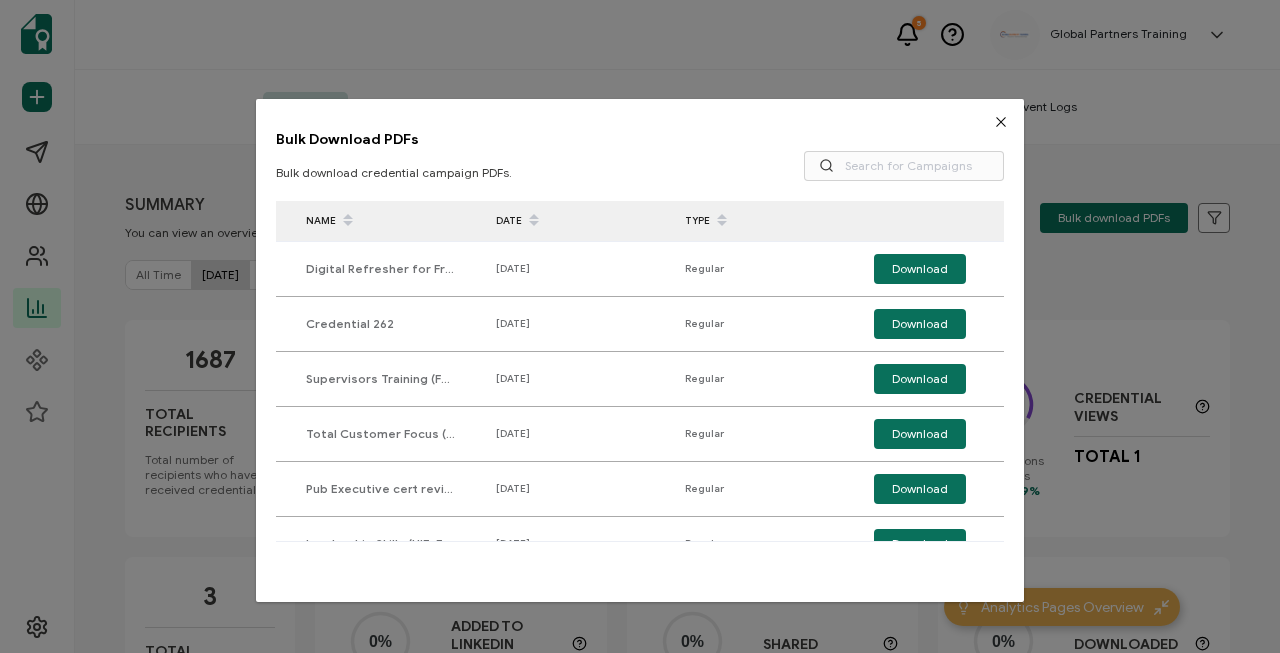 click at bounding box center [1001, 122] 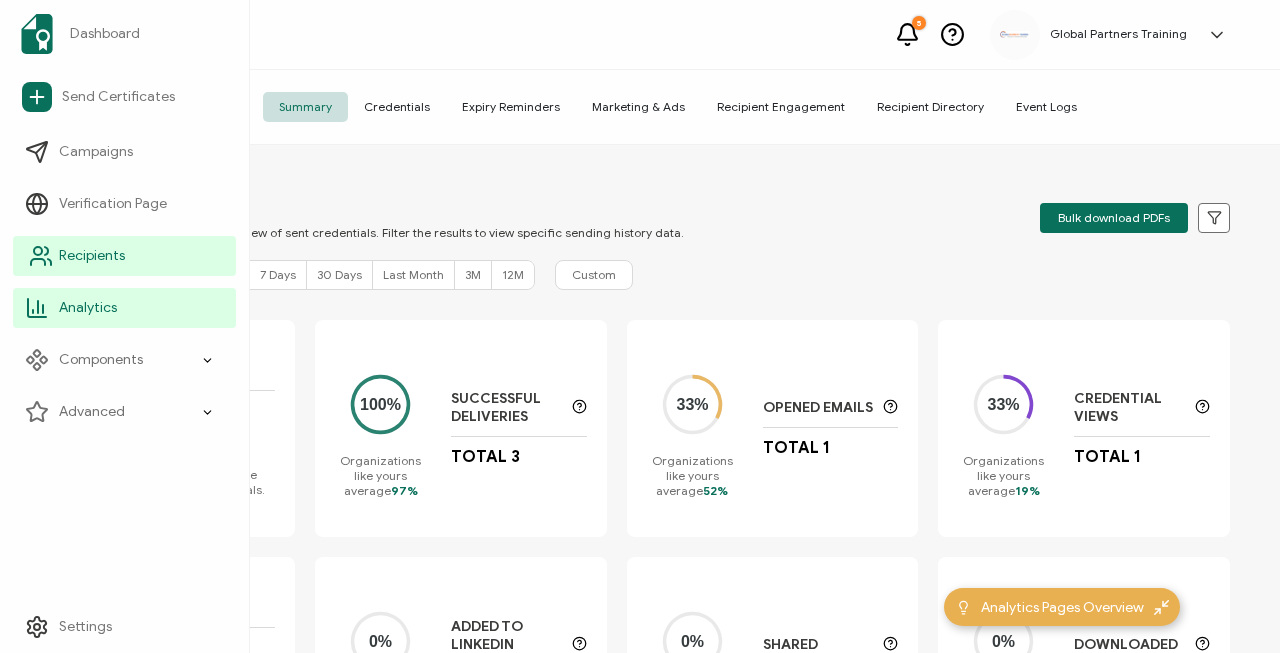 click 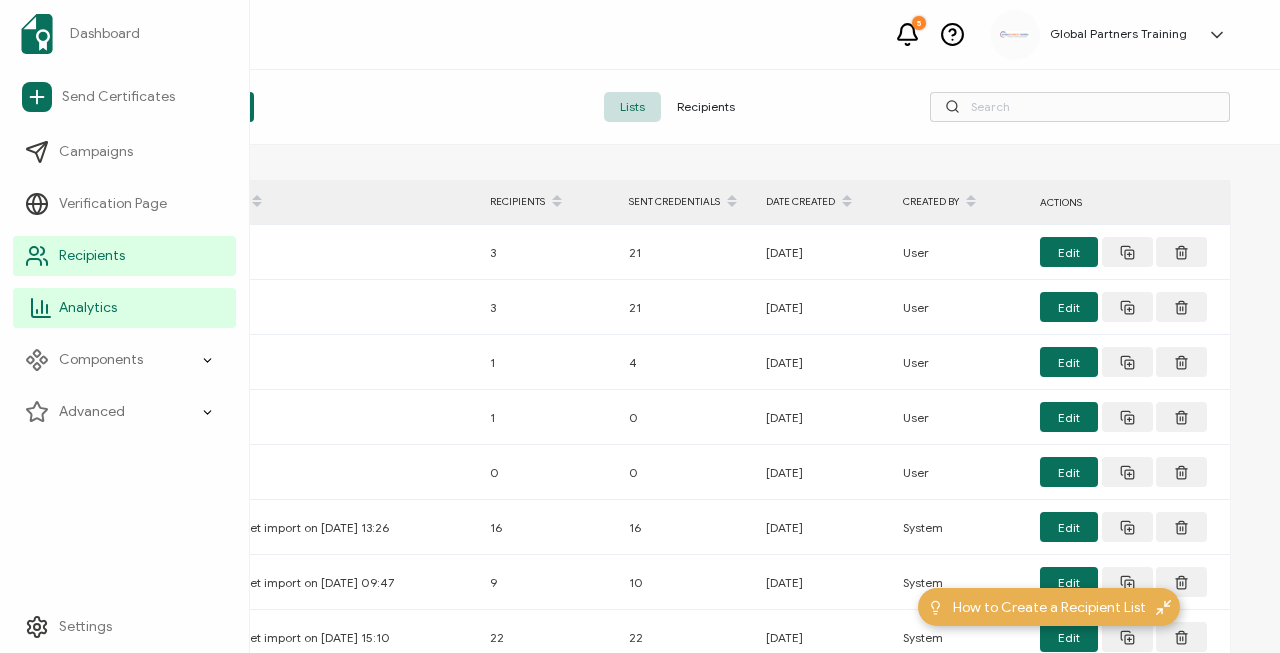 click on "Analytics" at bounding box center (88, 308) 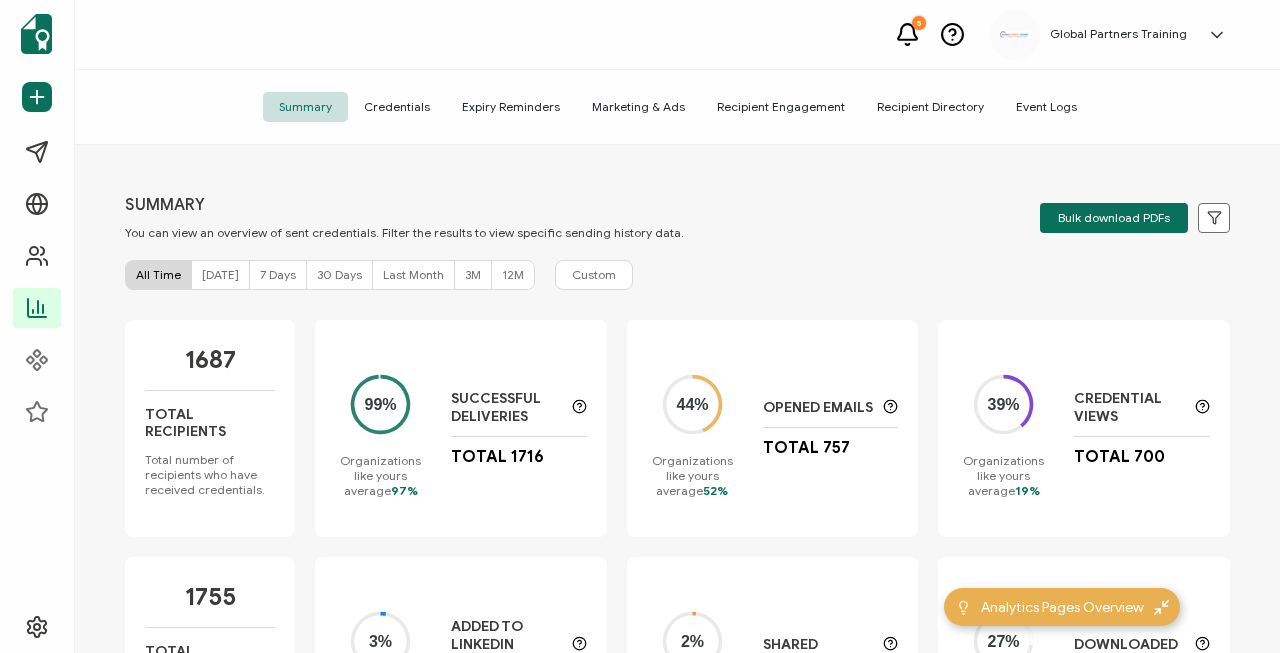 click on "Credentials" at bounding box center (397, 107) 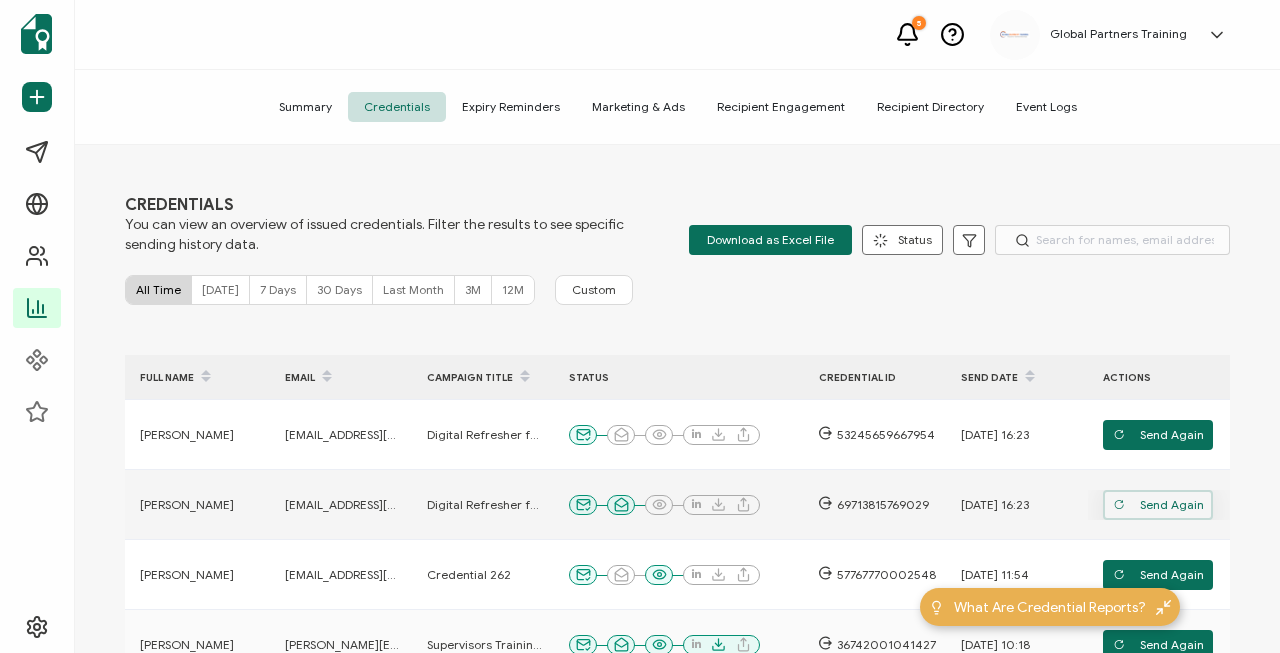 click on "Send Again" at bounding box center (1158, 505) 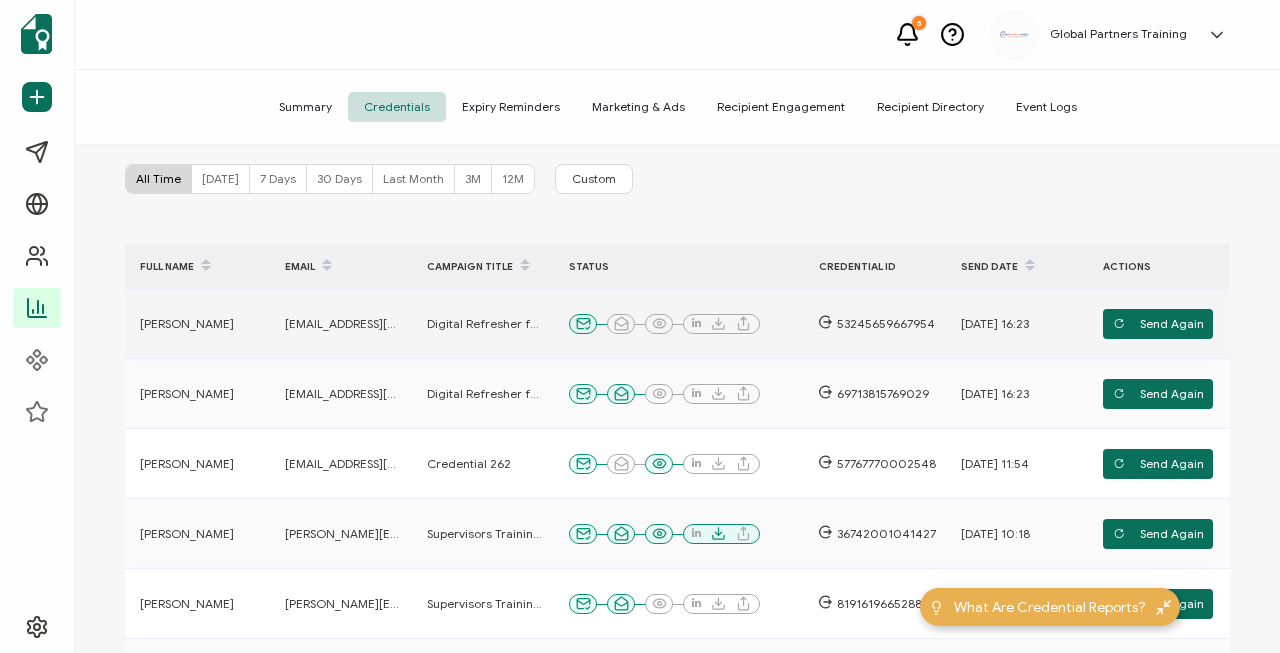 scroll, scrollTop: 0, scrollLeft: 0, axis: both 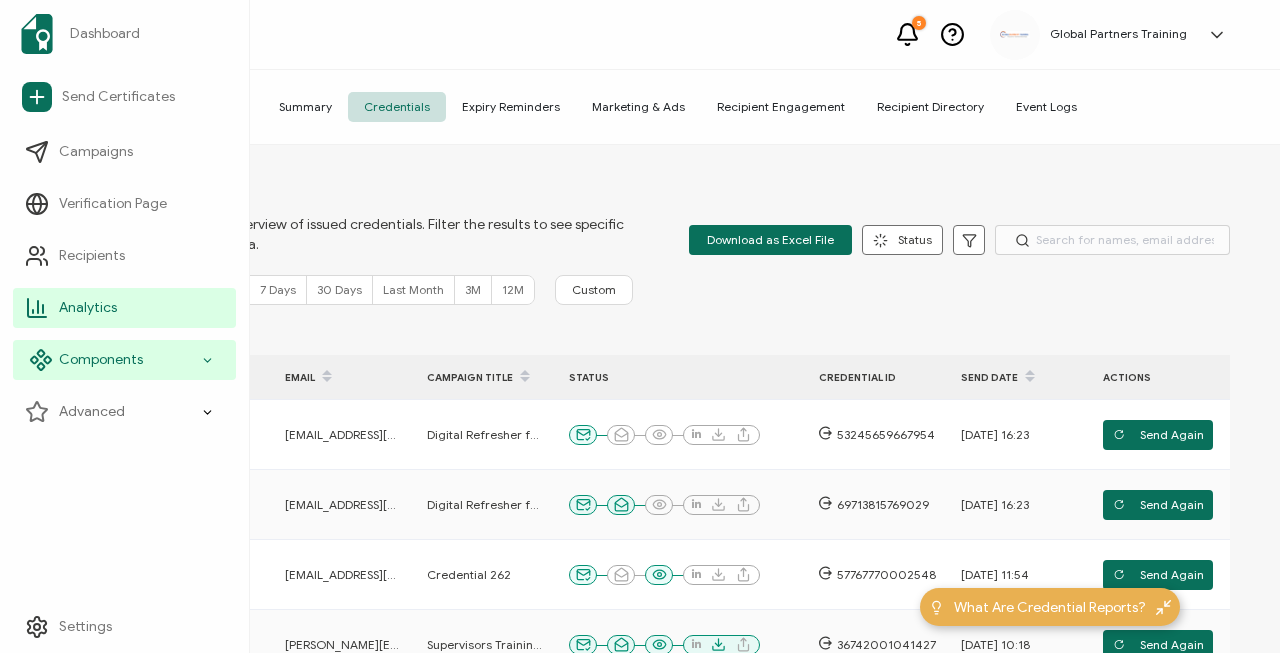 click 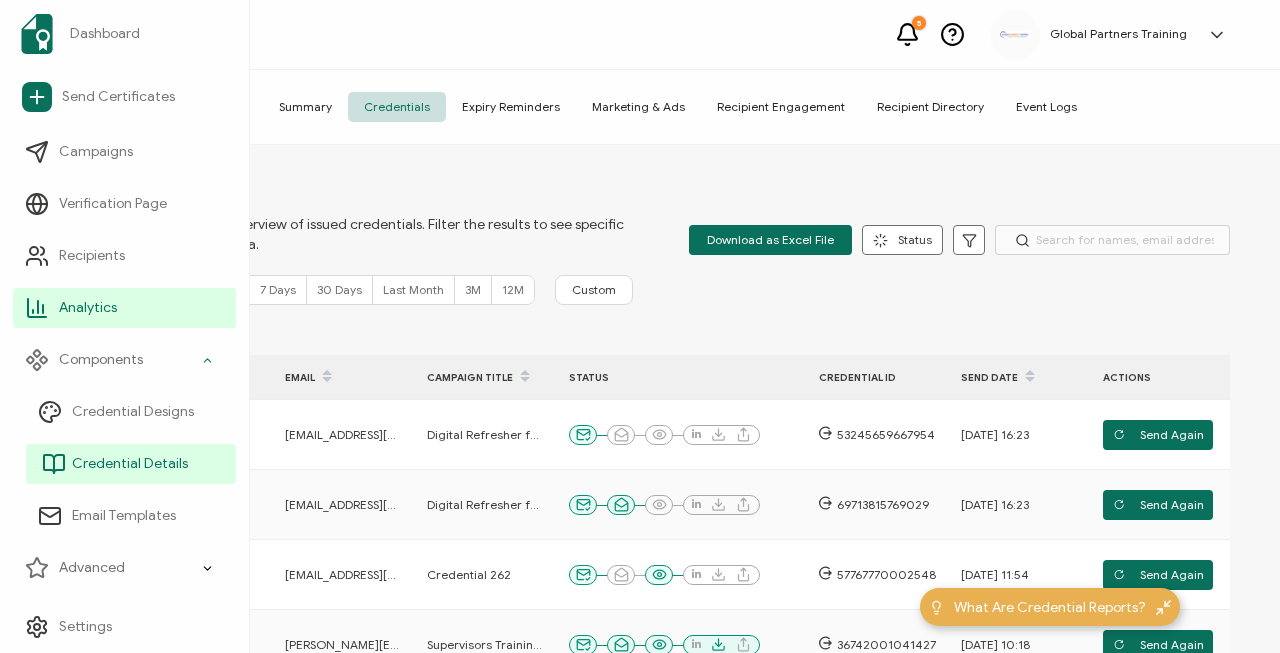 click on "Credential Details" at bounding box center (130, 464) 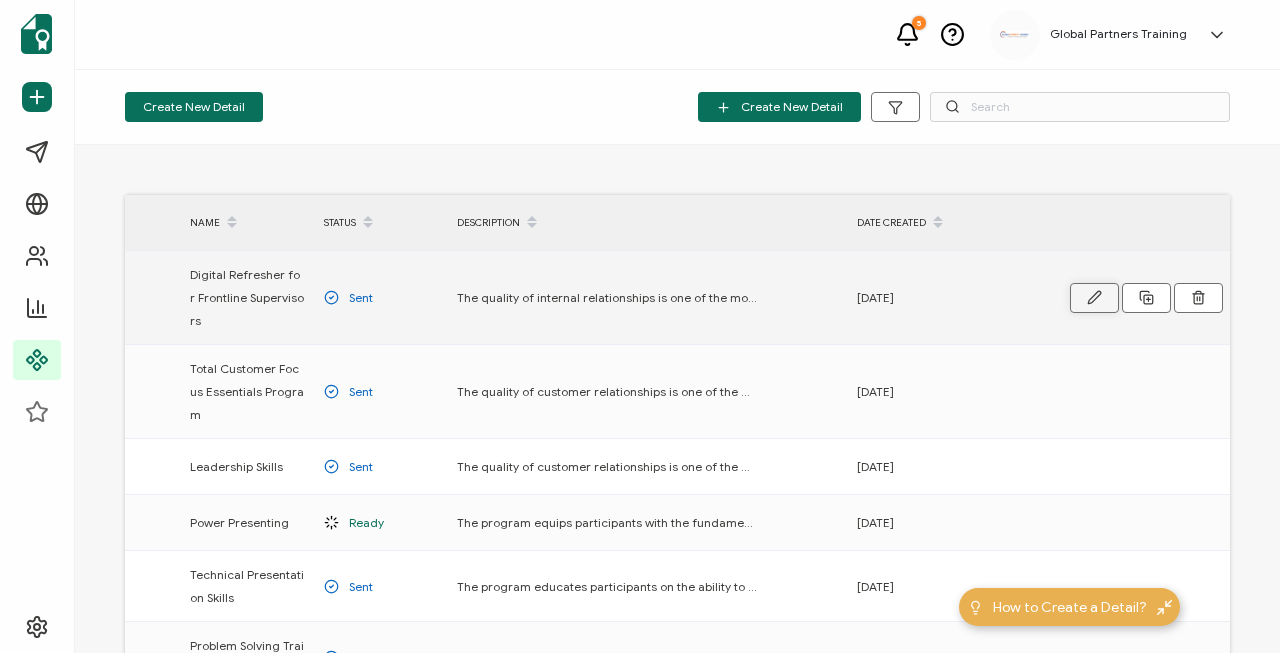 click 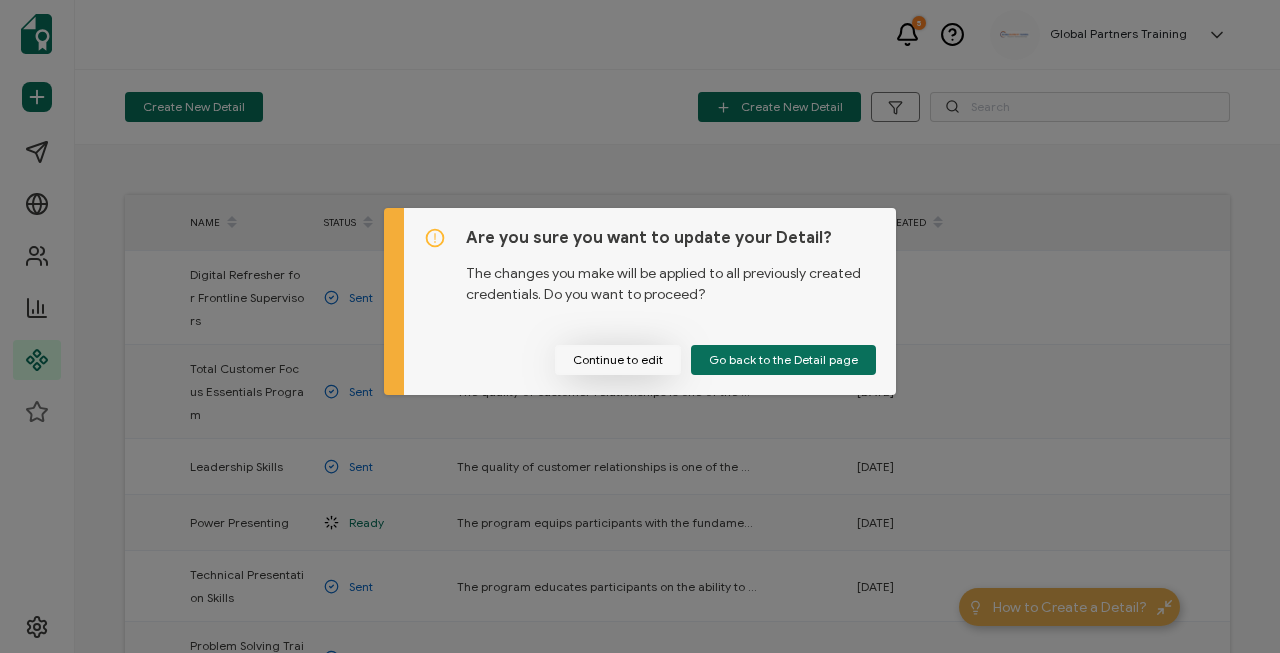click on "Continue to edit" at bounding box center (618, 360) 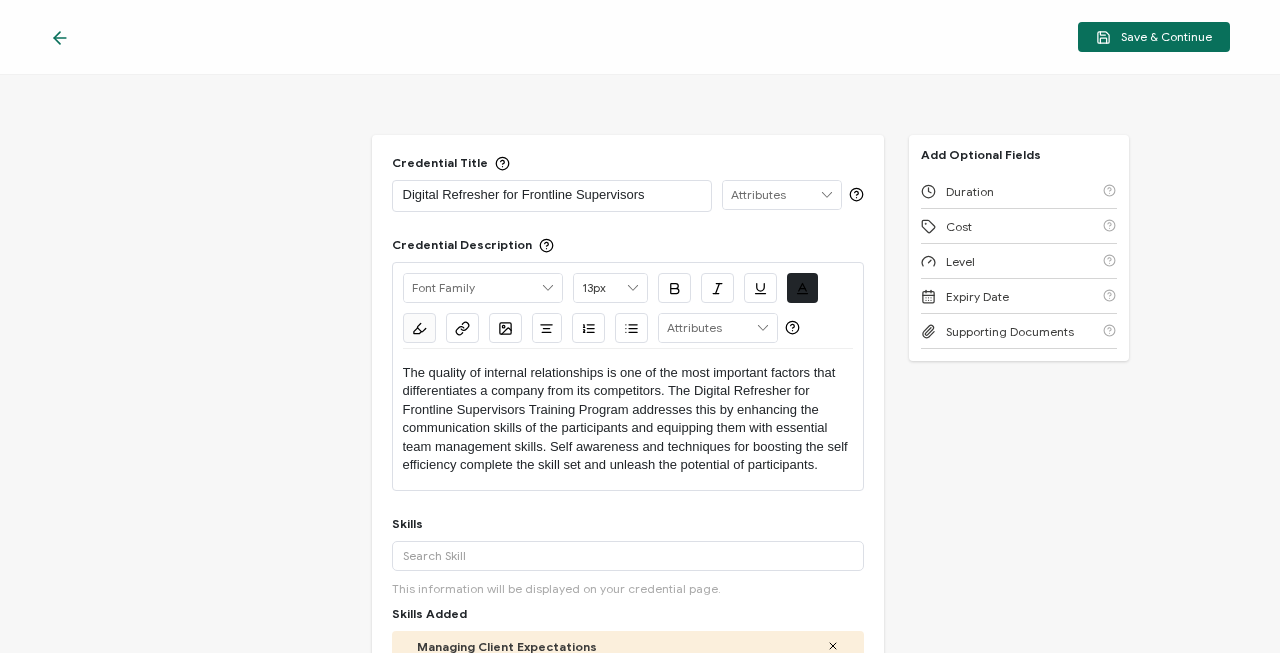 click on "The quality of internal relationships is one of the most important factors that differentiates a company from its competitors. The Digital Refresher for Frontline Supervisors Training Program addresses this by enhancing the communication skills of the participants and equipping them with essential team management skills. Self awareness and techniques for boosting the self efficiency complete the skill set and unleash the potential of participants." at bounding box center (628, 419) 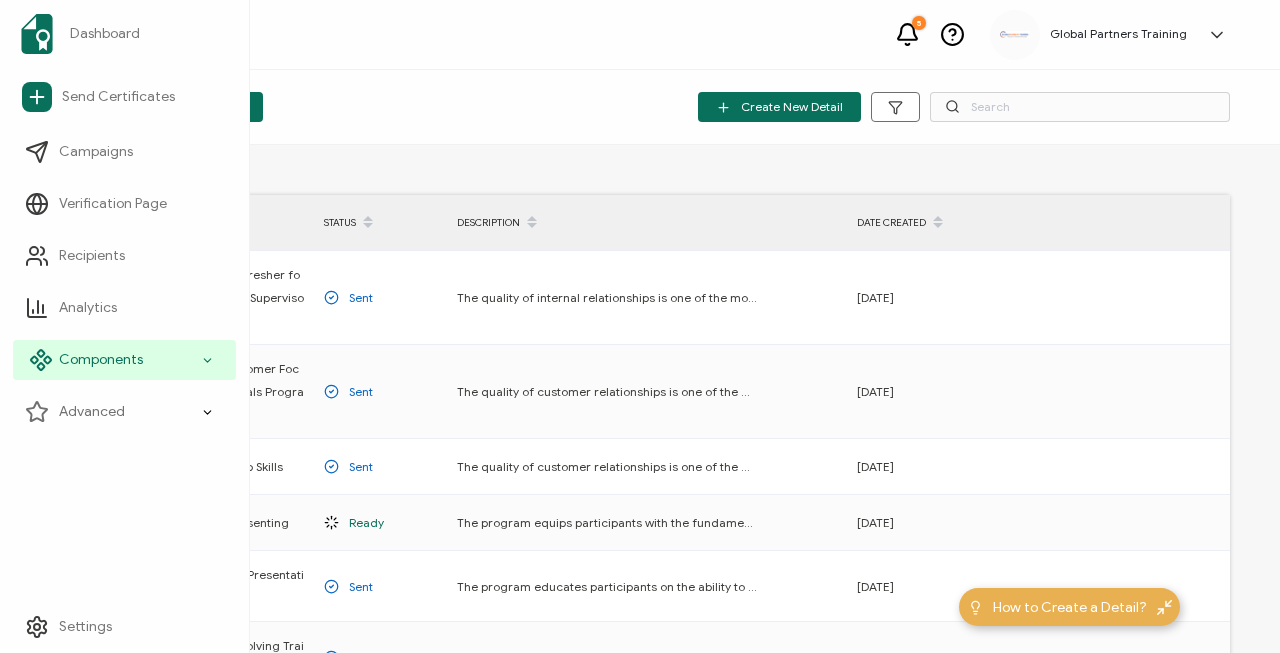 click on "Components" at bounding box center (124, 360) 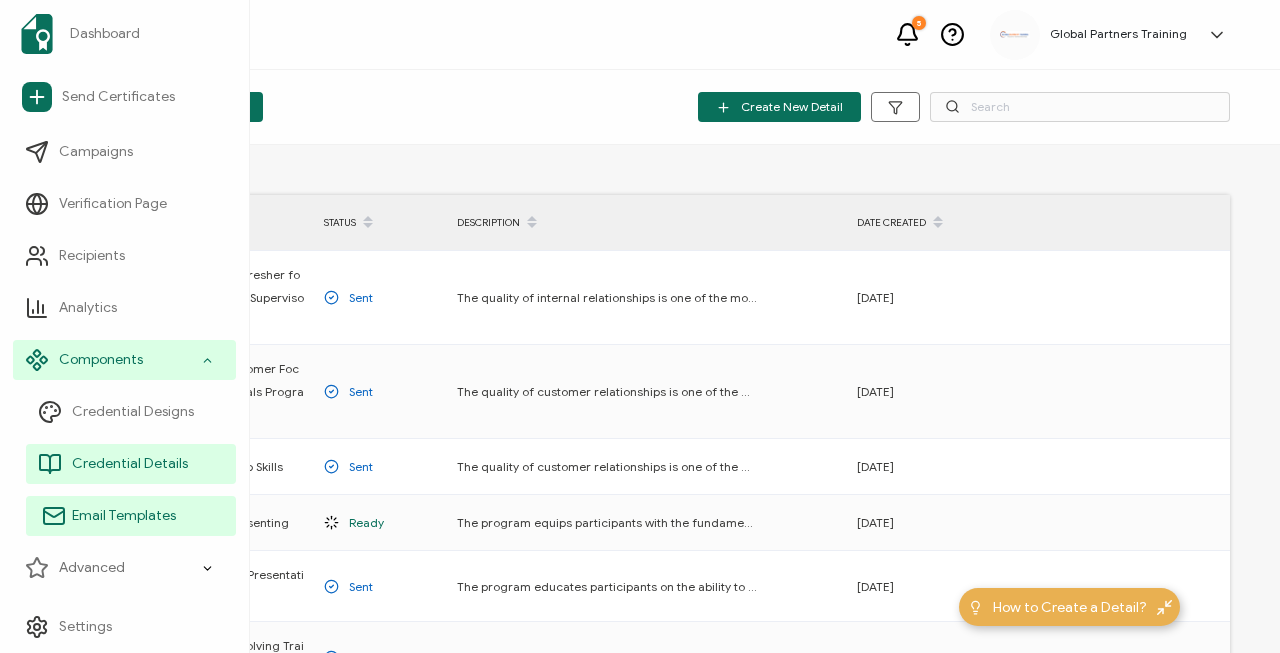 click on "Email Templates" at bounding box center [131, 516] 